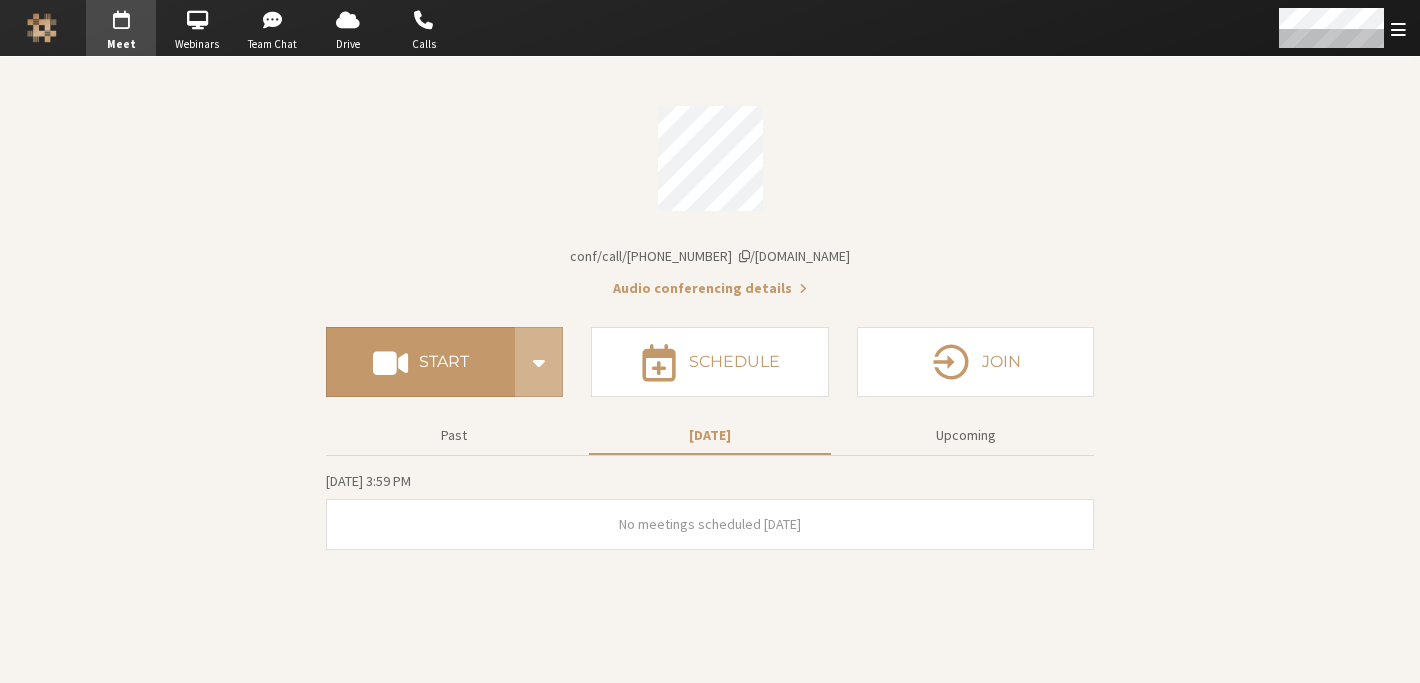 scroll, scrollTop: 0, scrollLeft: 0, axis: both 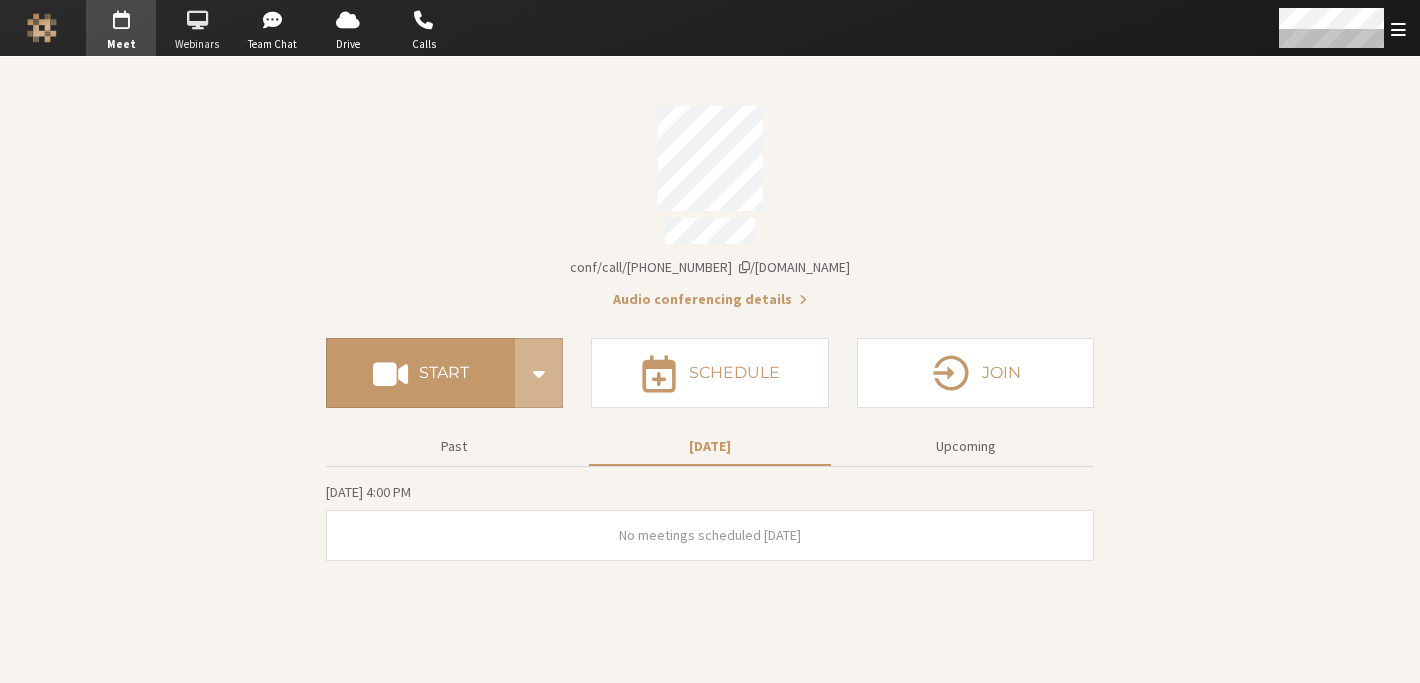 click on "Webinars" at bounding box center (197, 44) 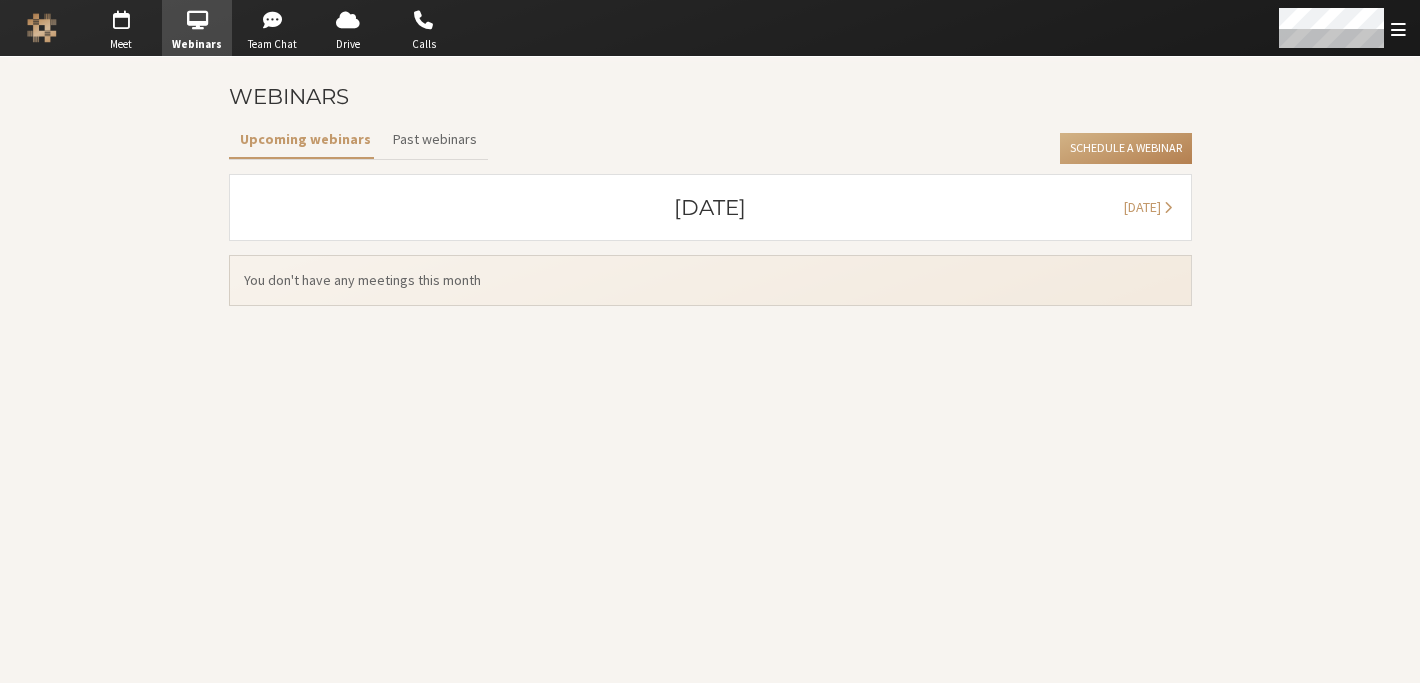 click on "Webinars Upcoming webinars Past webinars Schedule a Webinar July 2025 August 2025 You don't have any meetings this month" at bounding box center [710, 370] 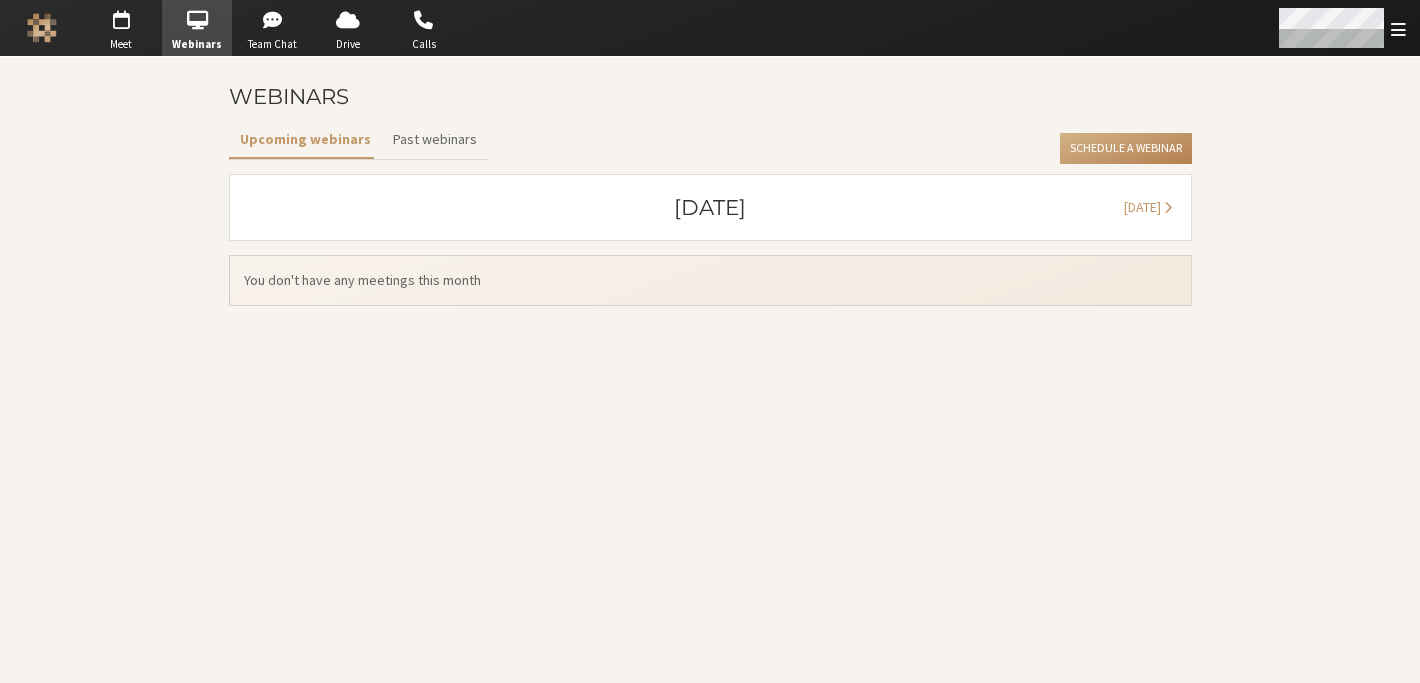 click at bounding box center (1398, 29) 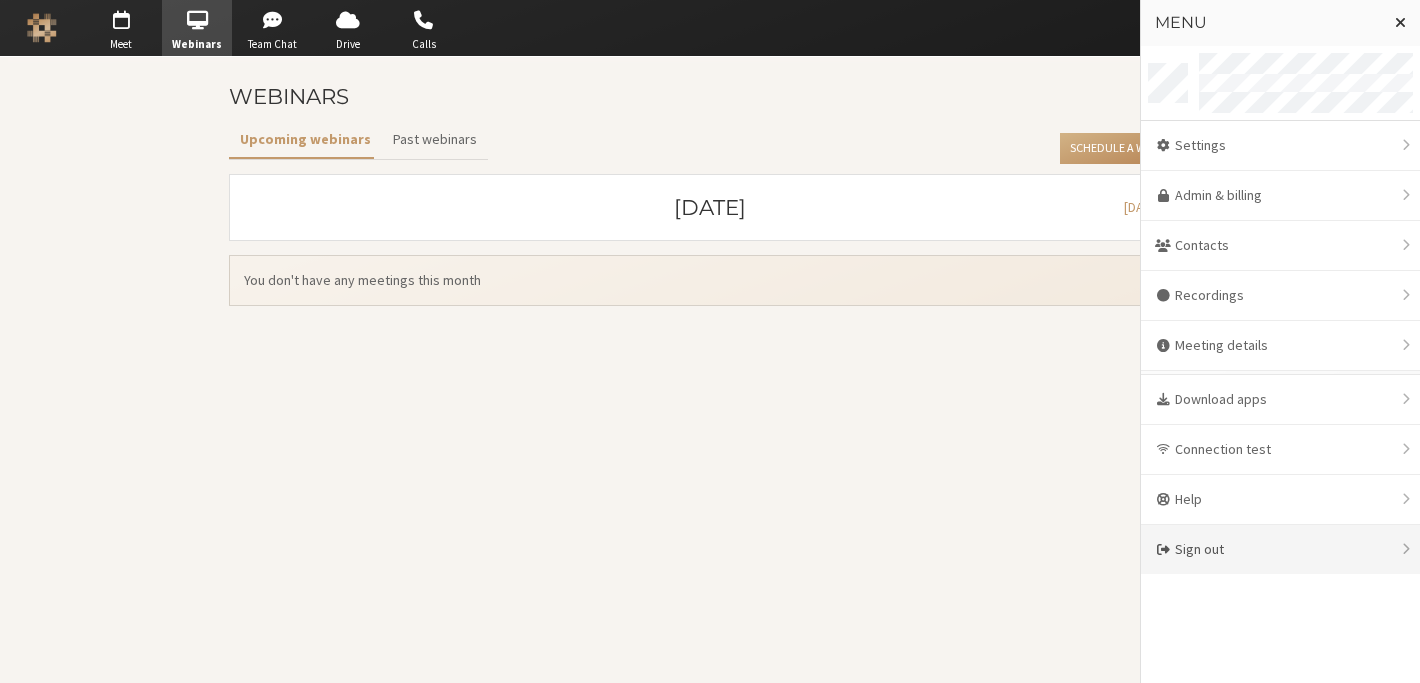click on "Sign out" at bounding box center (1280, 549) 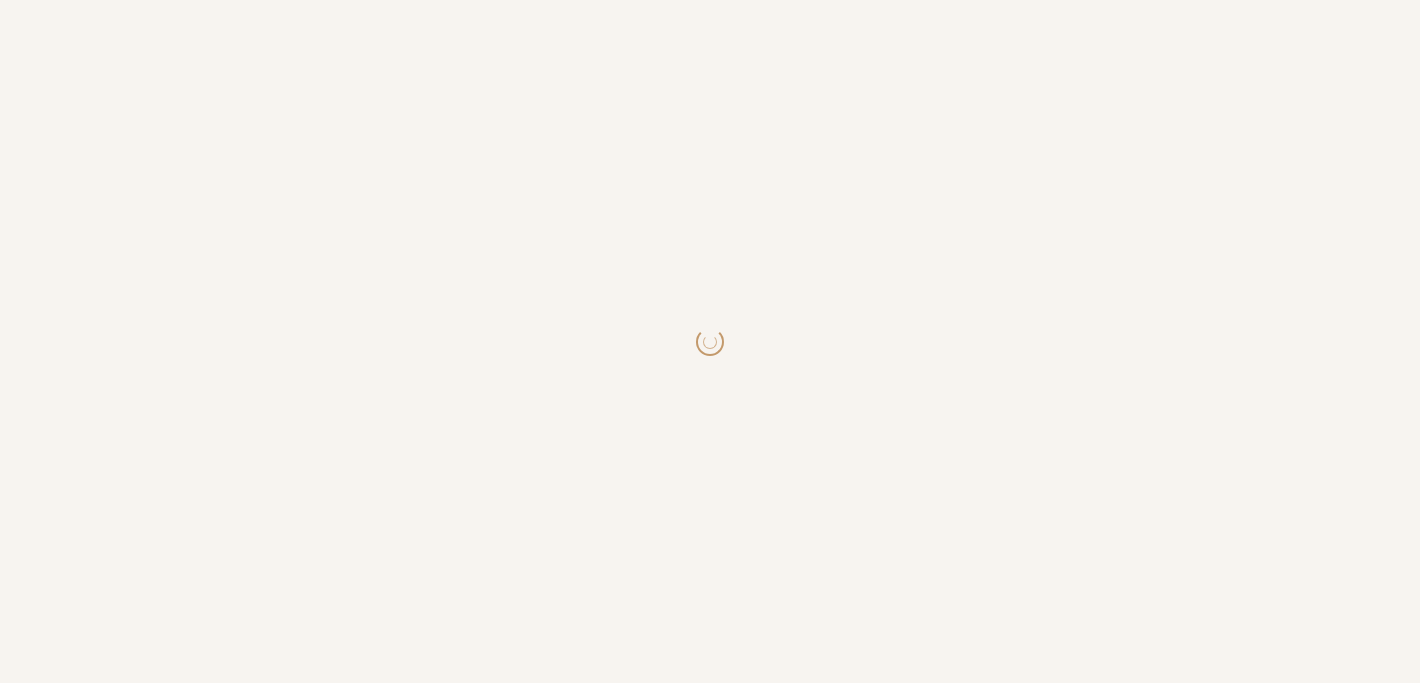 scroll, scrollTop: 0, scrollLeft: 0, axis: both 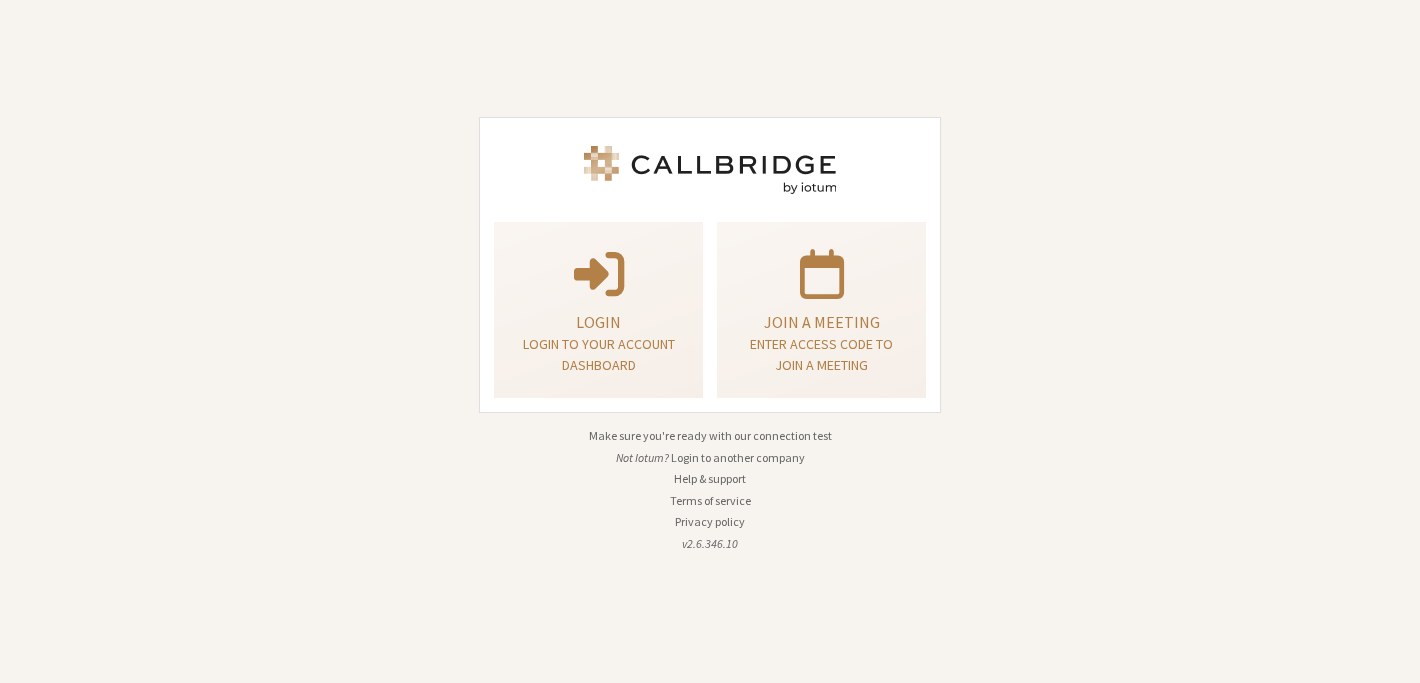 click on "Login Login to your account dashboard" at bounding box center [598, 310] 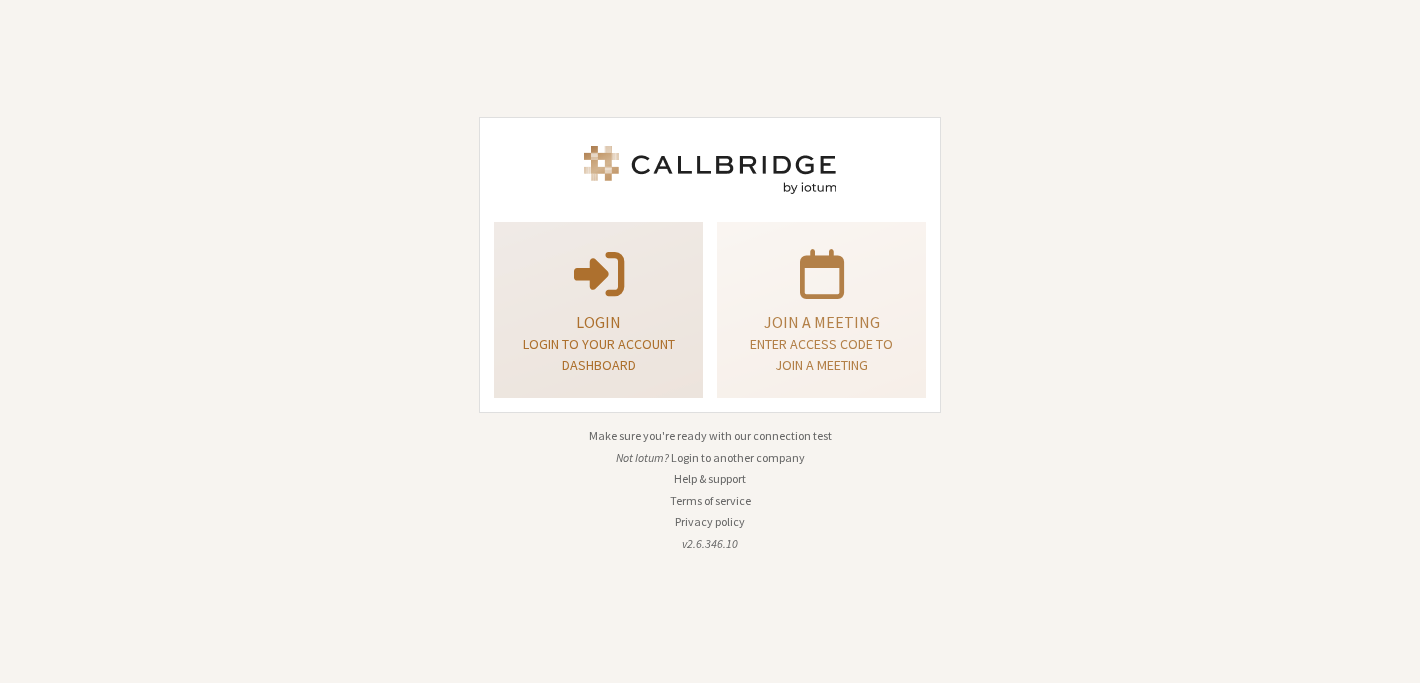 click on "Login" at bounding box center [598, 322] 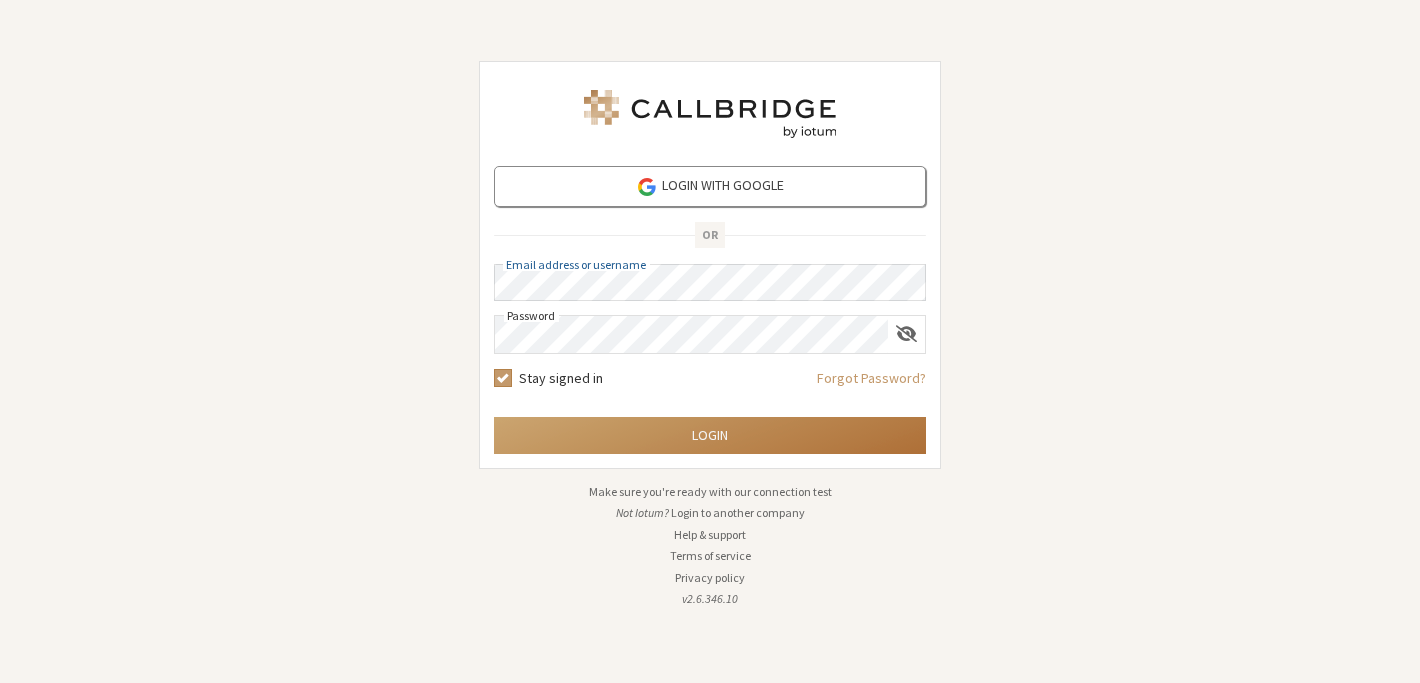click on "Login" at bounding box center (710, 435) 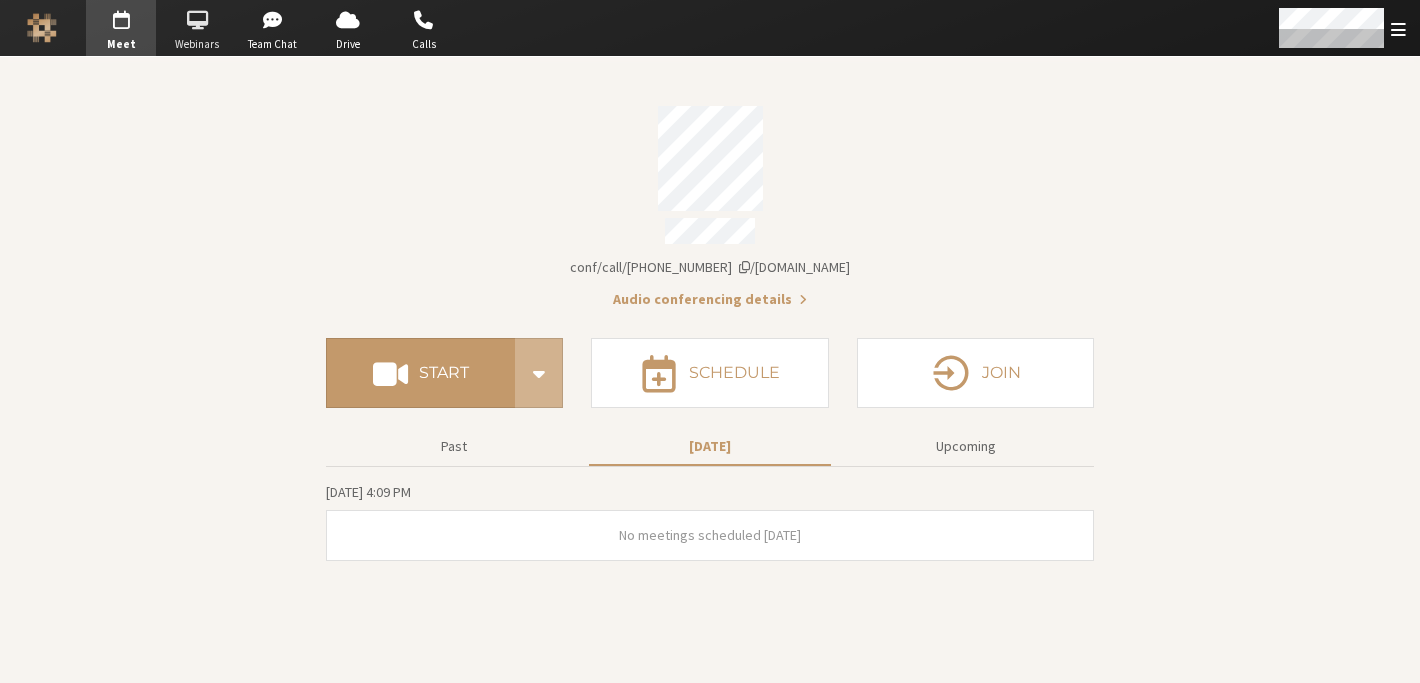 click at bounding box center [197, 20] 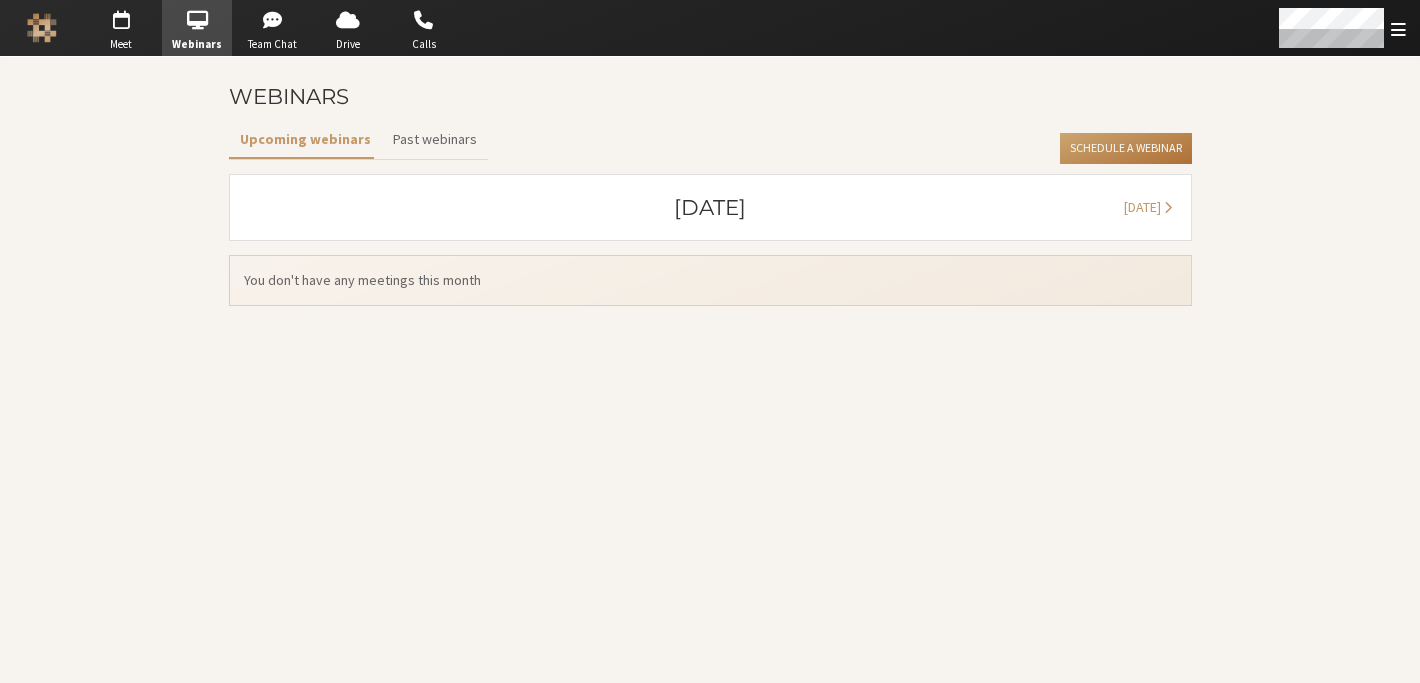 click on "Schedule a Webinar" at bounding box center [1125, 149] 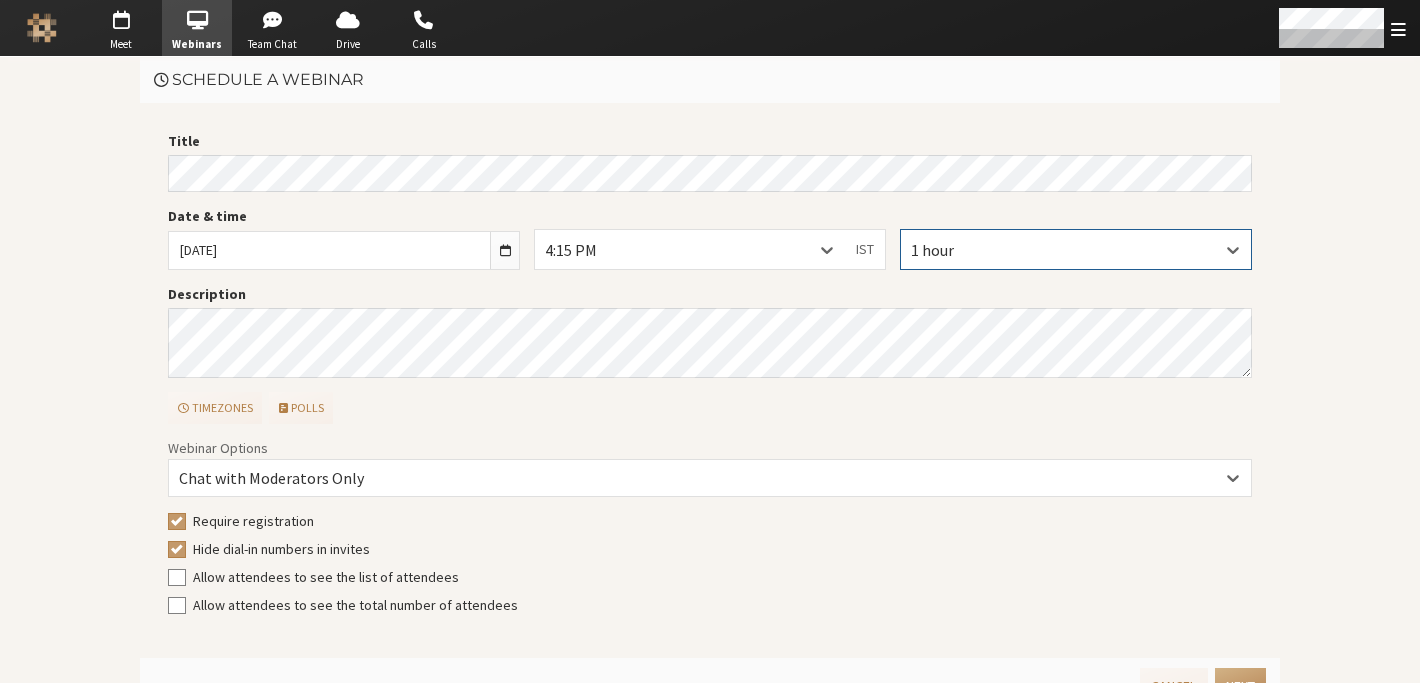 click on "1 hour" at bounding box center (1076, 249) 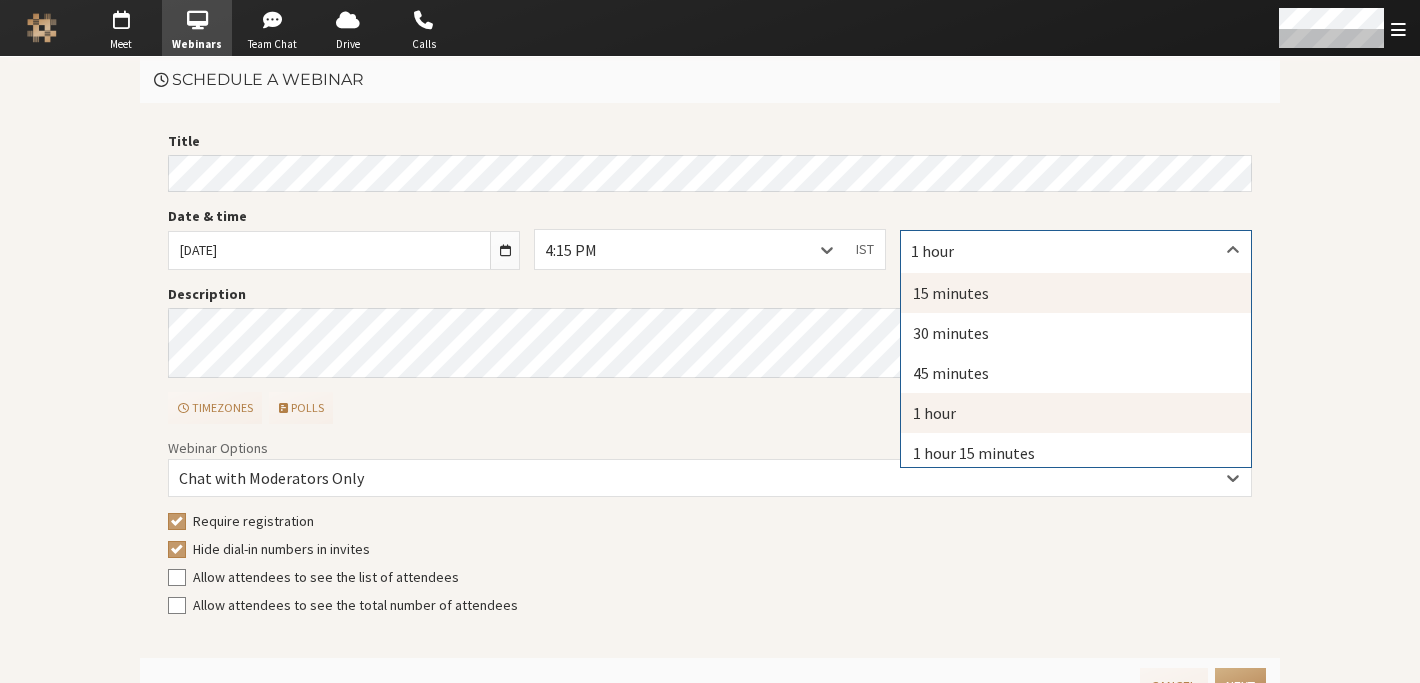 click on "15 minutes" at bounding box center (1076, 293) 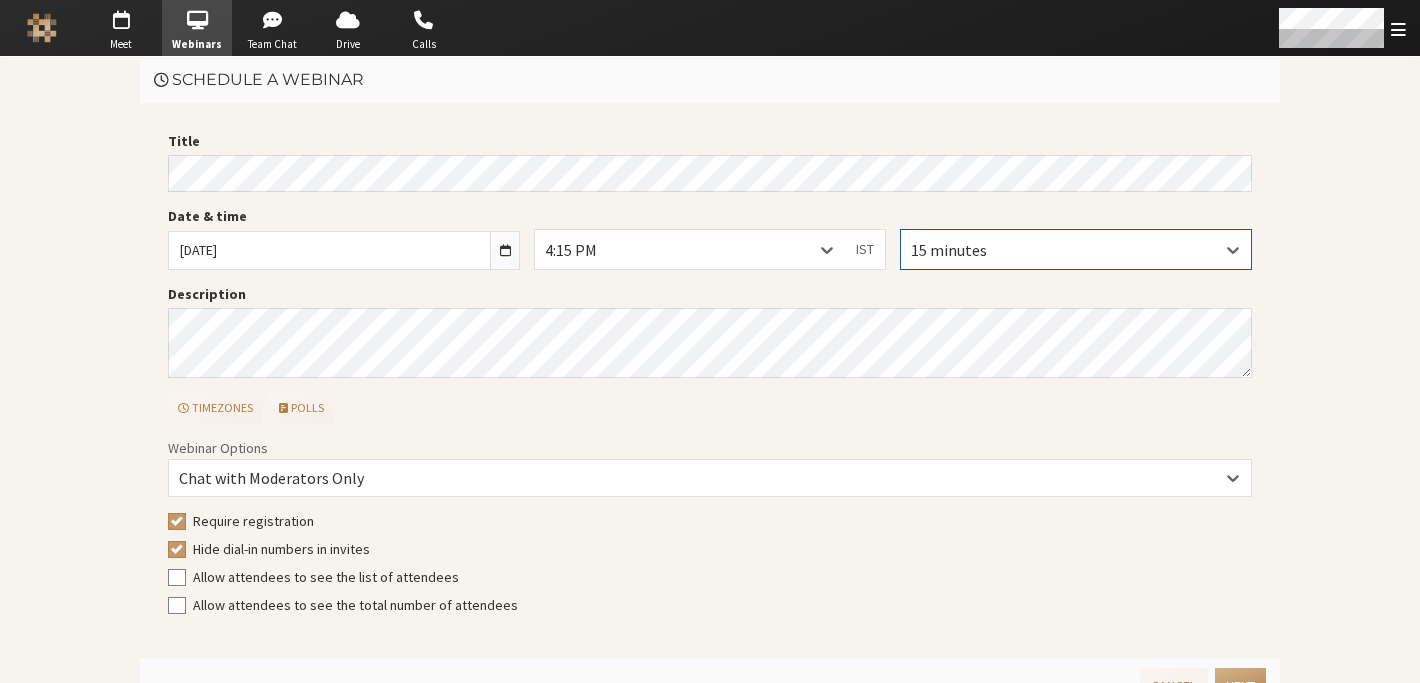scroll, scrollTop: 33, scrollLeft: 0, axis: vertical 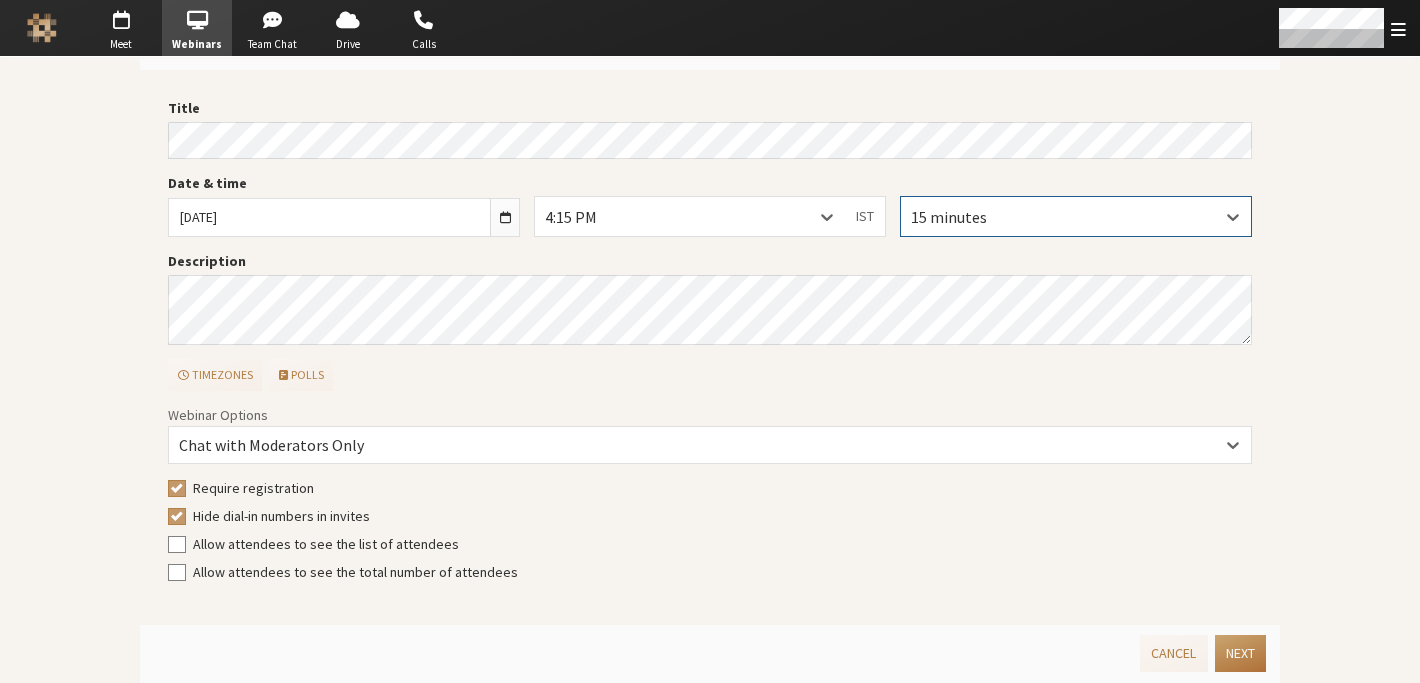 click on "Next" at bounding box center [1240, 653] 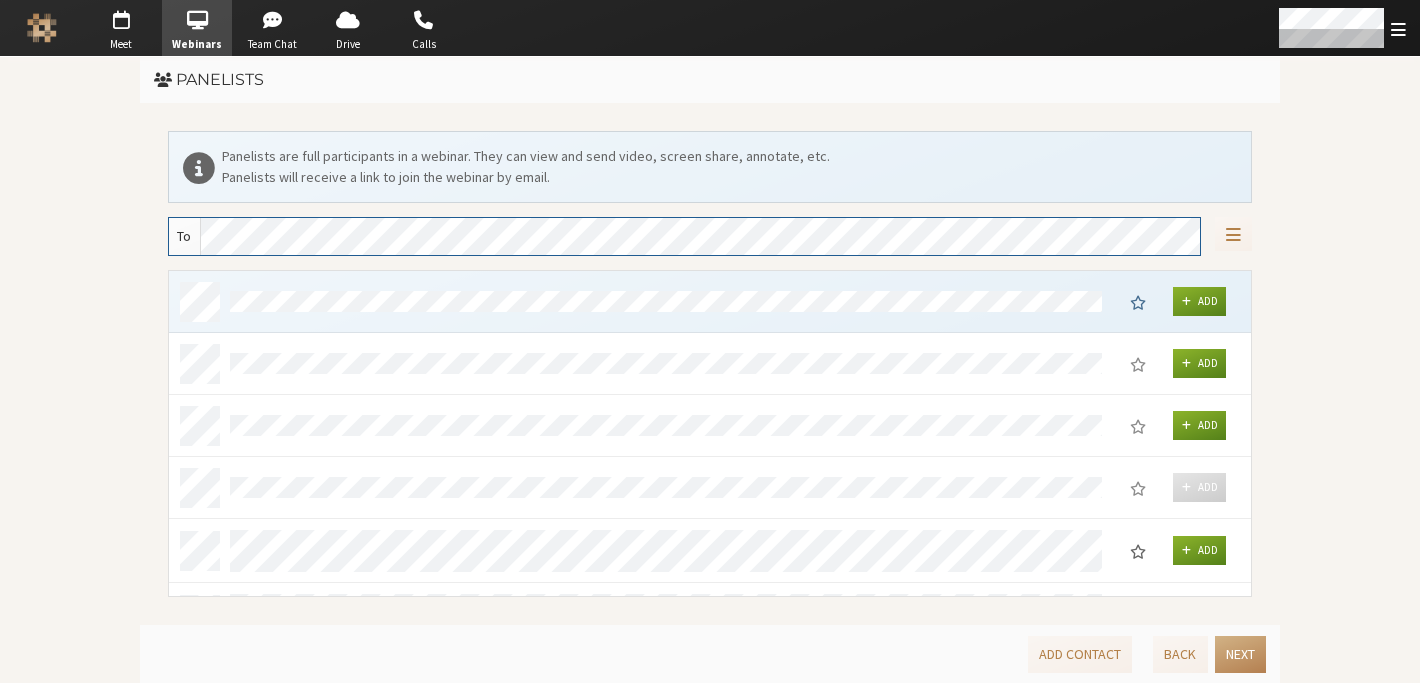 scroll, scrollTop: 0, scrollLeft: 0, axis: both 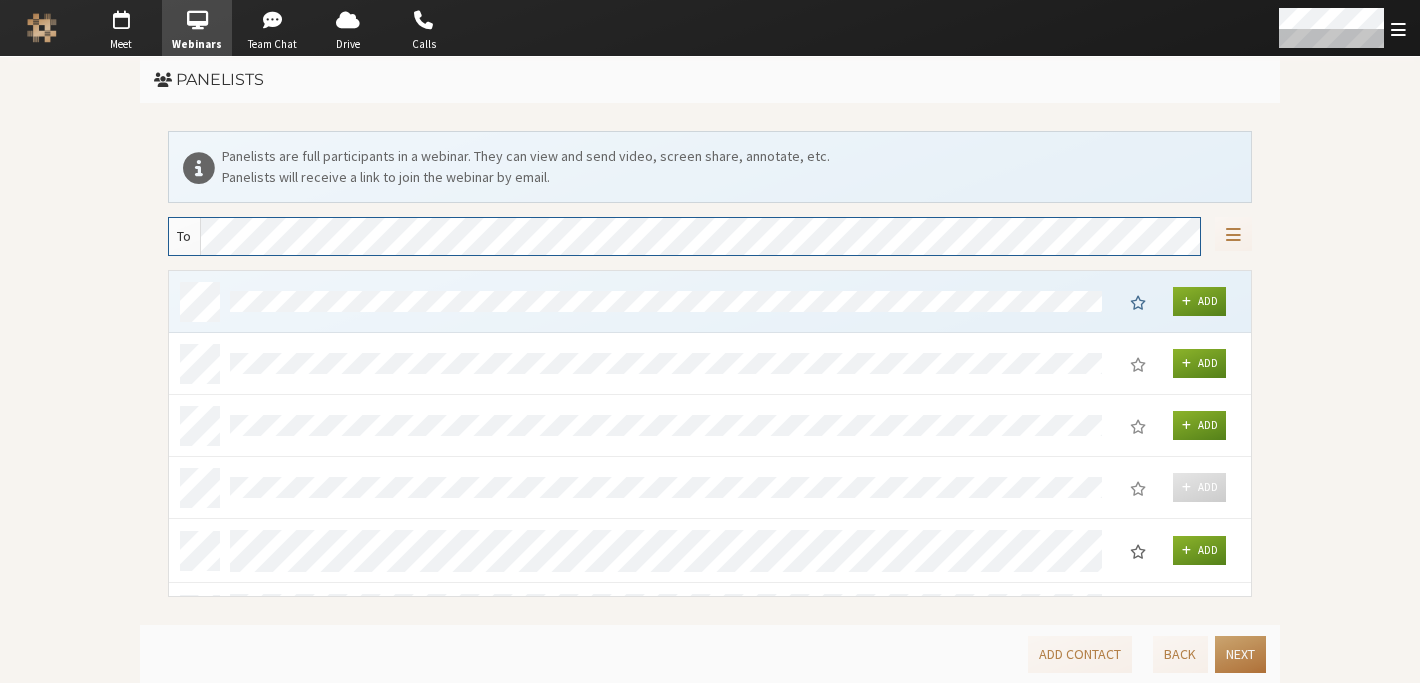 click on "Next" at bounding box center (1240, 654) 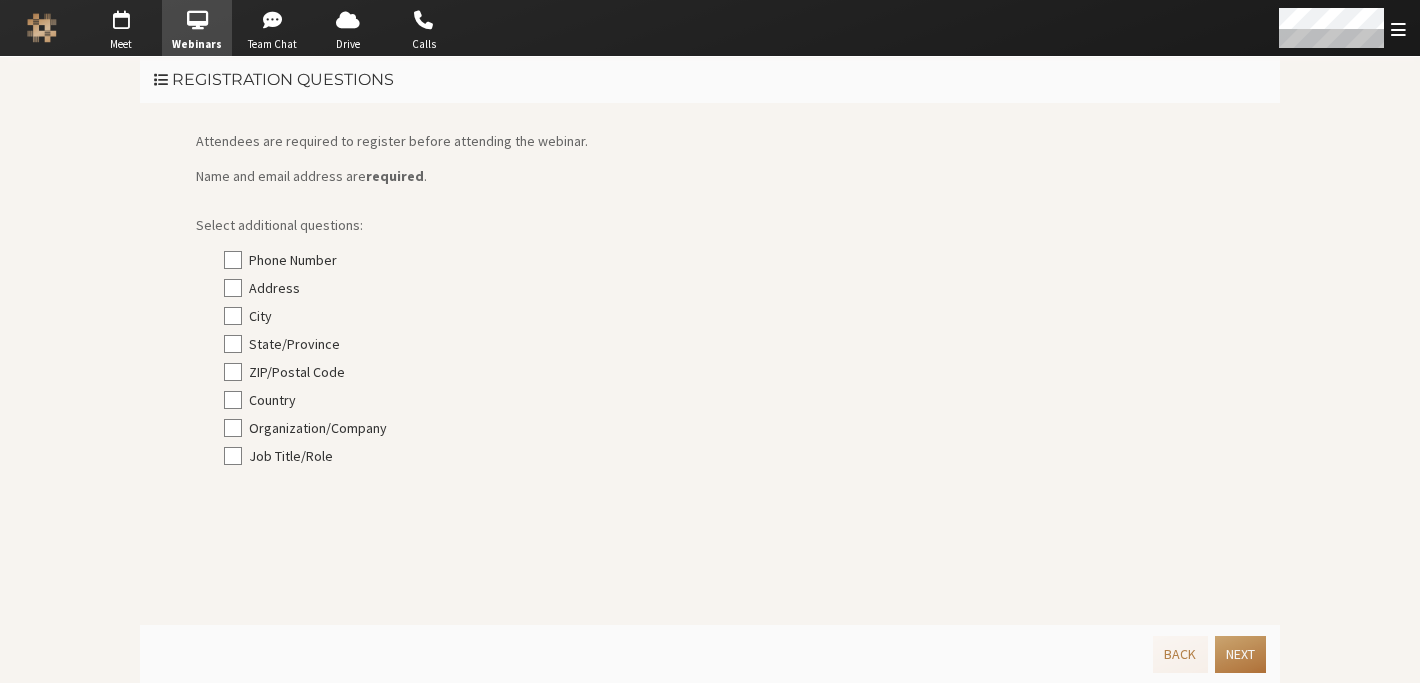 click on "Next" at bounding box center [1240, 654] 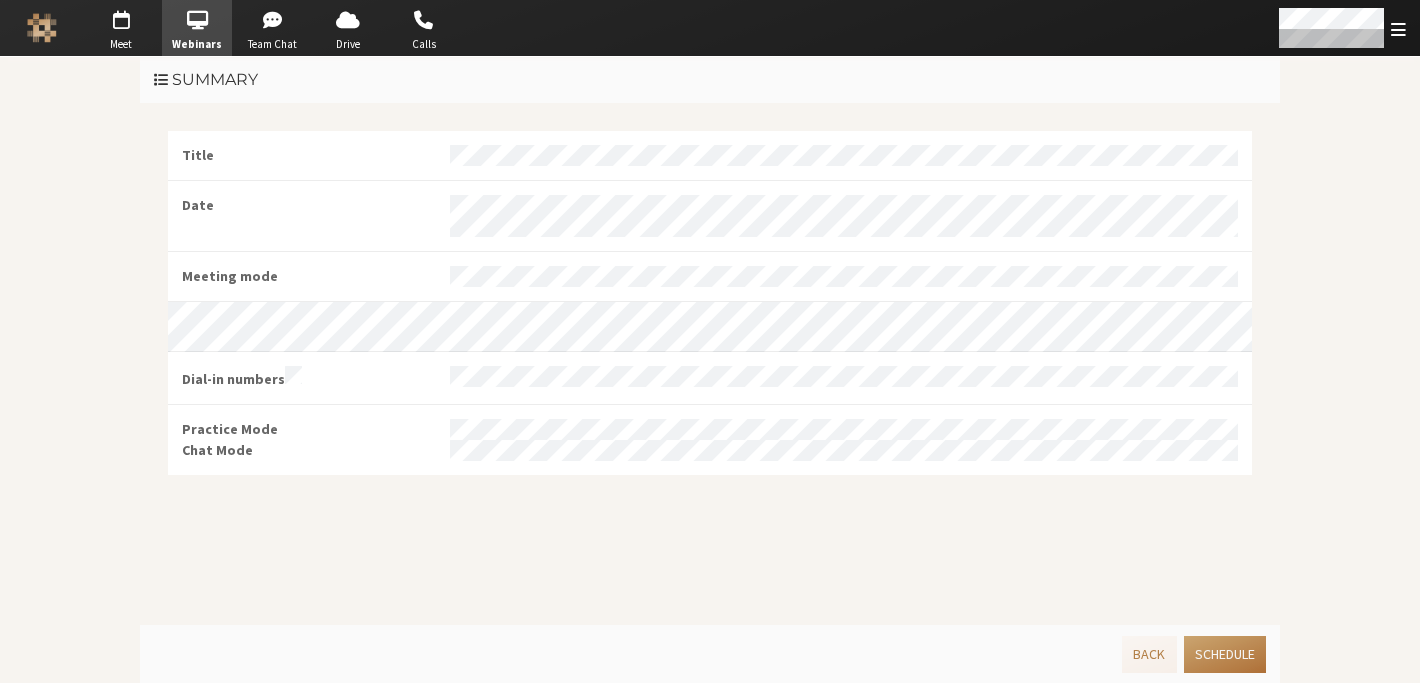 click on "Schedule" at bounding box center (1225, 654) 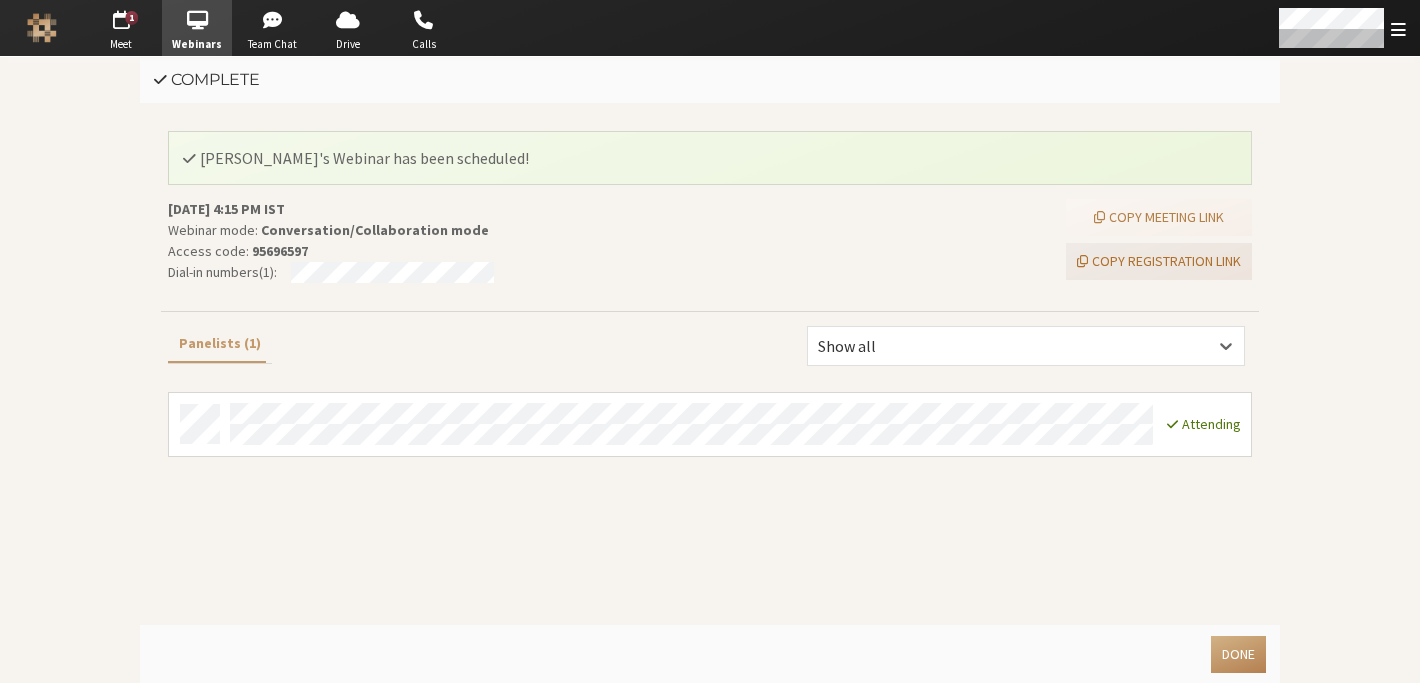 click on "Copy registration link" at bounding box center [1159, 261] 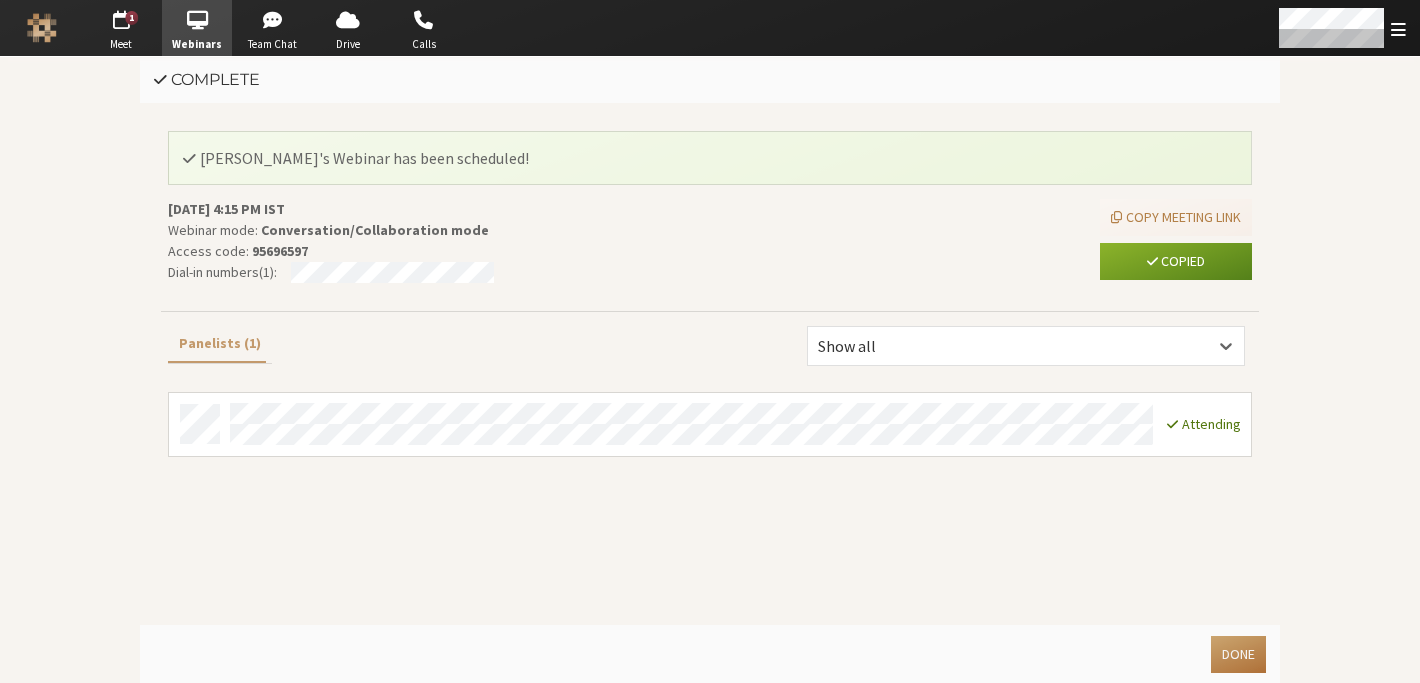 click on "Done" at bounding box center (1238, 654) 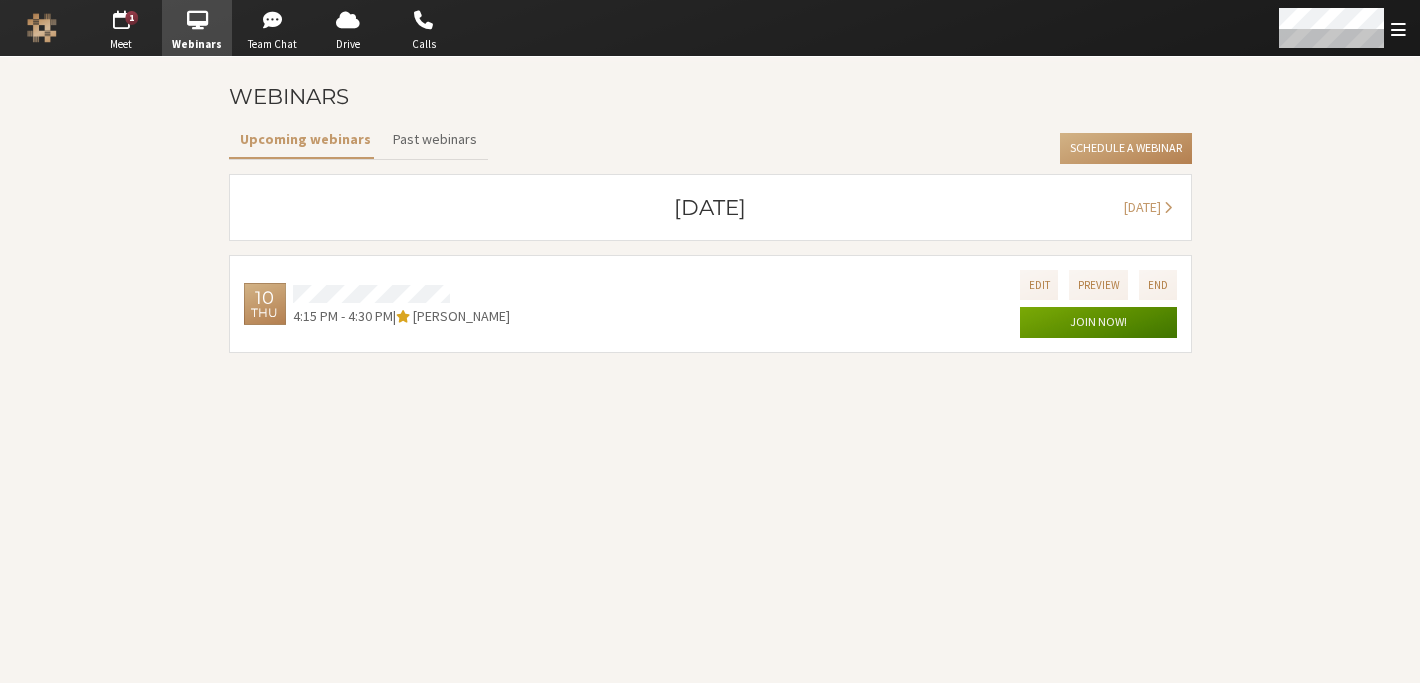click on "Join now!" at bounding box center [1098, 323] 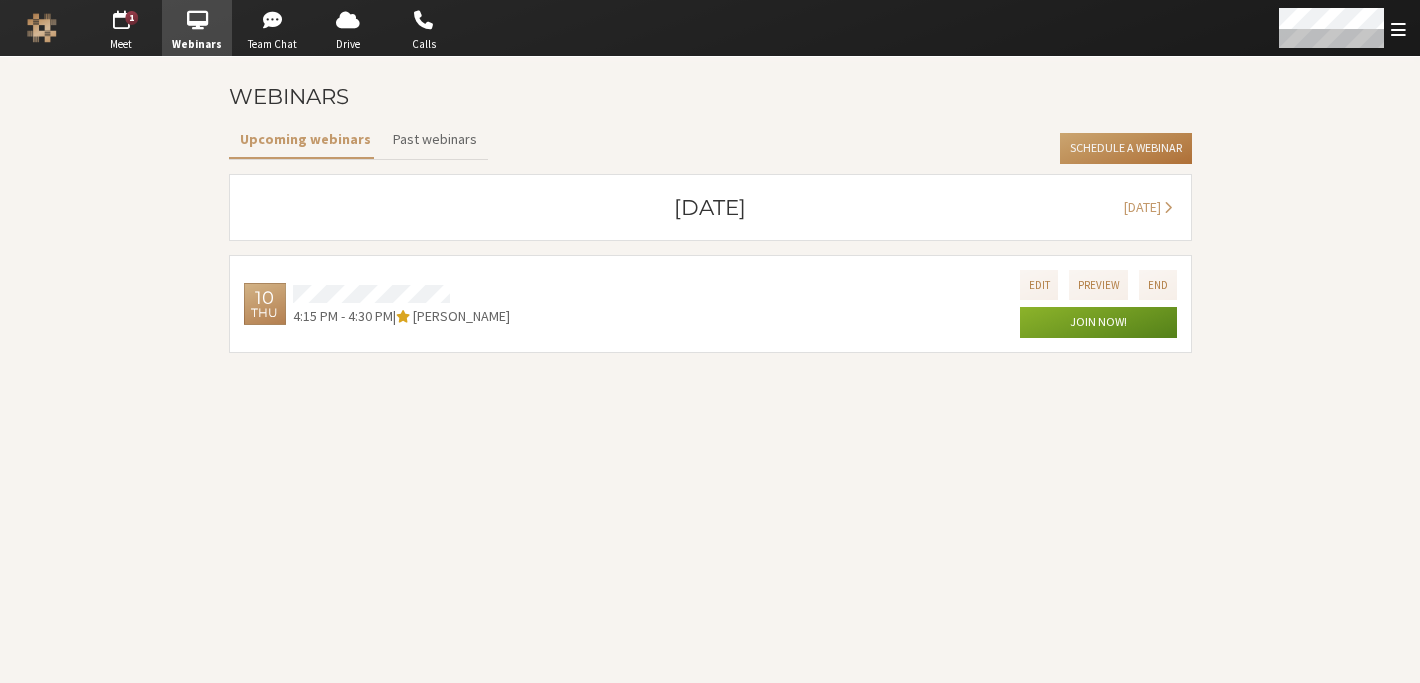 click on "Schedule a Webinar" at bounding box center (1125, 149) 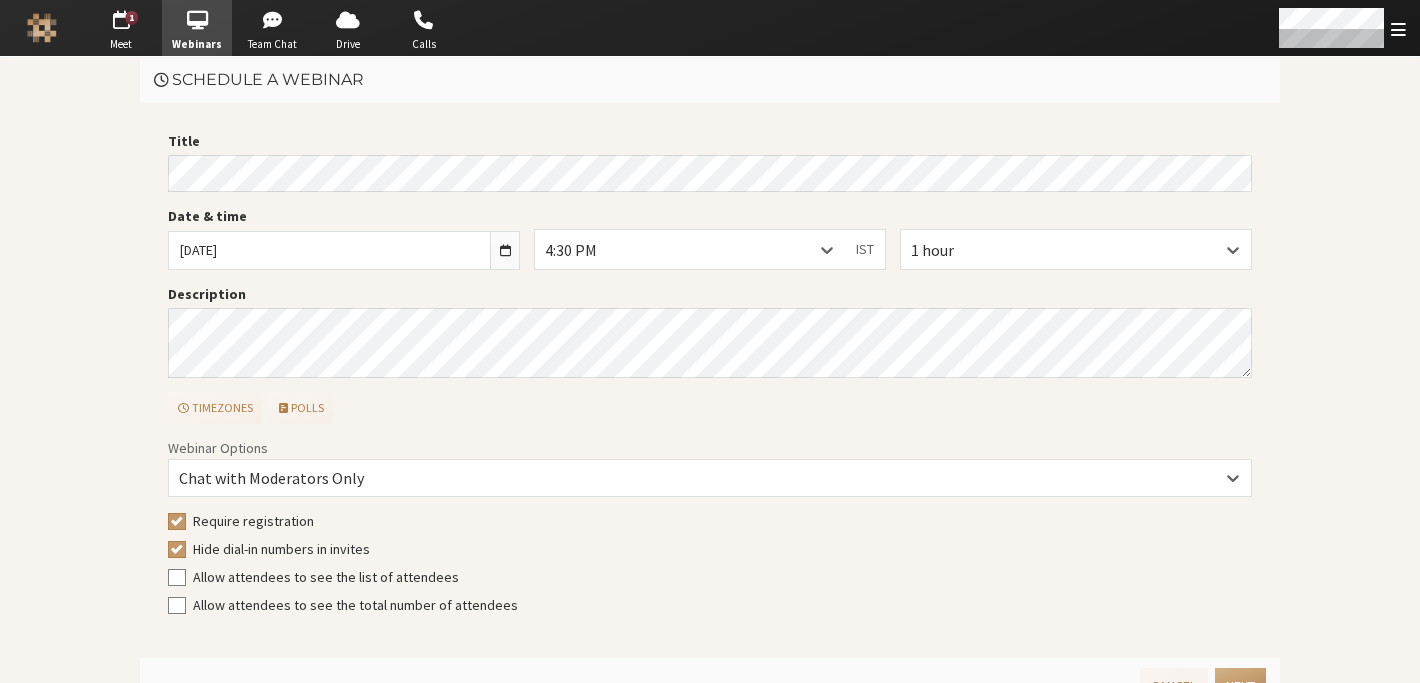 click on "4:30 PM" at bounding box center (690, 249) 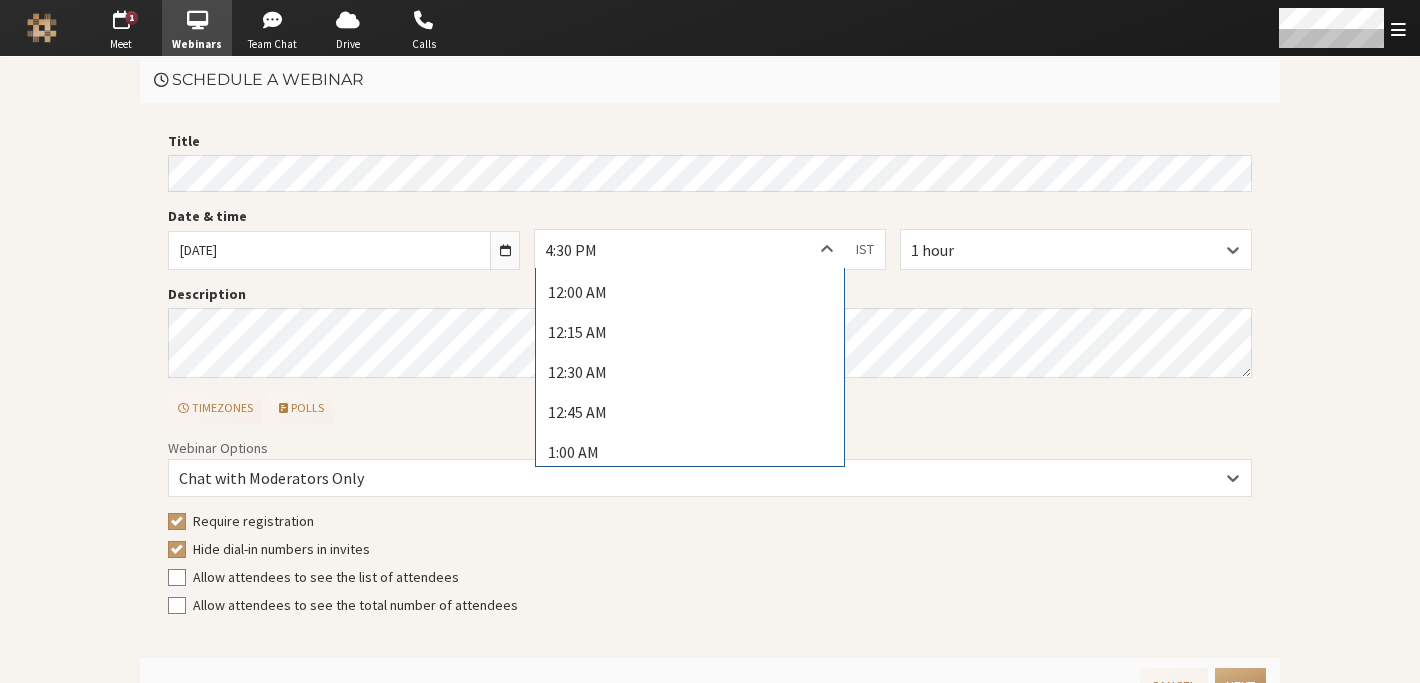 scroll, scrollTop: 2499, scrollLeft: 0, axis: vertical 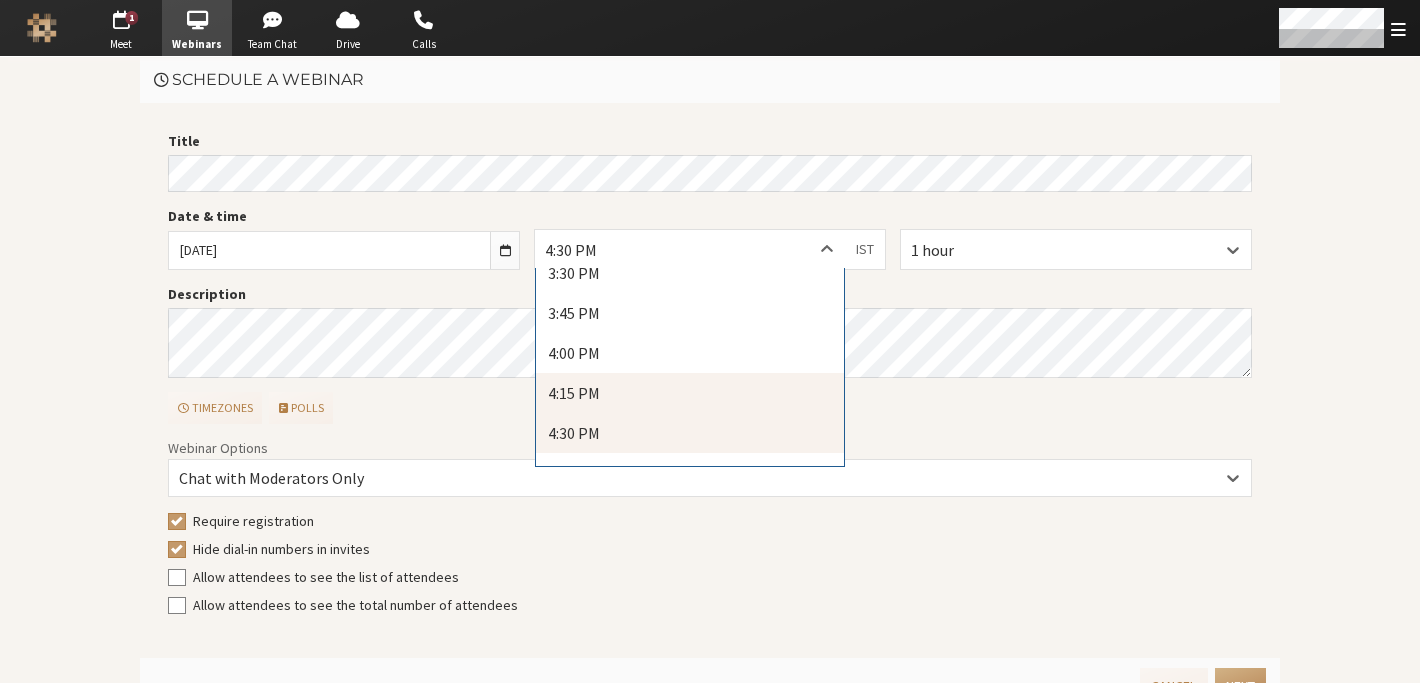 click on "4:15 PM" at bounding box center (690, 393) 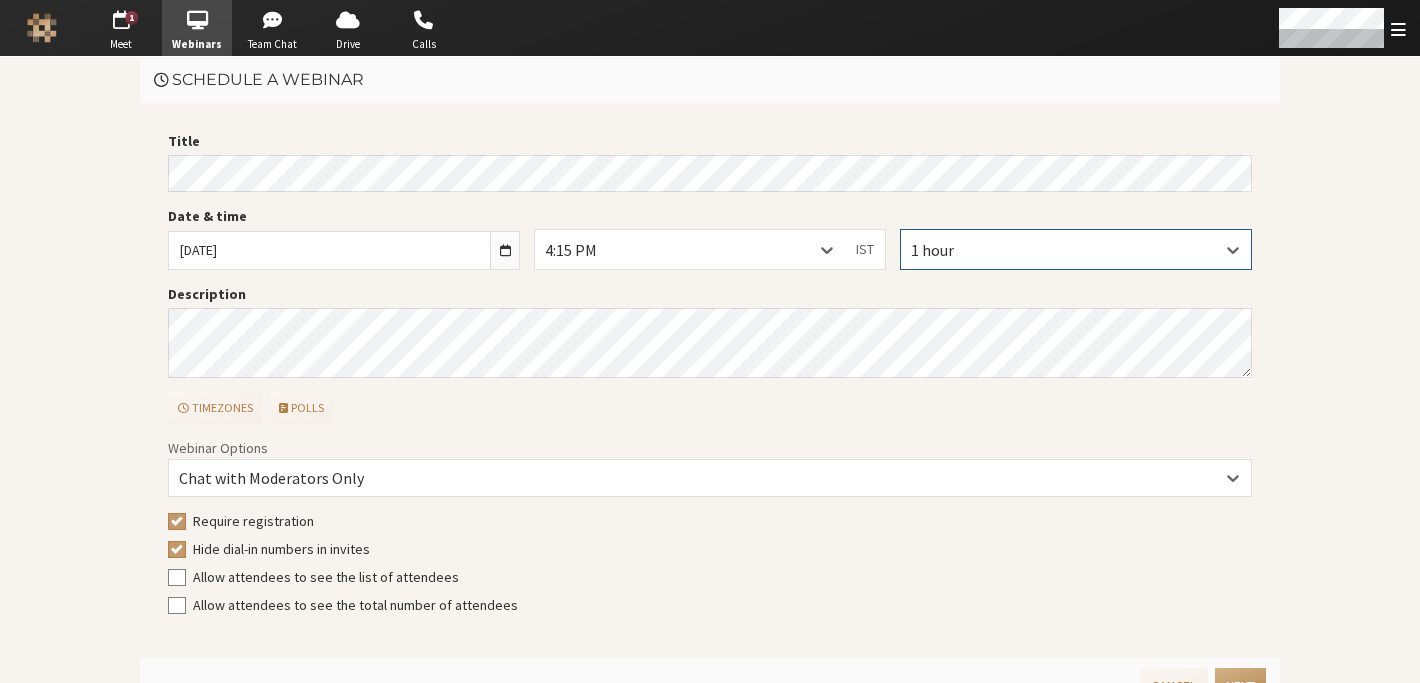 click on "1 hour" at bounding box center (1076, 249) 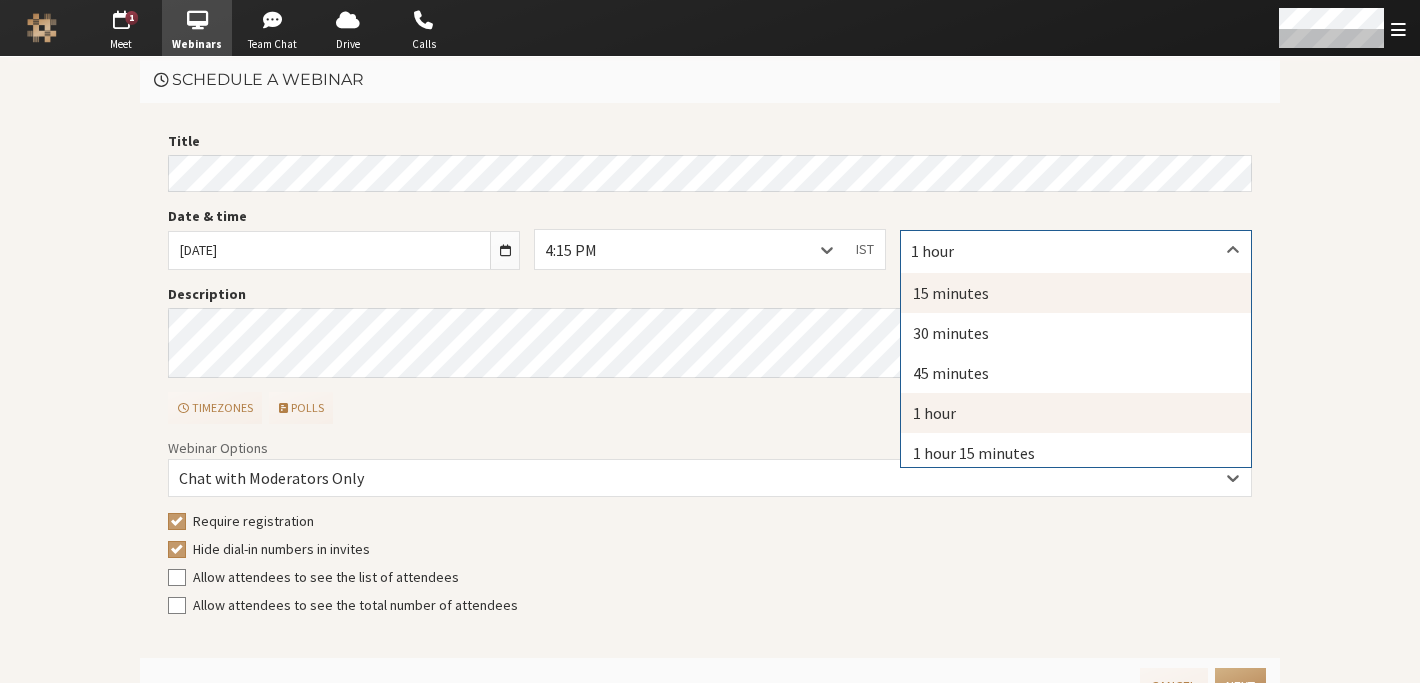 click on "15 minutes" at bounding box center [1076, 293] 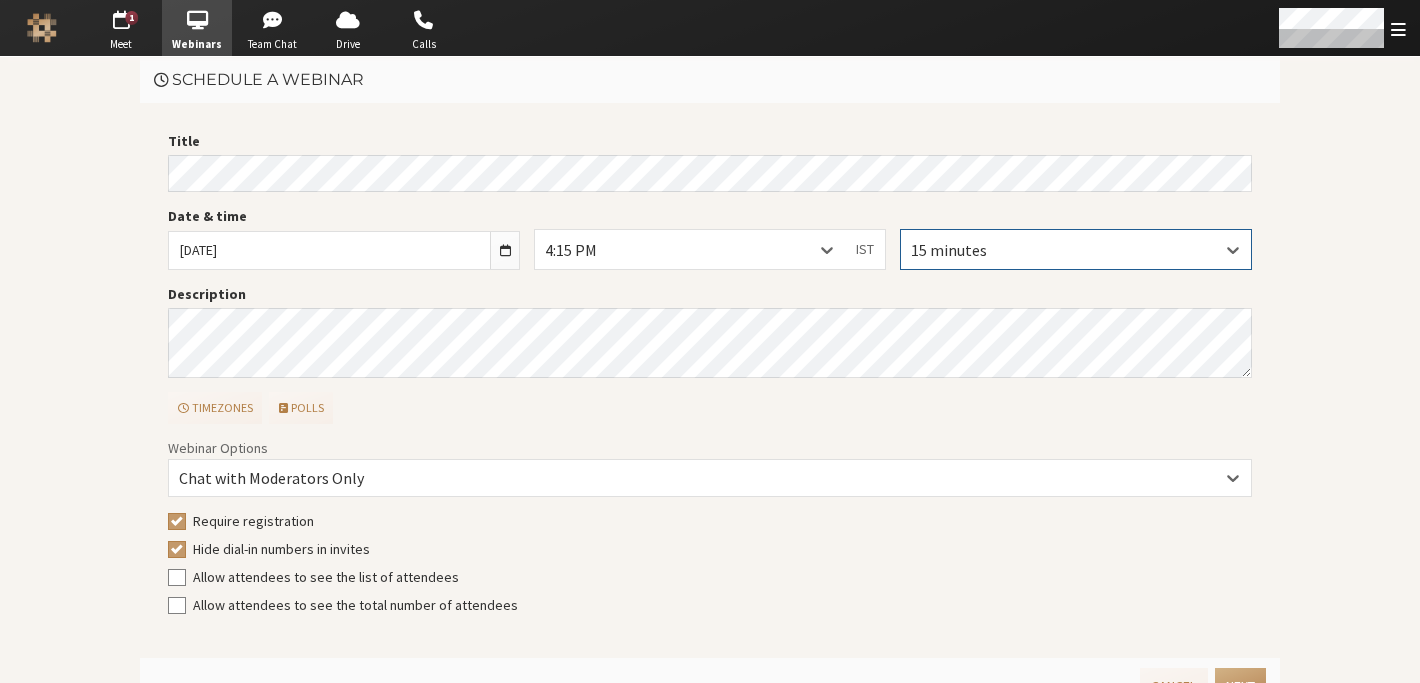 click on "Require registration" at bounding box center [710, 521] 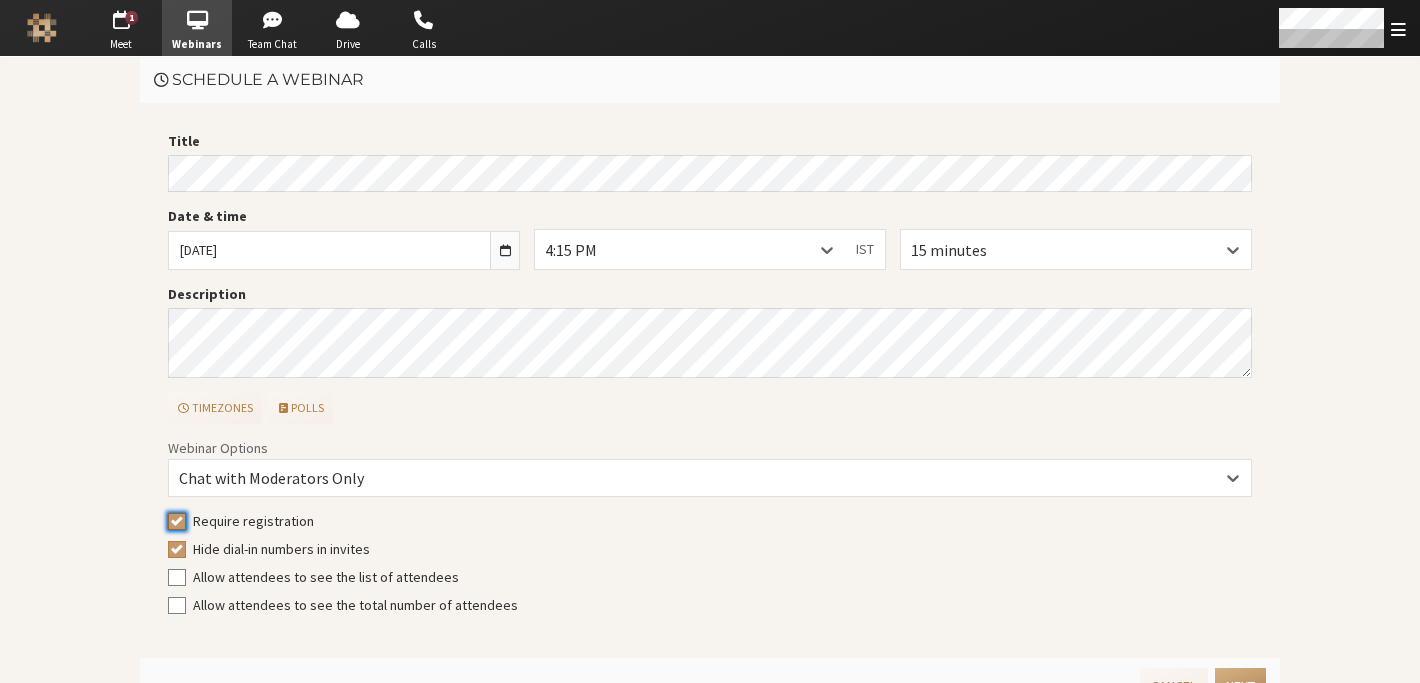 click on "Require registration" at bounding box center [177, 521] 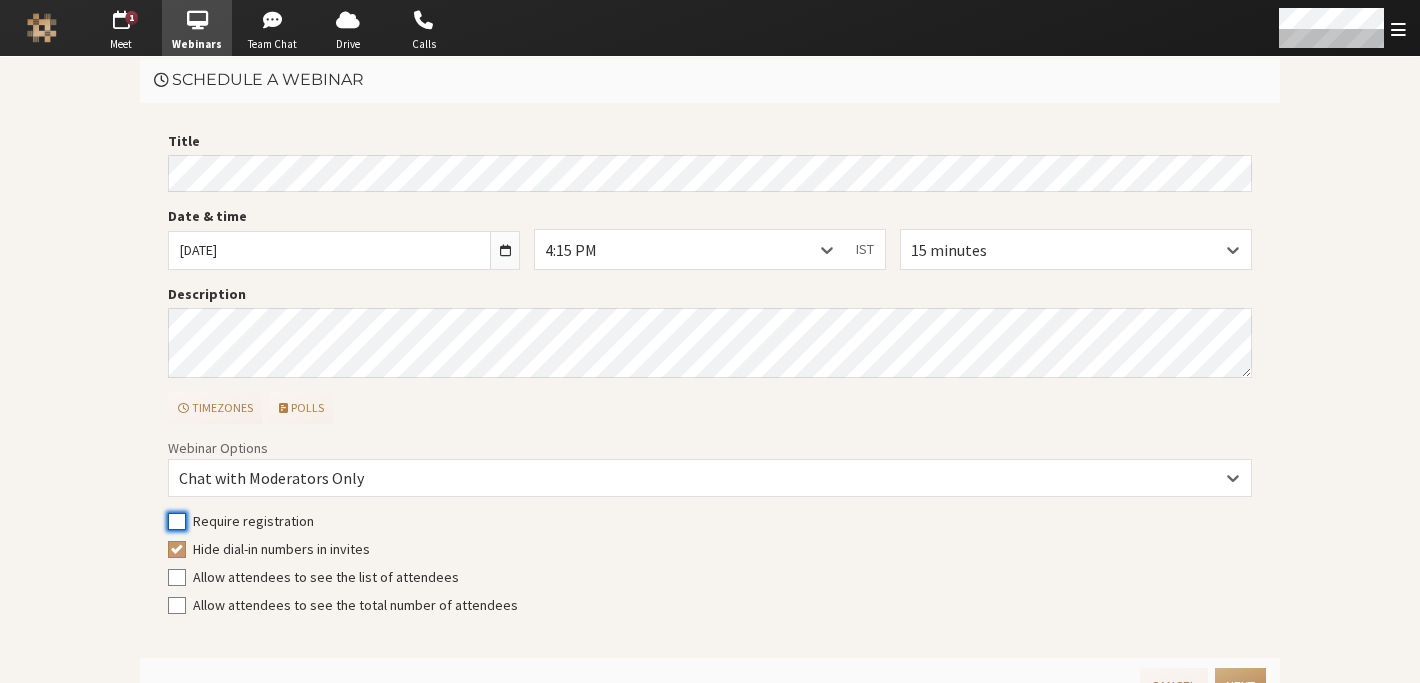 checkbox on "false" 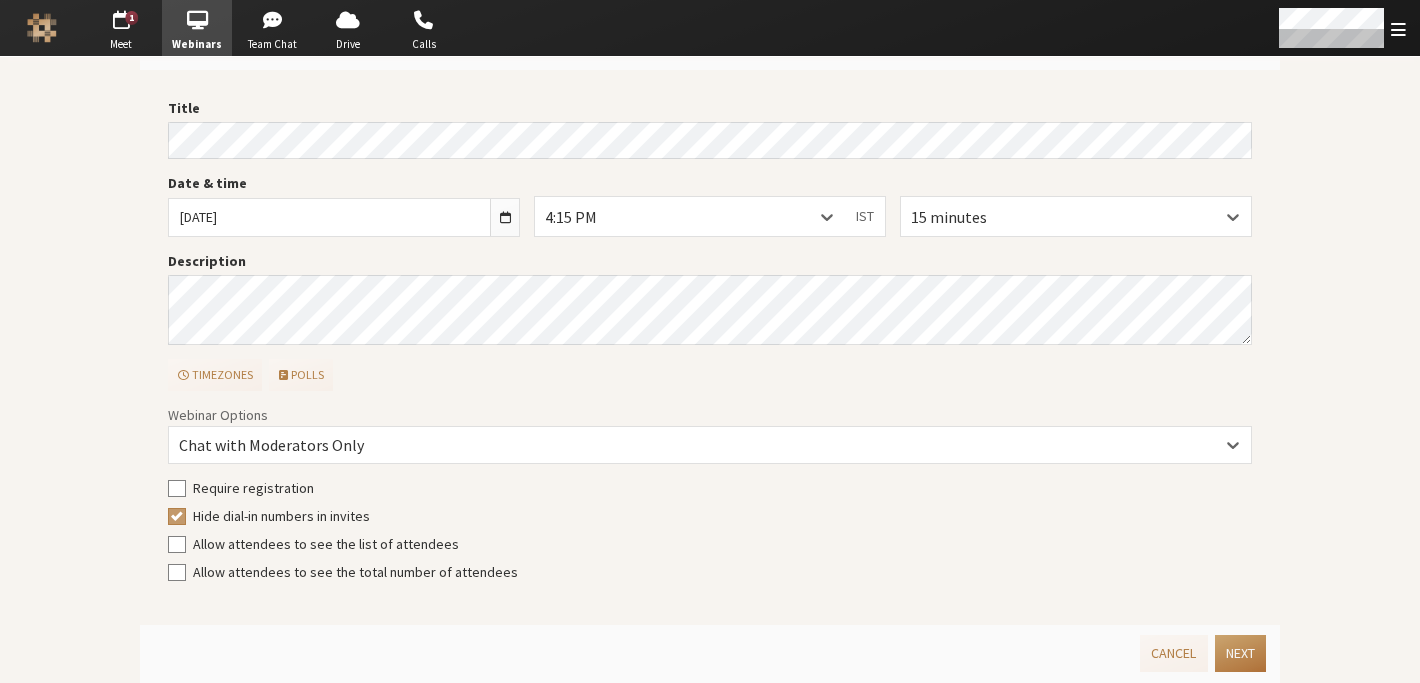 click on "Next" at bounding box center (1240, 653) 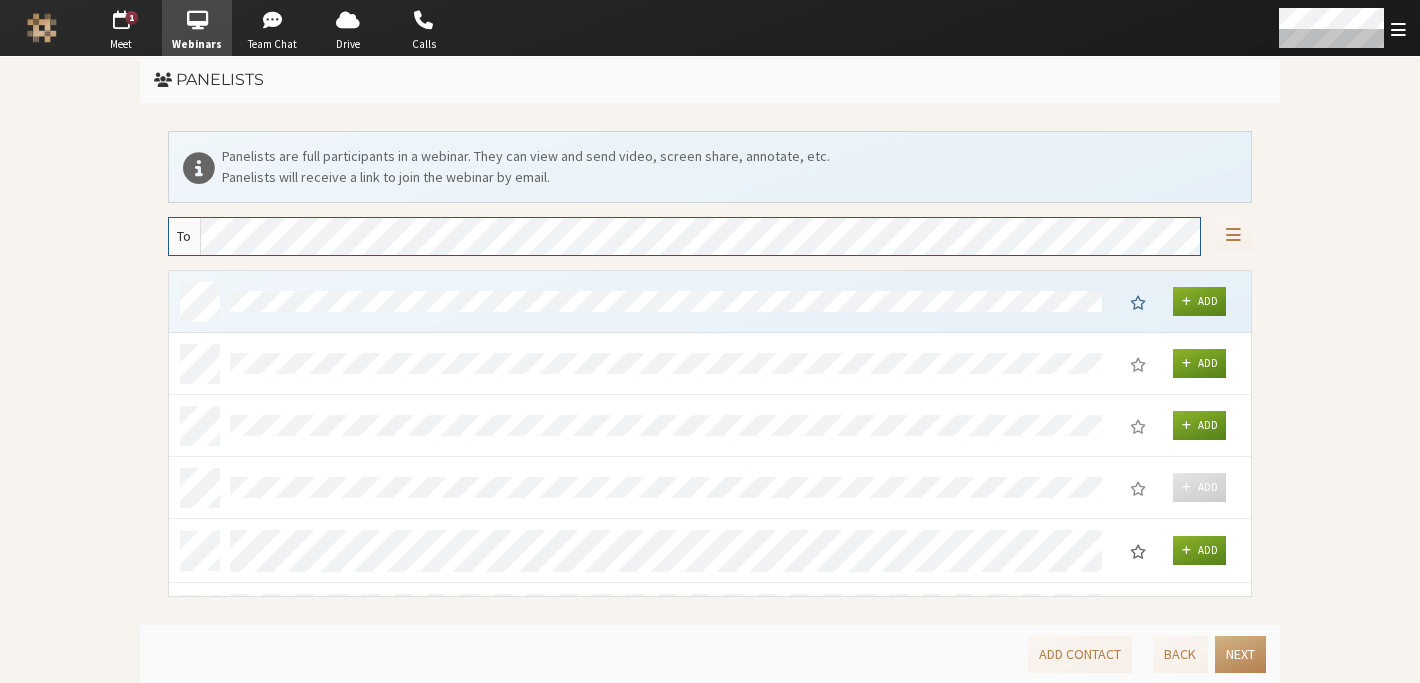 scroll, scrollTop: 15, scrollLeft: 16, axis: both 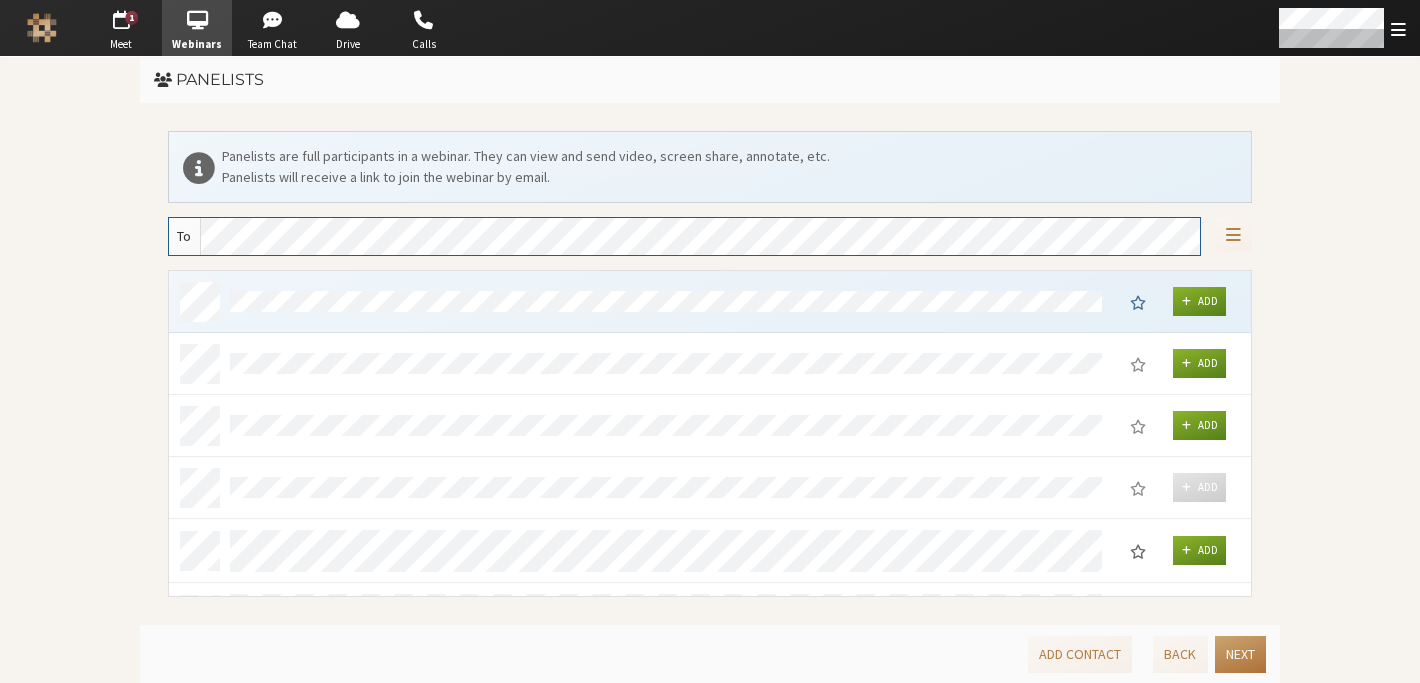 click on "Next" at bounding box center (1240, 654) 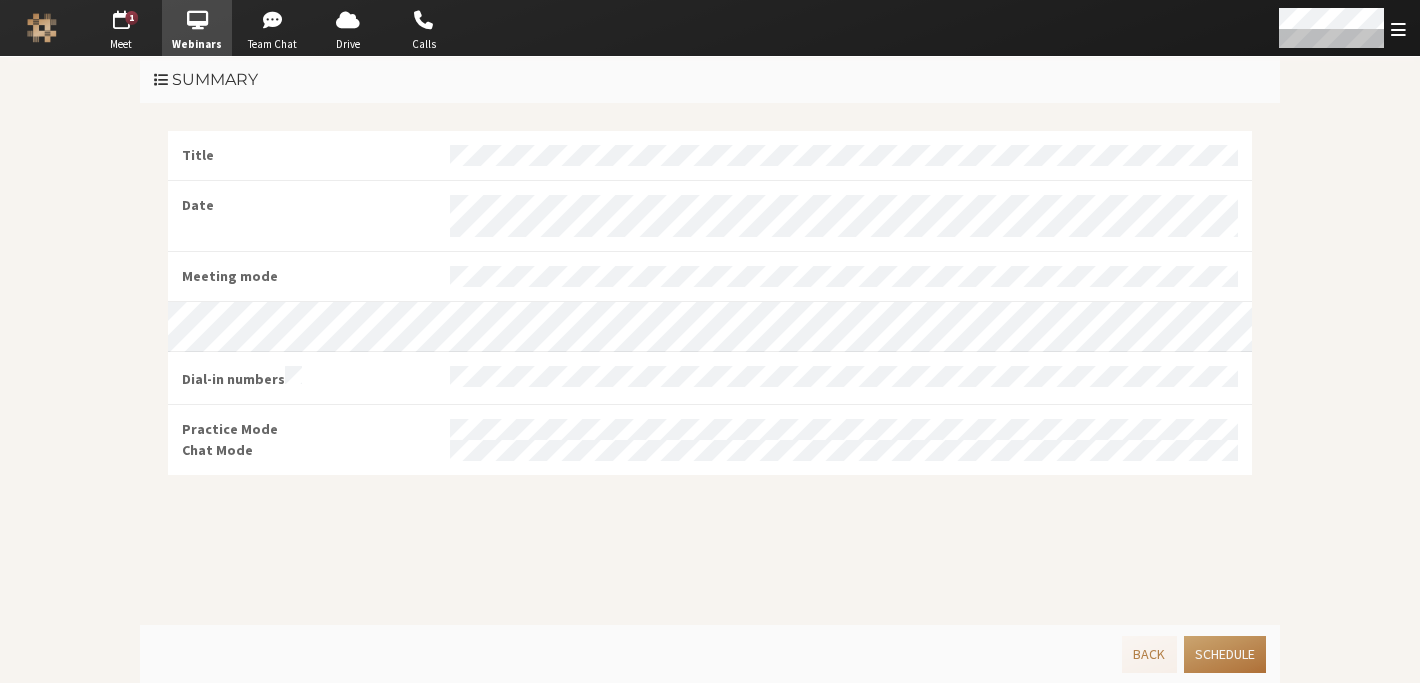 click on "Schedule" at bounding box center [1225, 654] 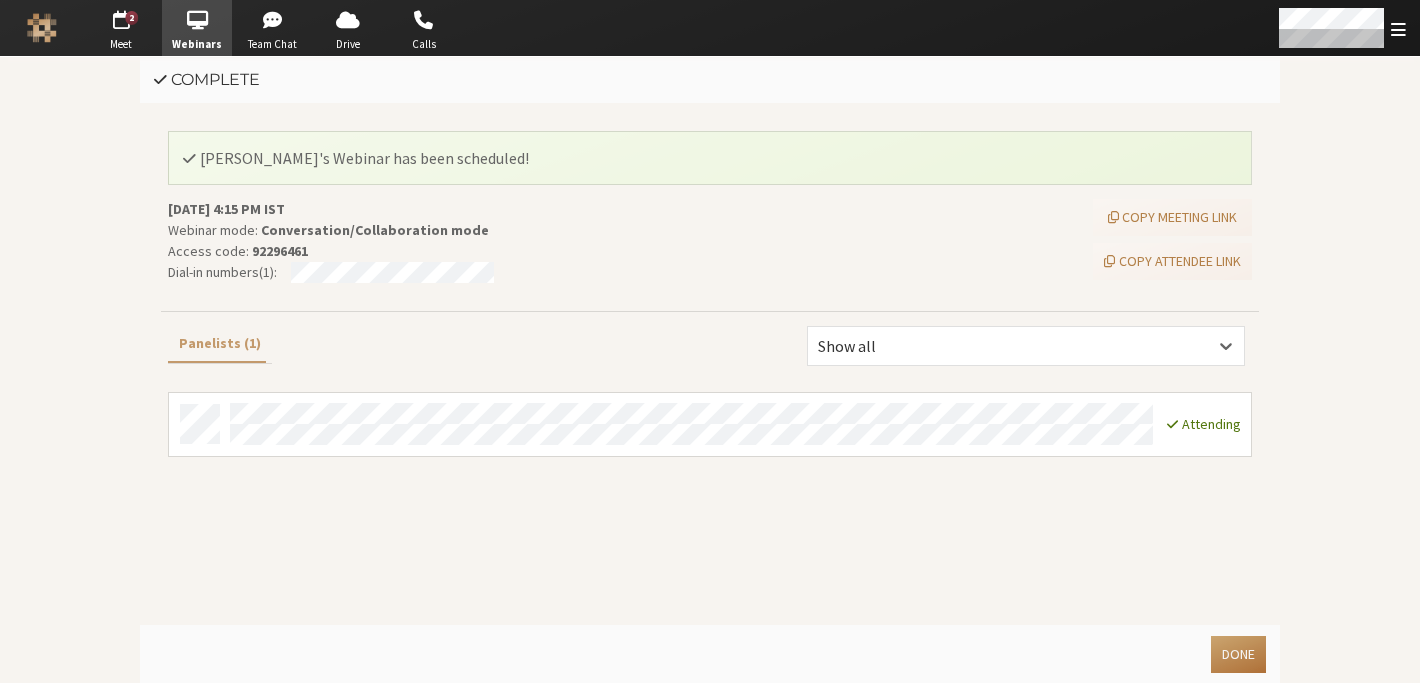 click on "Done" at bounding box center [1238, 654] 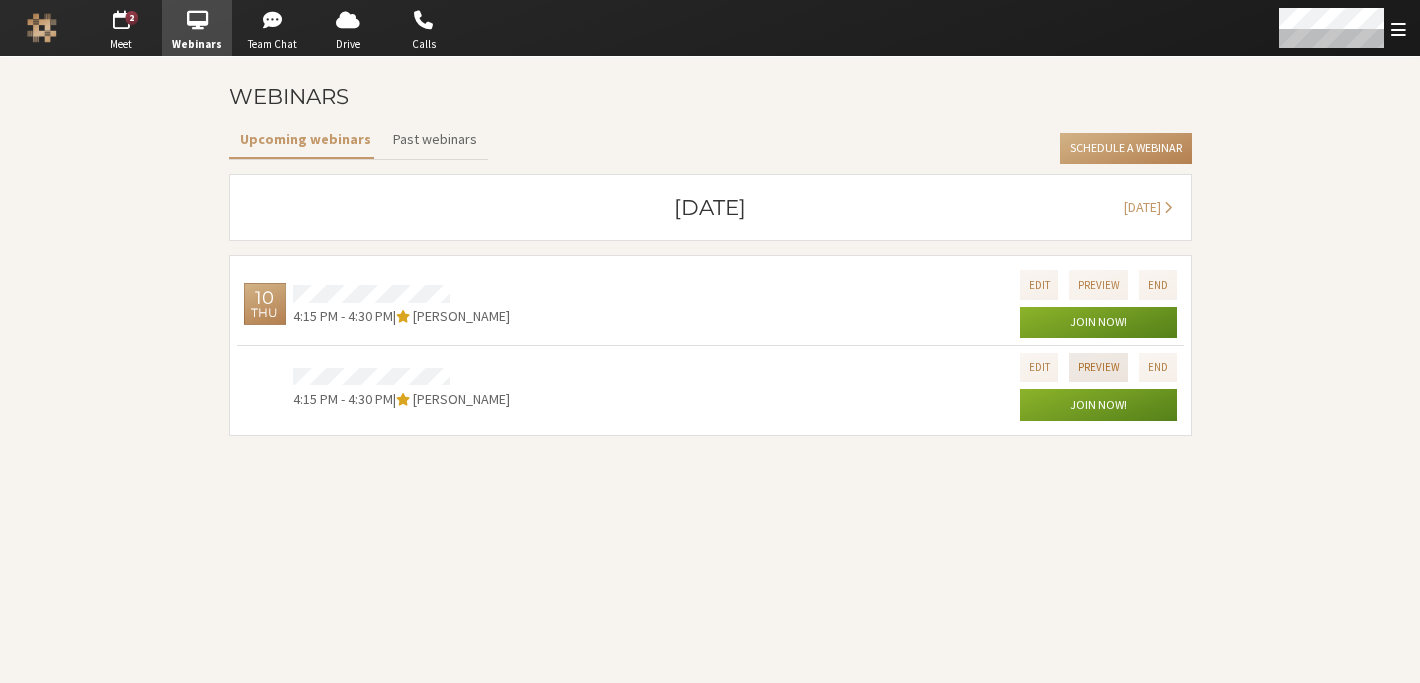 click on "Preview" at bounding box center (1099, 367) 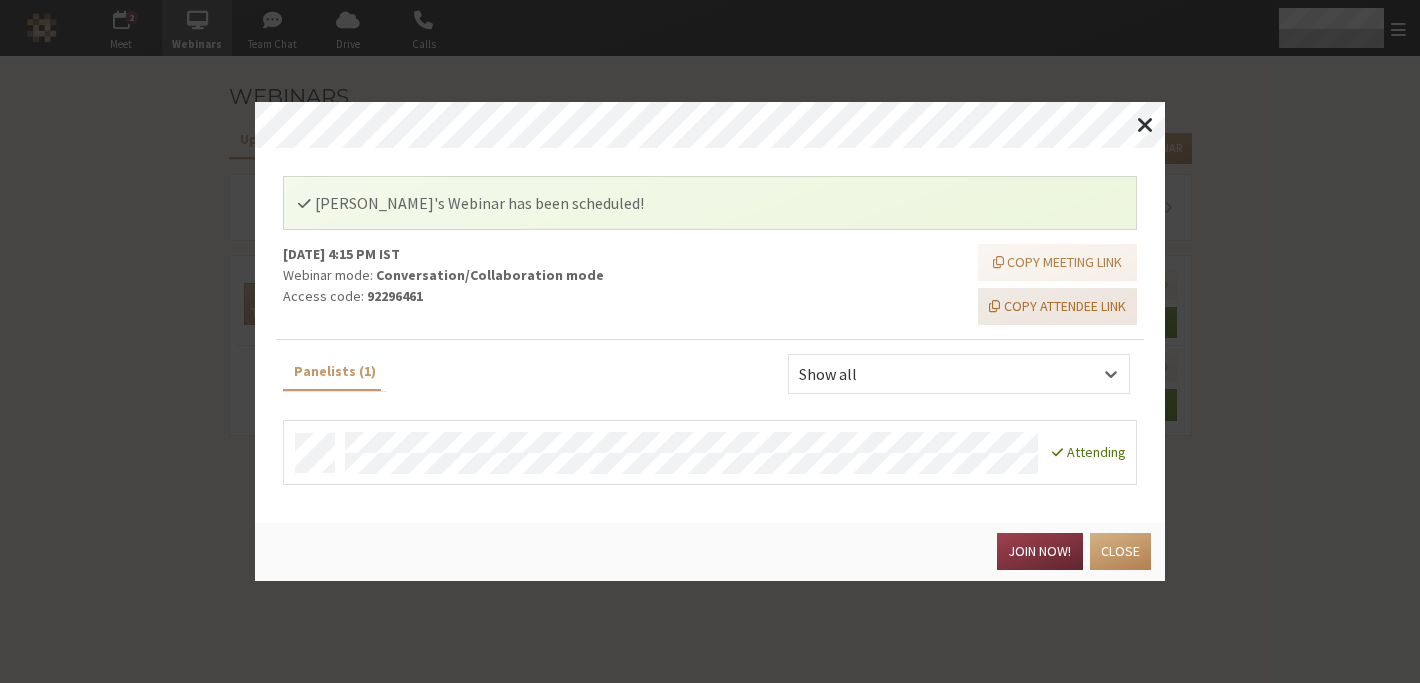 click on "Copy attendee link" at bounding box center [1057, 306] 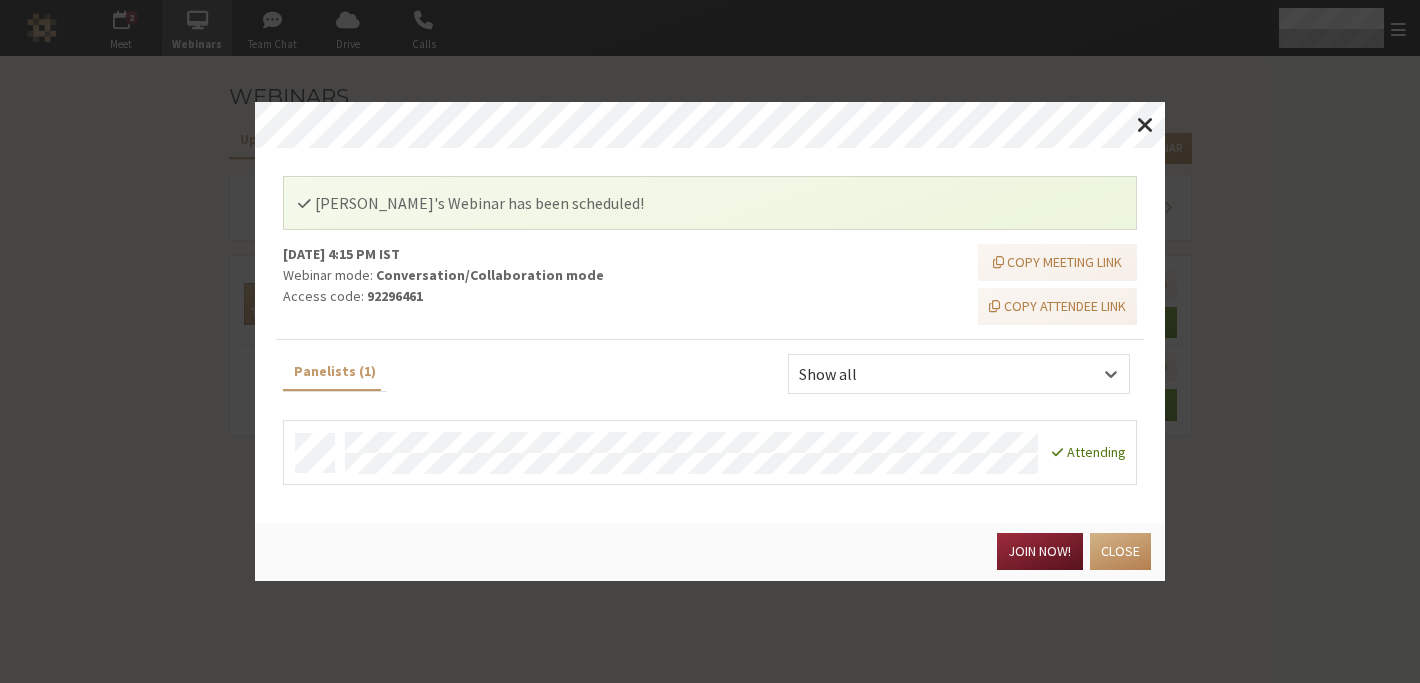 click on "Join now!" at bounding box center (1039, 551) 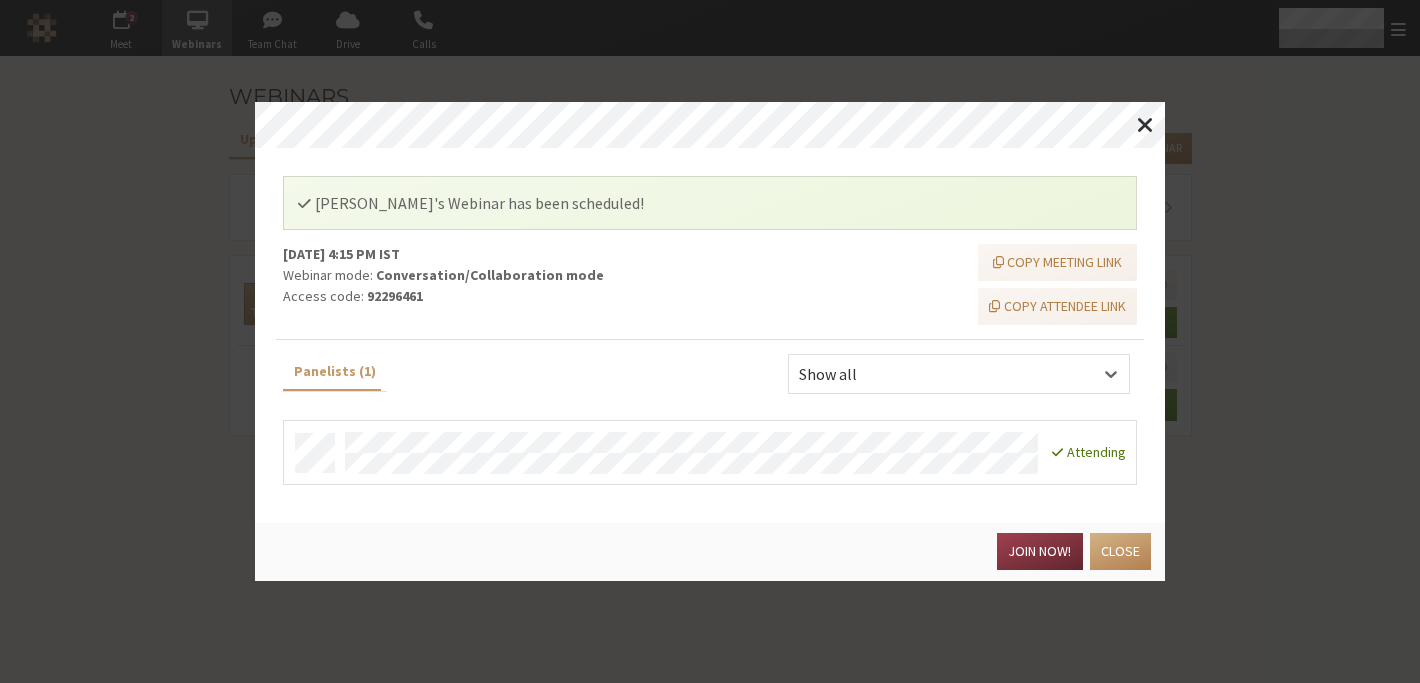 click on "Join now! Close" at bounding box center (710, 552) 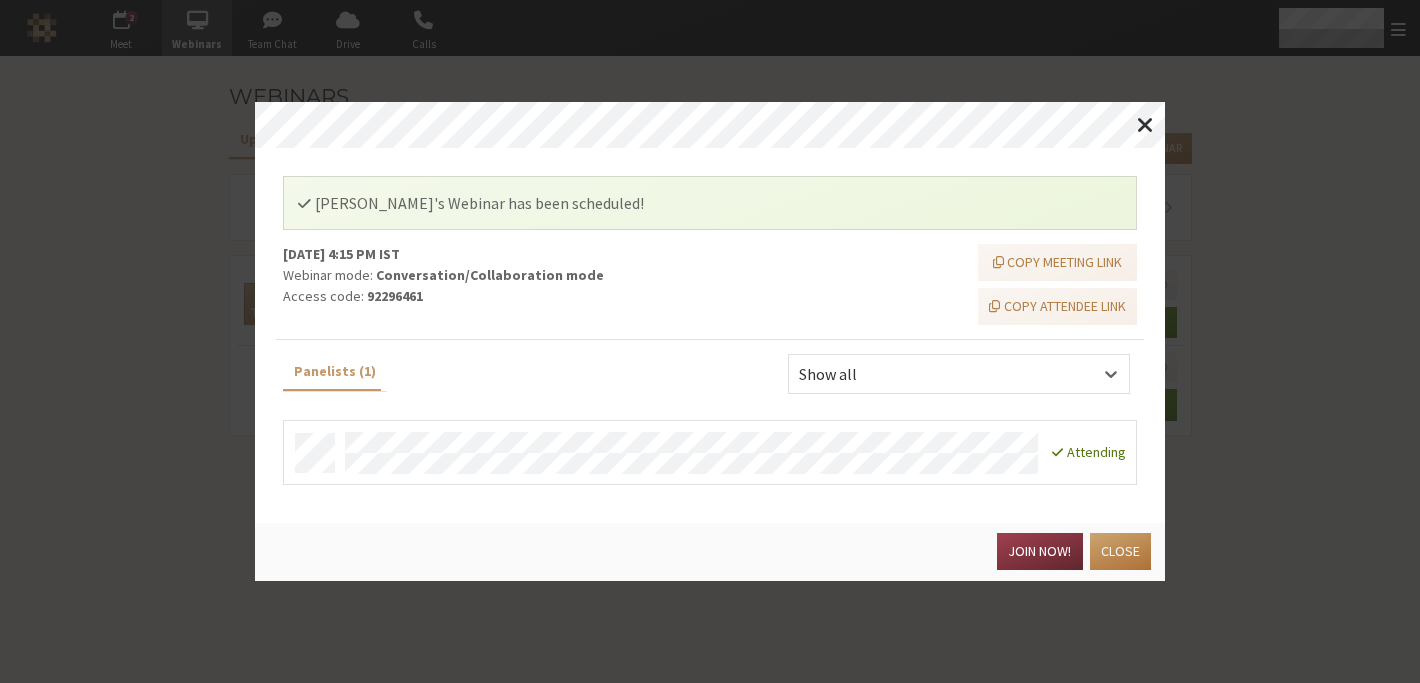 click on "Close" at bounding box center [1120, 551] 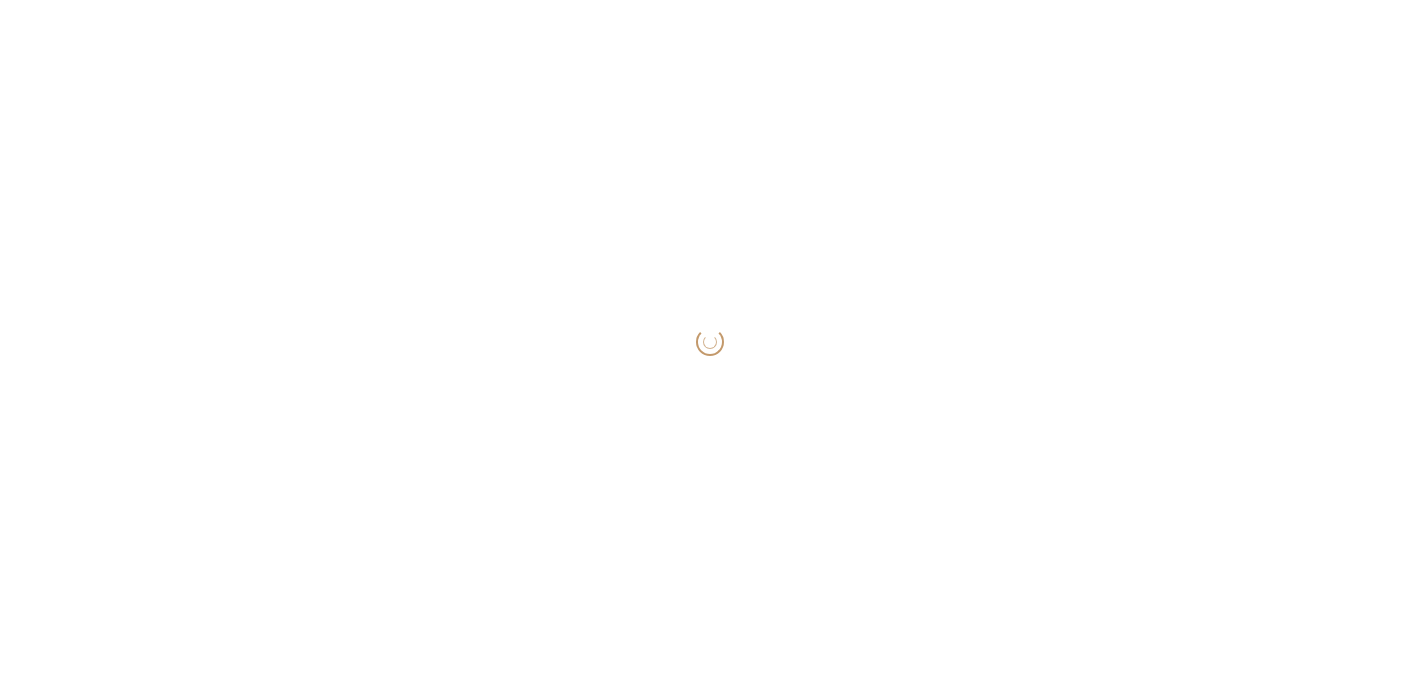 scroll, scrollTop: 0, scrollLeft: 0, axis: both 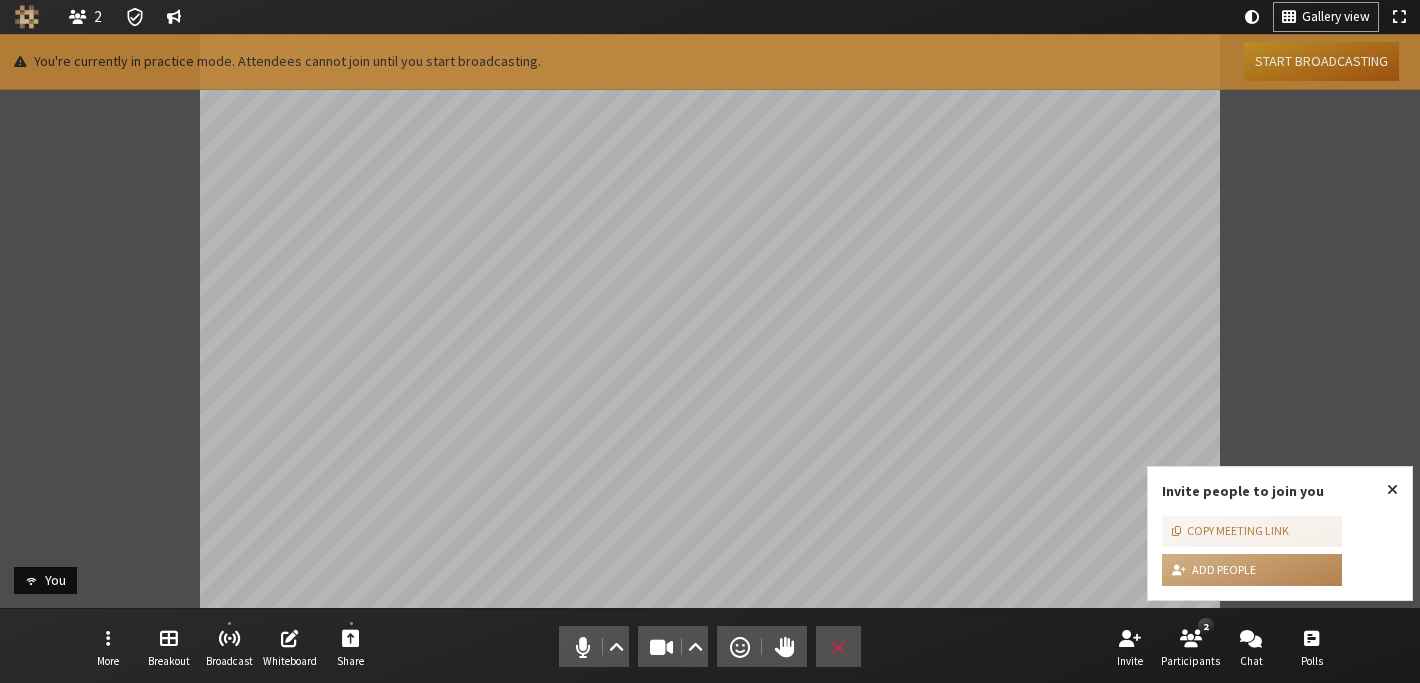 click on "Start broadcasting" at bounding box center [1321, 61] 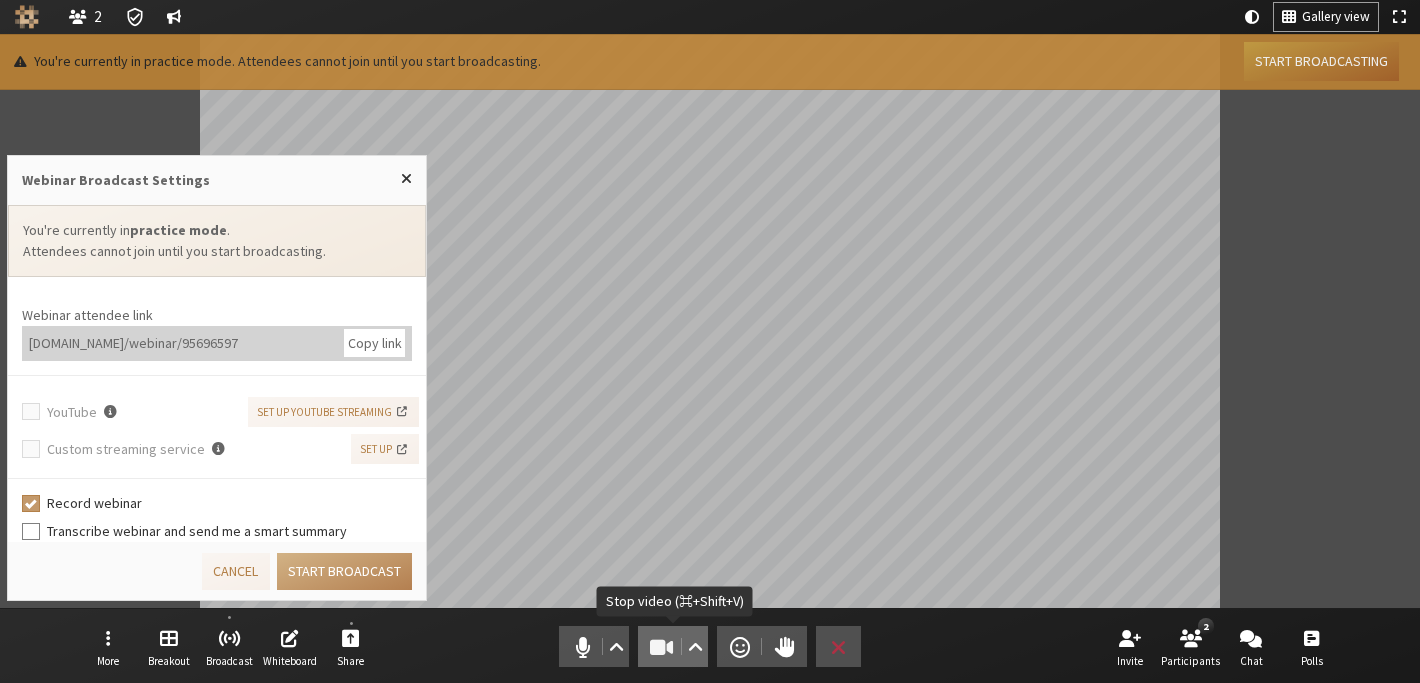 click at bounding box center (662, 647) 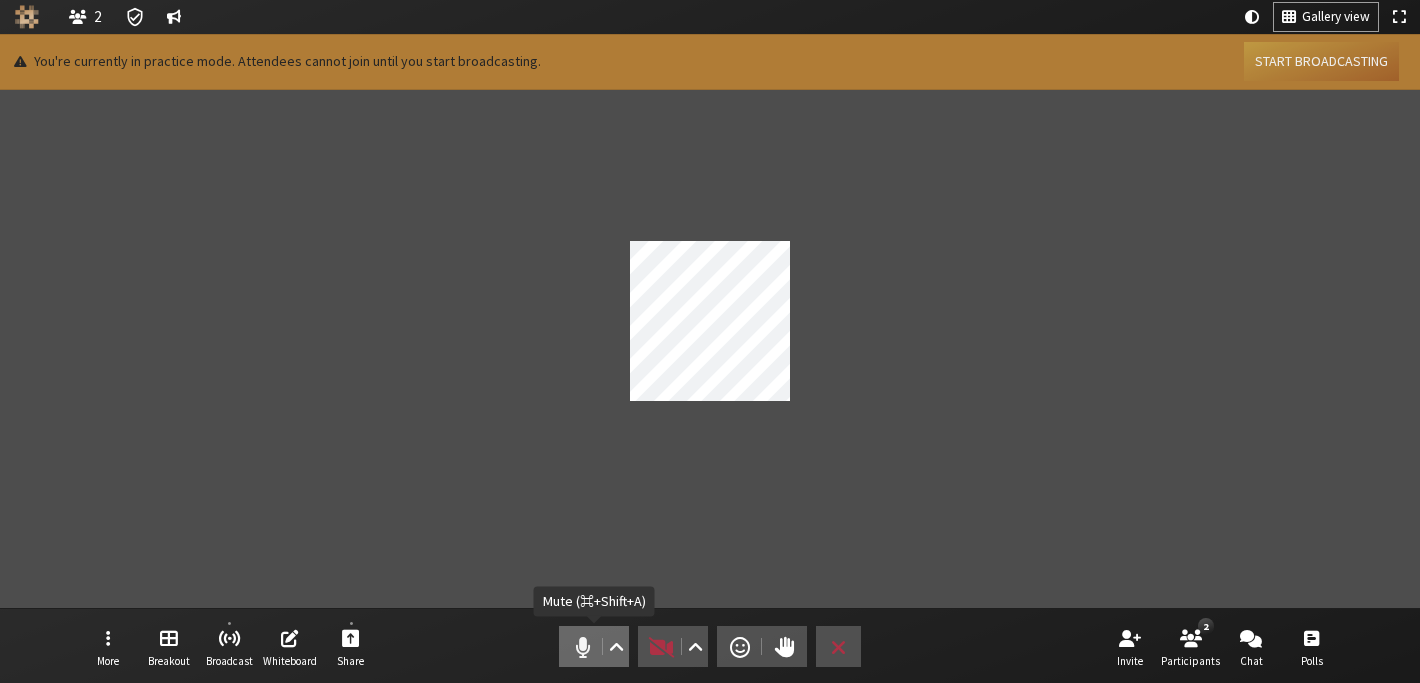 click at bounding box center [583, 647] 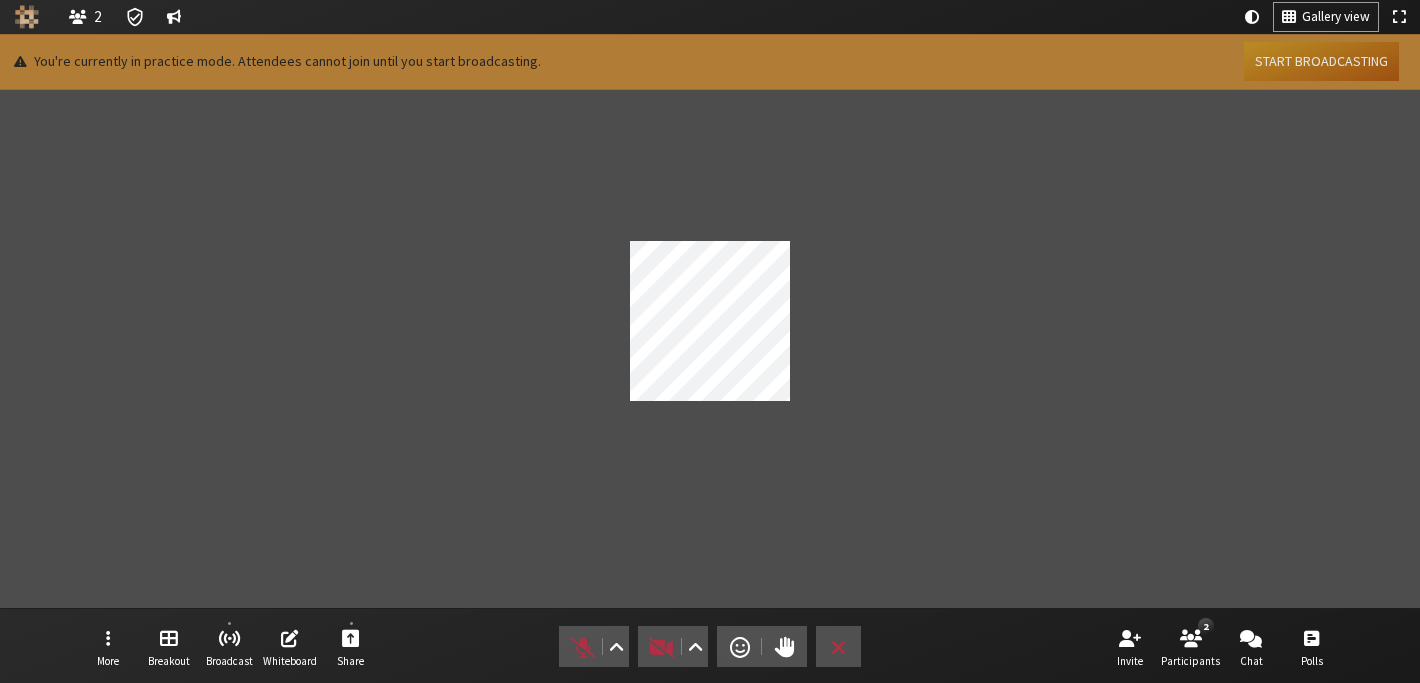 click on "Start broadcasting" at bounding box center [1321, 61] 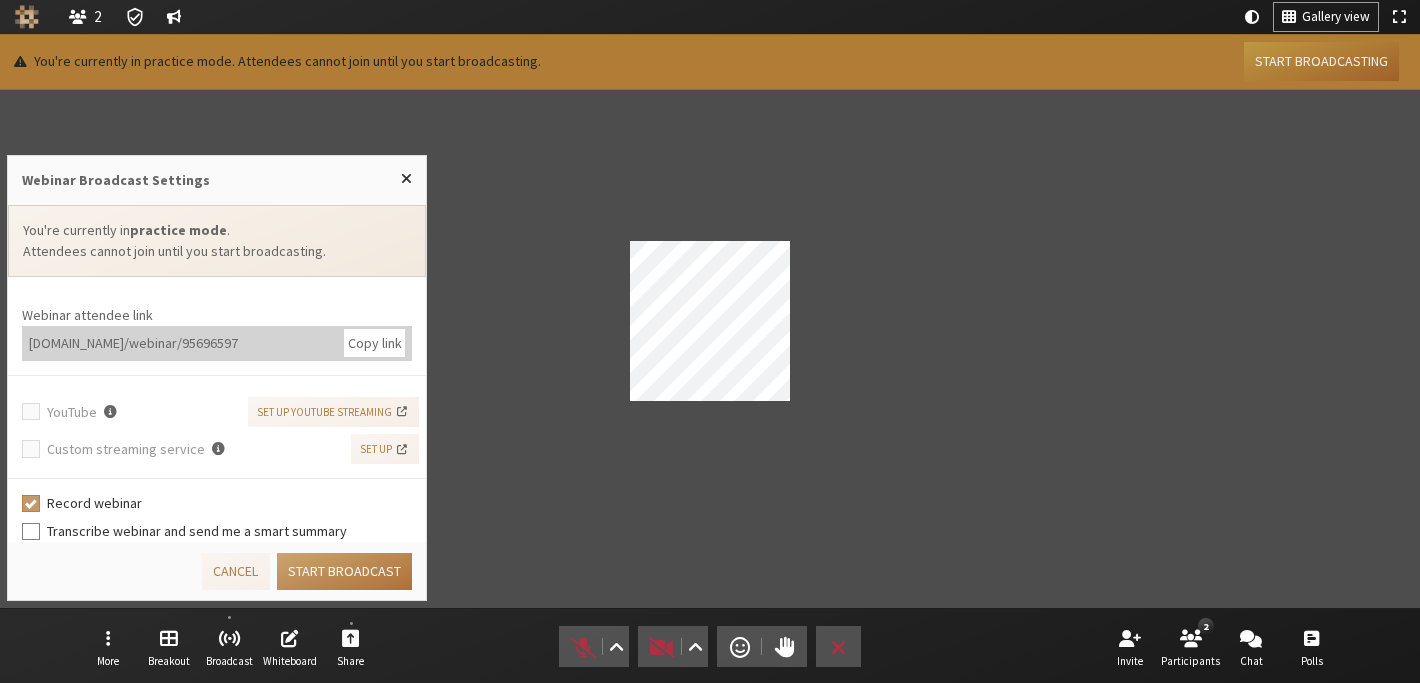click on "Start broadcast" at bounding box center [344, 571] 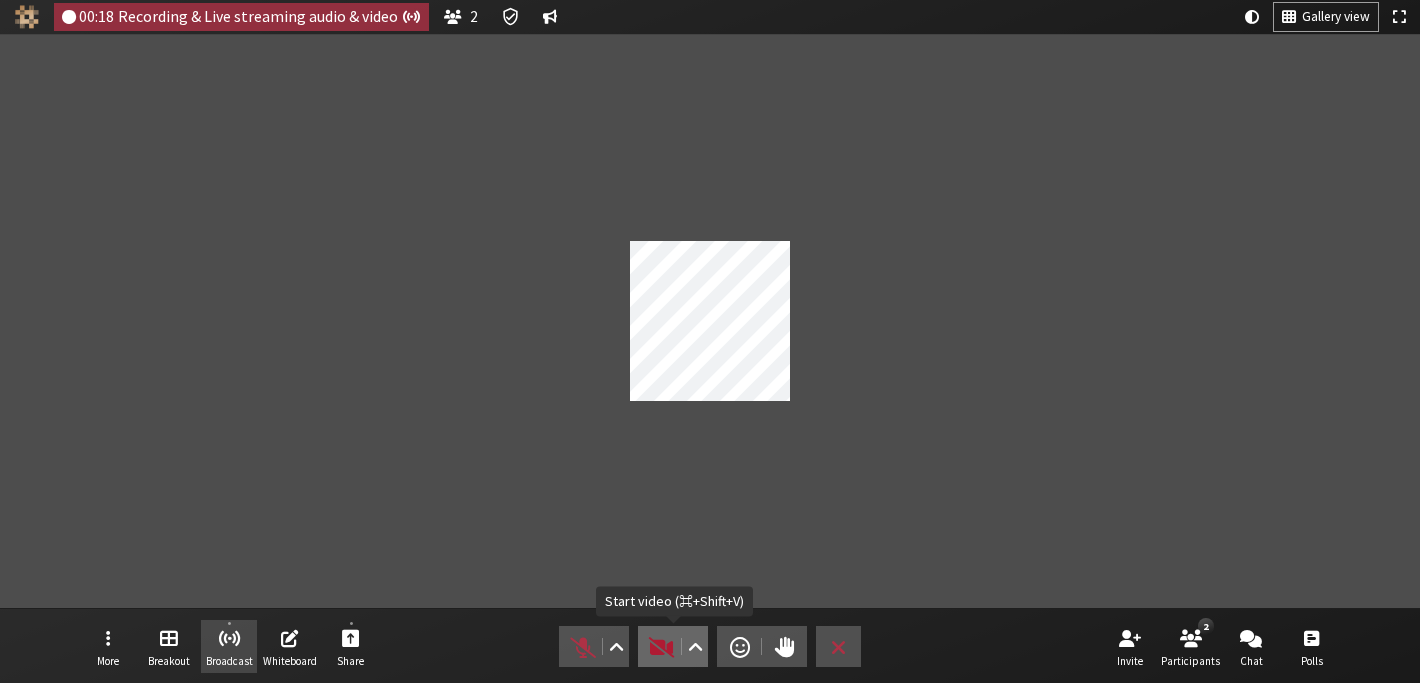 click at bounding box center (662, 647) 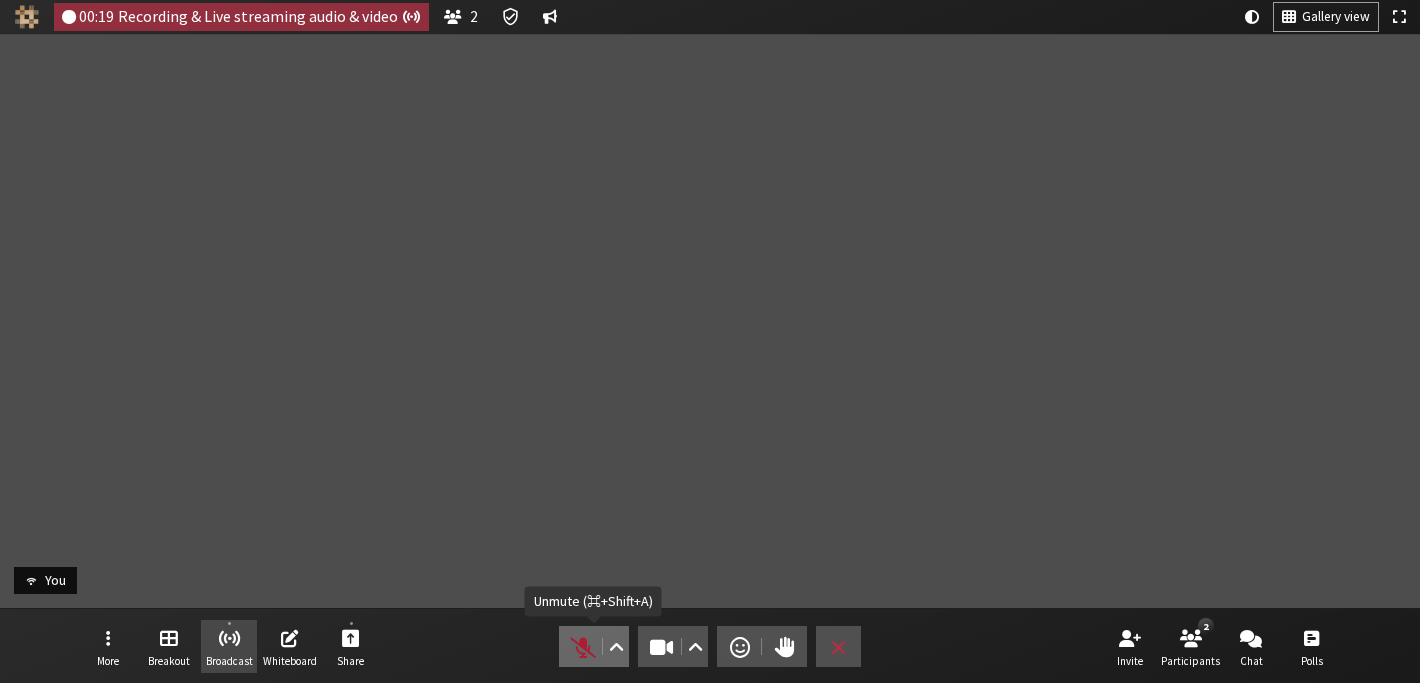 click at bounding box center [583, 647] 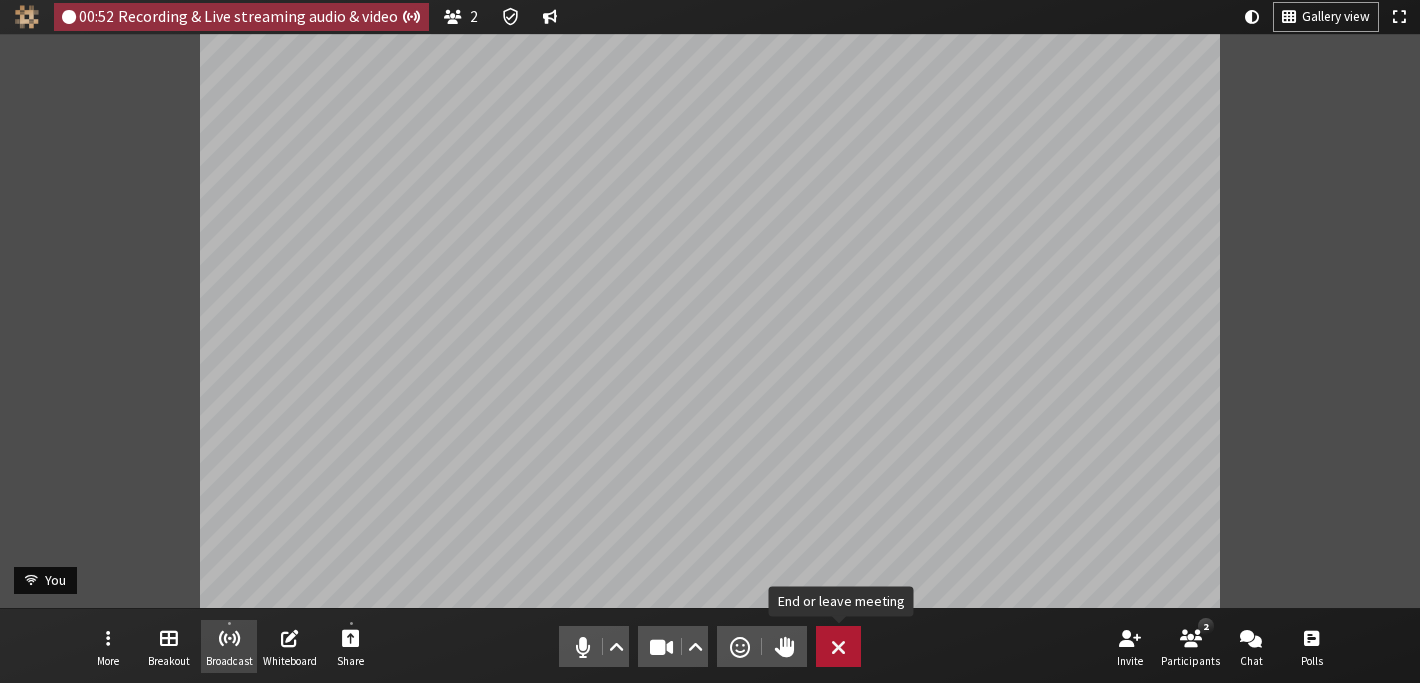 click at bounding box center (838, 647) 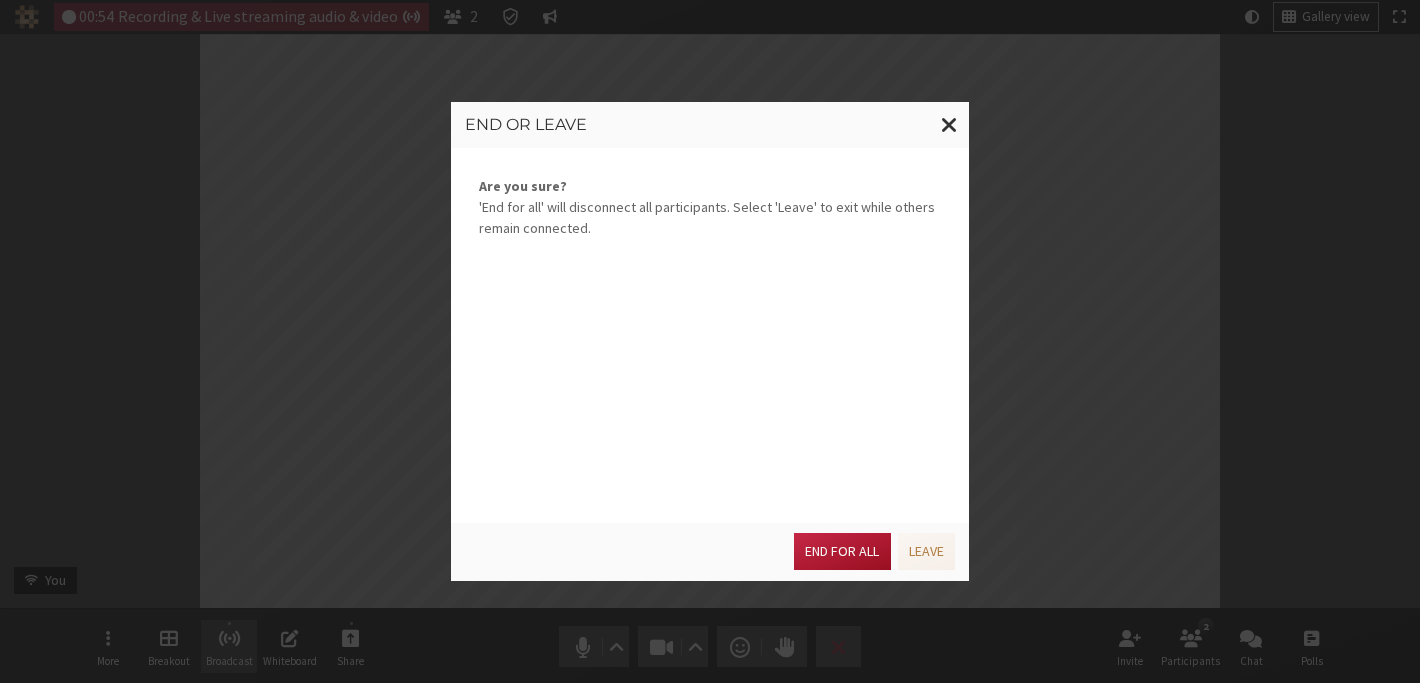 click on "End for all" at bounding box center [842, 551] 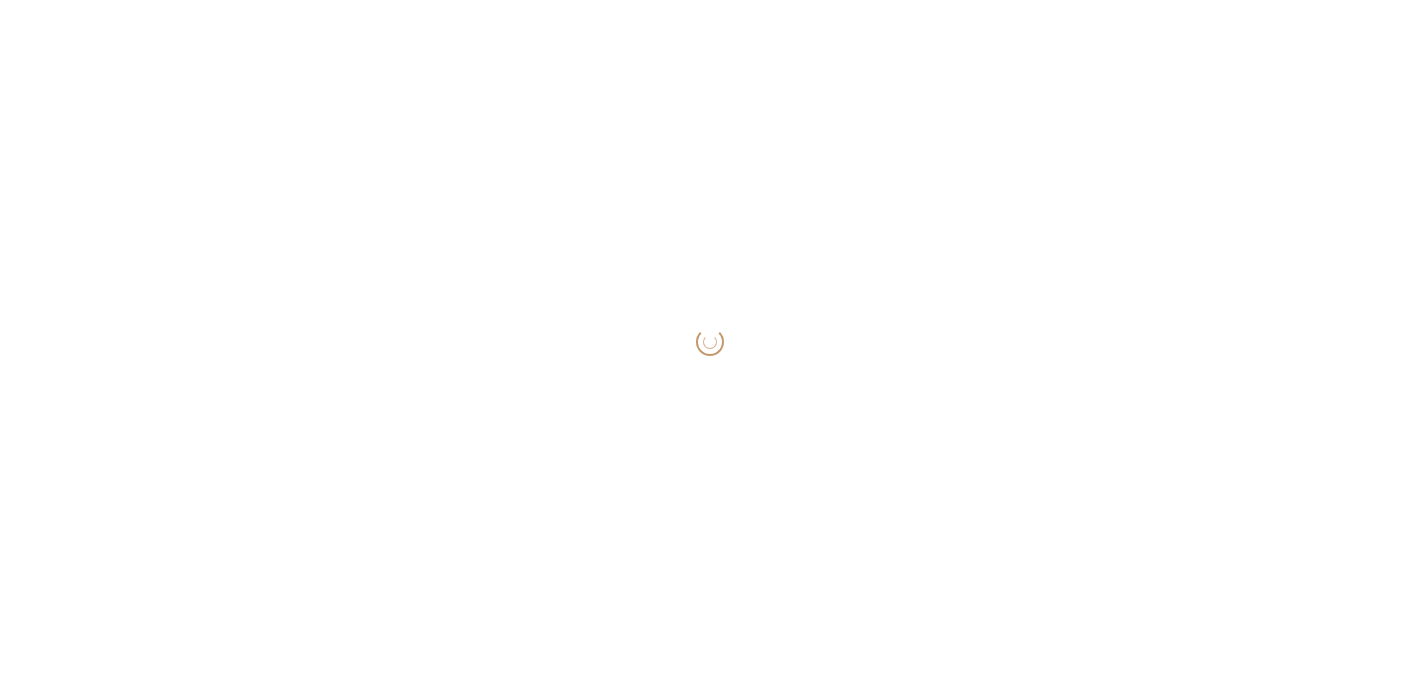 scroll, scrollTop: 0, scrollLeft: 0, axis: both 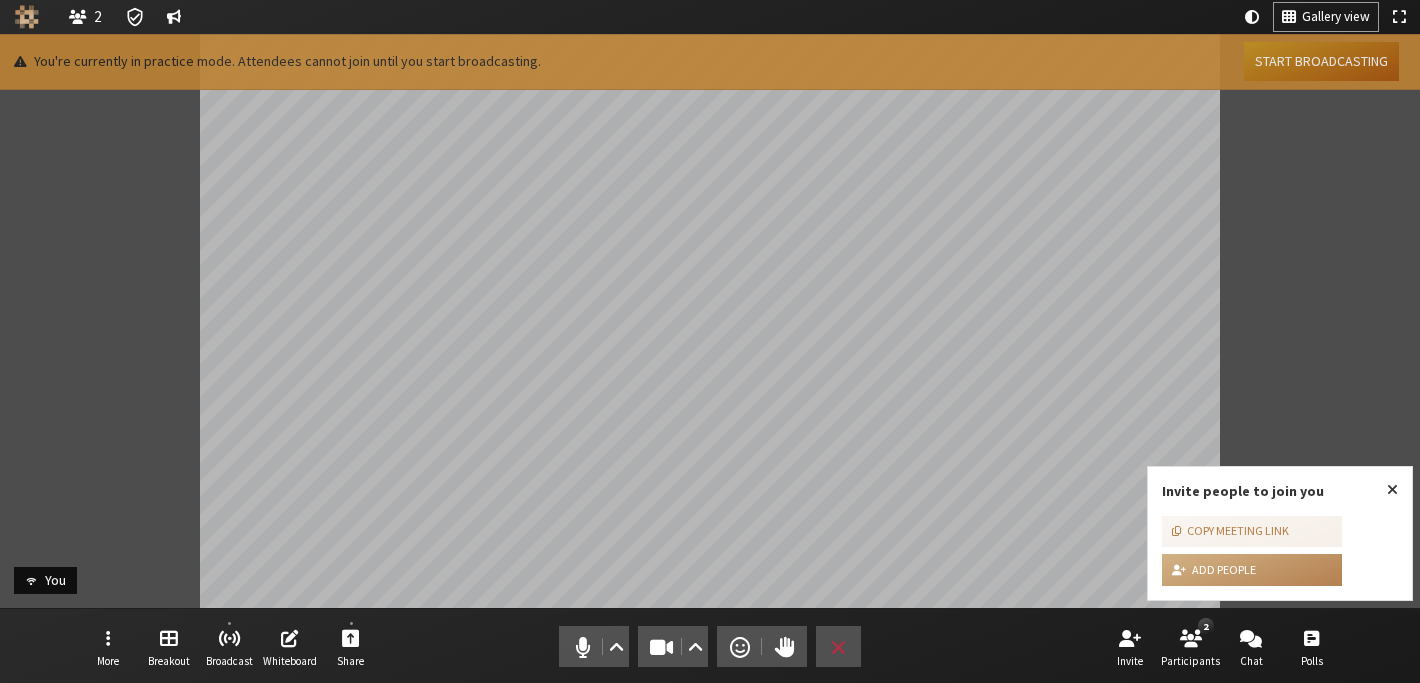 click on "Start broadcasting" at bounding box center [1321, 61] 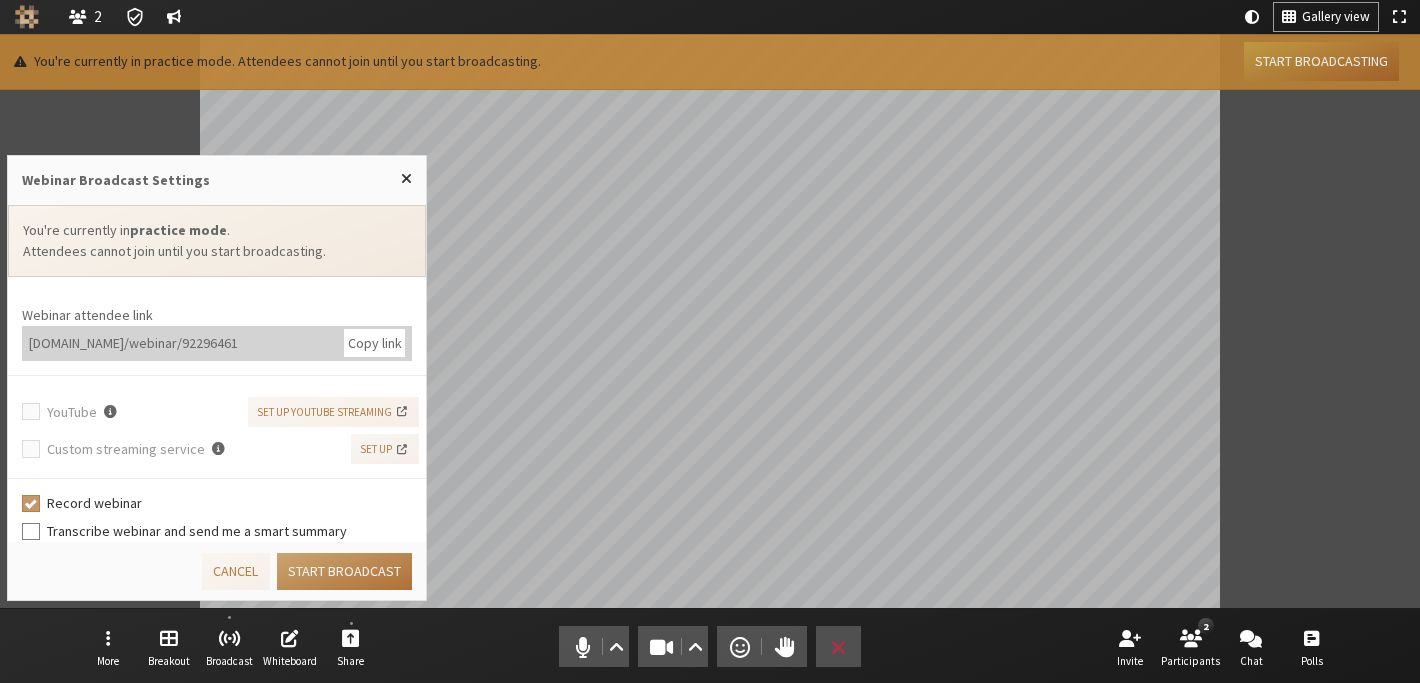 click on "Start broadcast" at bounding box center (344, 571) 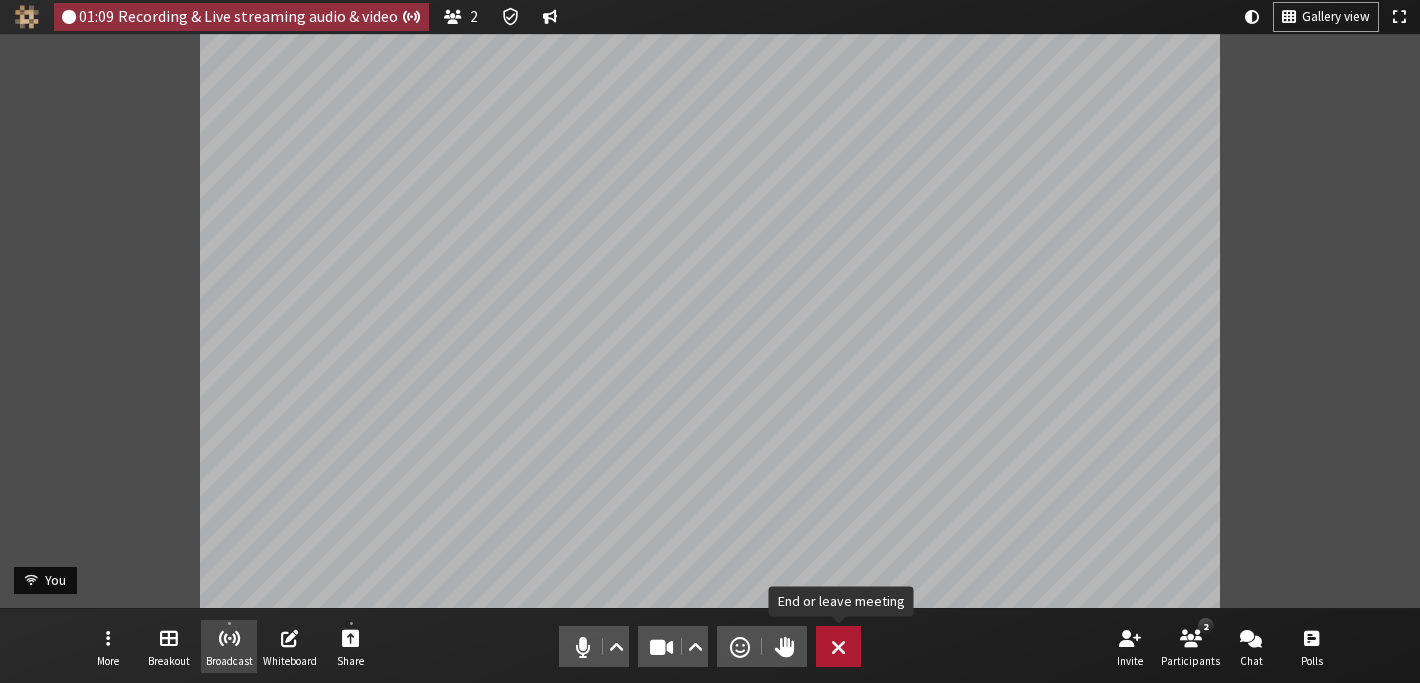 click at bounding box center [838, 647] 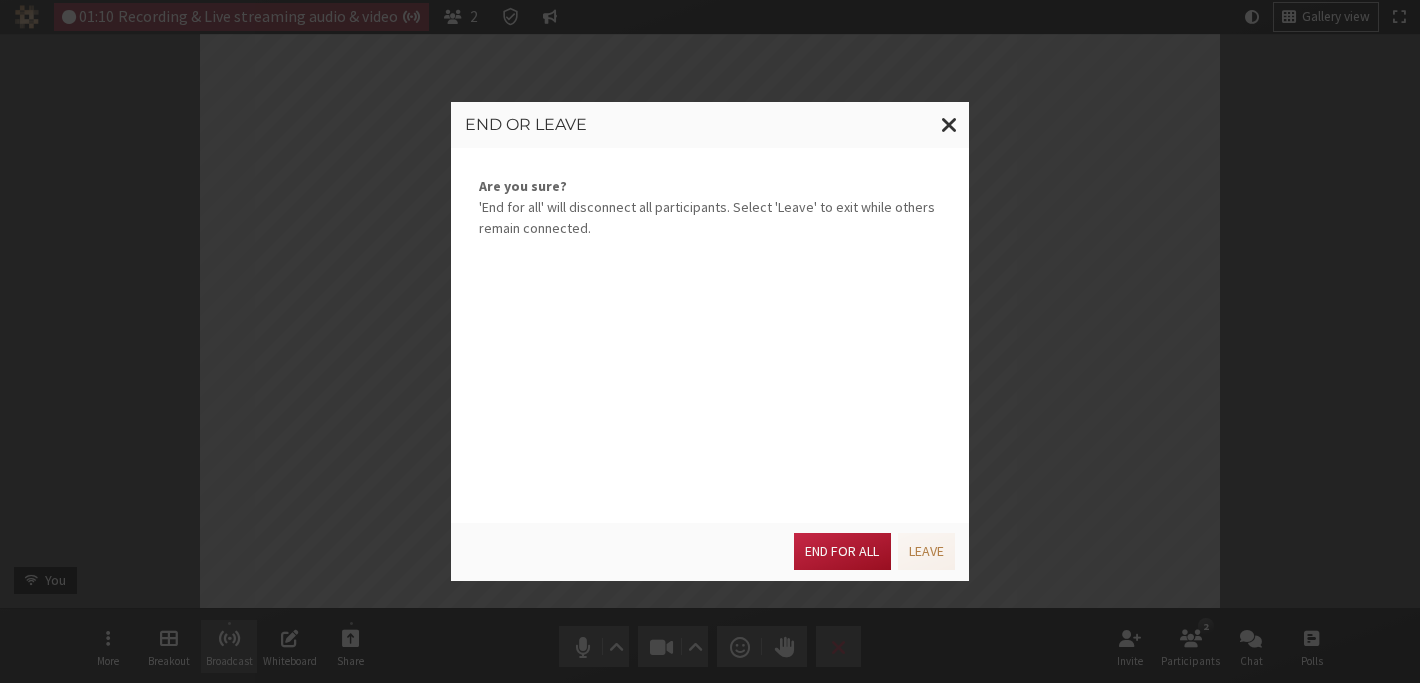 click on "End for all" at bounding box center (842, 551) 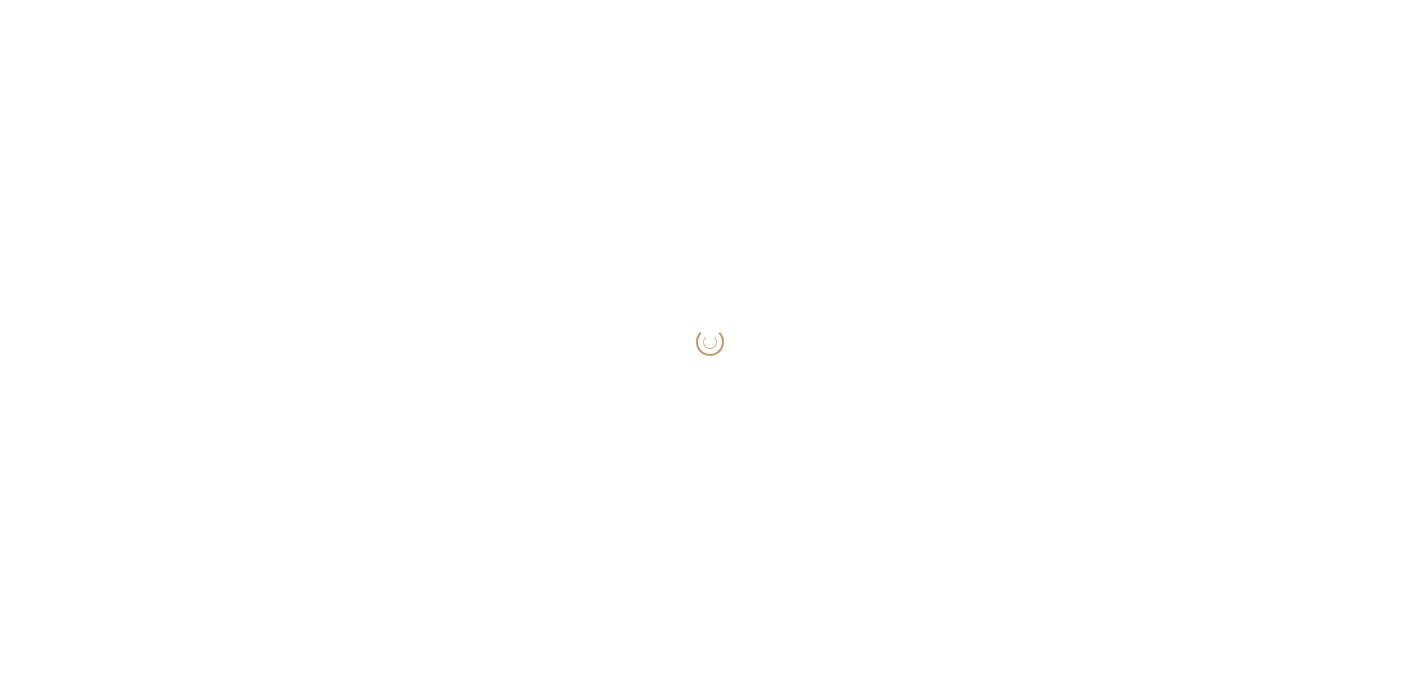 scroll, scrollTop: 0, scrollLeft: 0, axis: both 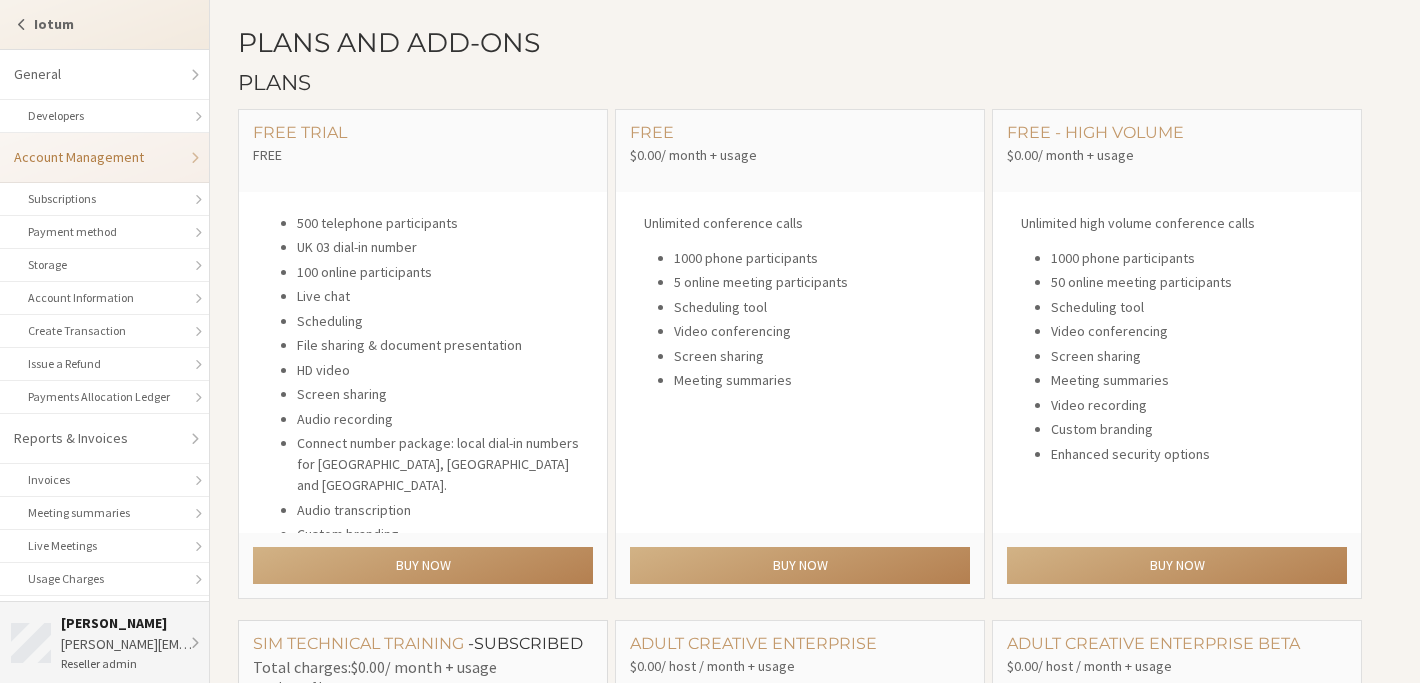 click on "Reseller admin" at bounding box center [130, 664] 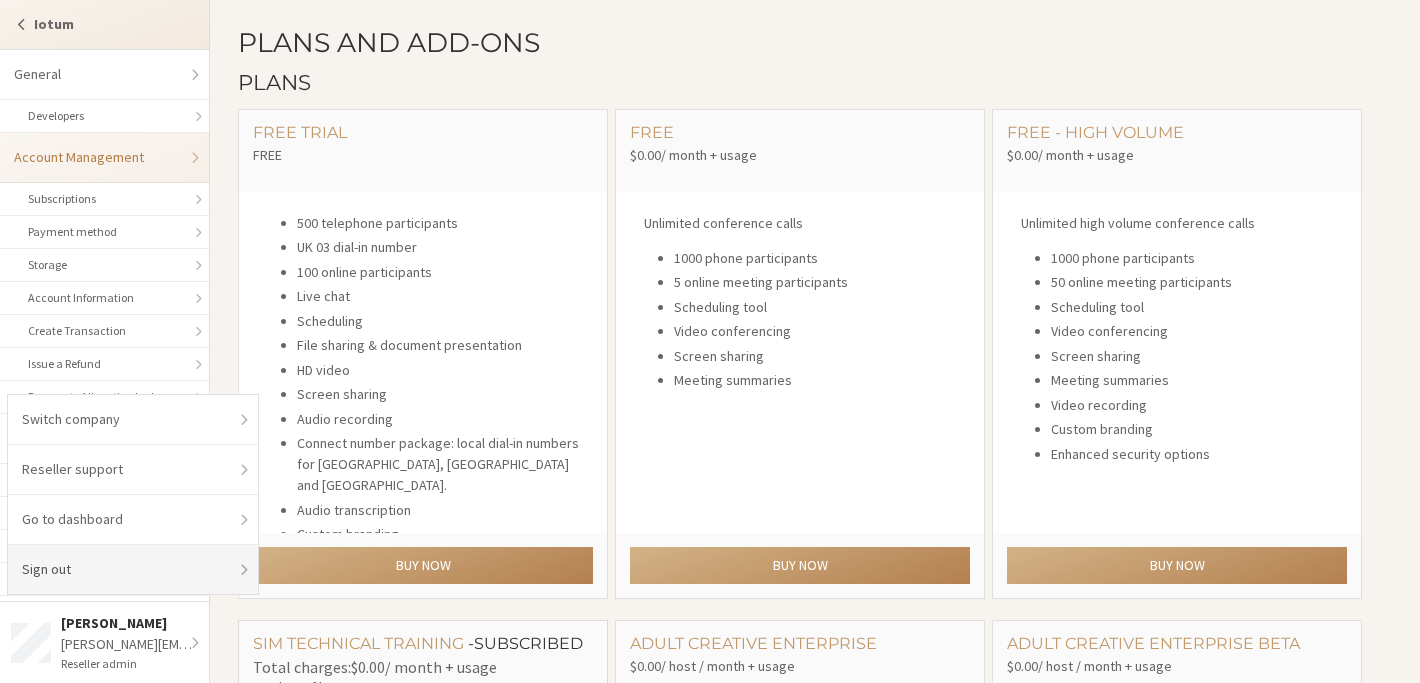 click on "Sign out" at bounding box center [133, 569] 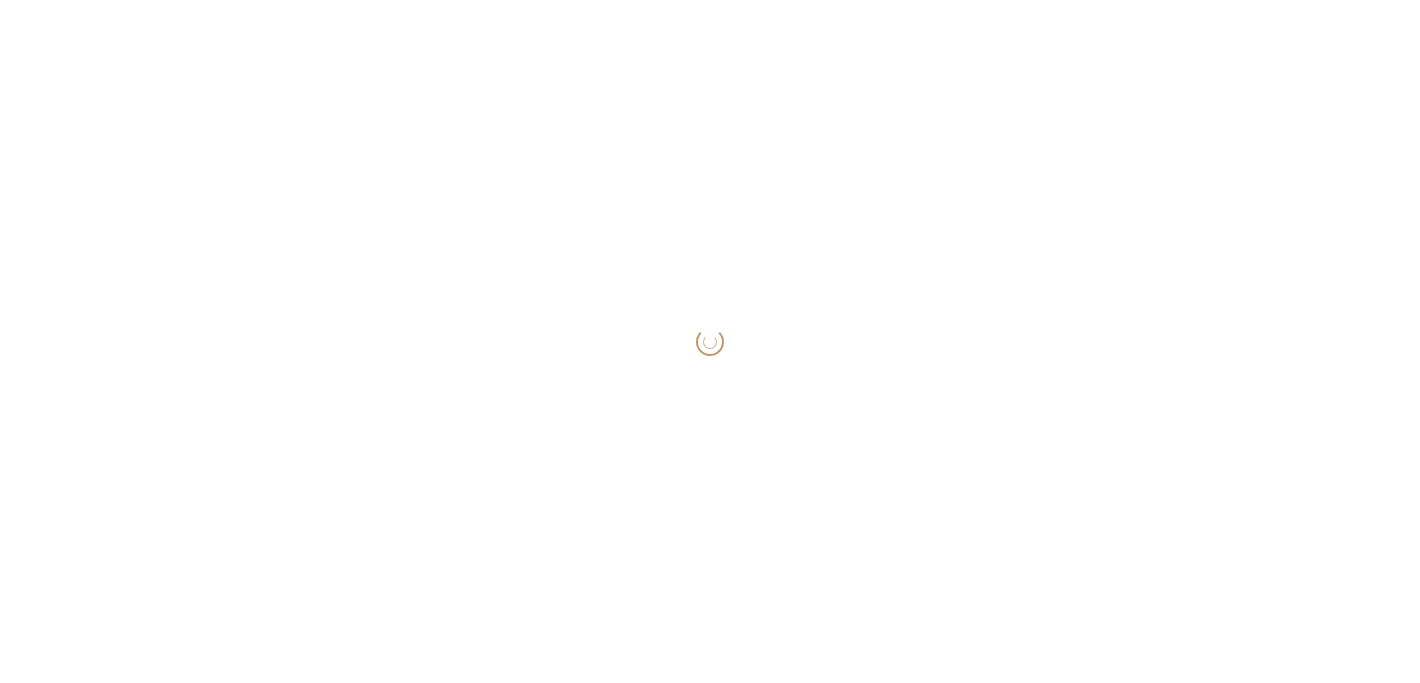 scroll, scrollTop: 0, scrollLeft: 0, axis: both 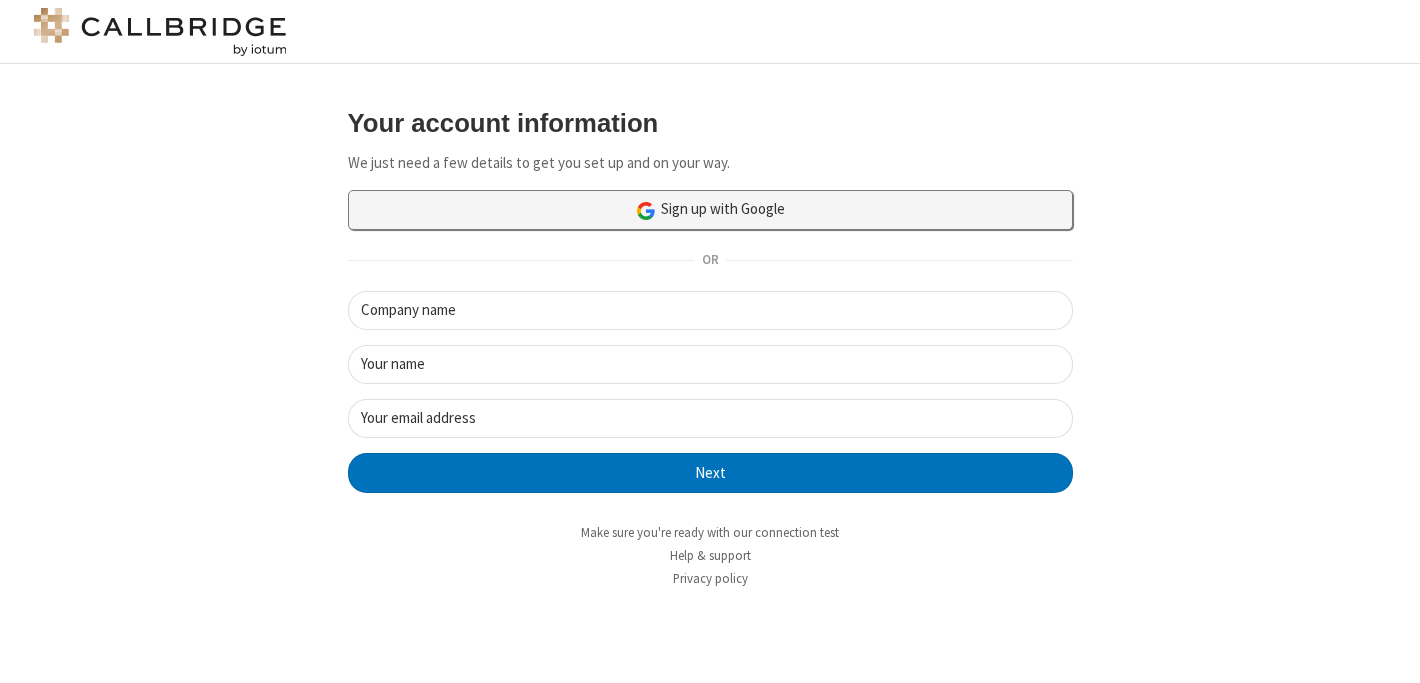 click on "Sign up with Google" at bounding box center [710, 210] 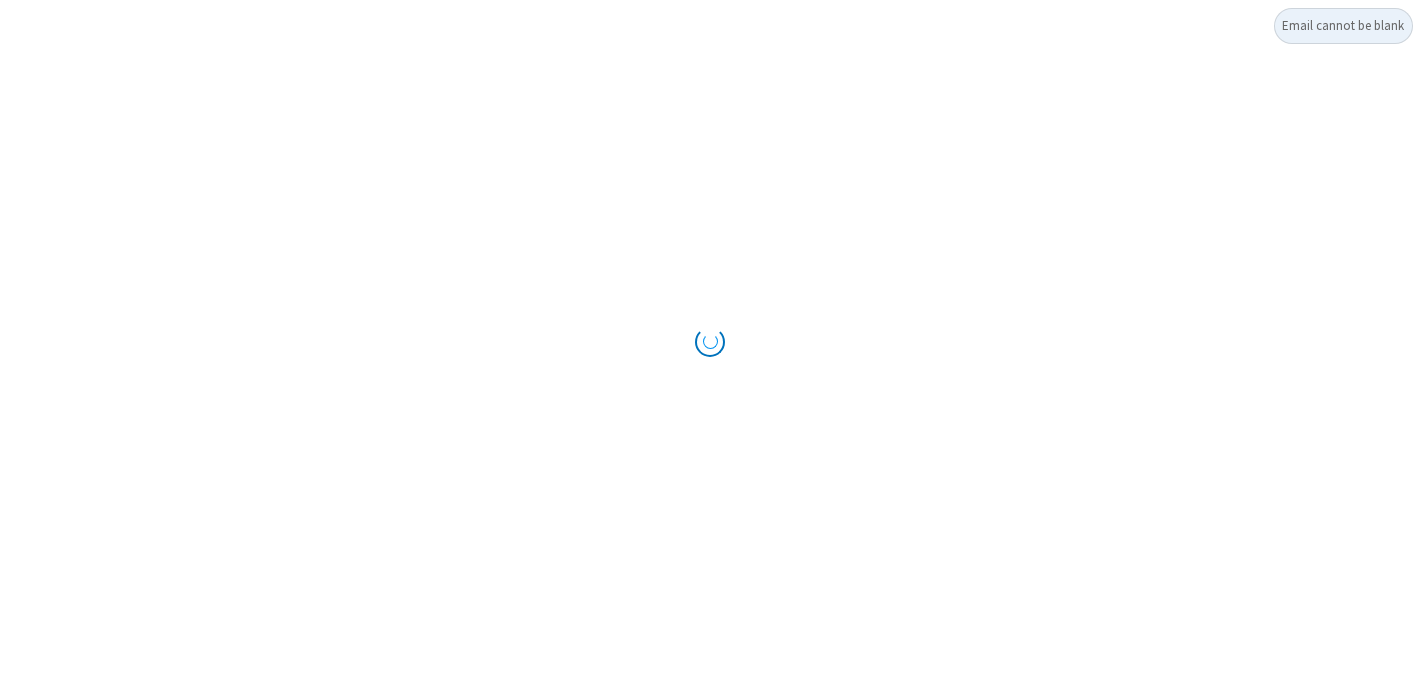 scroll, scrollTop: 0, scrollLeft: 0, axis: both 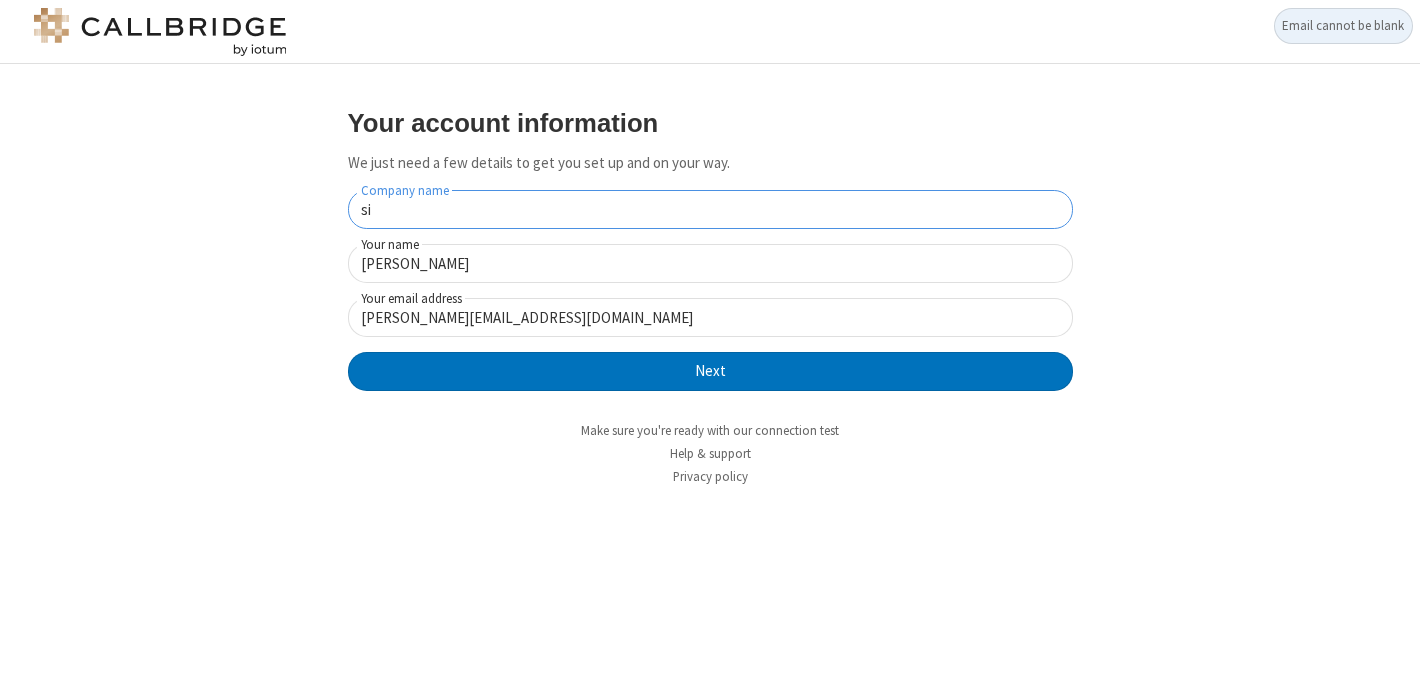 type on "s" 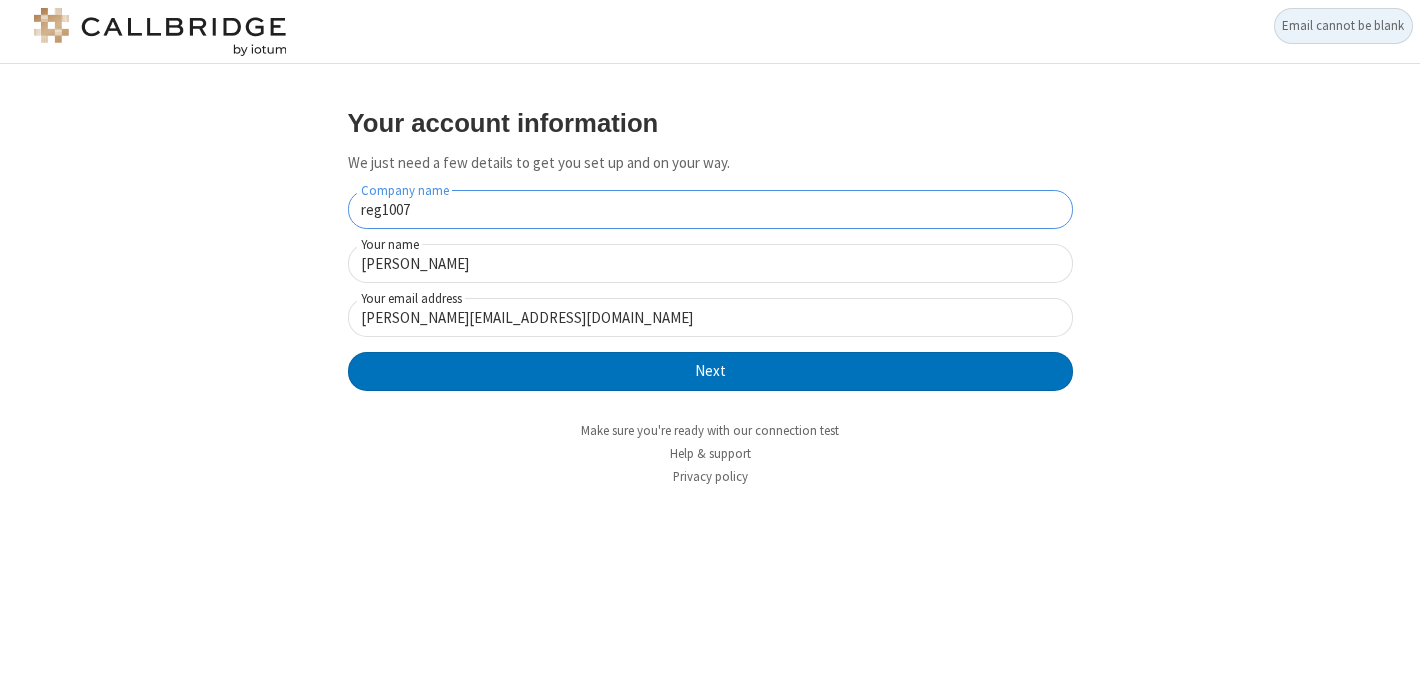 type on "reg1007" 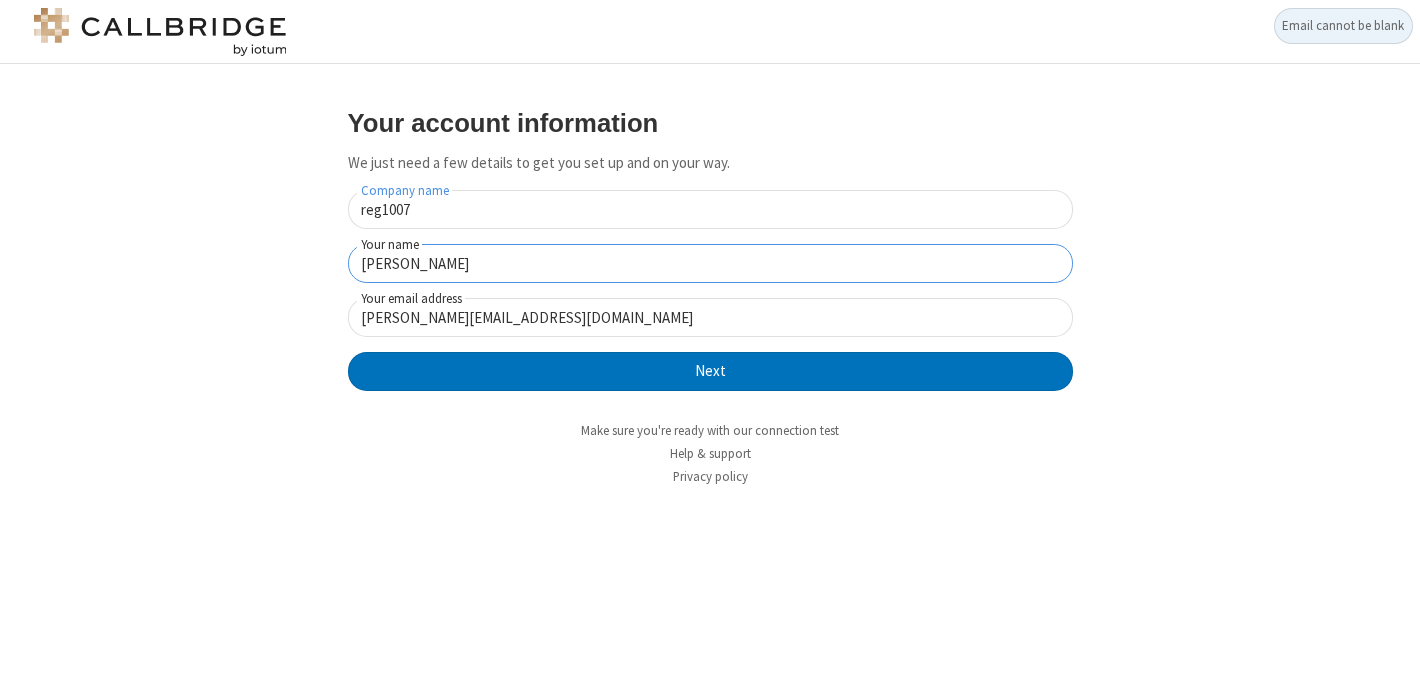 click on "Anita Baghel" at bounding box center [710, 263] 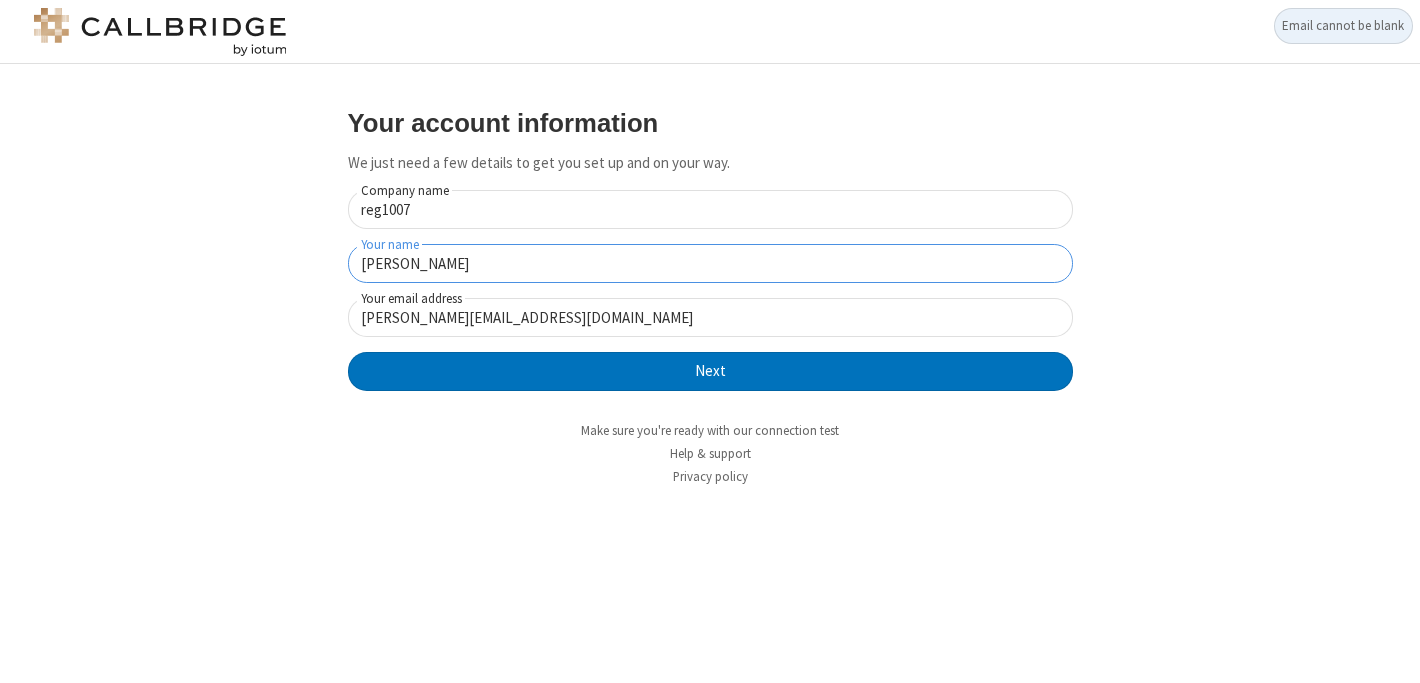 type on "Anita" 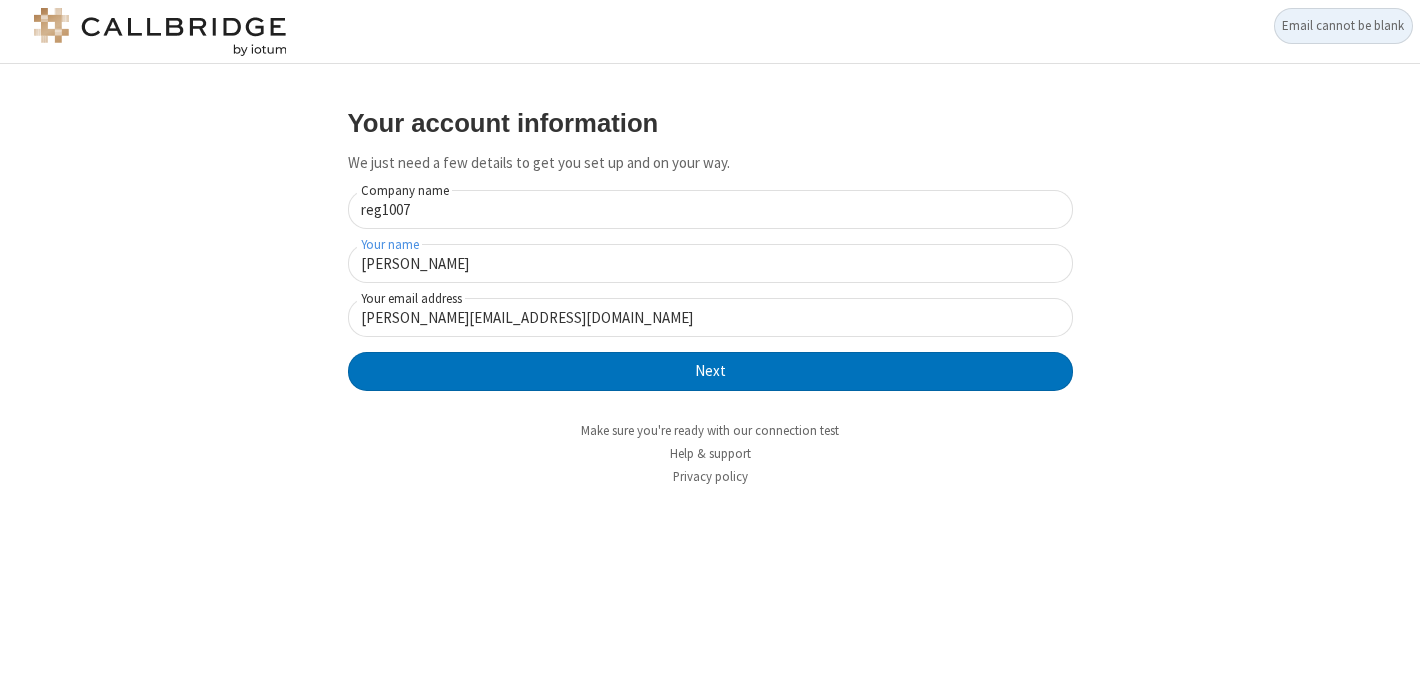 click on "Your account information We just need a few details to get you set up and on your way. reg1007 Company name Anita Your name anita@iotum.com Your email address Next" at bounding box center [710, 250] 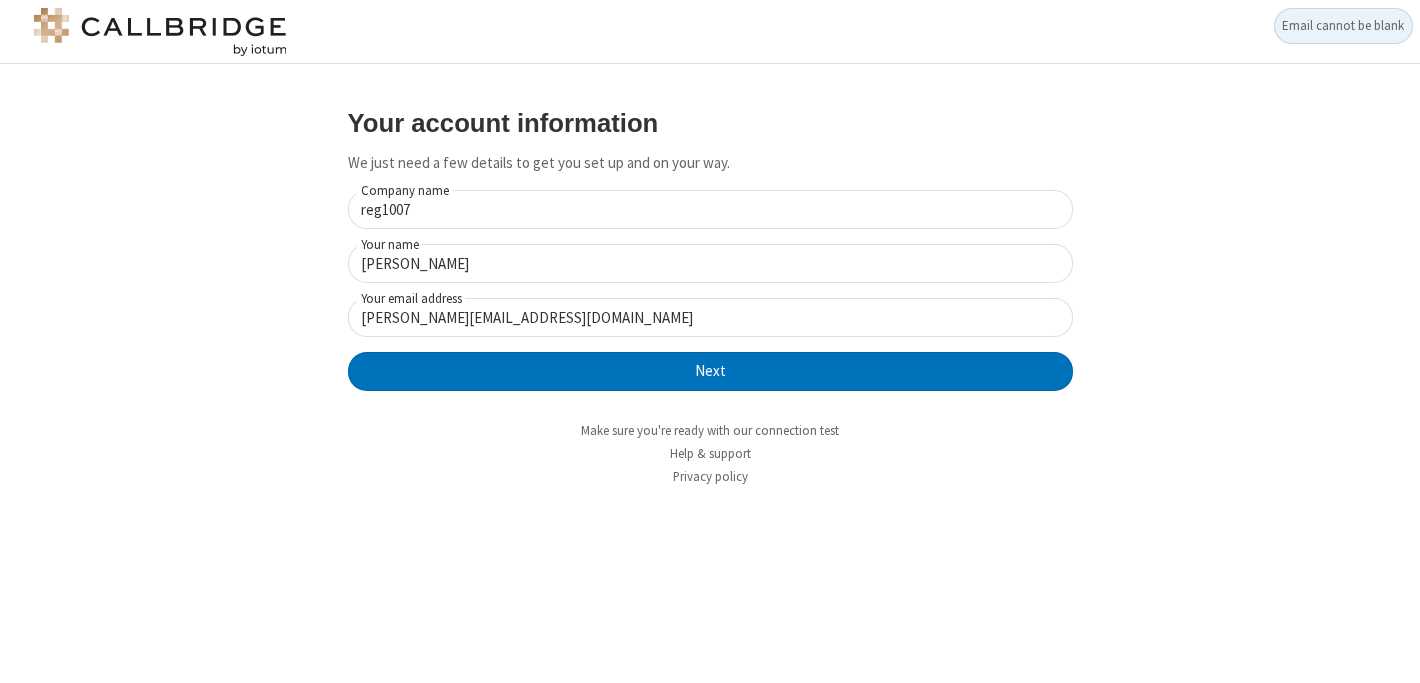click on "anita@iotum.com" at bounding box center (710, 317) 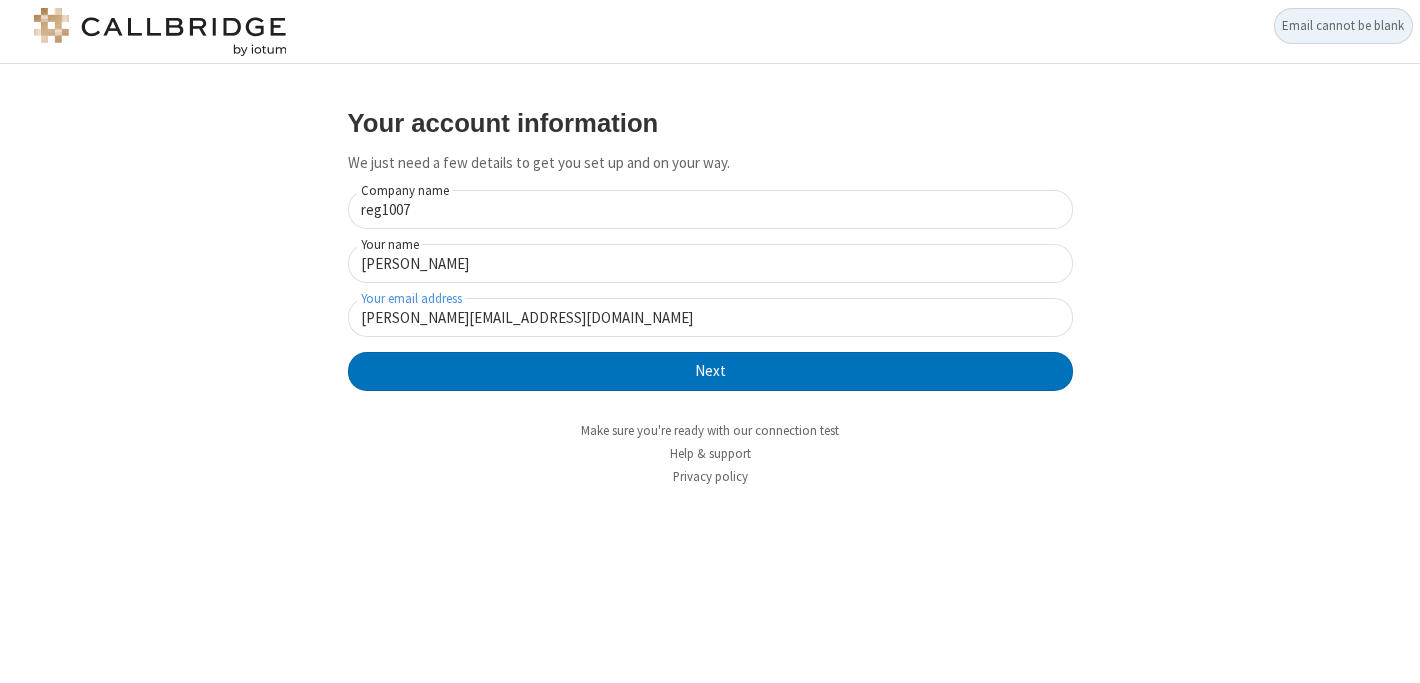 click on "anita@iotum.com" at bounding box center (710, 317) 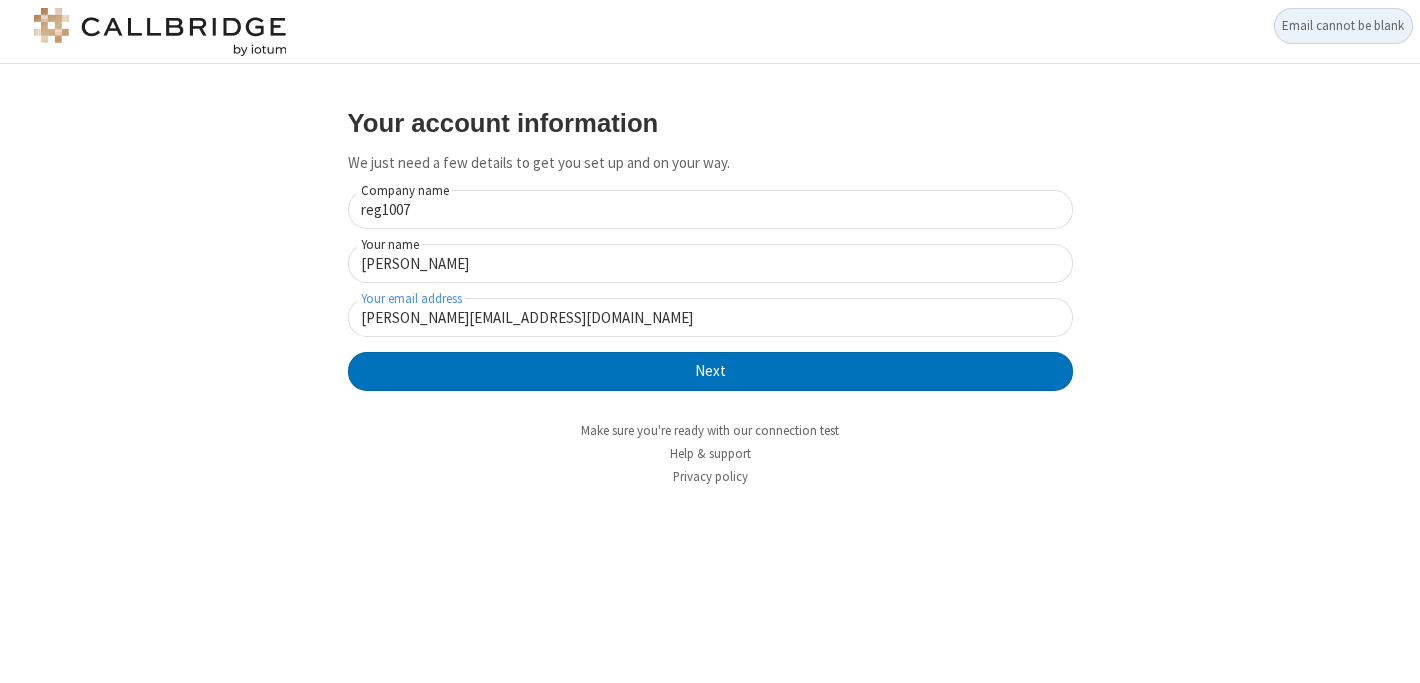 click on "anita@iotum.com" at bounding box center (710, 317) 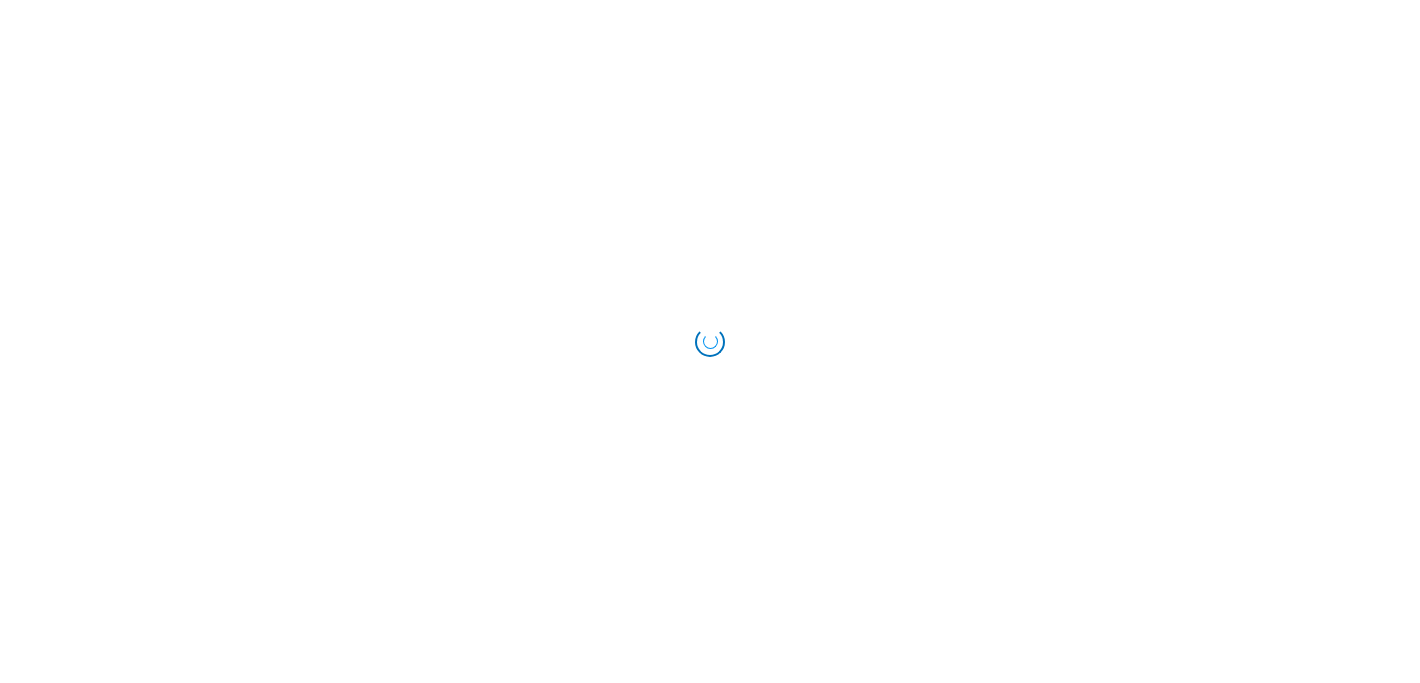 scroll, scrollTop: 0, scrollLeft: 0, axis: both 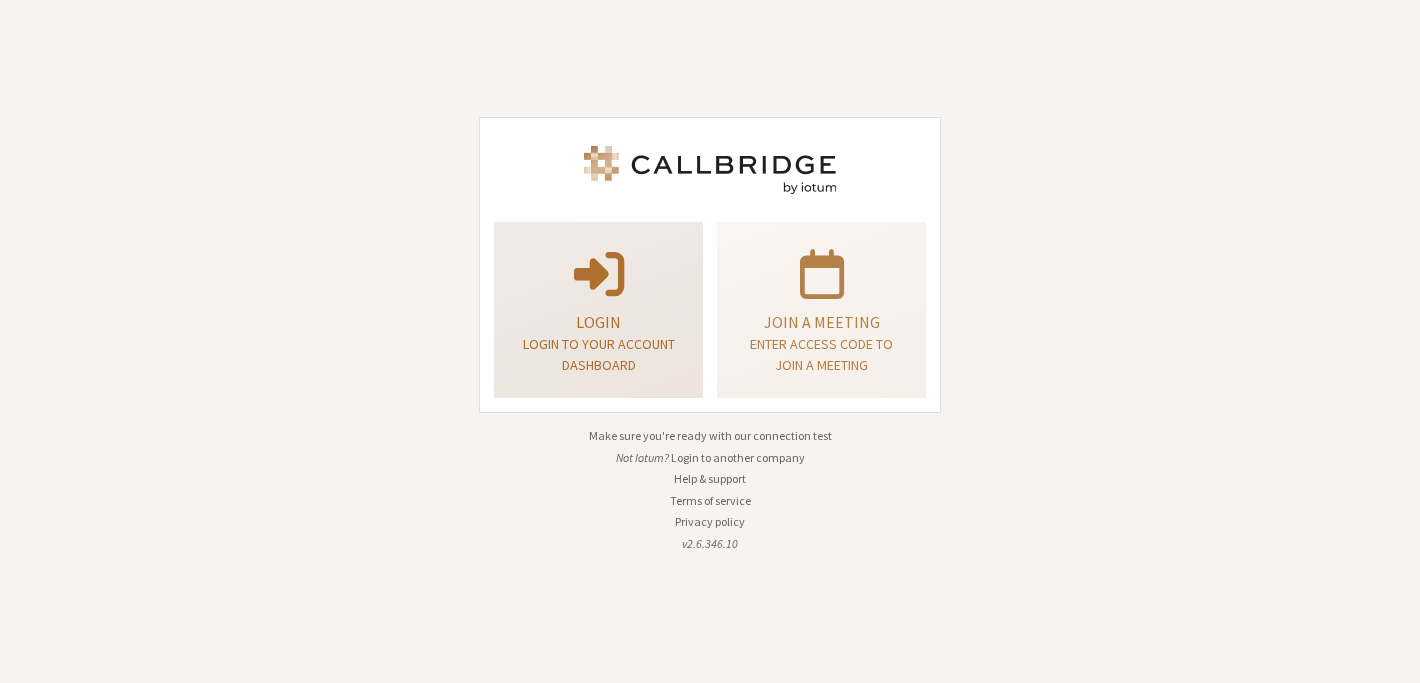 click on "Login" at bounding box center [598, 322] 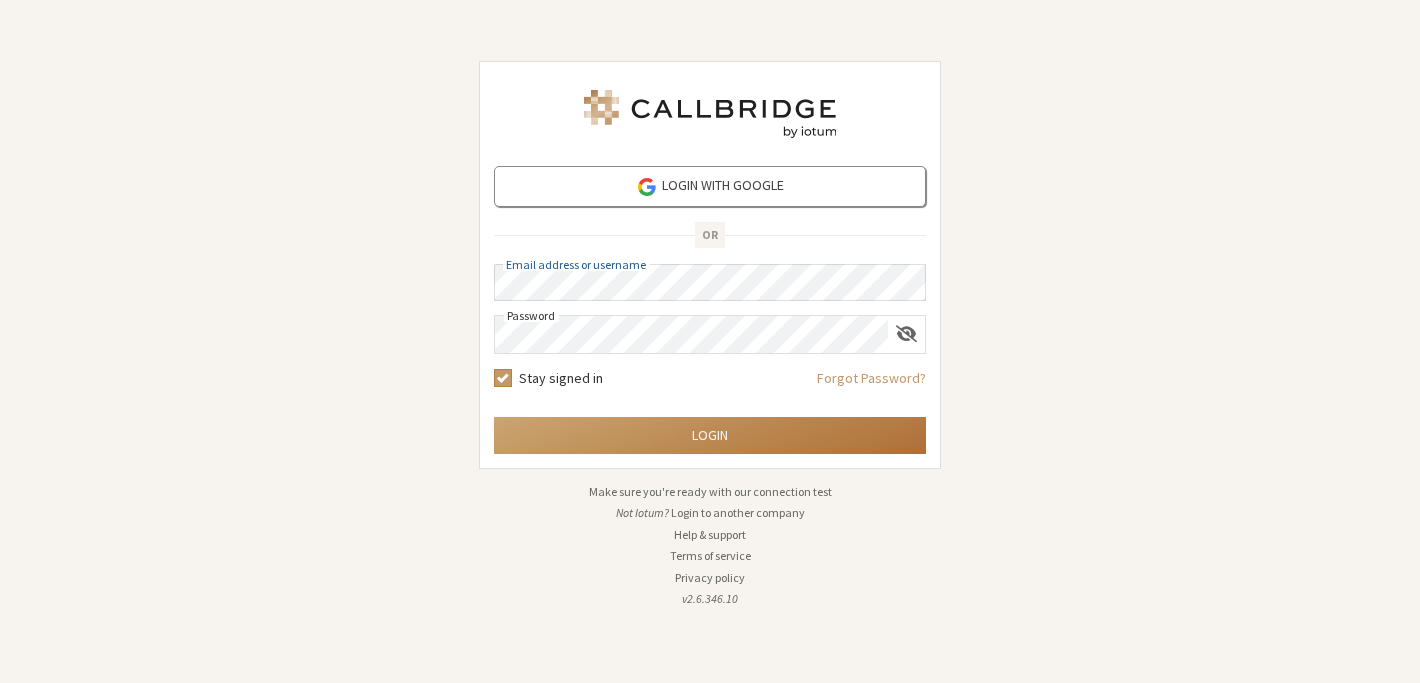 click on "Login" at bounding box center (710, 435) 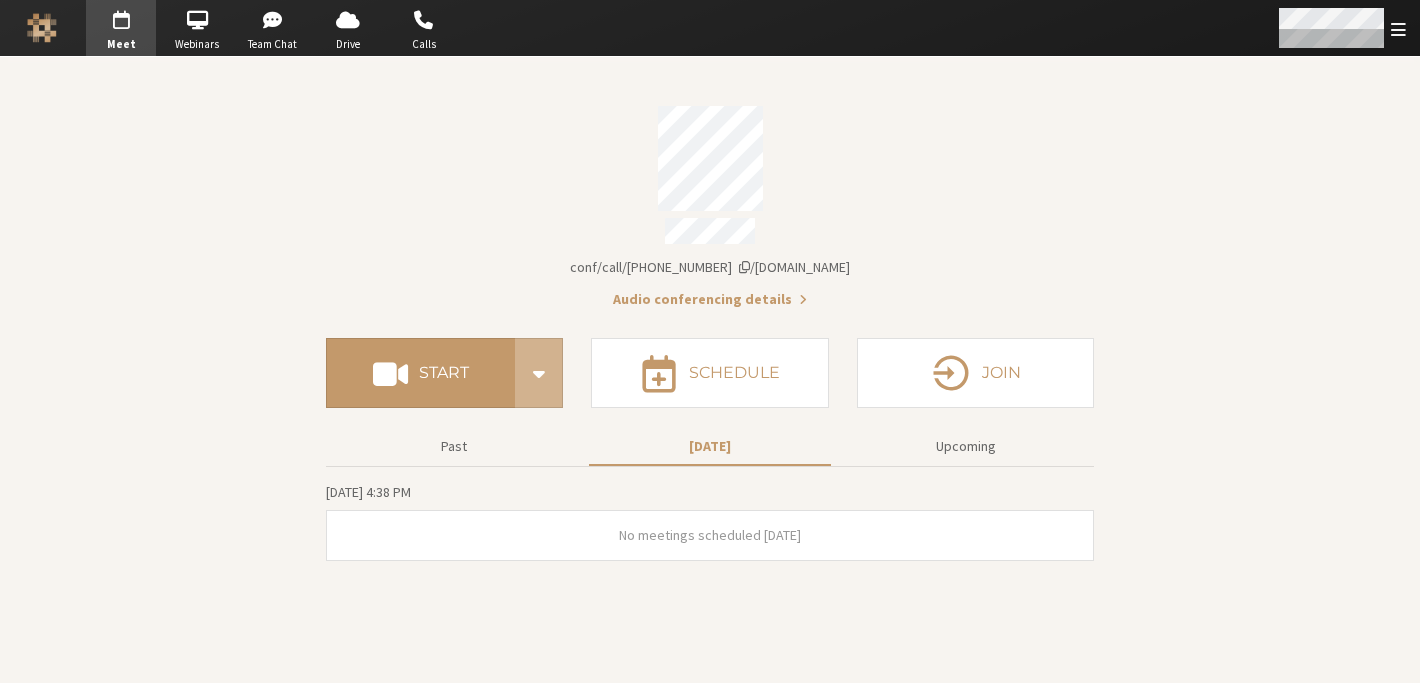 click at bounding box center [1398, 29] 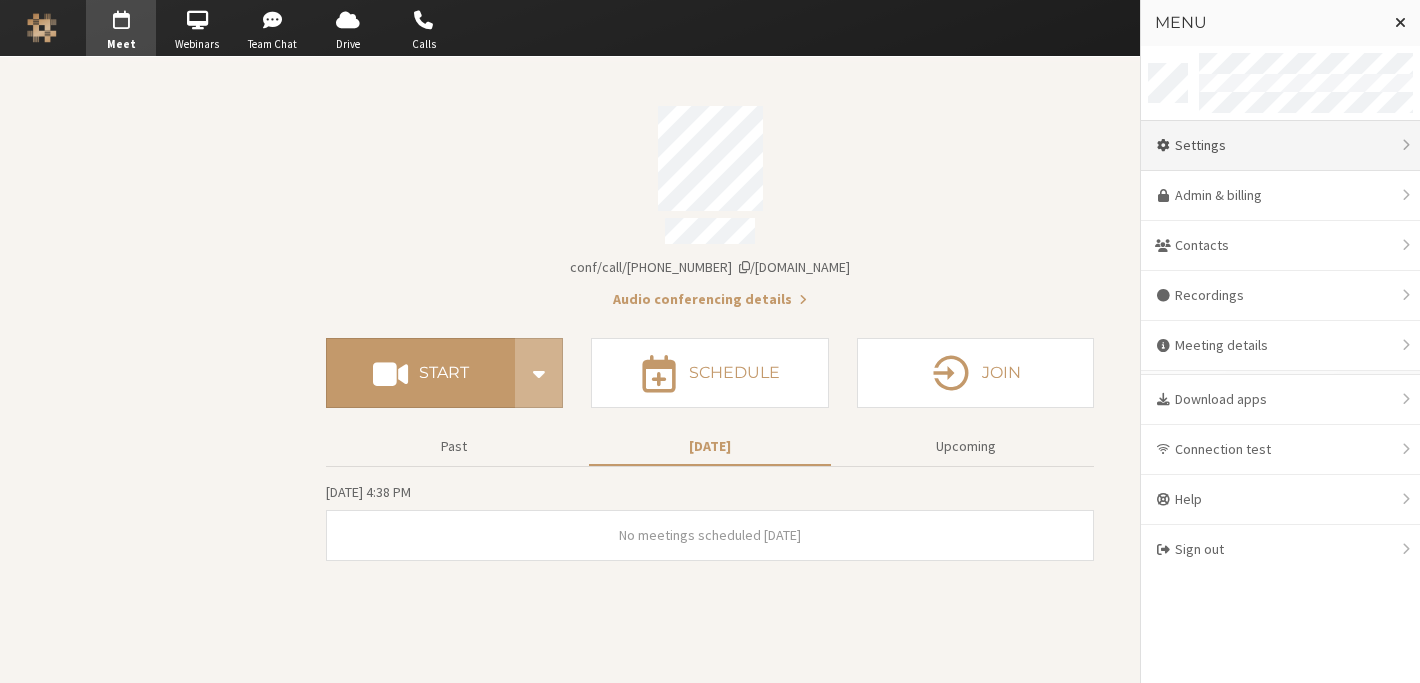 click on "Settings" at bounding box center [1280, 146] 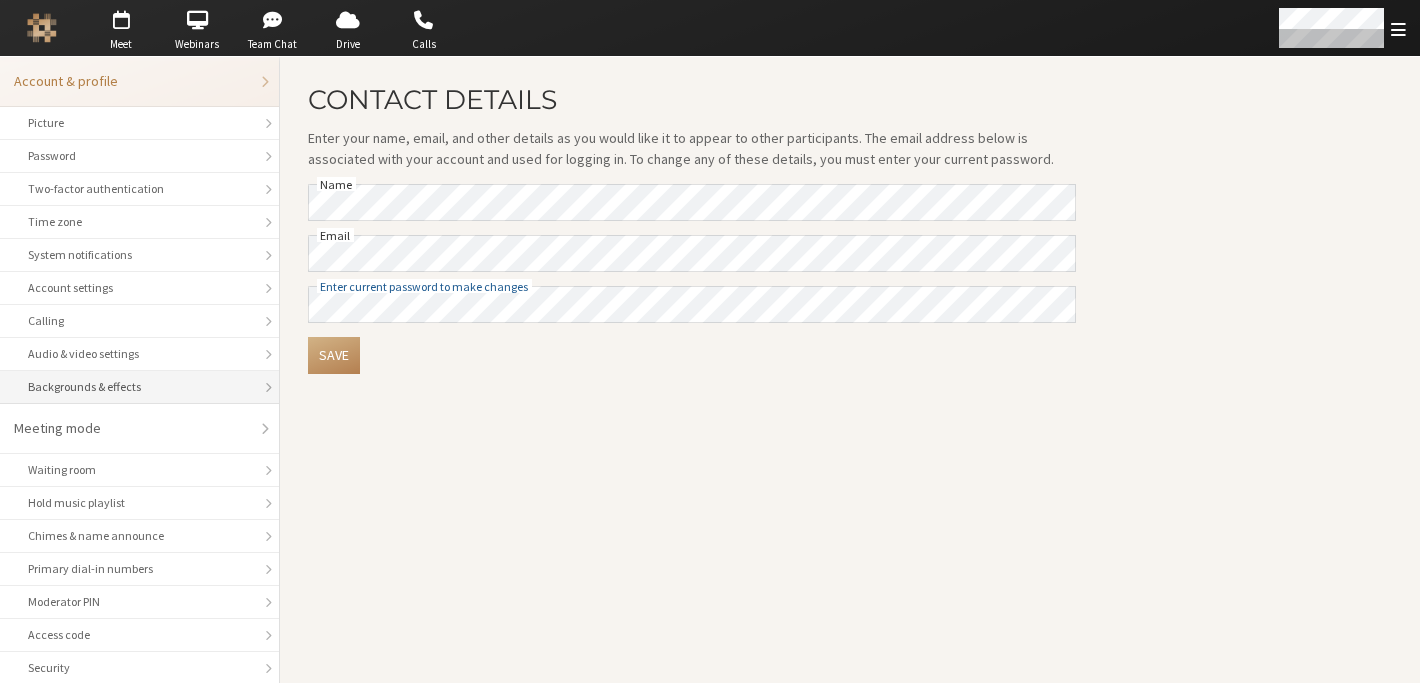 click on "Backgrounds & effects" at bounding box center [139, 387] 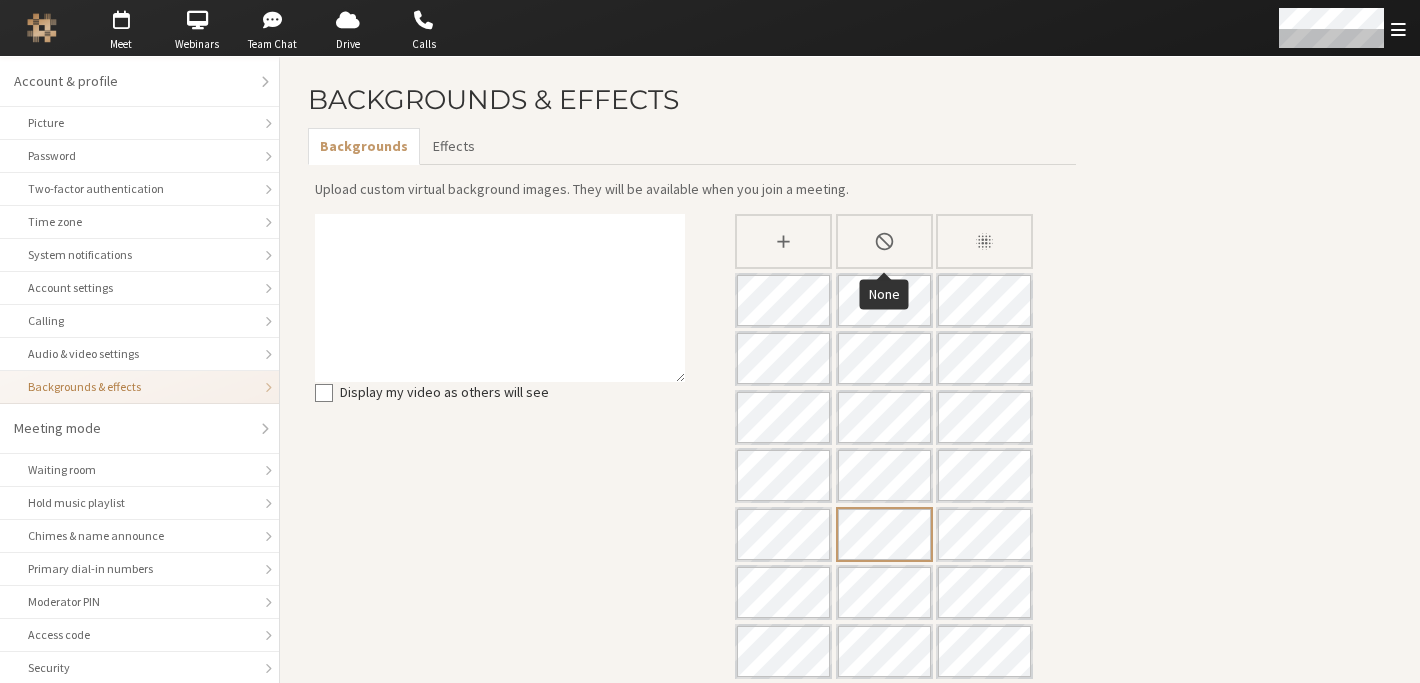 click at bounding box center [884, 241] 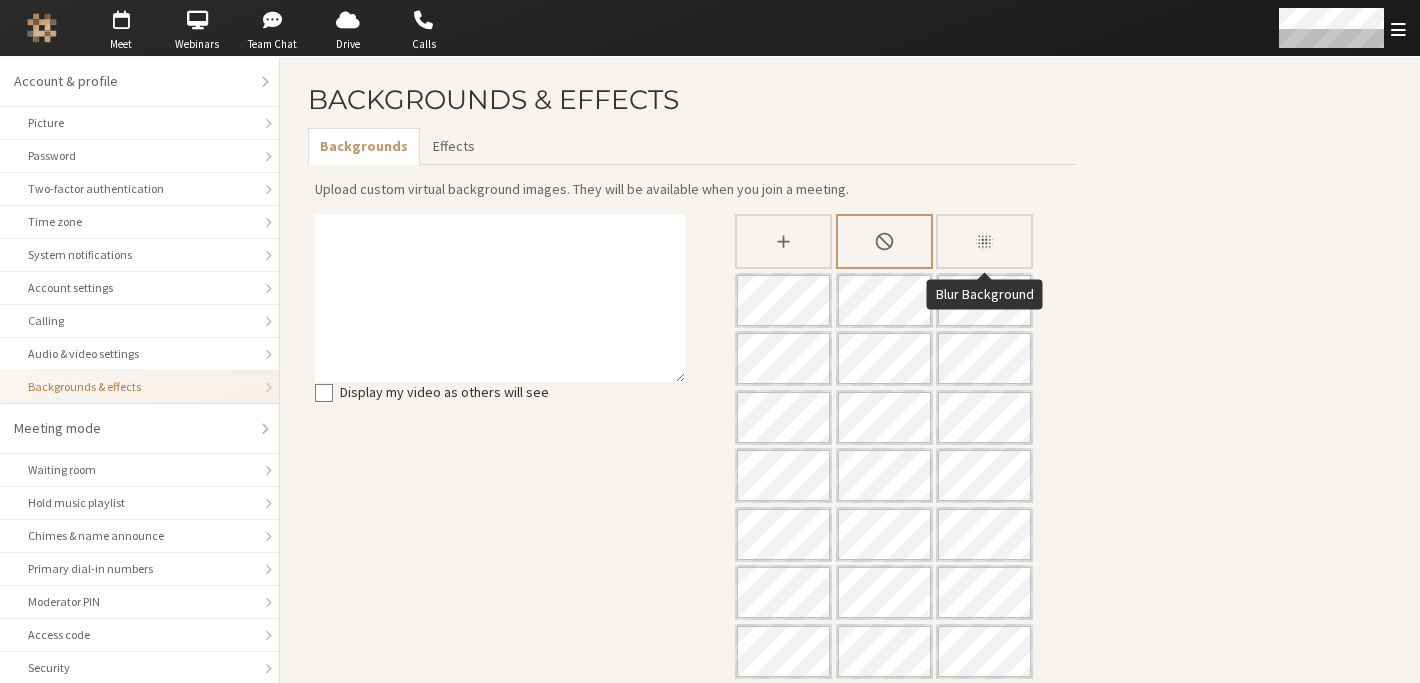 click at bounding box center [984, 241] 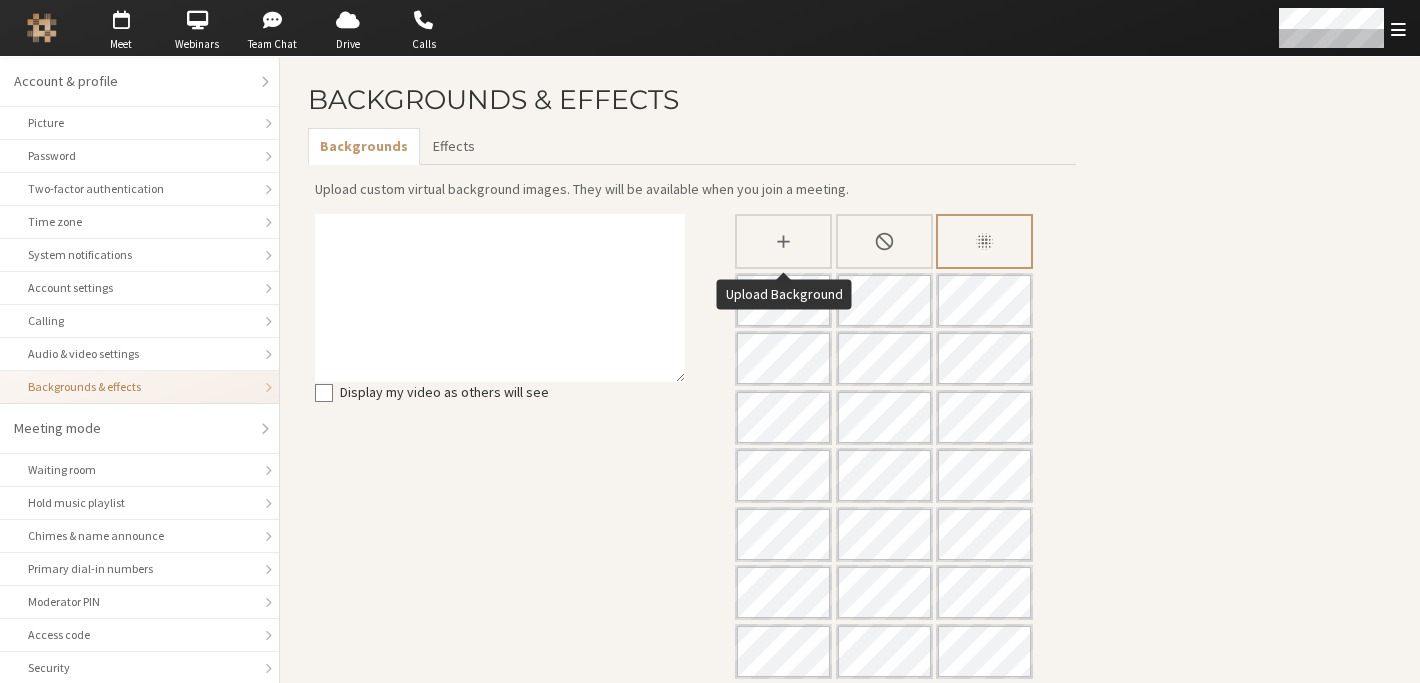 click 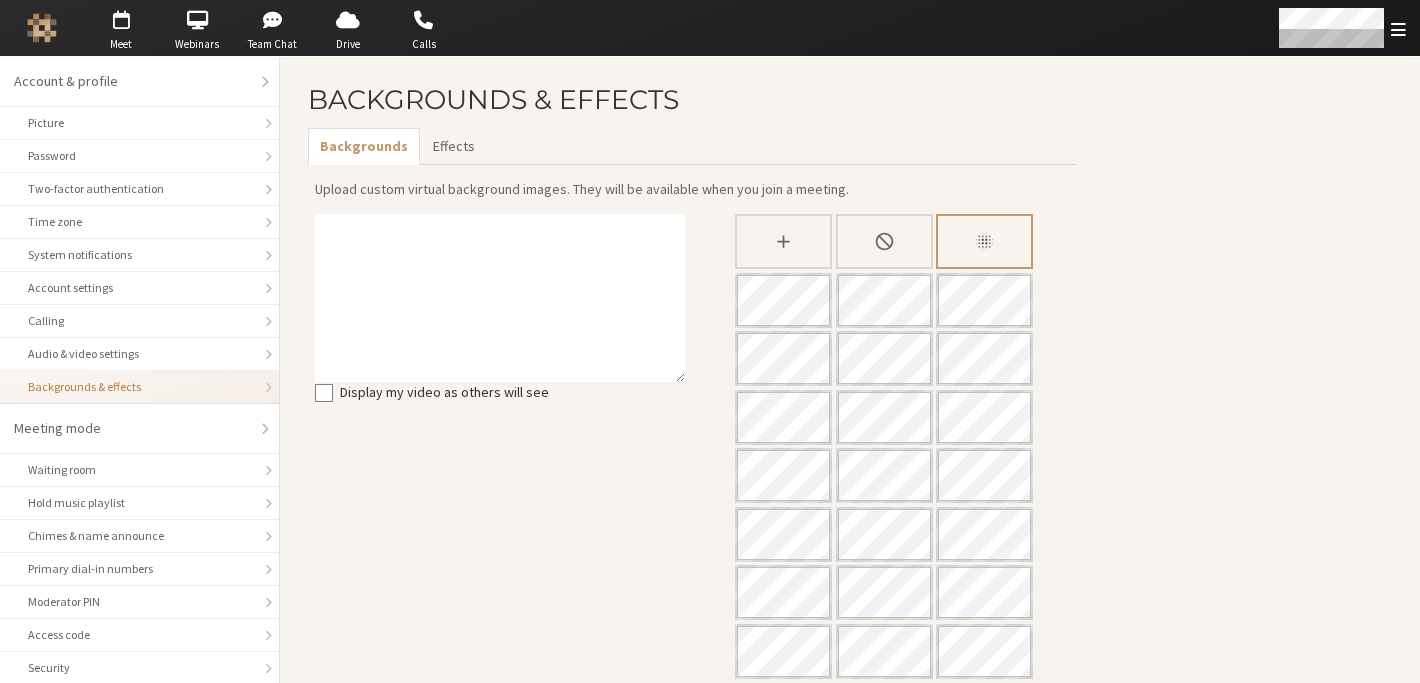type on "C:\fakepath\Screenshot 2025-02-11 at 7.02.14 PM.png" 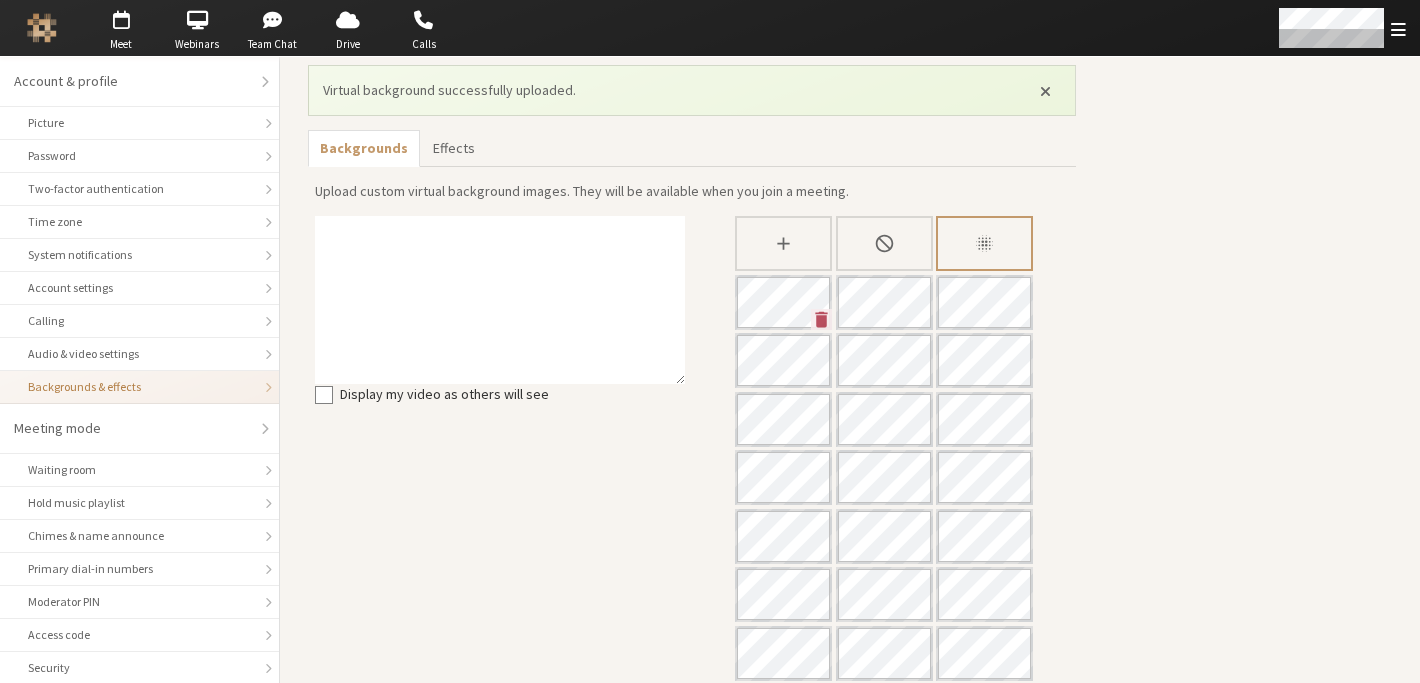 scroll, scrollTop: 147, scrollLeft: 0, axis: vertical 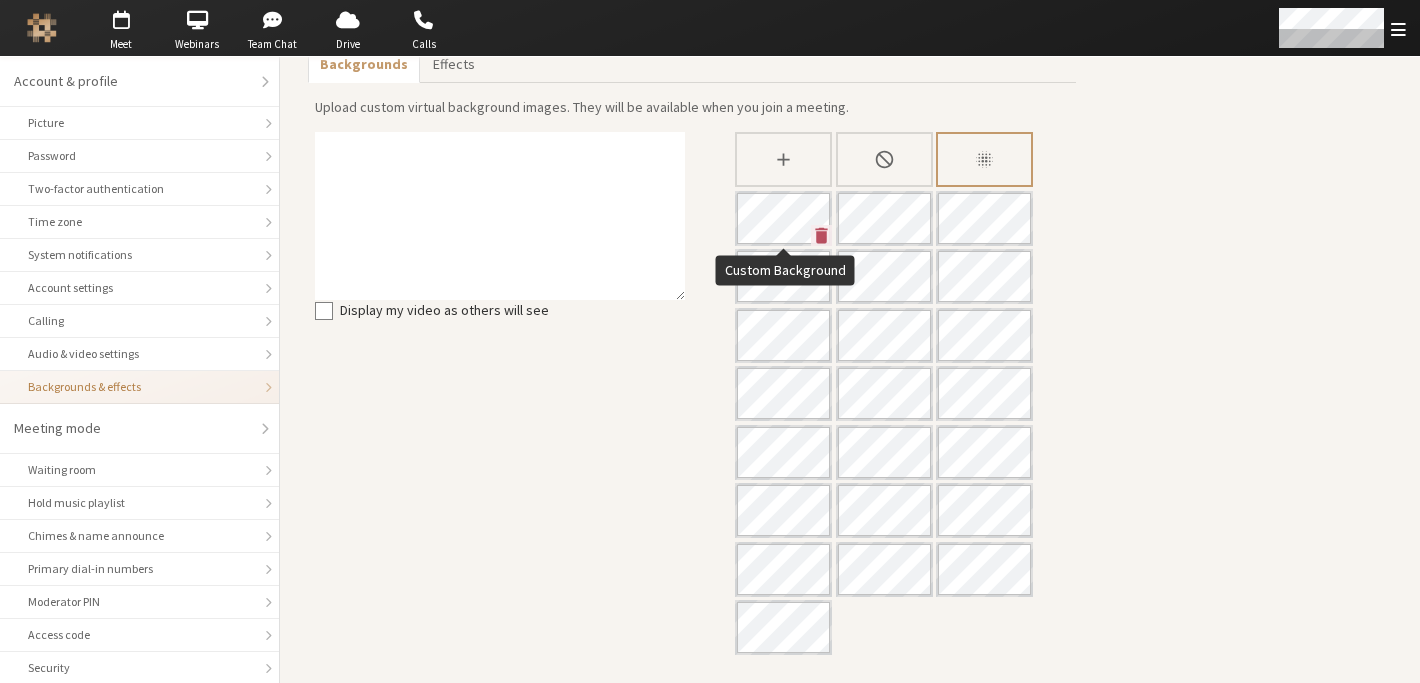 click 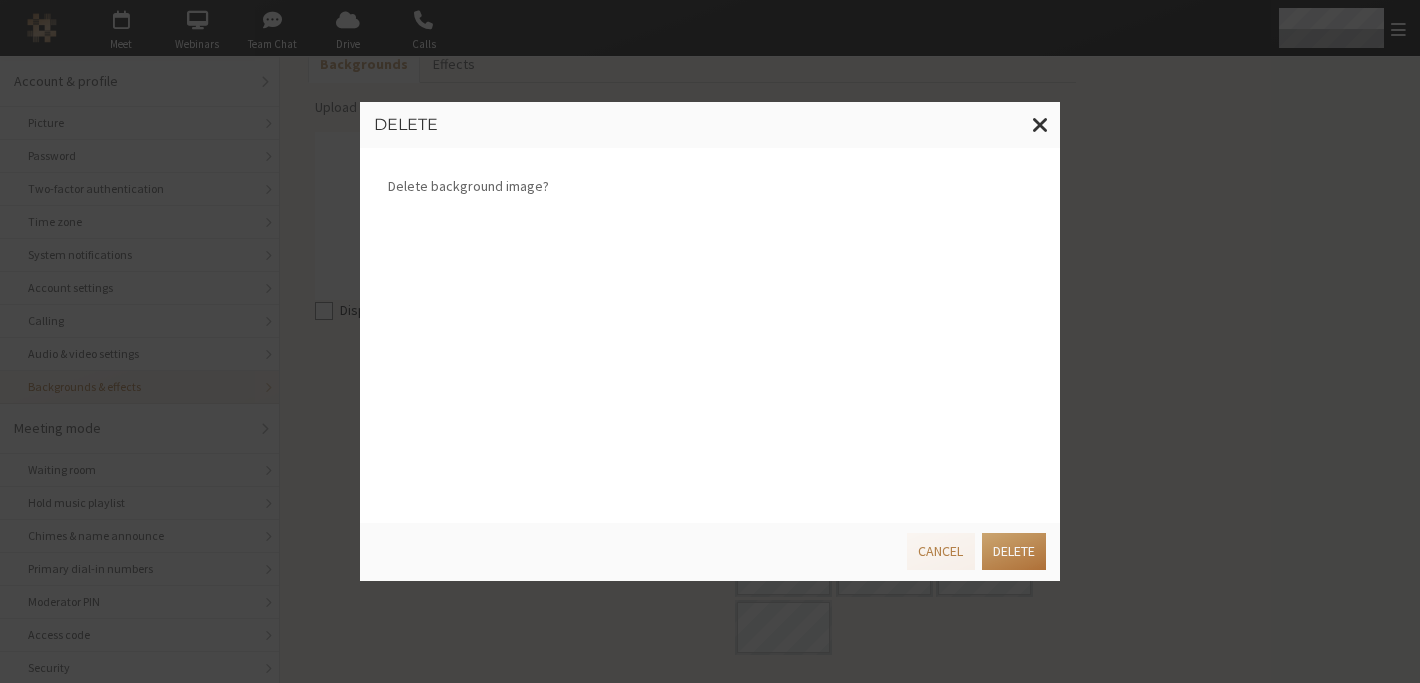 click on "Delete" at bounding box center (1014, 551) 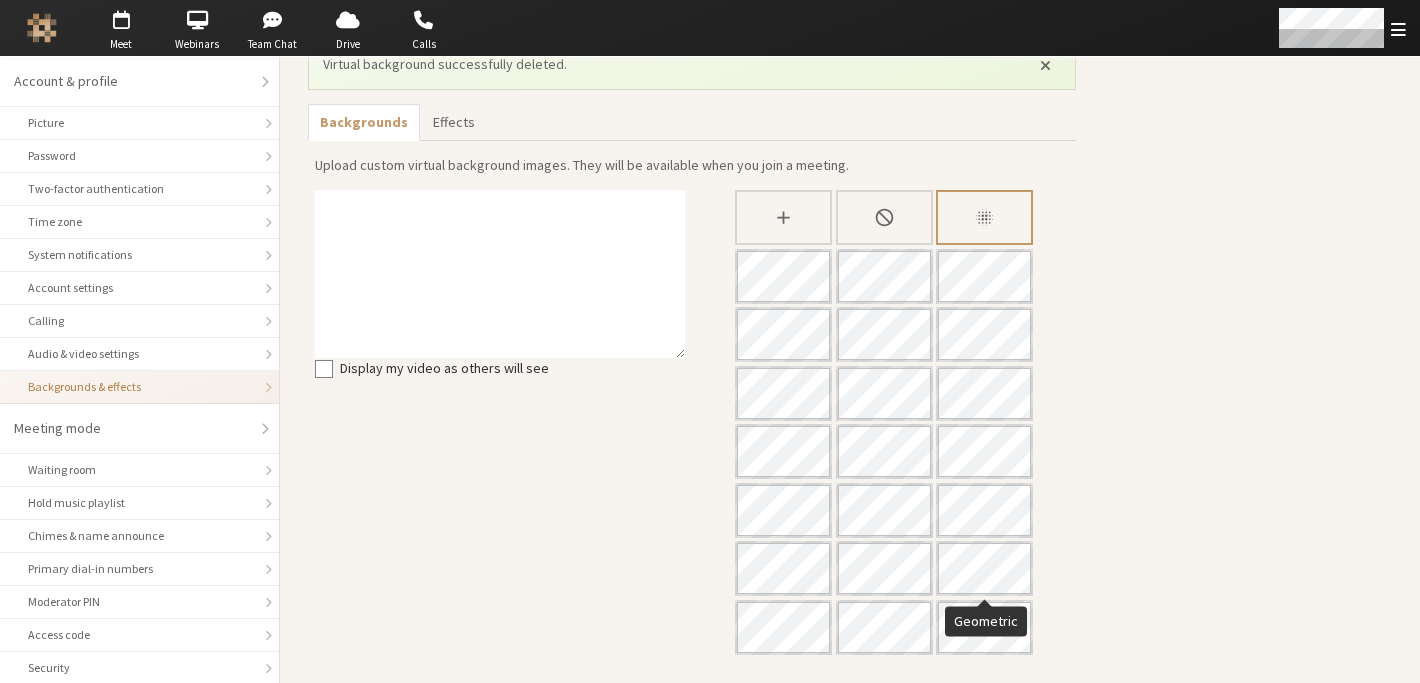 scroll, scrollTop: 89, scrollLeft: 0, axis: vertical 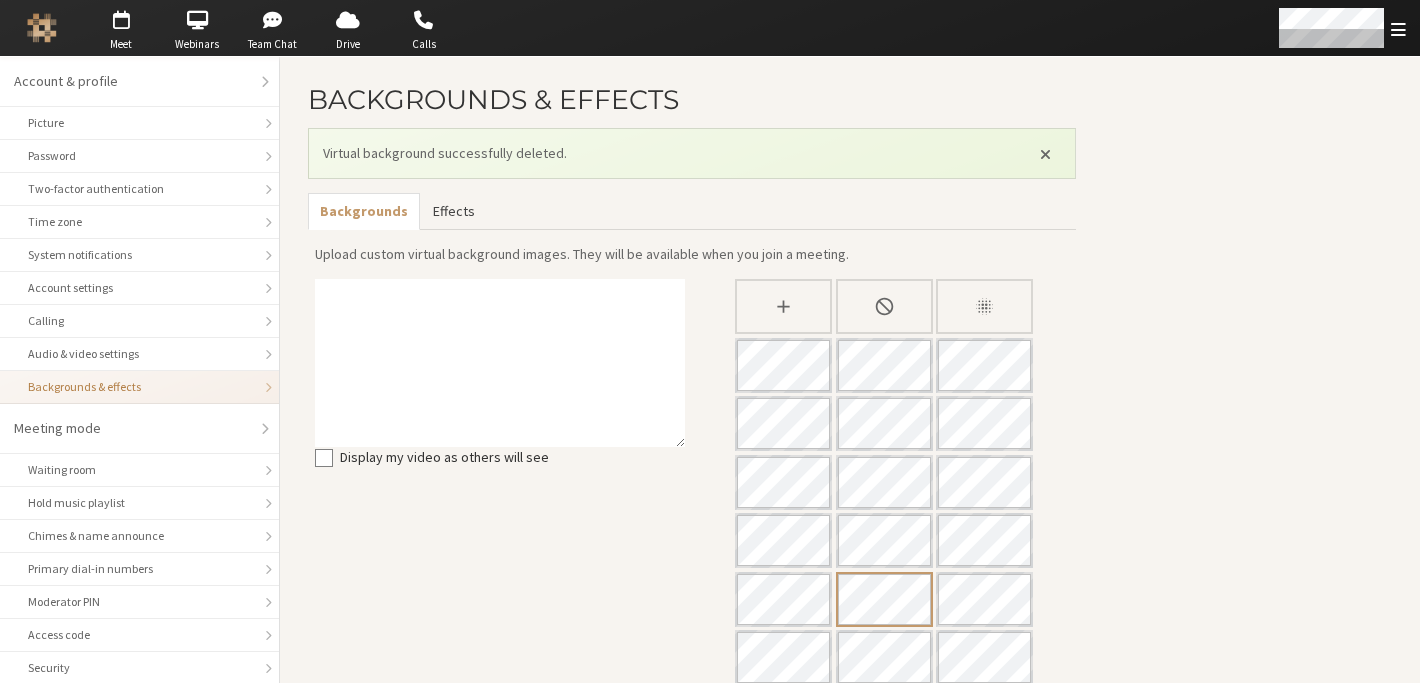 click on "Effects" at bounding box center [453, 211] 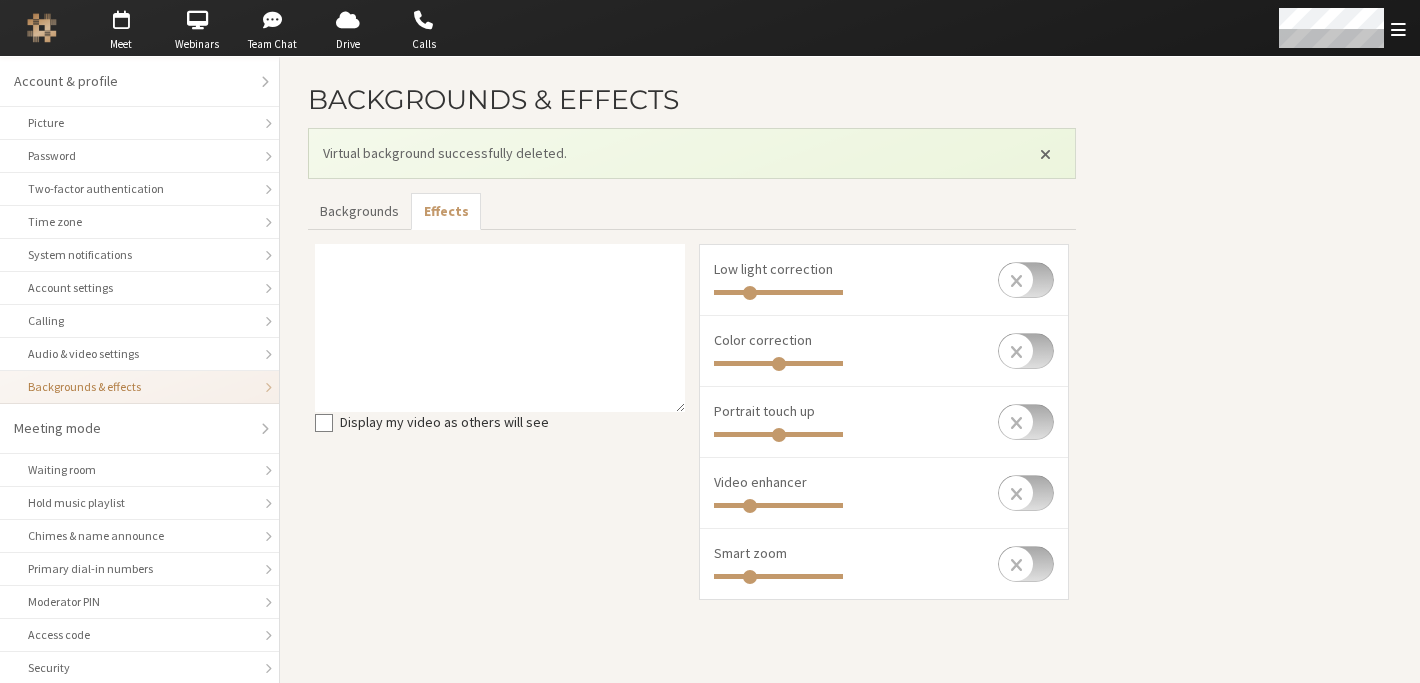 click at bounding box center [1026, 351] 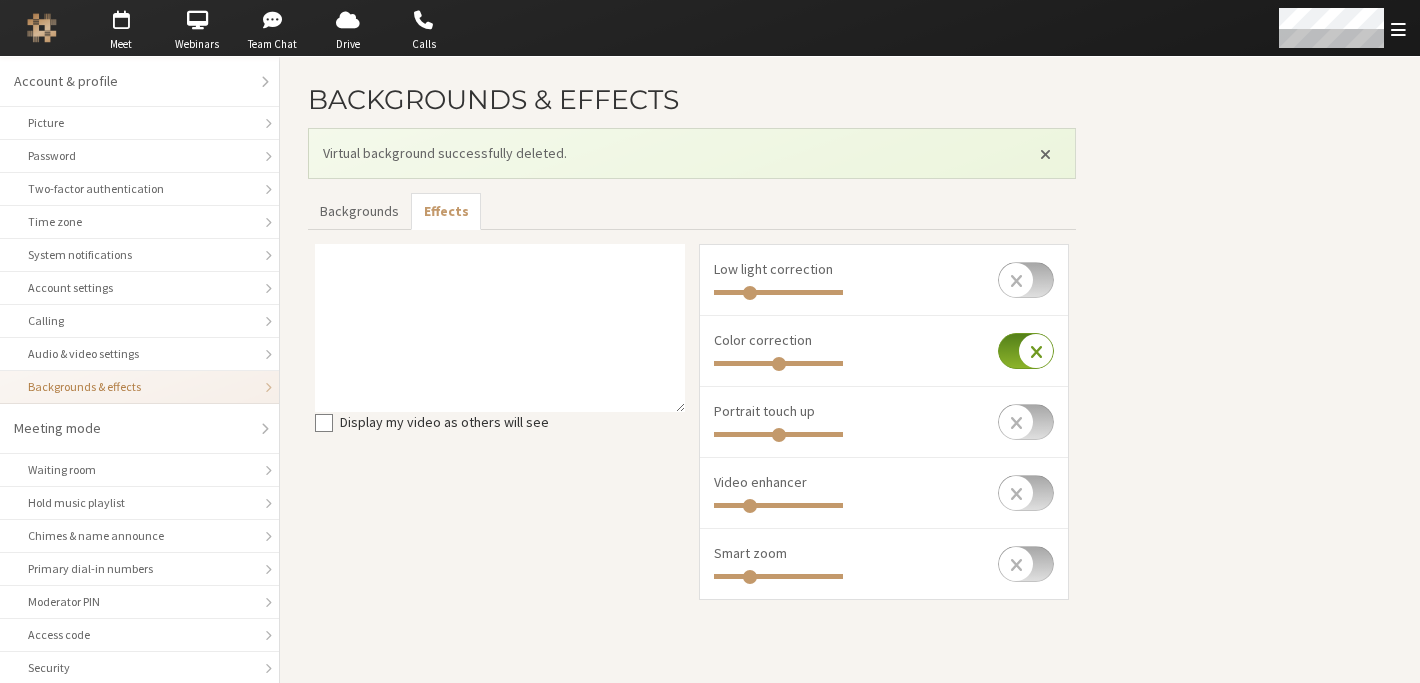 checkbox on "true" 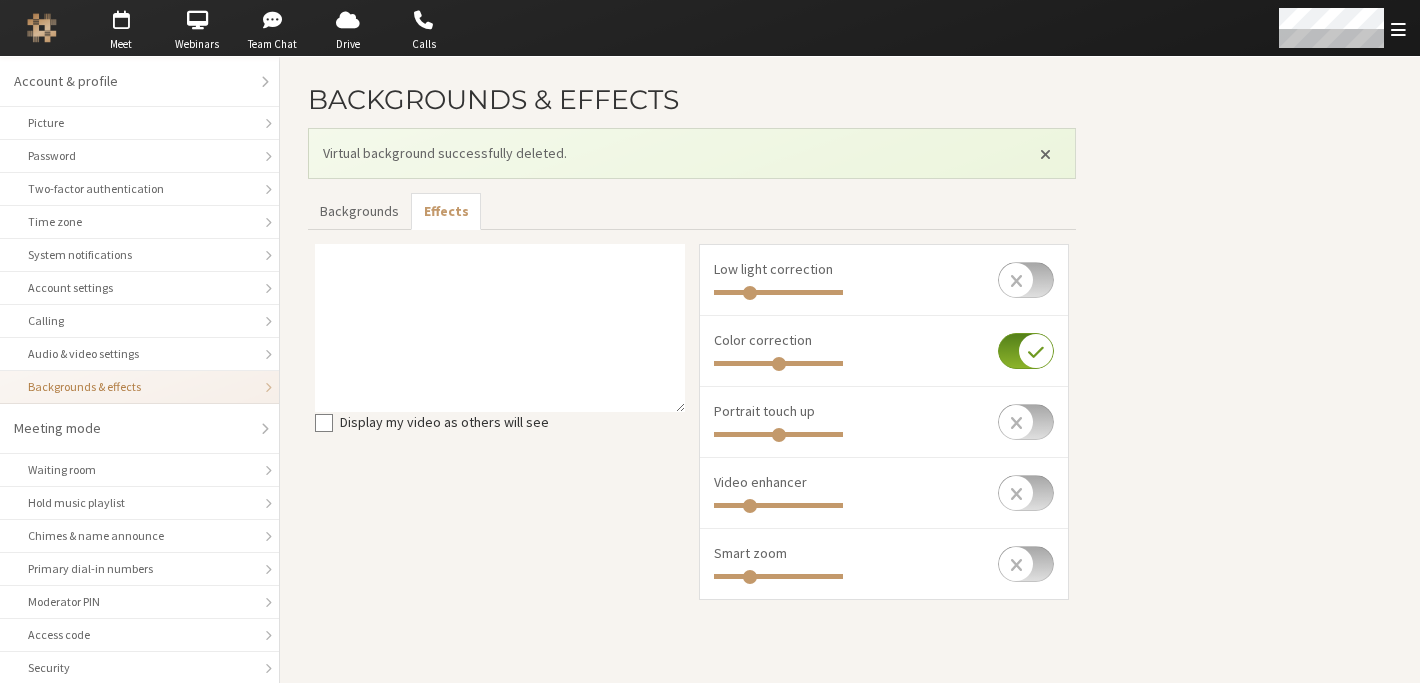 type on "0.761" 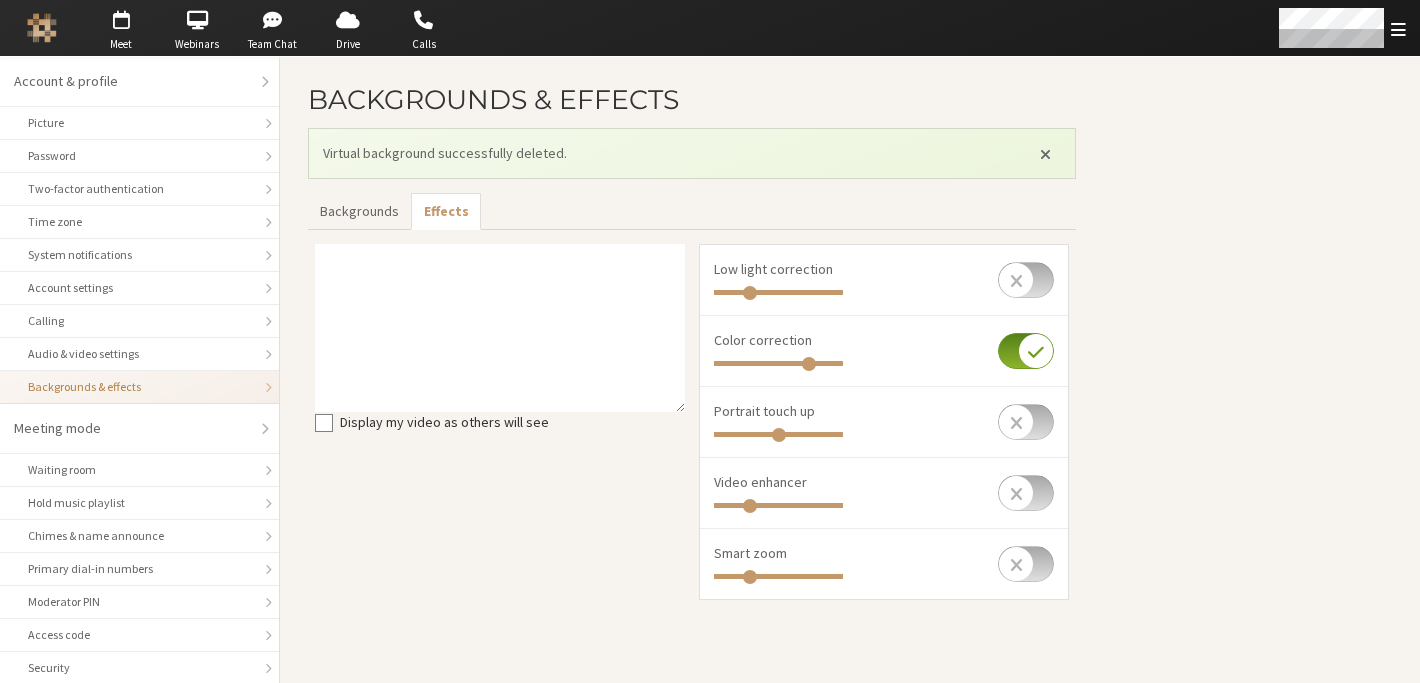 click at bounding box center (778, 364) 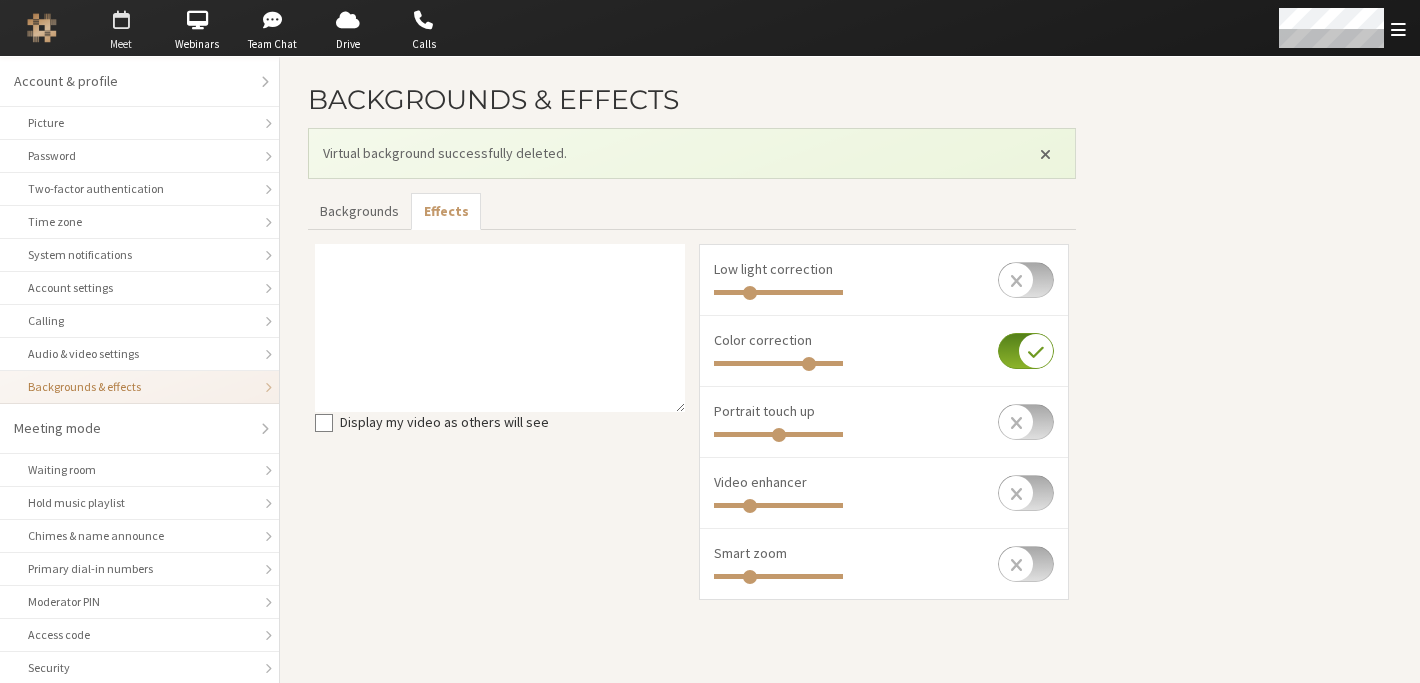 click on "Meet" at bounding box center [121, 44] 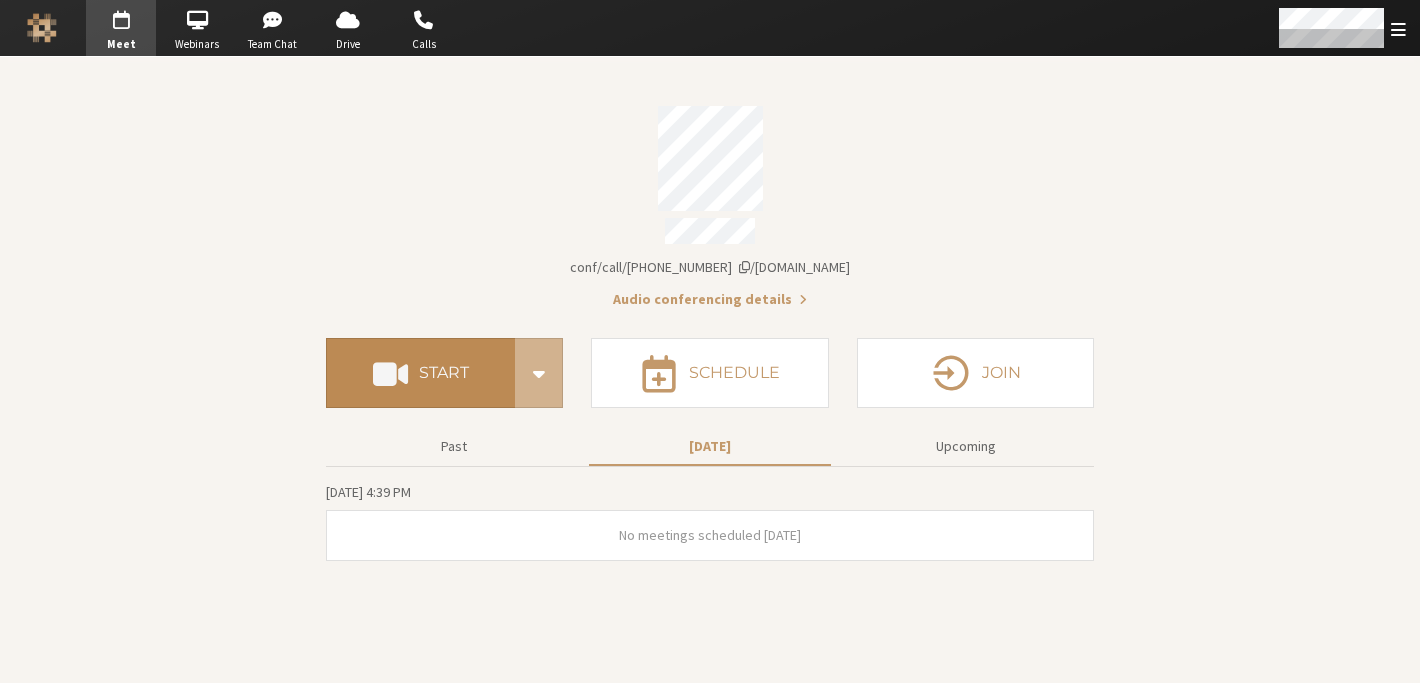 click on "Start" at bounding box center [420, 373] 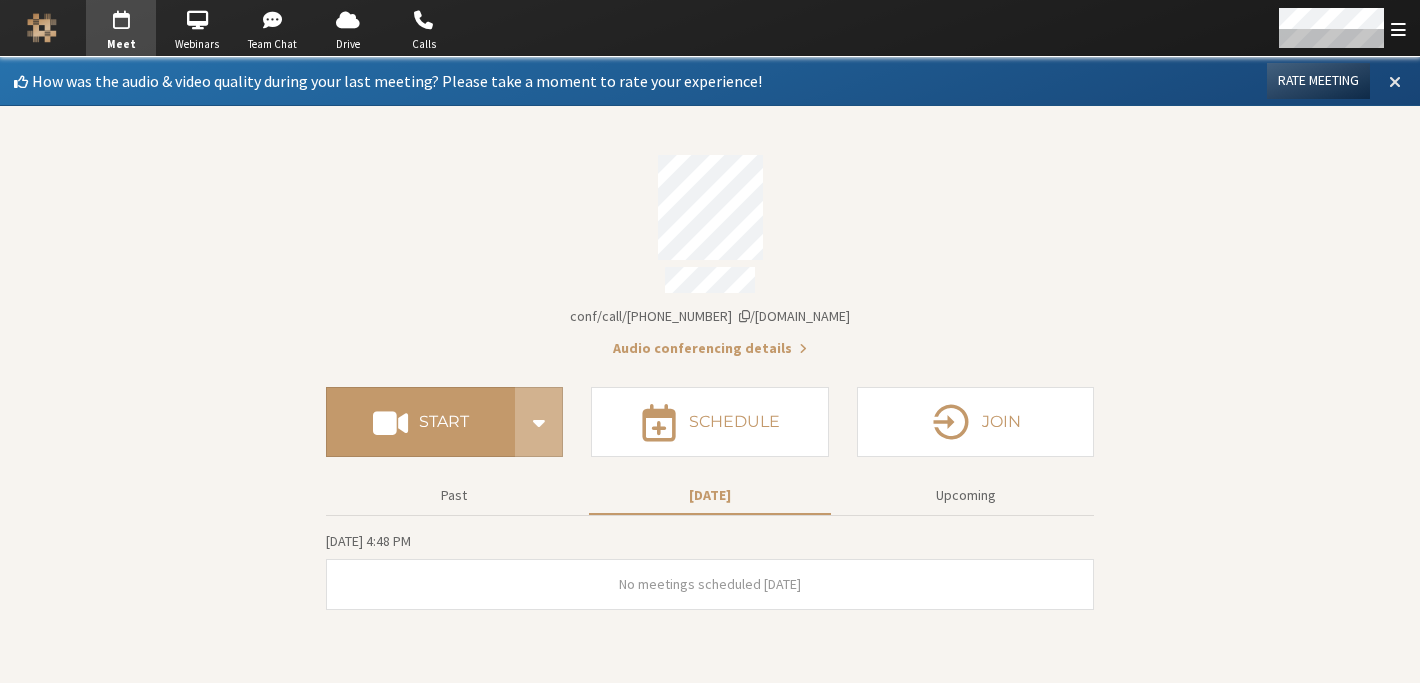 click at bounding box center [1395, 81] 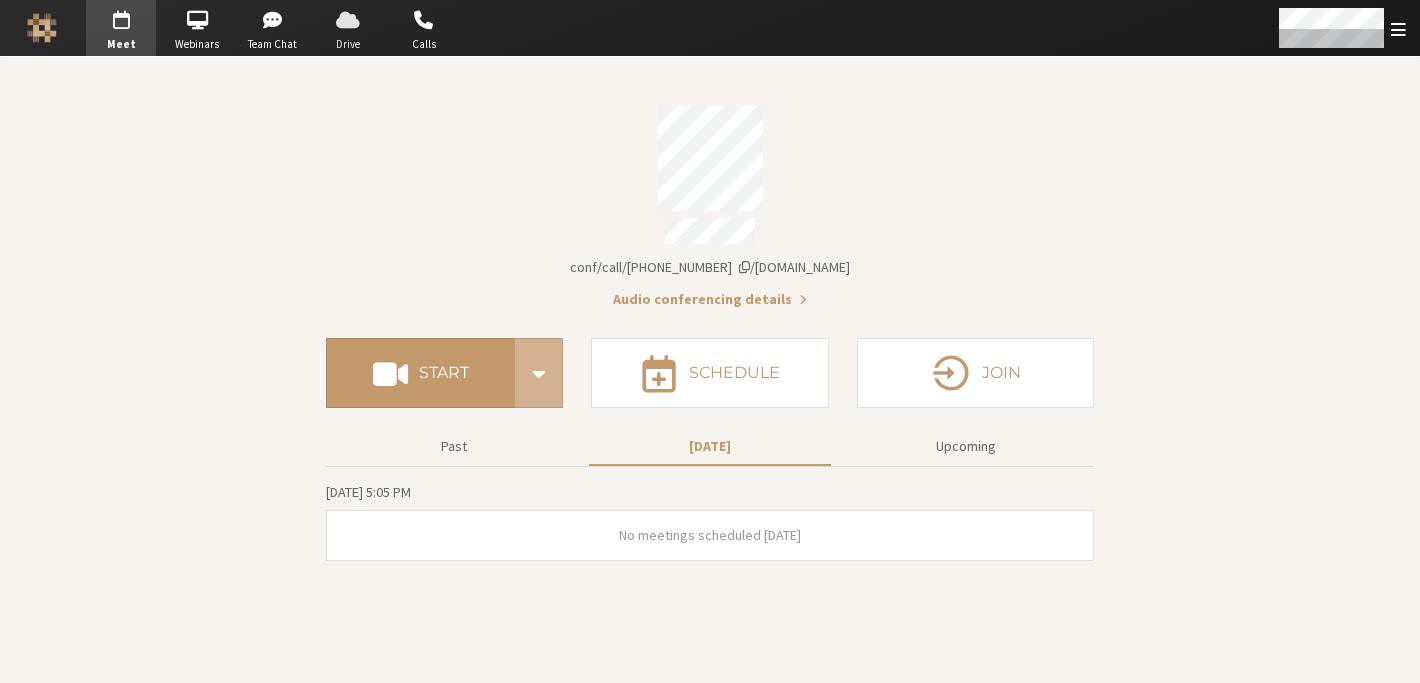 click at bounding box center (348, 20) 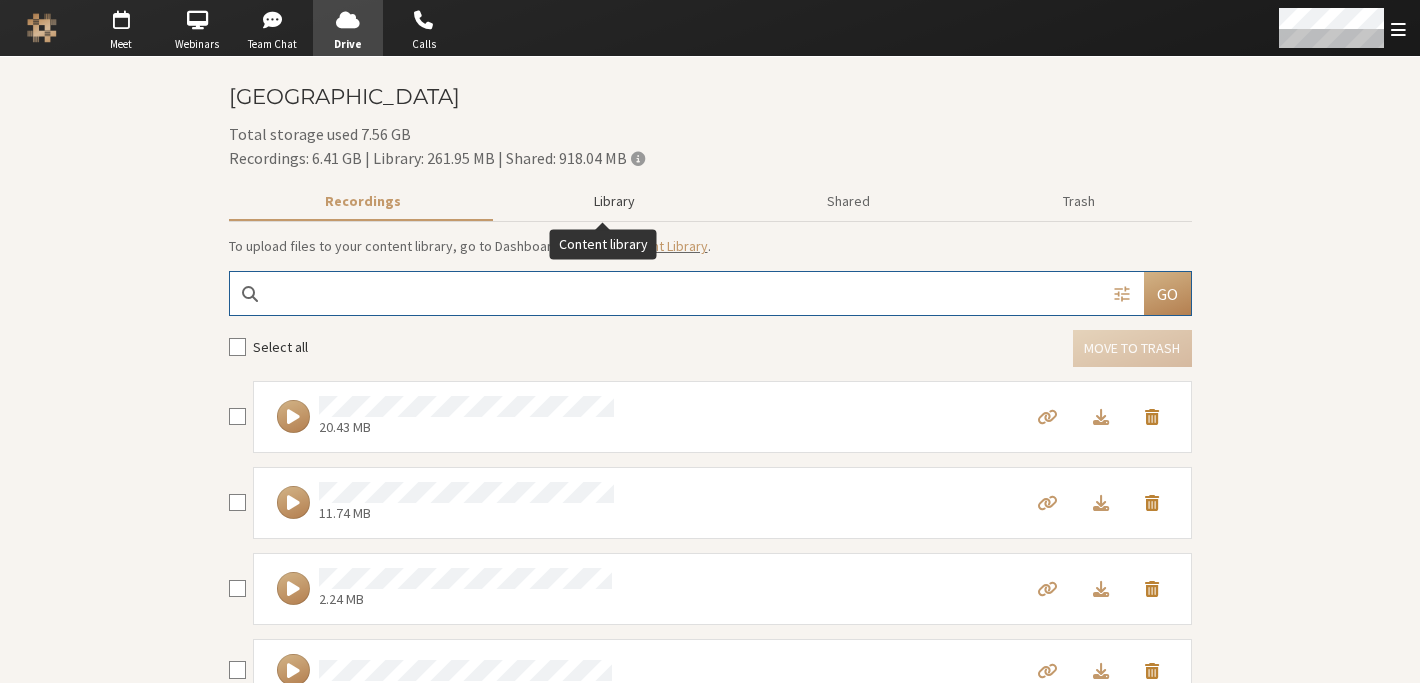 click on "Library" at bounding box center [614, 201] 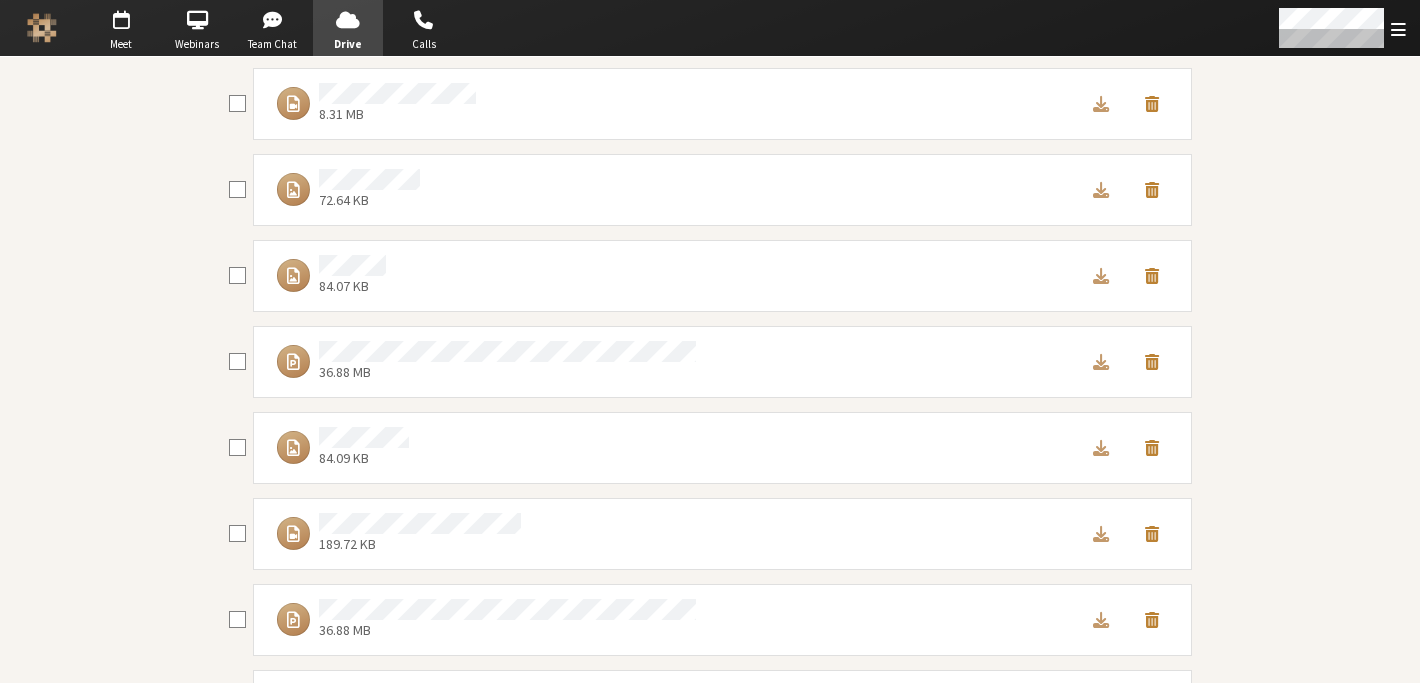 scroll, scrollTop: 0, scrollLeft: 0, axis: both 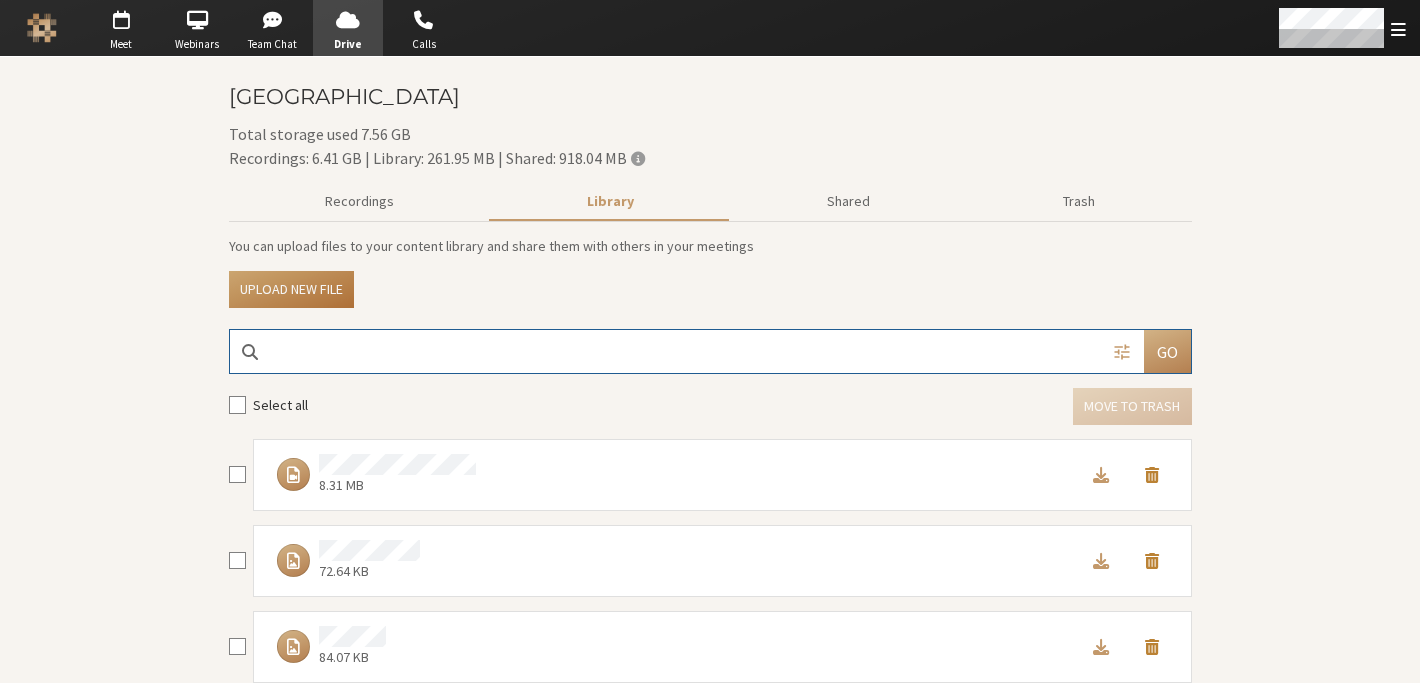 click on "Upload new file" at bounding box center [291, 289] 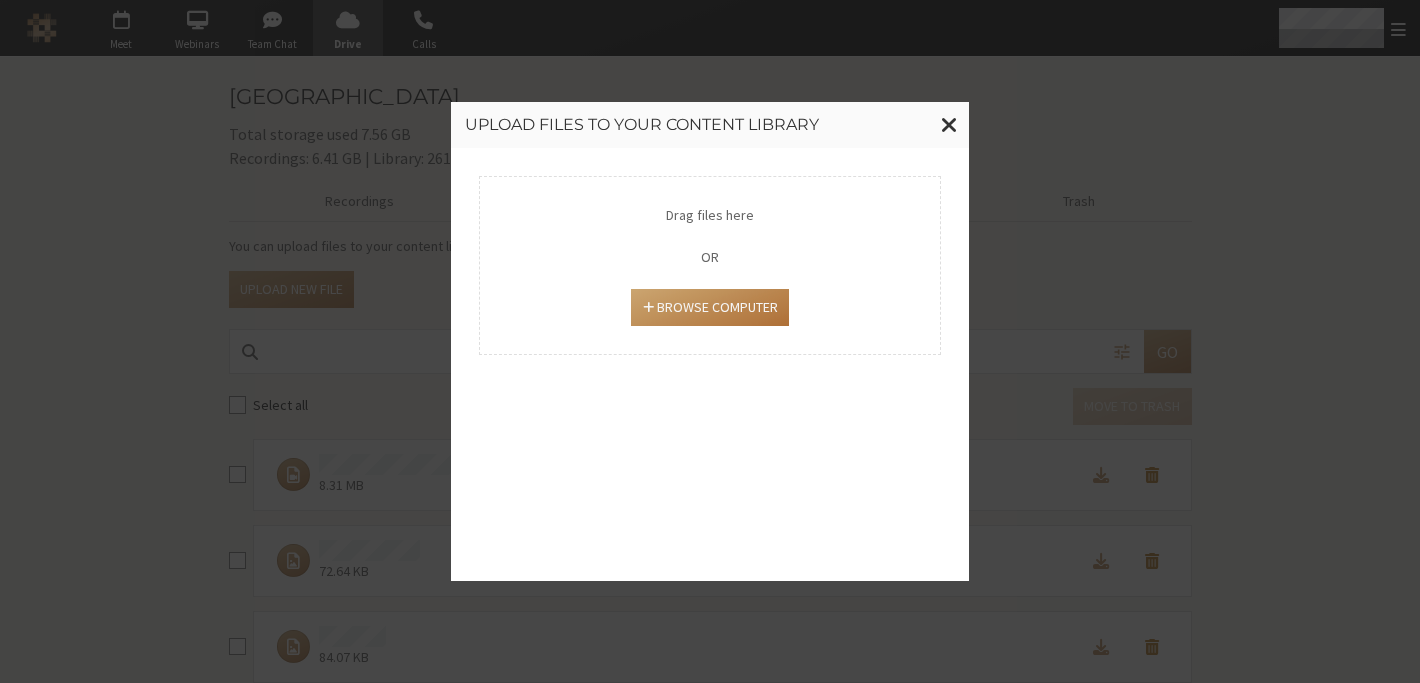 click on "Browse Computer" at bounding box center [709, 307] 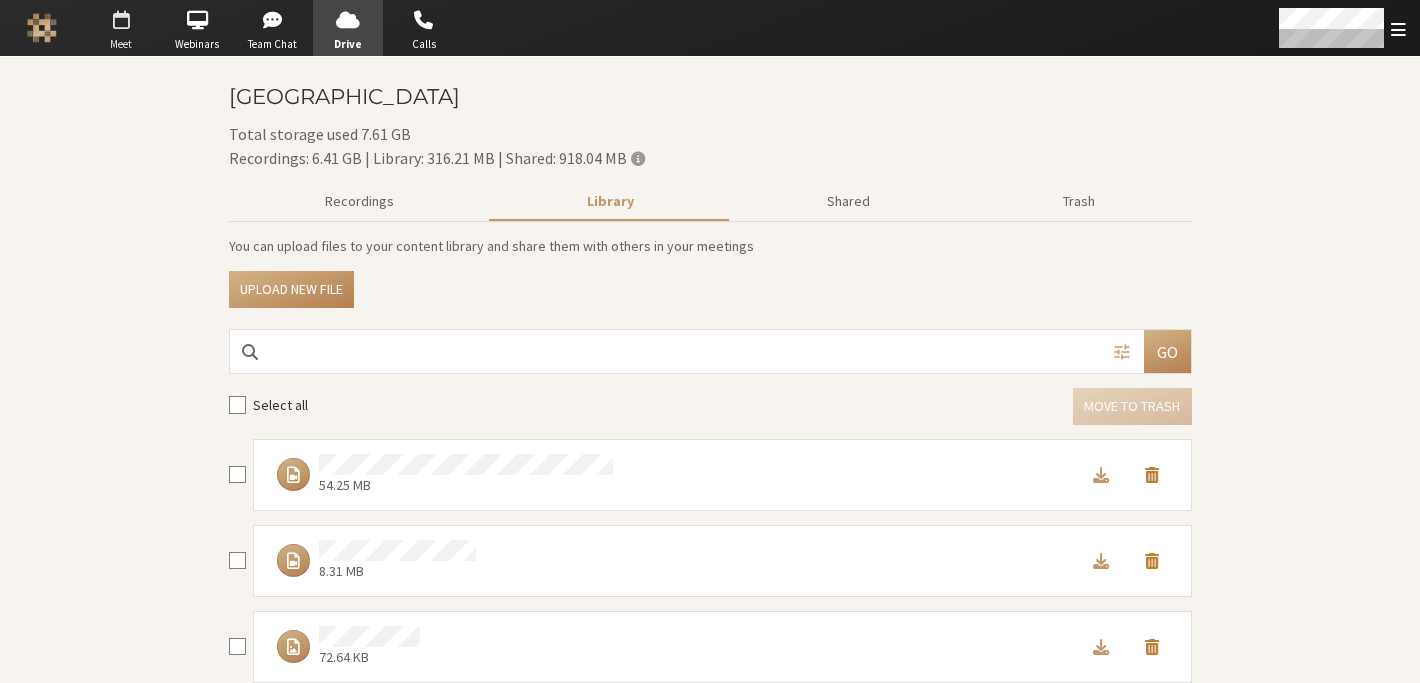 click at bounding box center (121, 20) 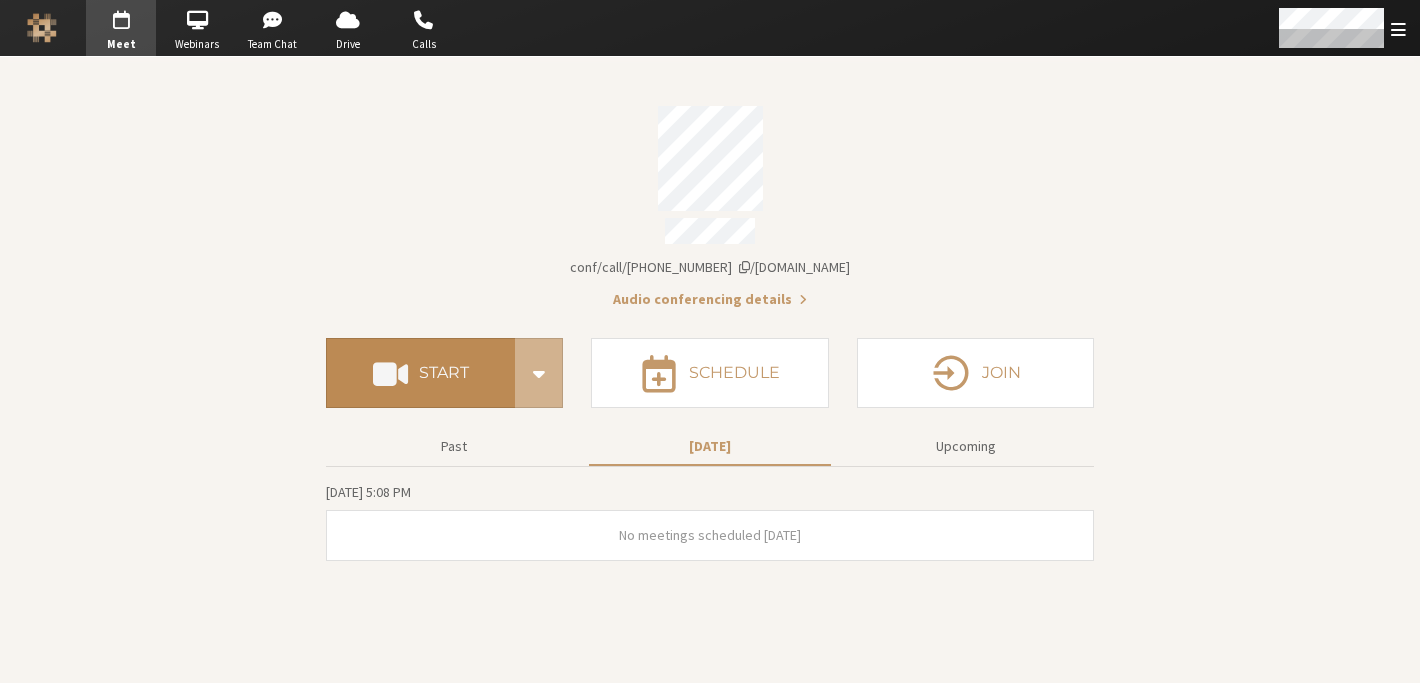 click on "Start" at bounding box center (444, 373) 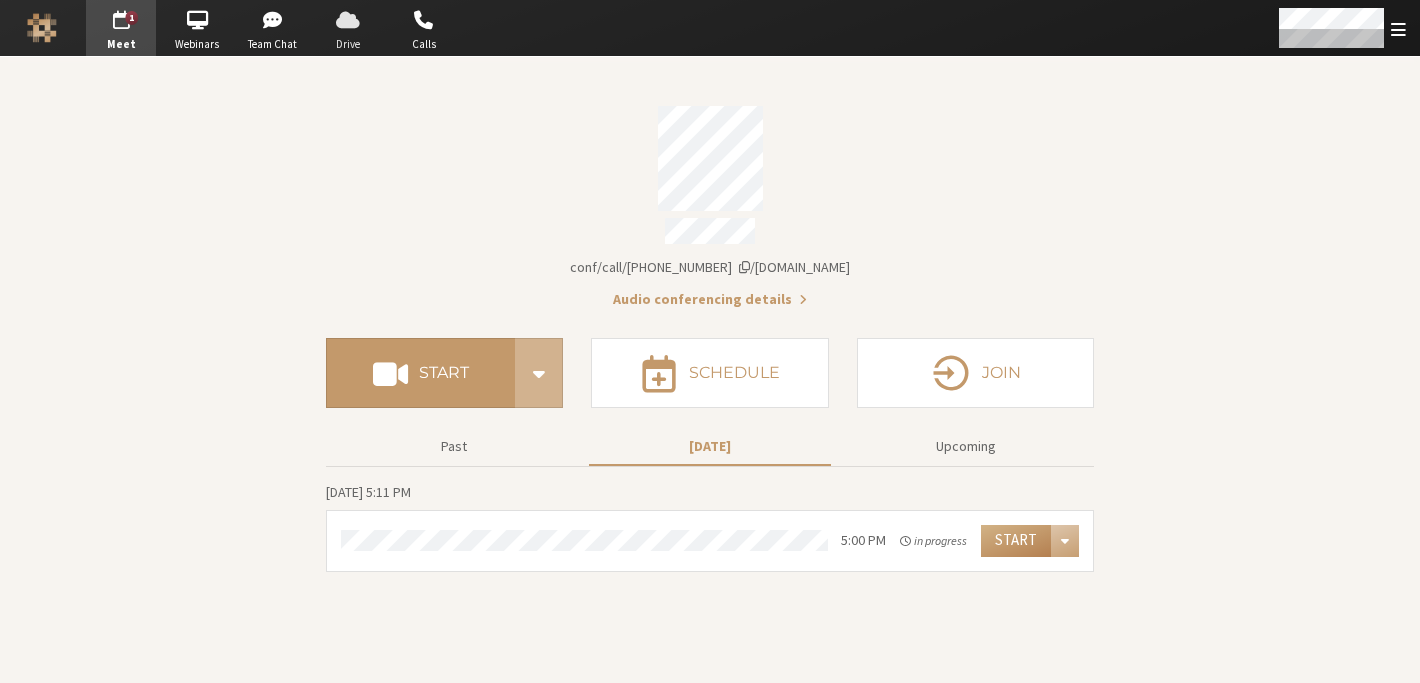 click at bounding box center [348, 20] 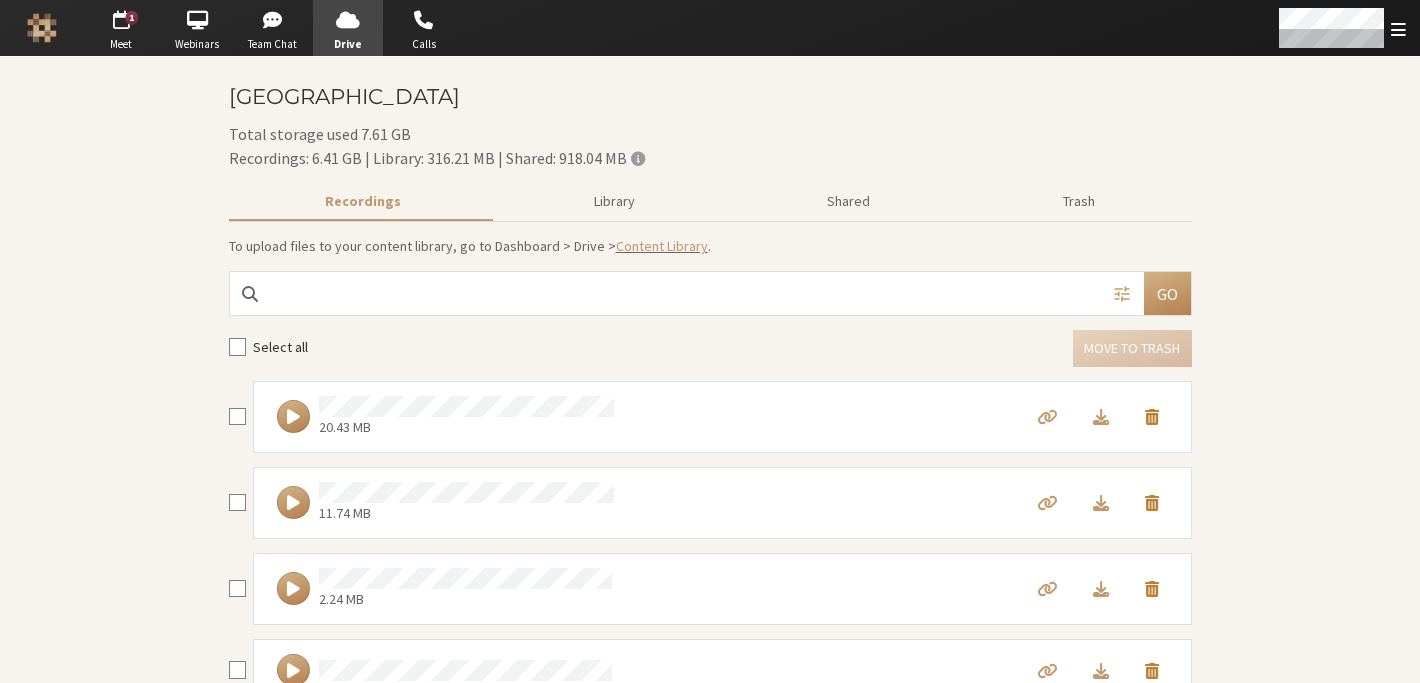 click at bounding box center (1152, 416) 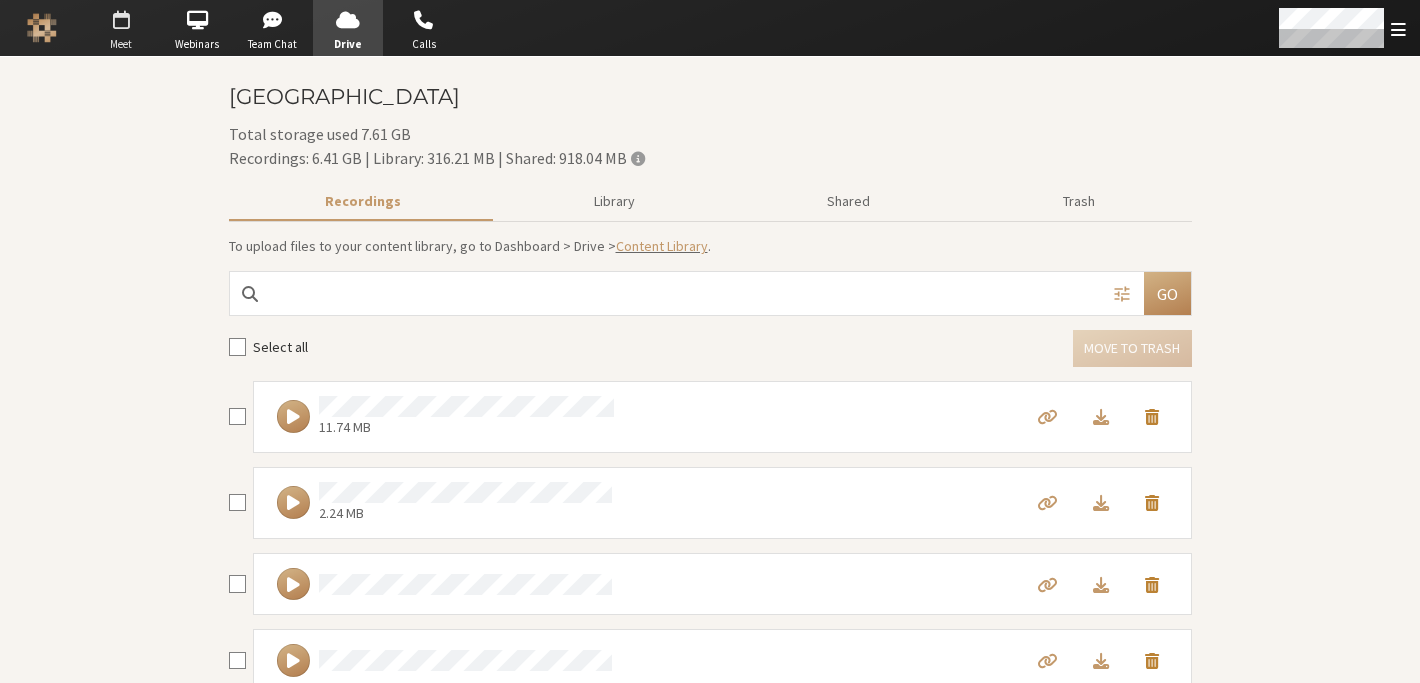 click at bounding box center [121, 20] 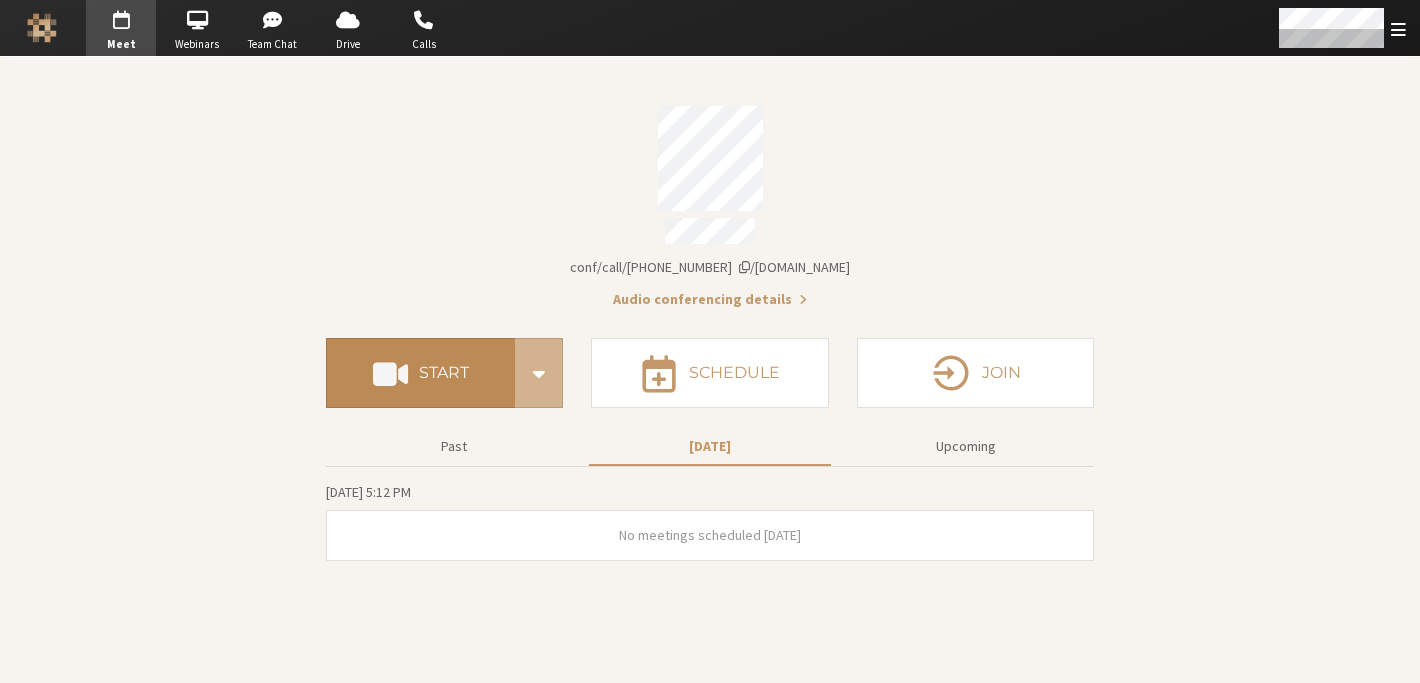 click on "Start" at bounding box center (444, 373) 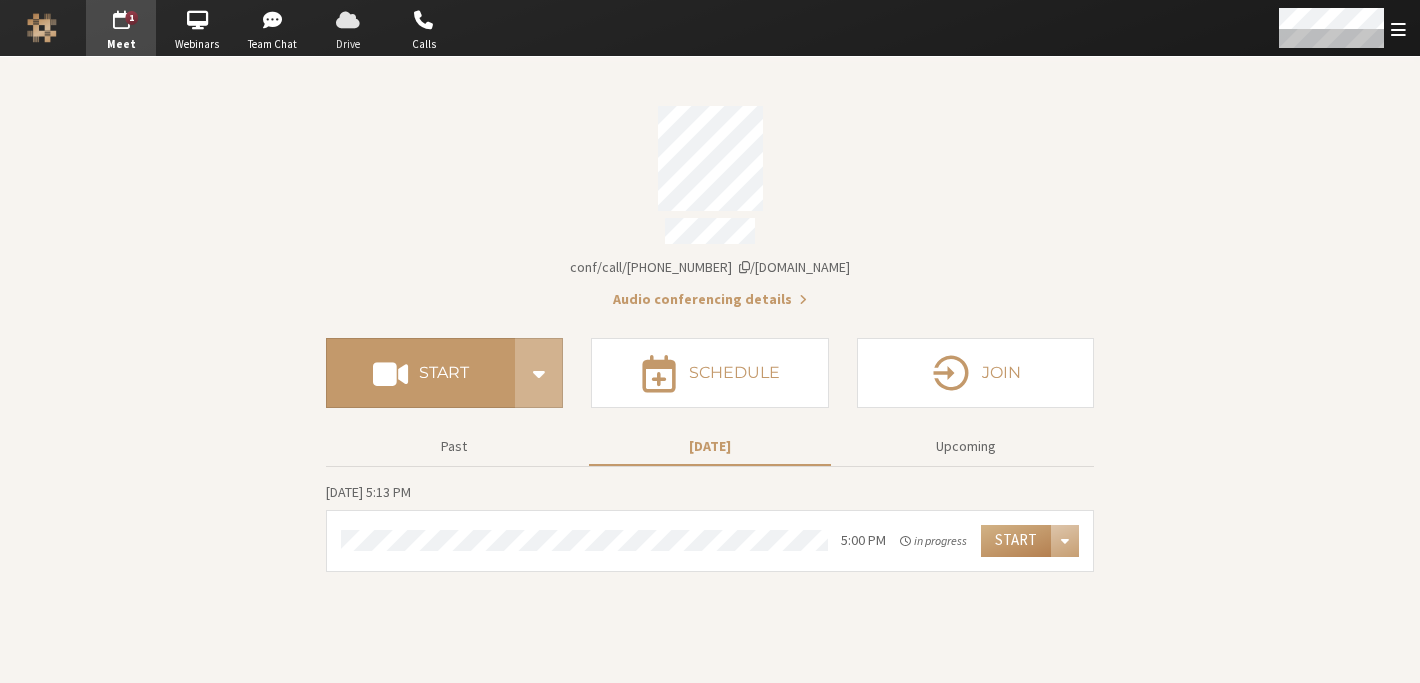click at bounding box center (348, 20) 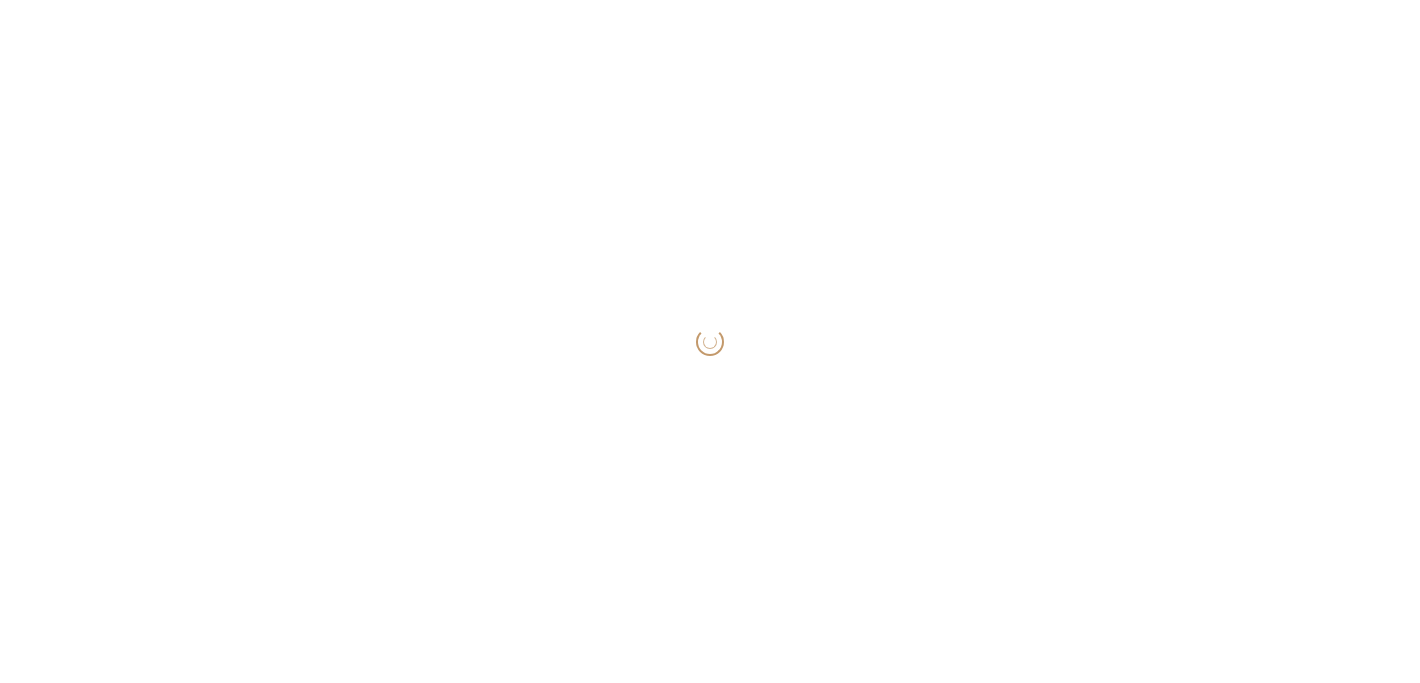 scroll, scrollTop: 0, scrollLeft: 0, axis: both 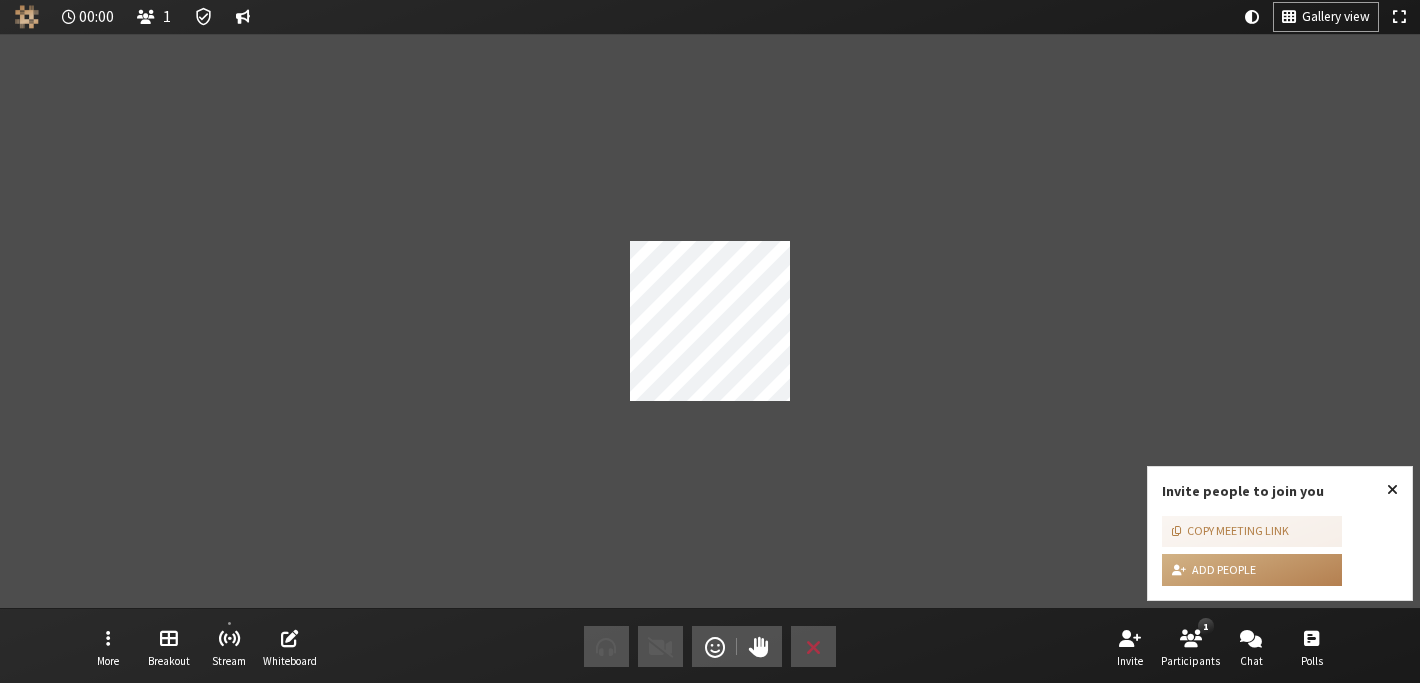 click at bounding box center (1392, 489) 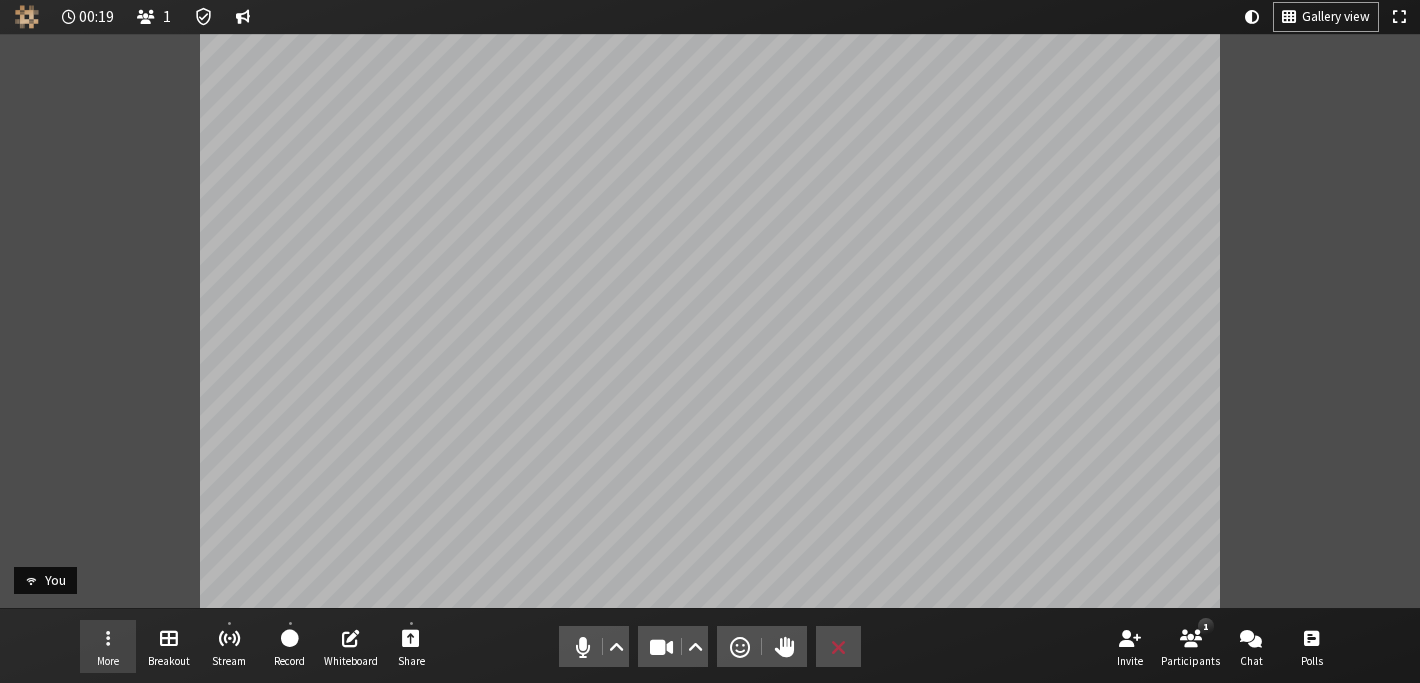 click on "More" at bounding box center (108, 647) 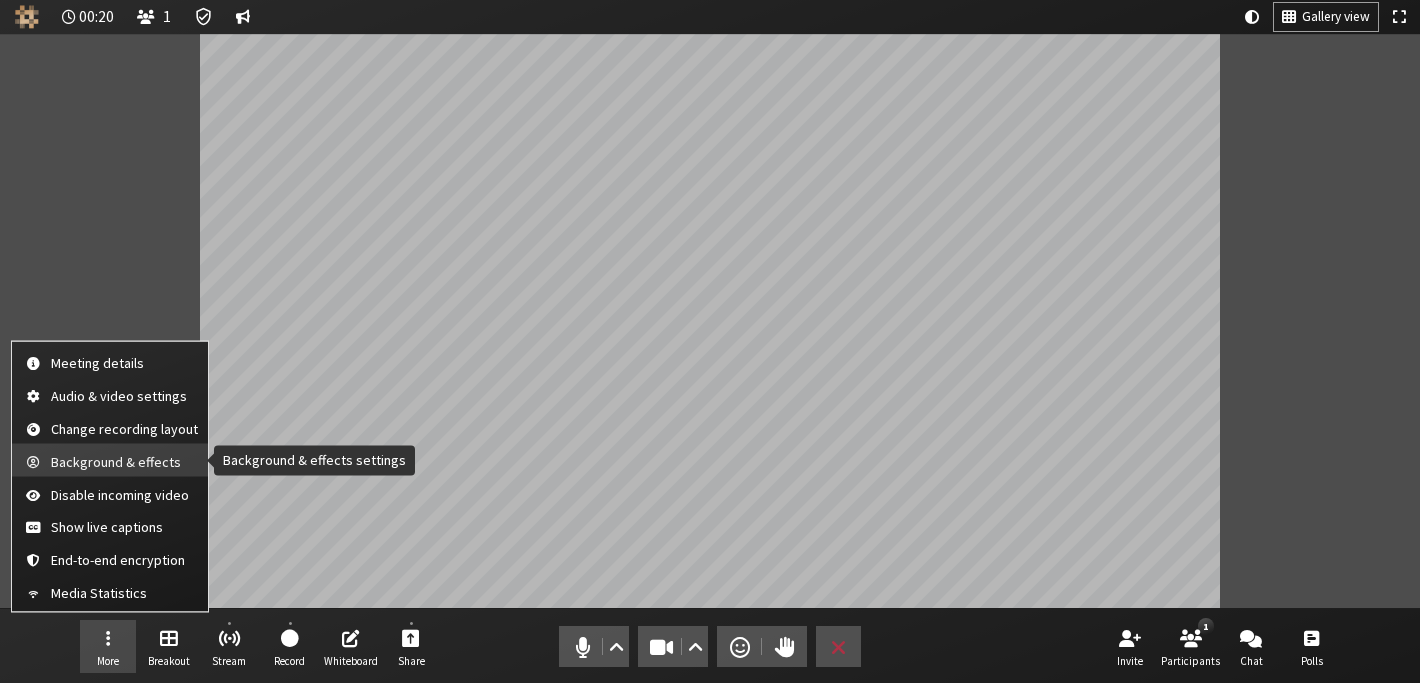 click on "Background & effects" at bounding box center (124, 461) 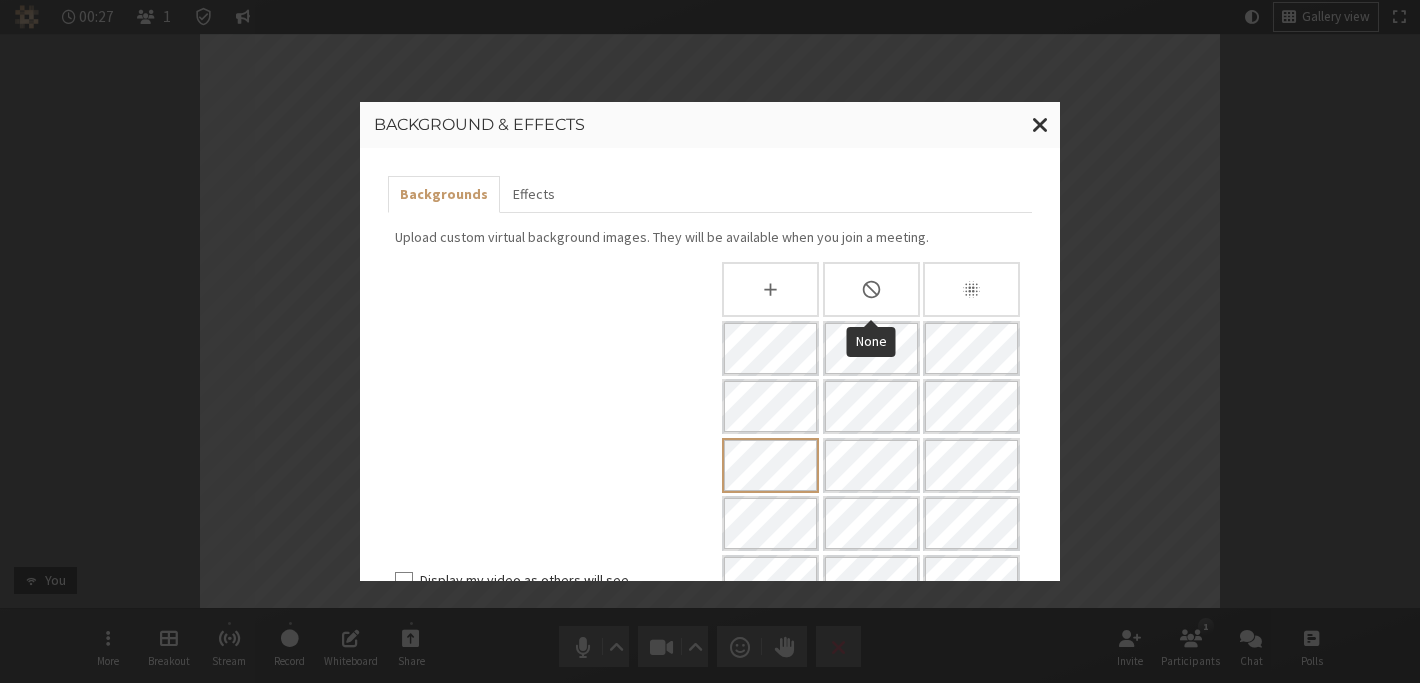 click at bounding box center (871, 289) 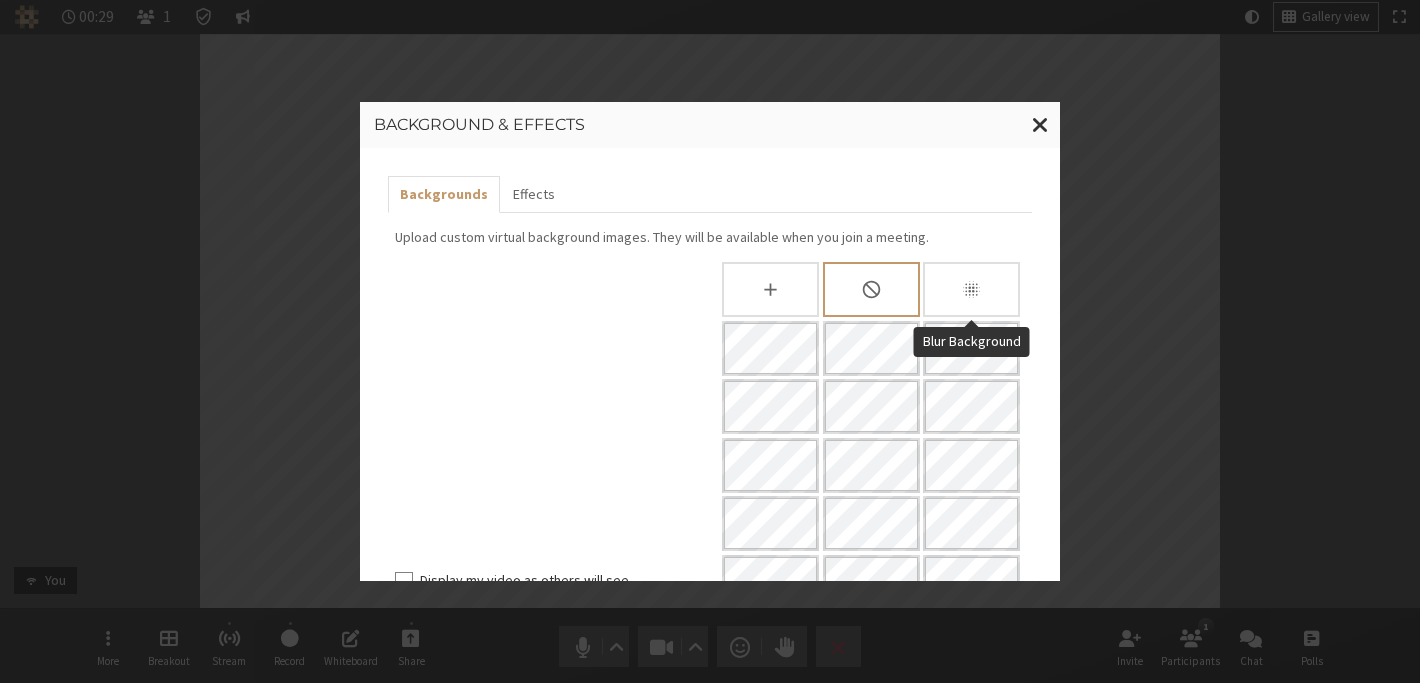 click at bounding box center (971, 289) 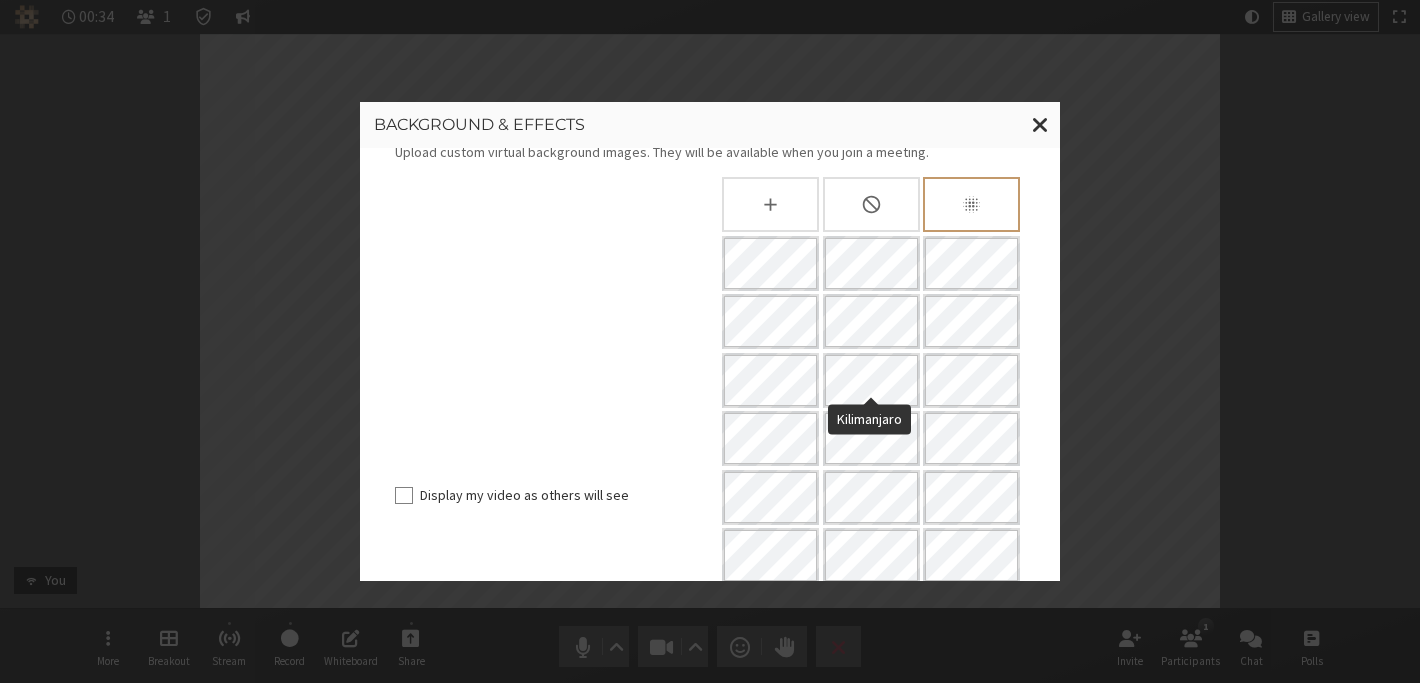 scroll, scrollTop: 104, scrollLeft: 0, axis: vertical 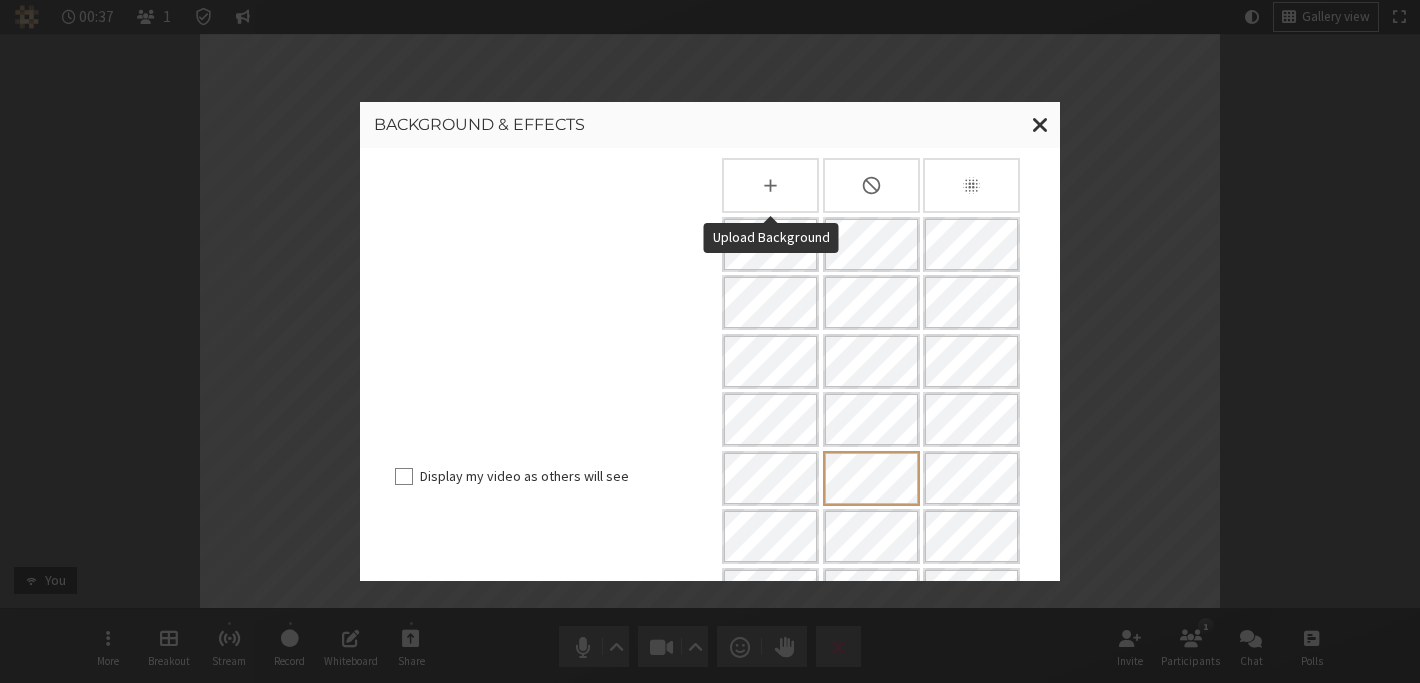 click 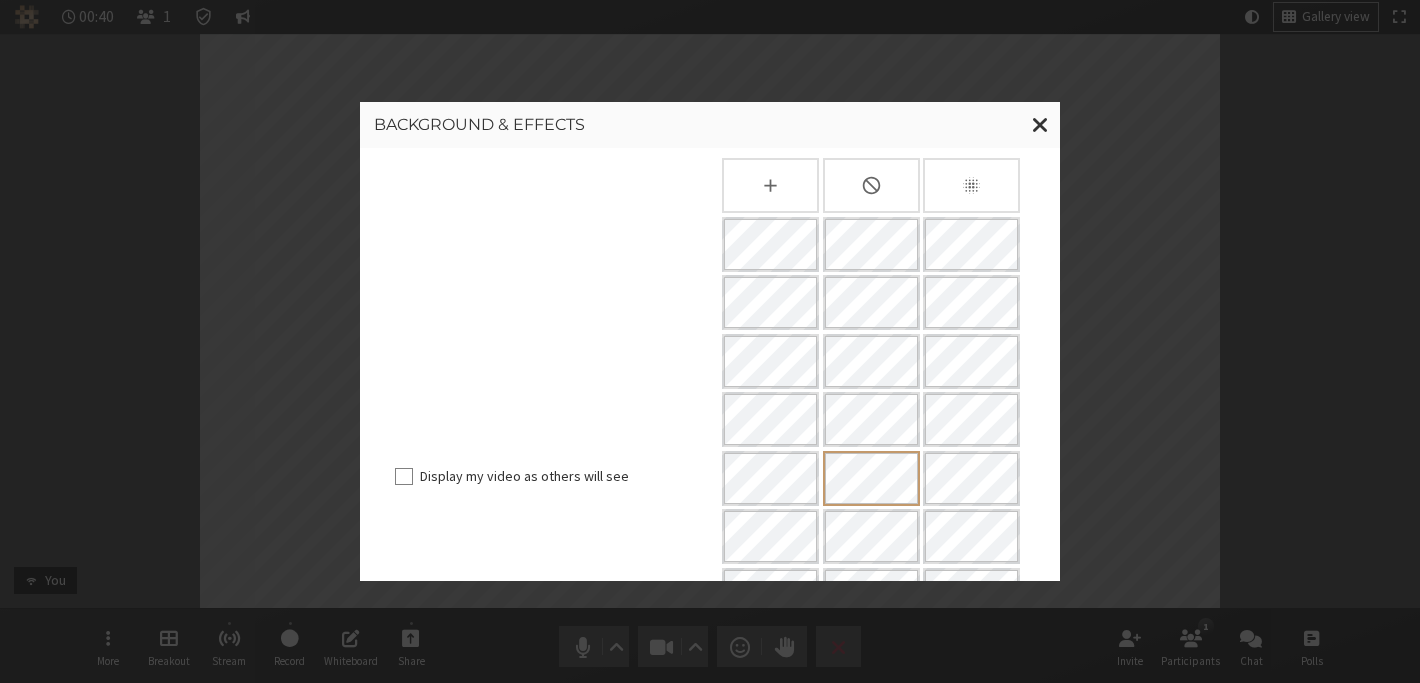 type on "C:\fakepath\Screenshot 2025-02-11 at 11.59.46 PM.png" 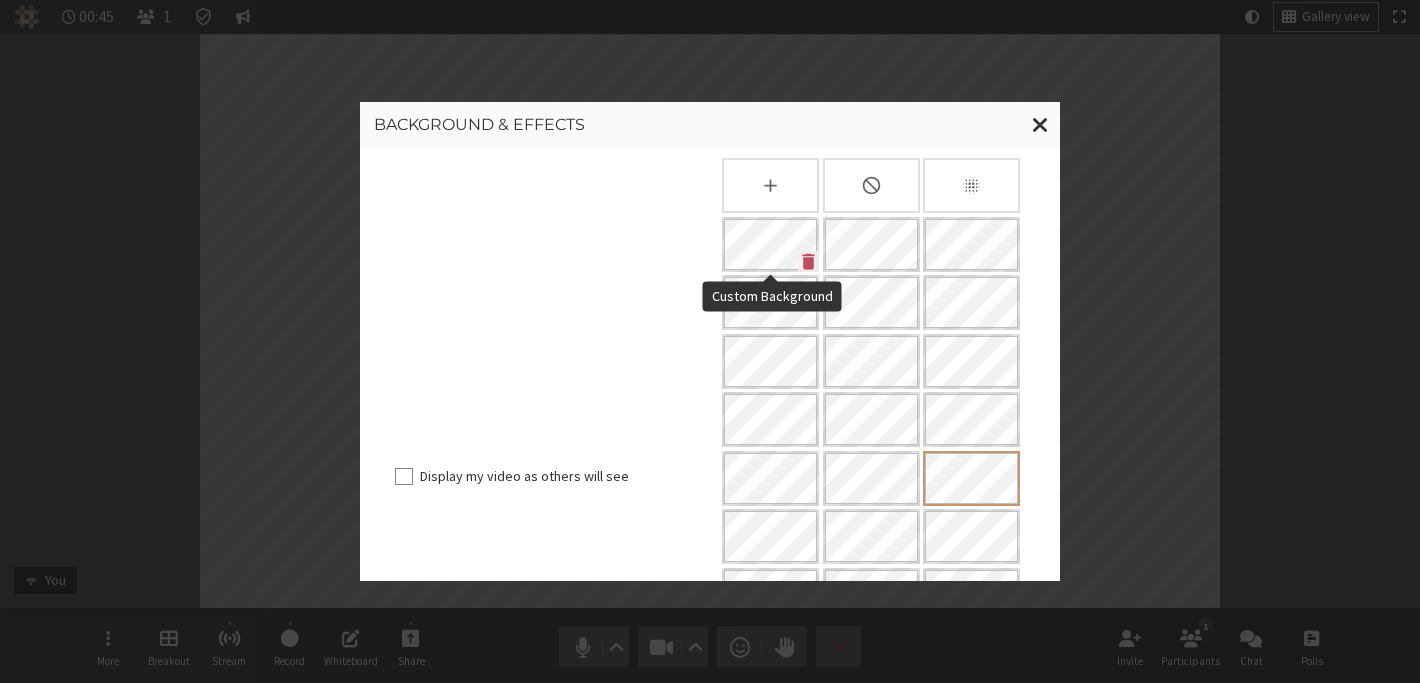 click 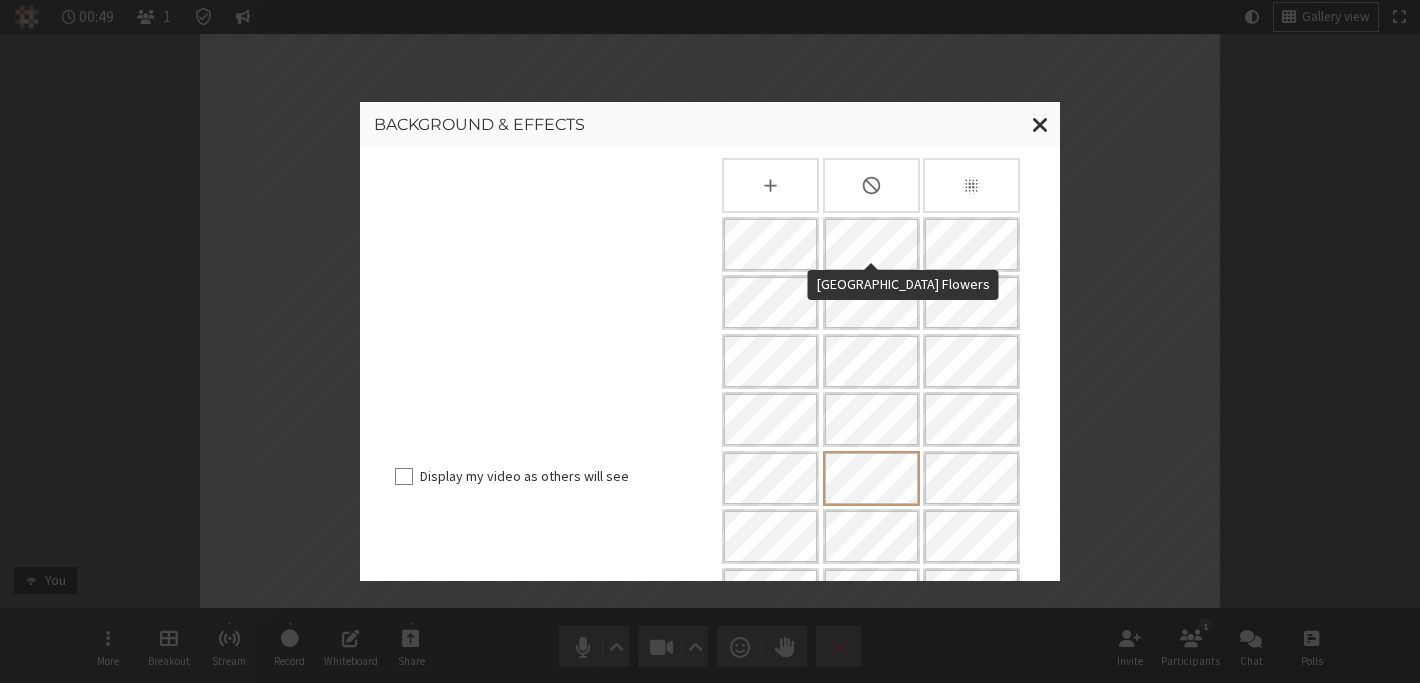 scroll, scrollTop: 174, scrollLeft: 0, axis: vertical 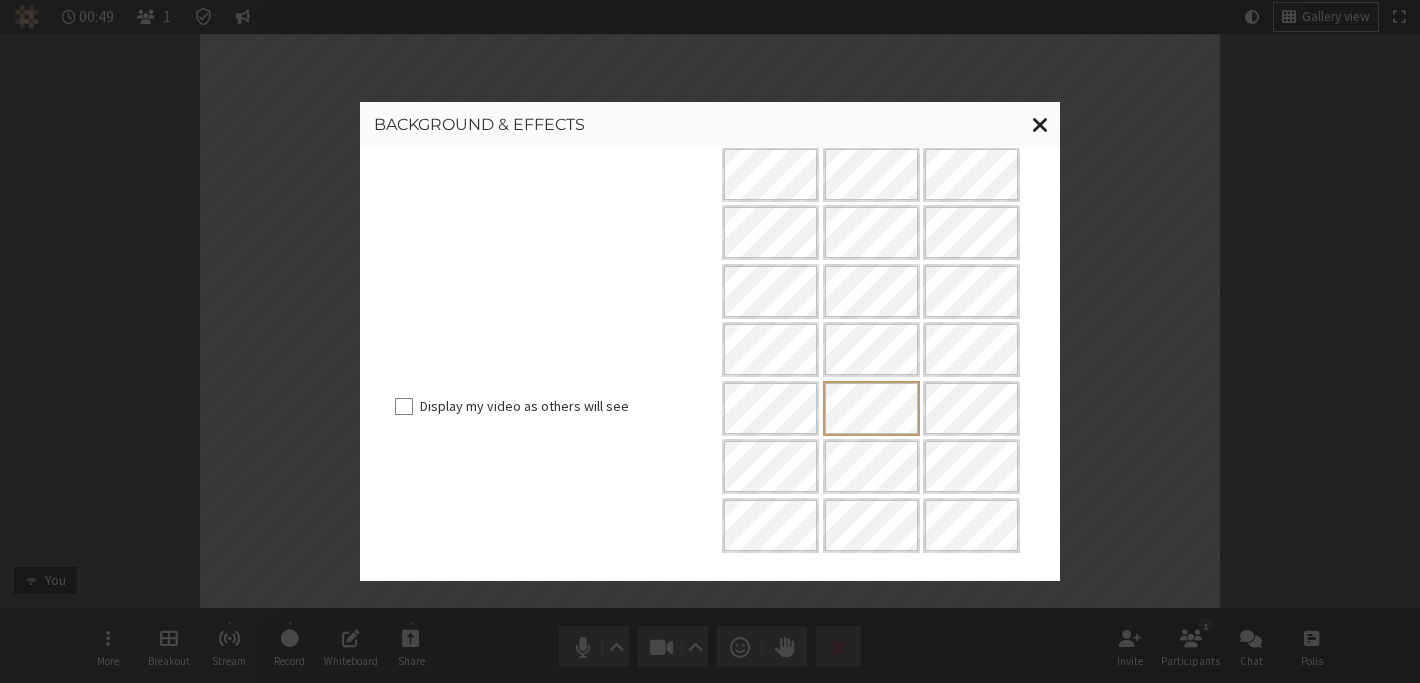 click at bounding box center [1040, 124] 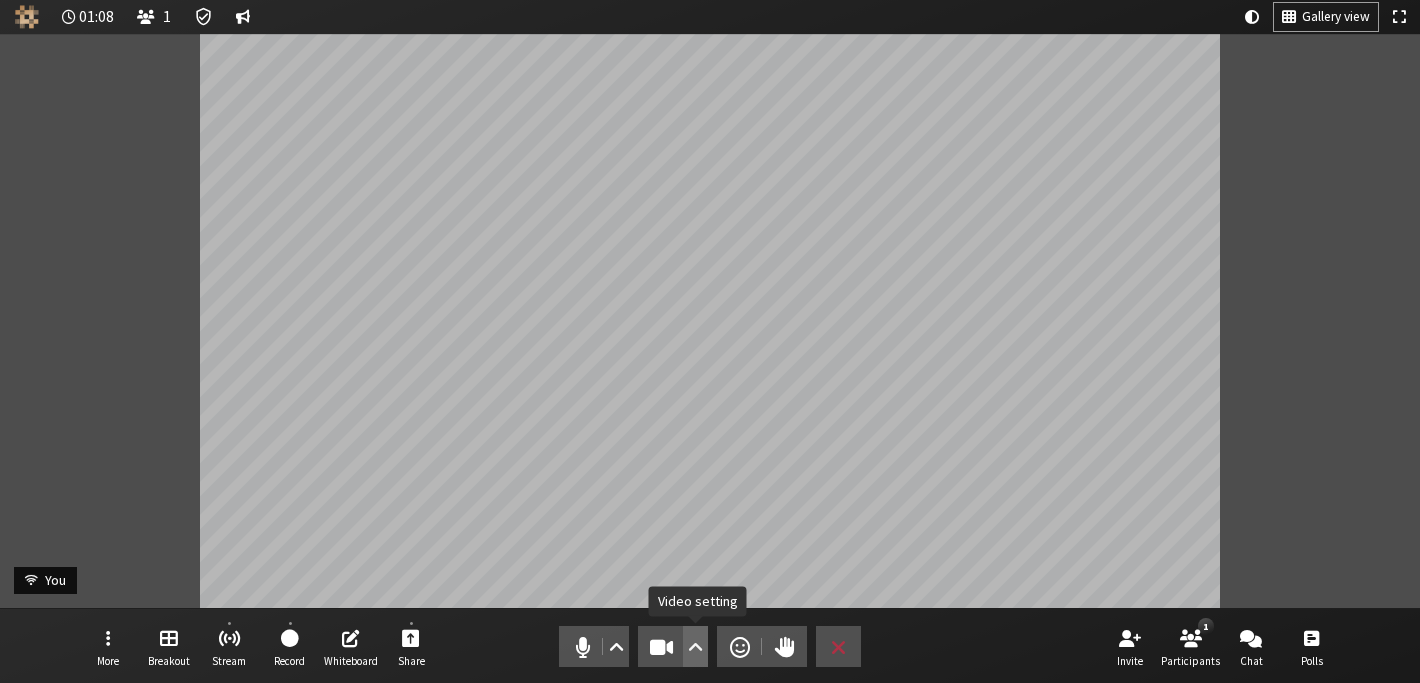 click at bounding box center [695, 647] 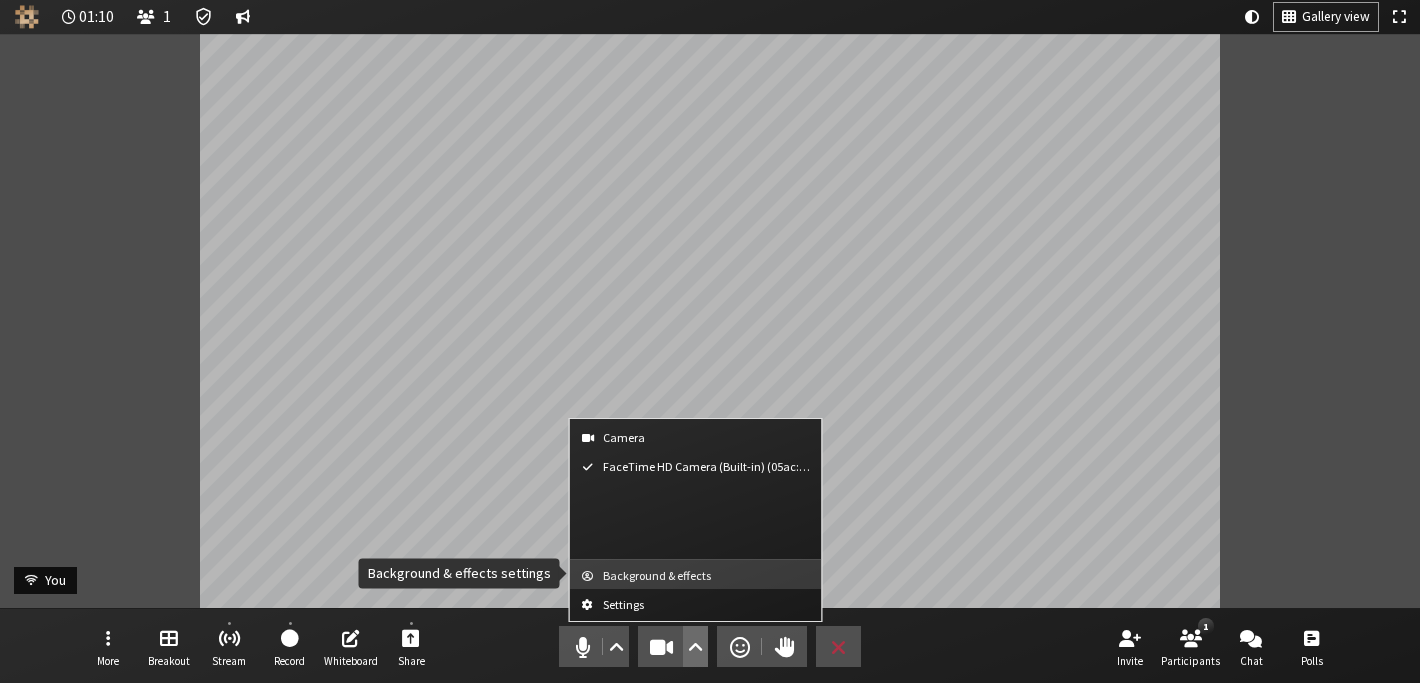 click on "Background & effects" at bounding box center [696, 574] 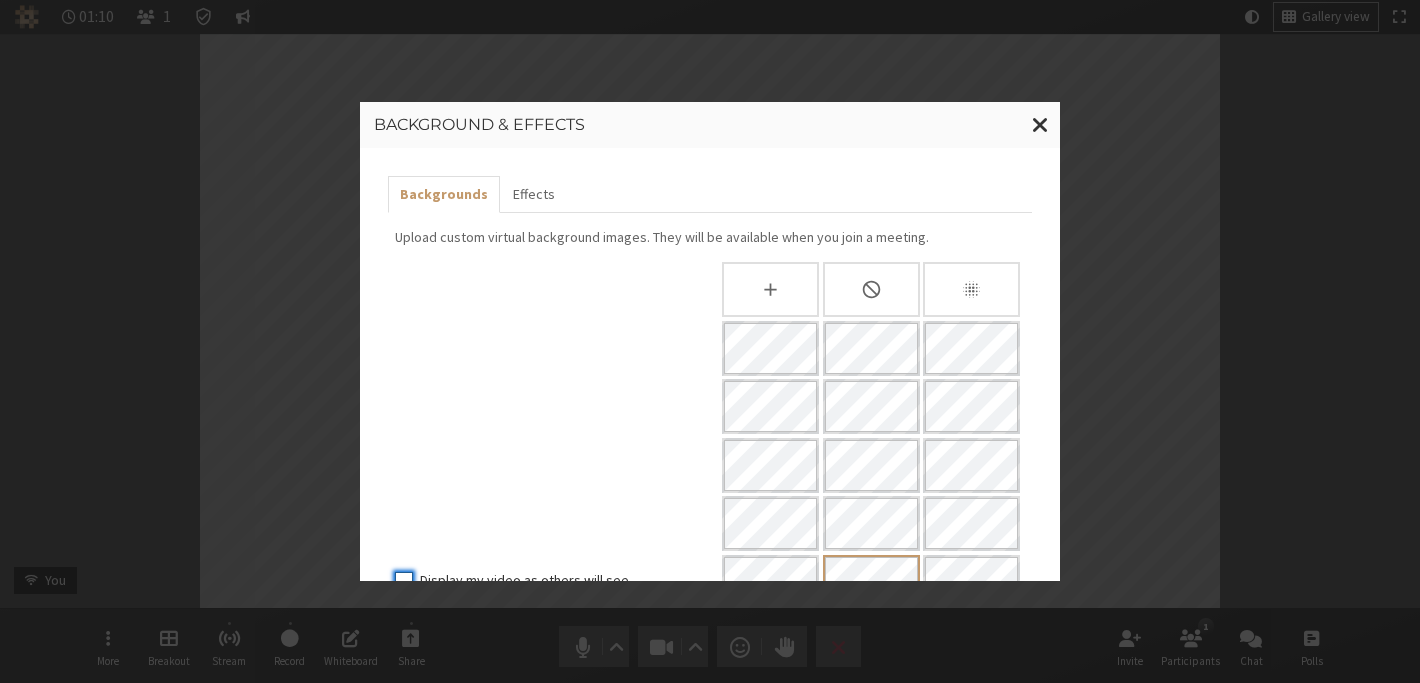 scroll, scrollTop: 9, scrollLeft: 0, axis: vertical 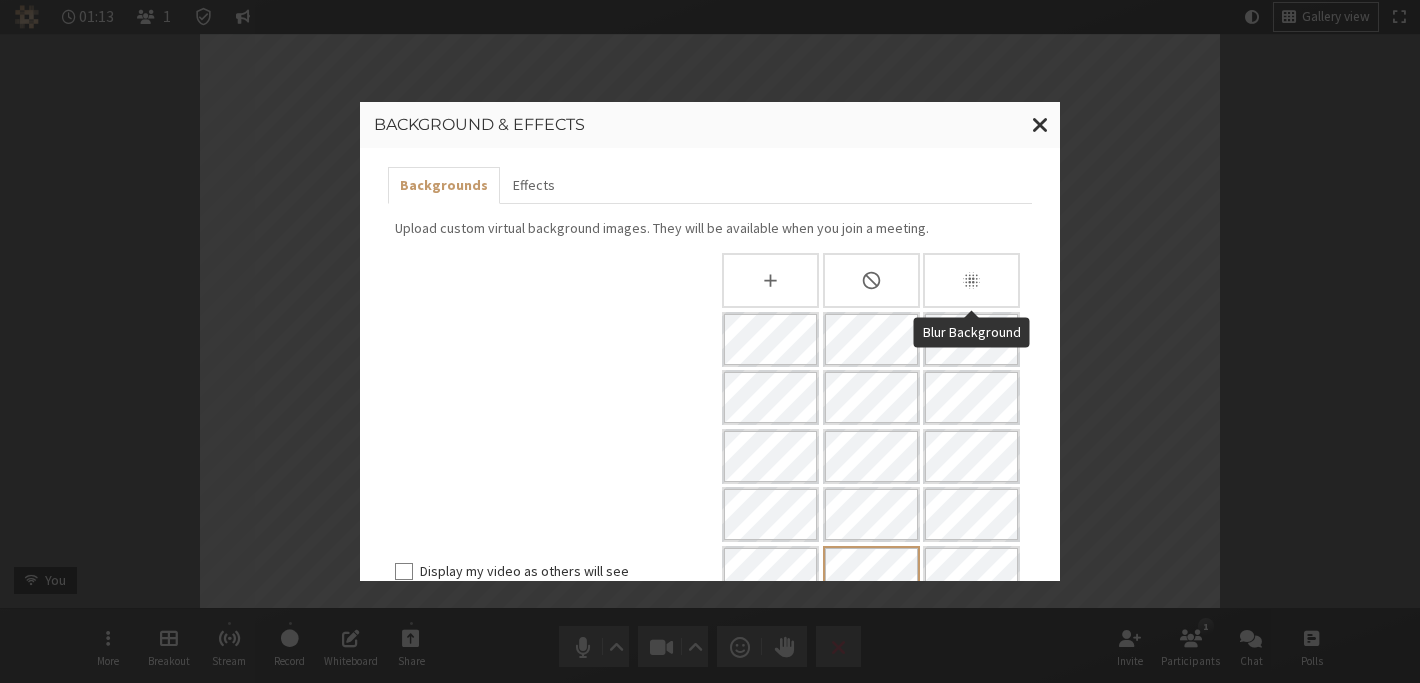 click at bounding box center [971, 280] 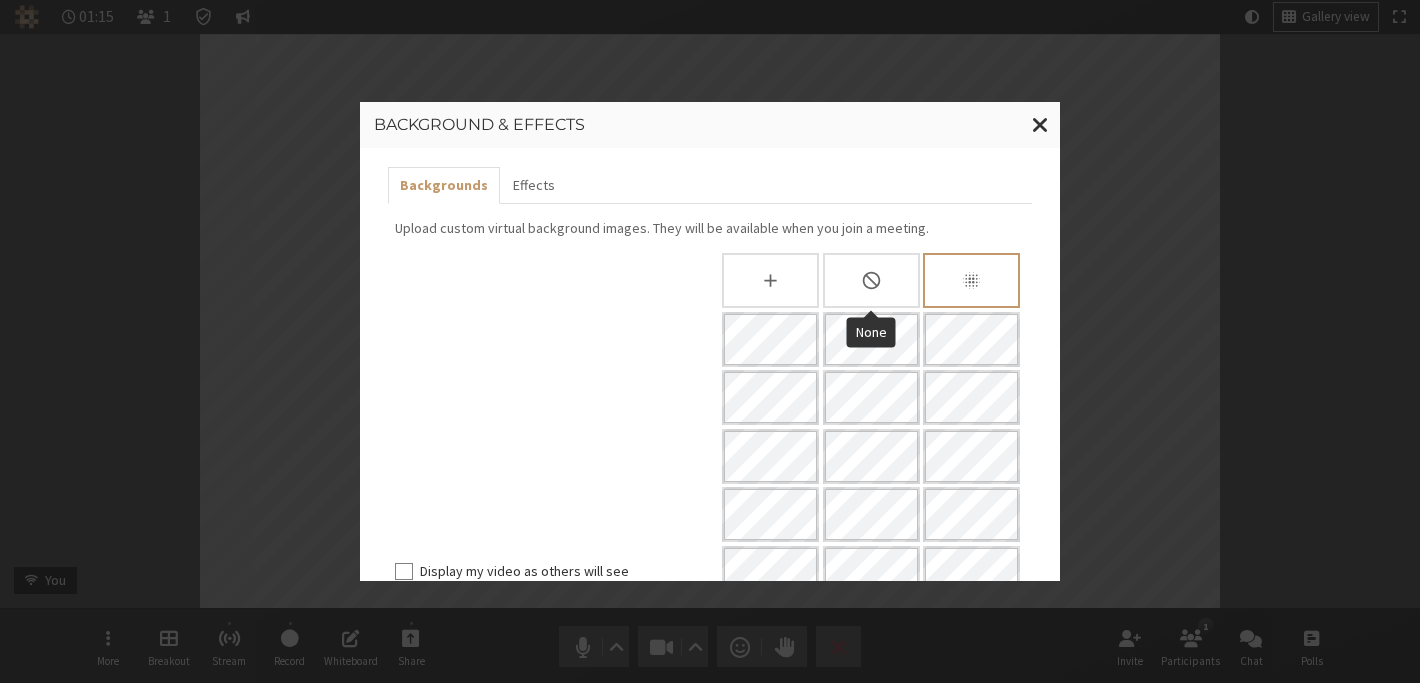 click at bounding box center (871, 280) 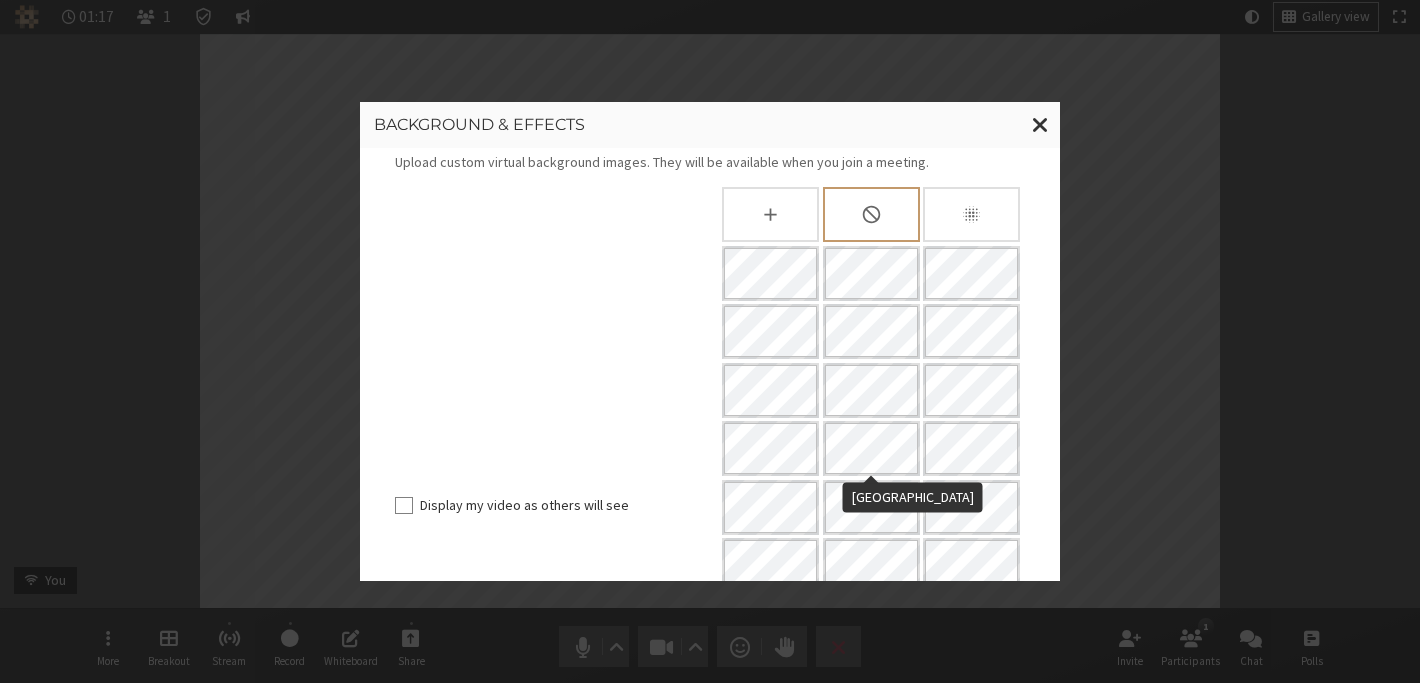 scroll, scrollTop: 78, scrollLeft: 0, axis: vertical 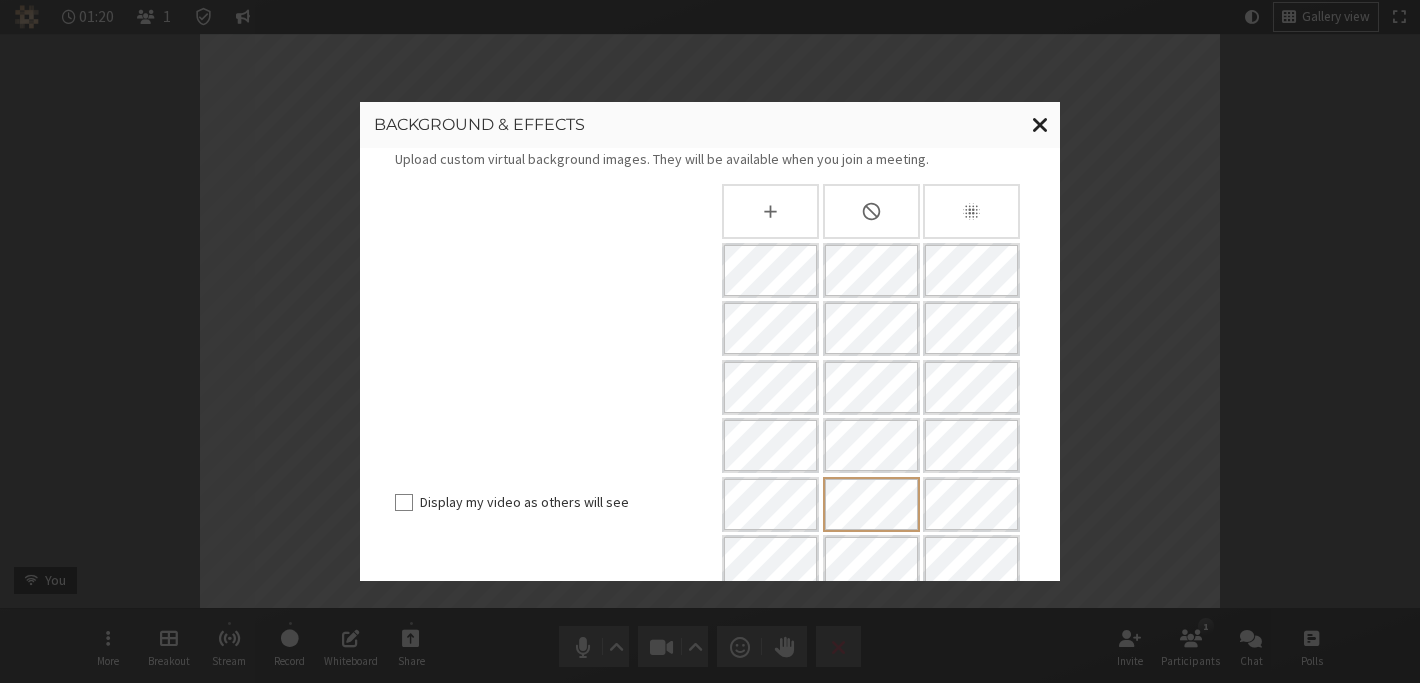 click at bounding box center (1040, 124) 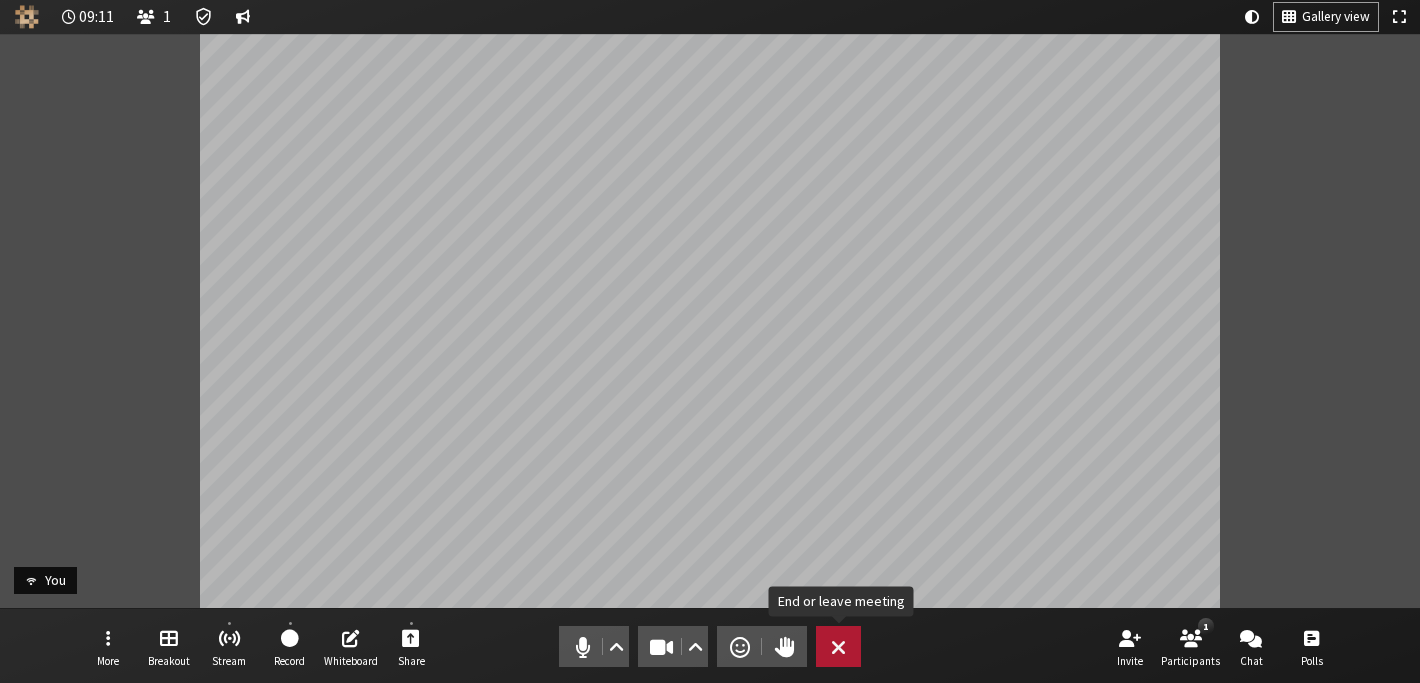click on "Leave" at bounding box center [838, 646] 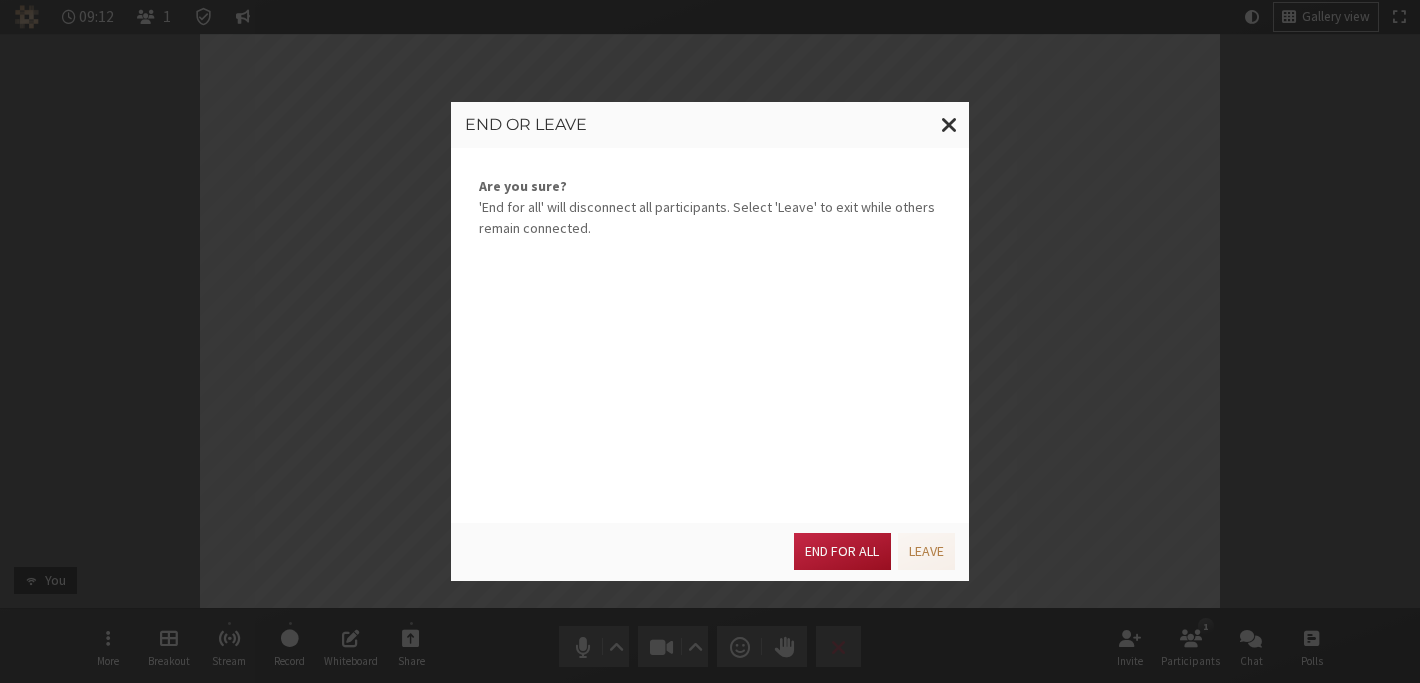 click on "End for all" at bounding box center [842, 551] 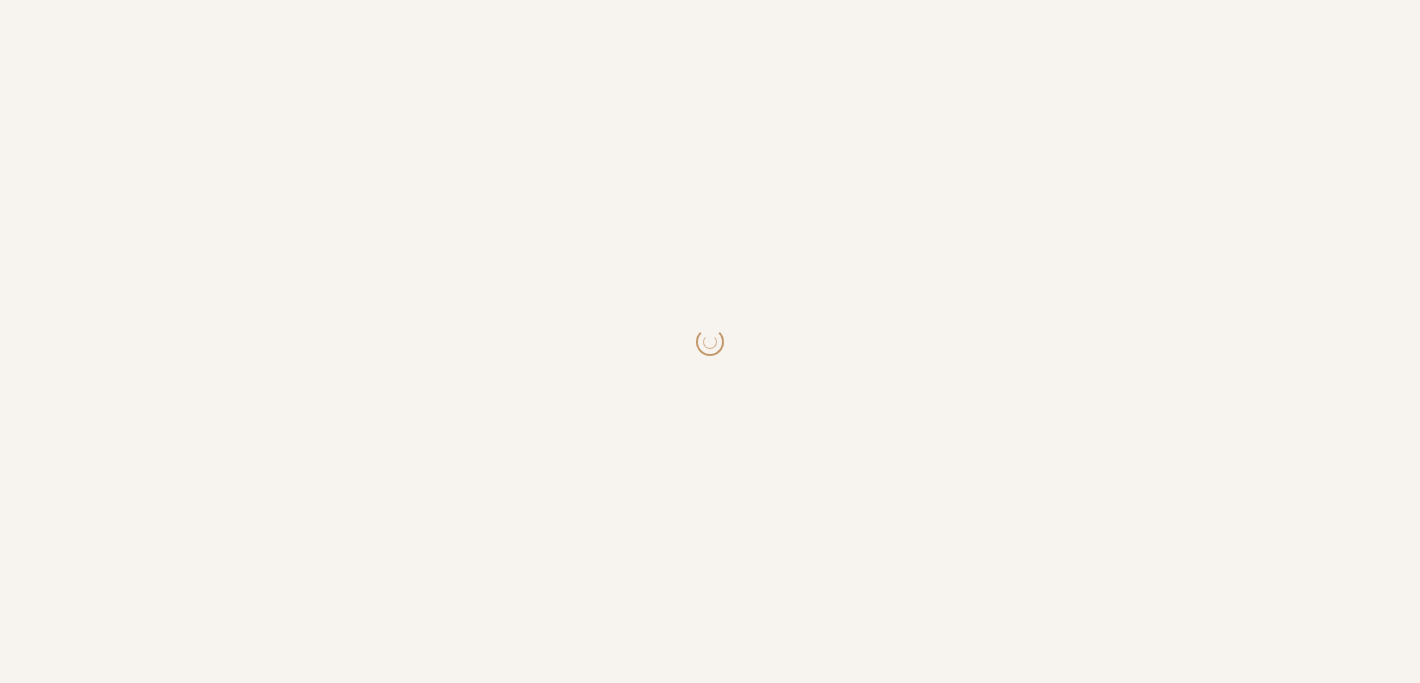 scroll, scrollTop: 0, scrollLeft: 0, axis: both 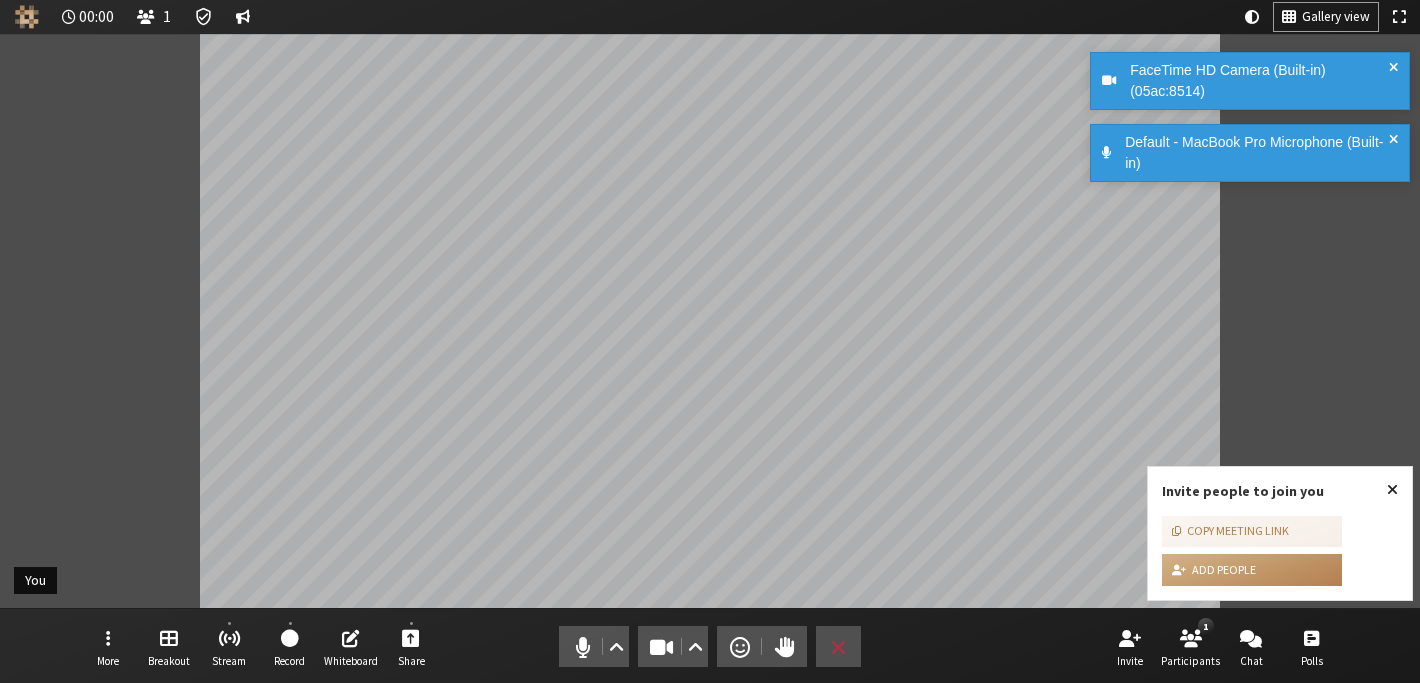 click at bounding box center [1392, 489] 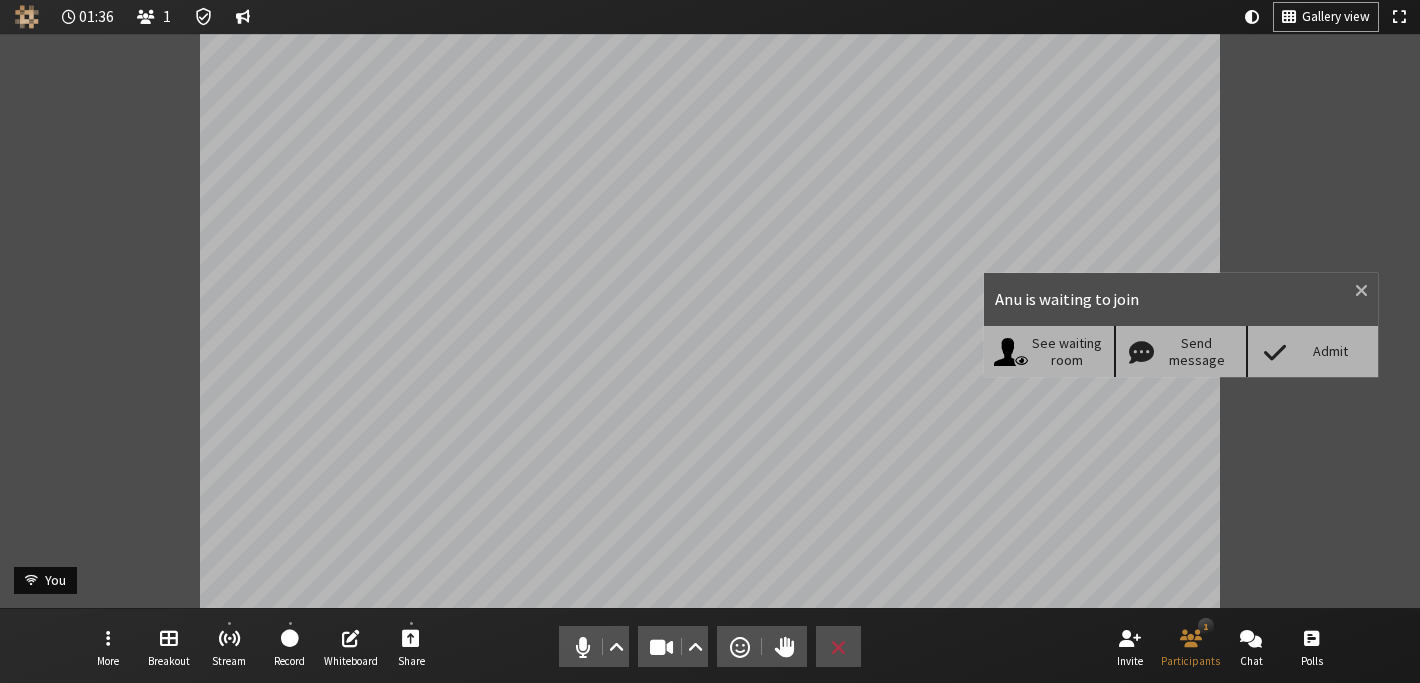 click on "Admit" at bounding box center (1330, 351) 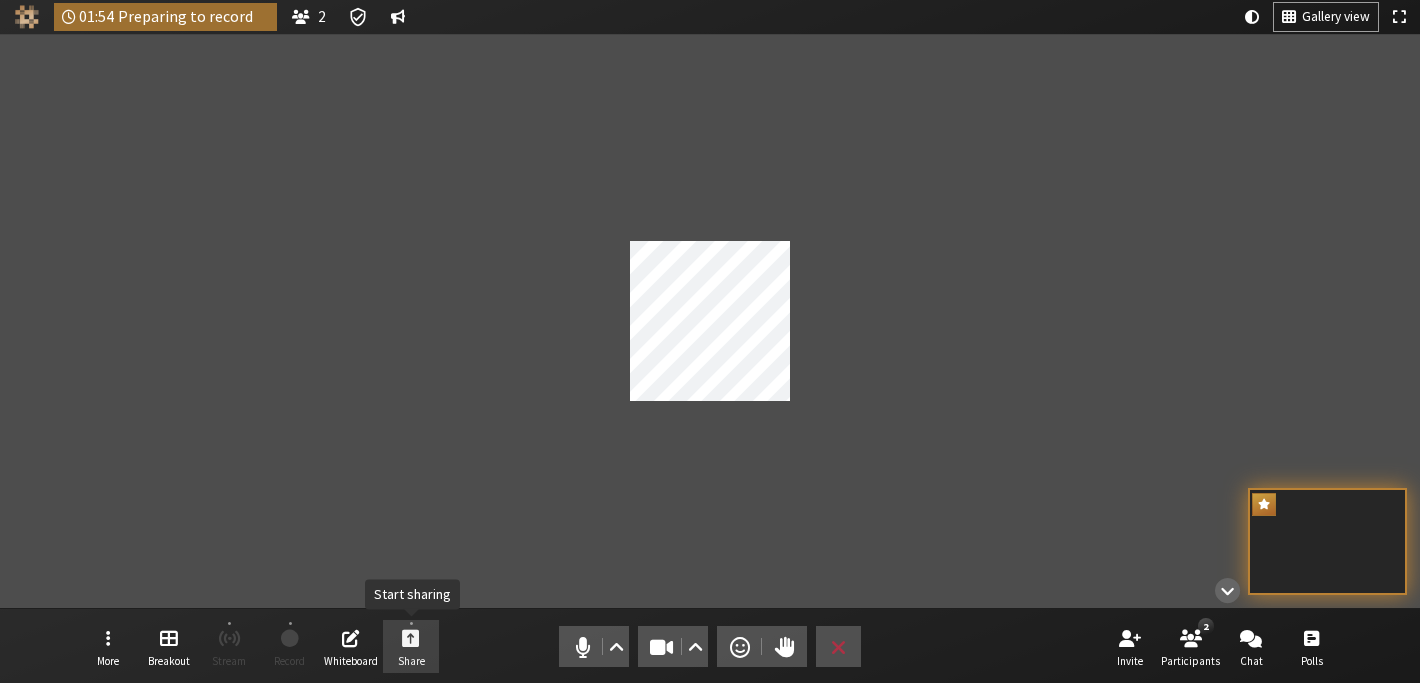 click on "Share" at bounding box center (411, 647) 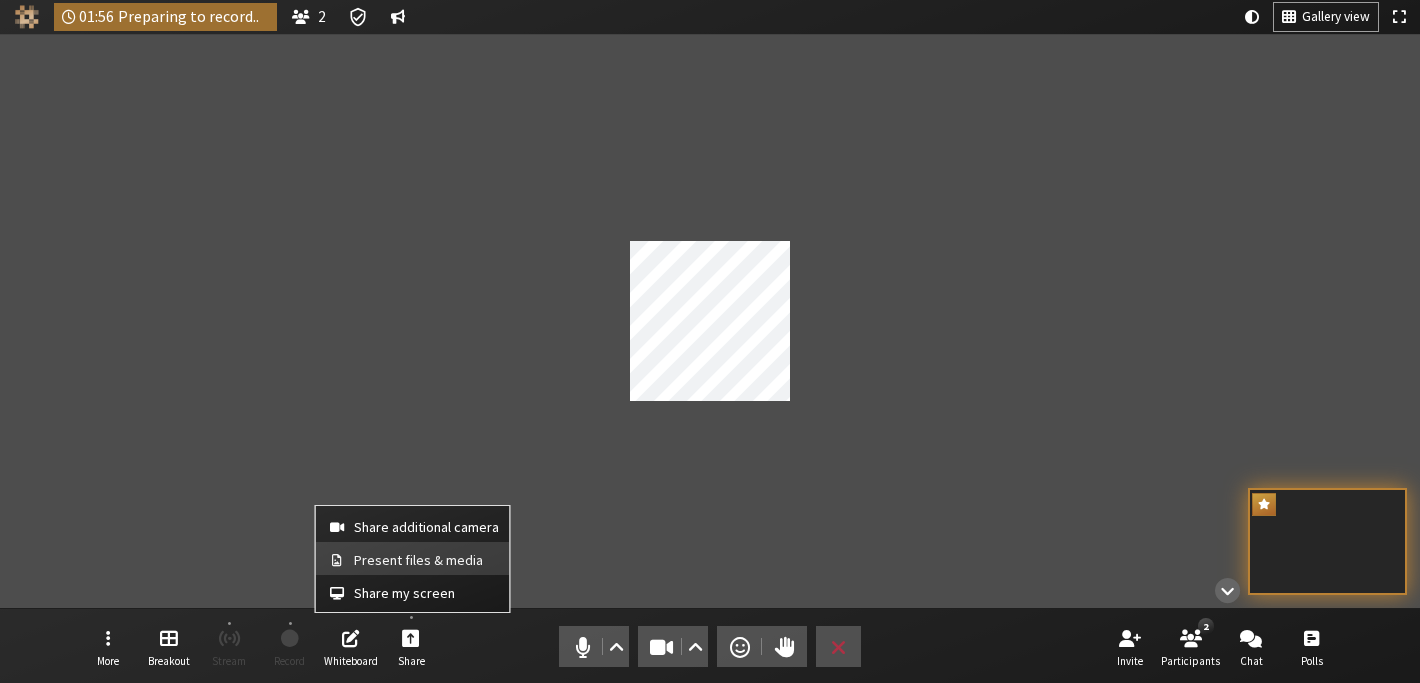 click on "Present files & media" at bounding box center [413, 558] 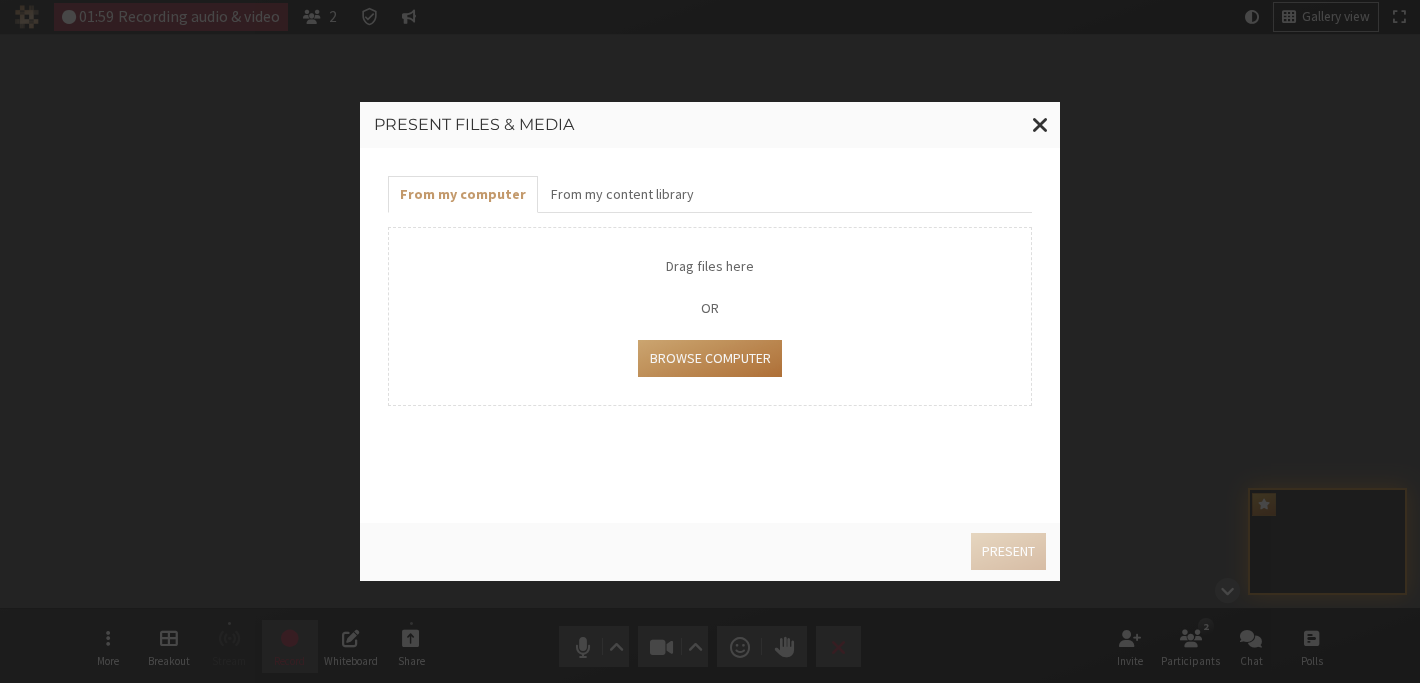 click on "Browse Computer" at bounding box center (709, 358) 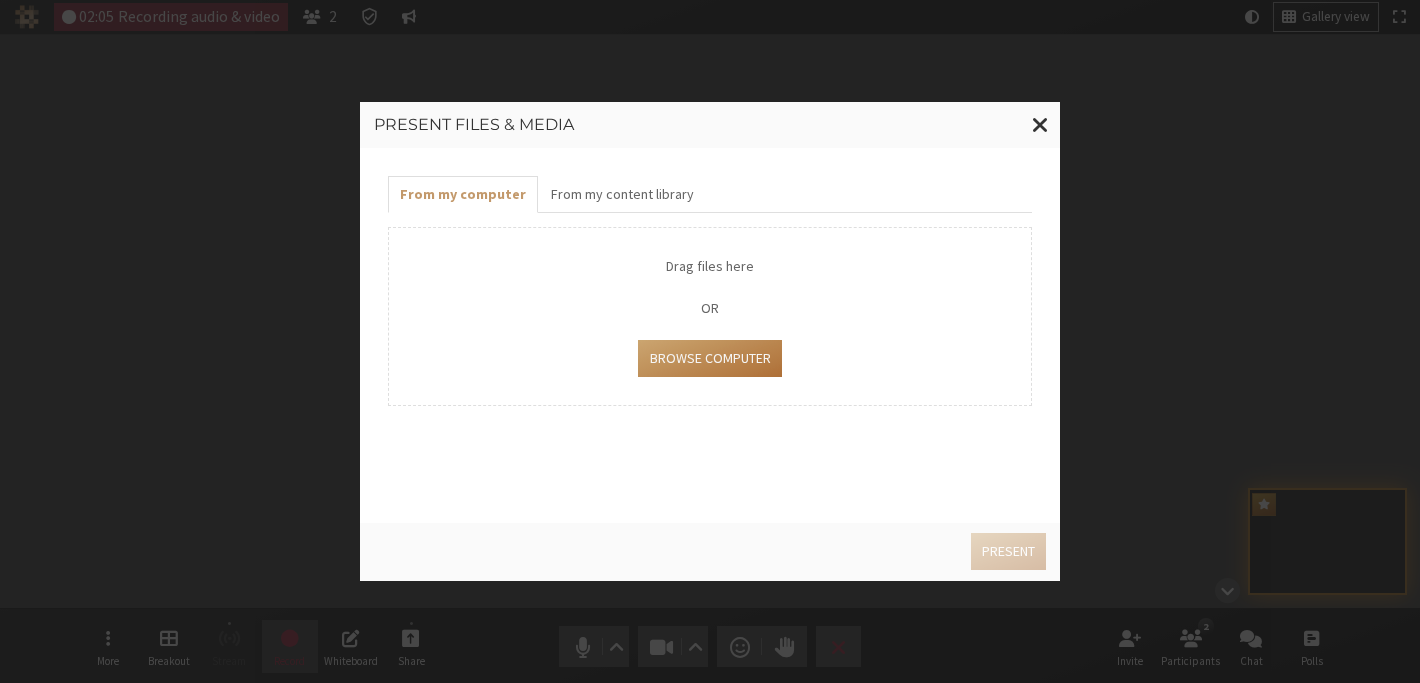 type on "C:\fakepath\Screenshot [DATE] 11.28.06 PM.png" 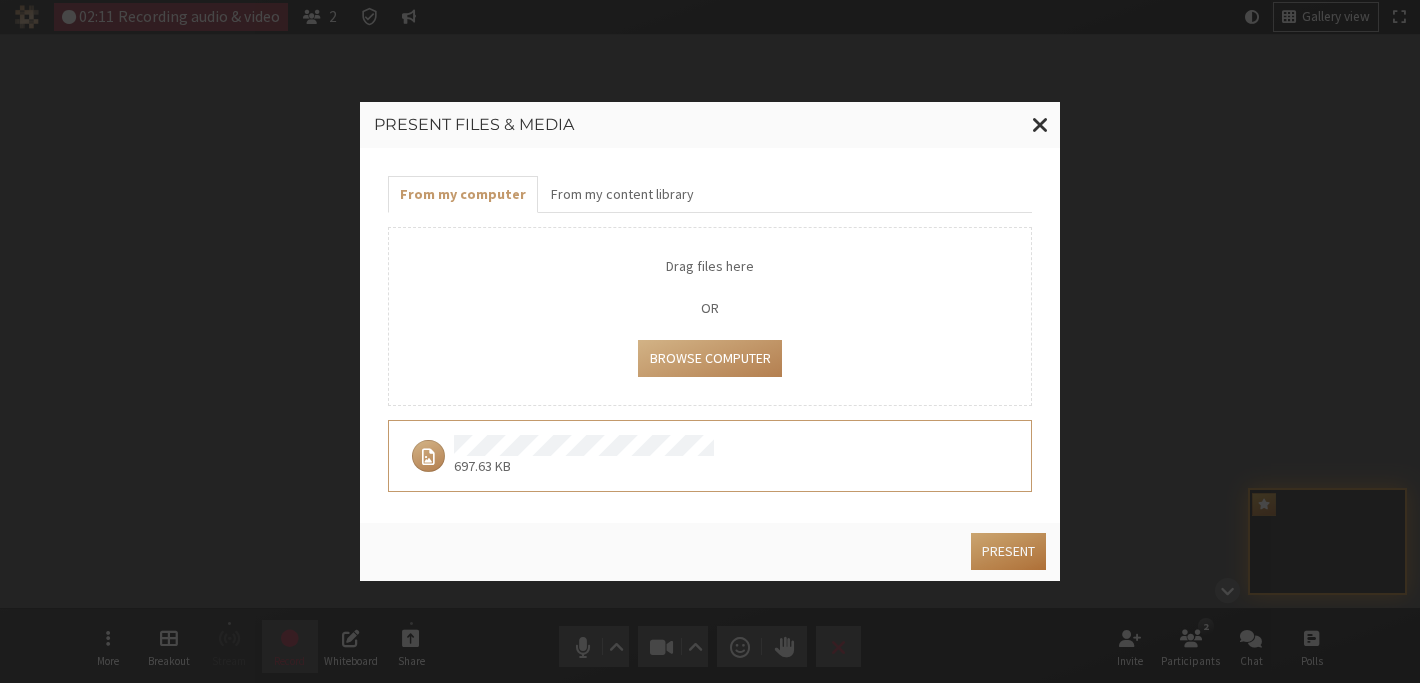 click on "Present" at bounding box center [1008, 551] 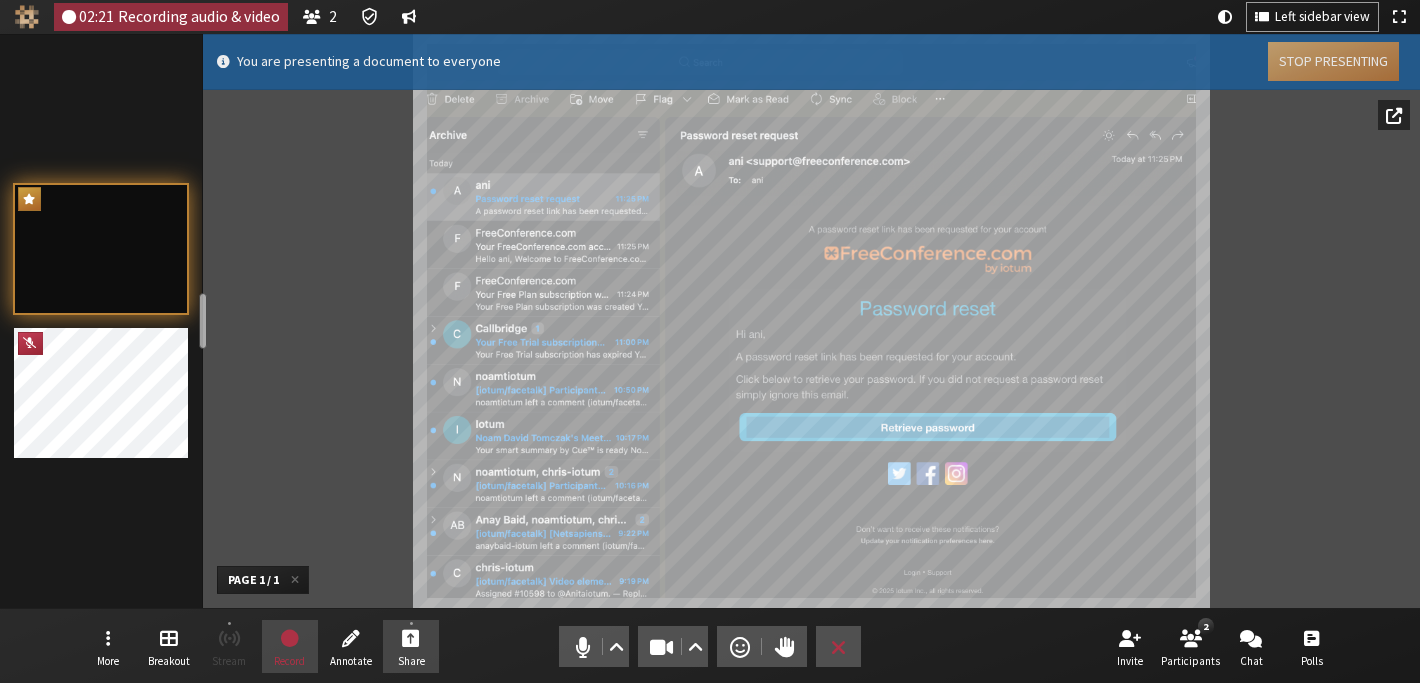 click on "Stop Presenting" at bounding box center (1333, 61) 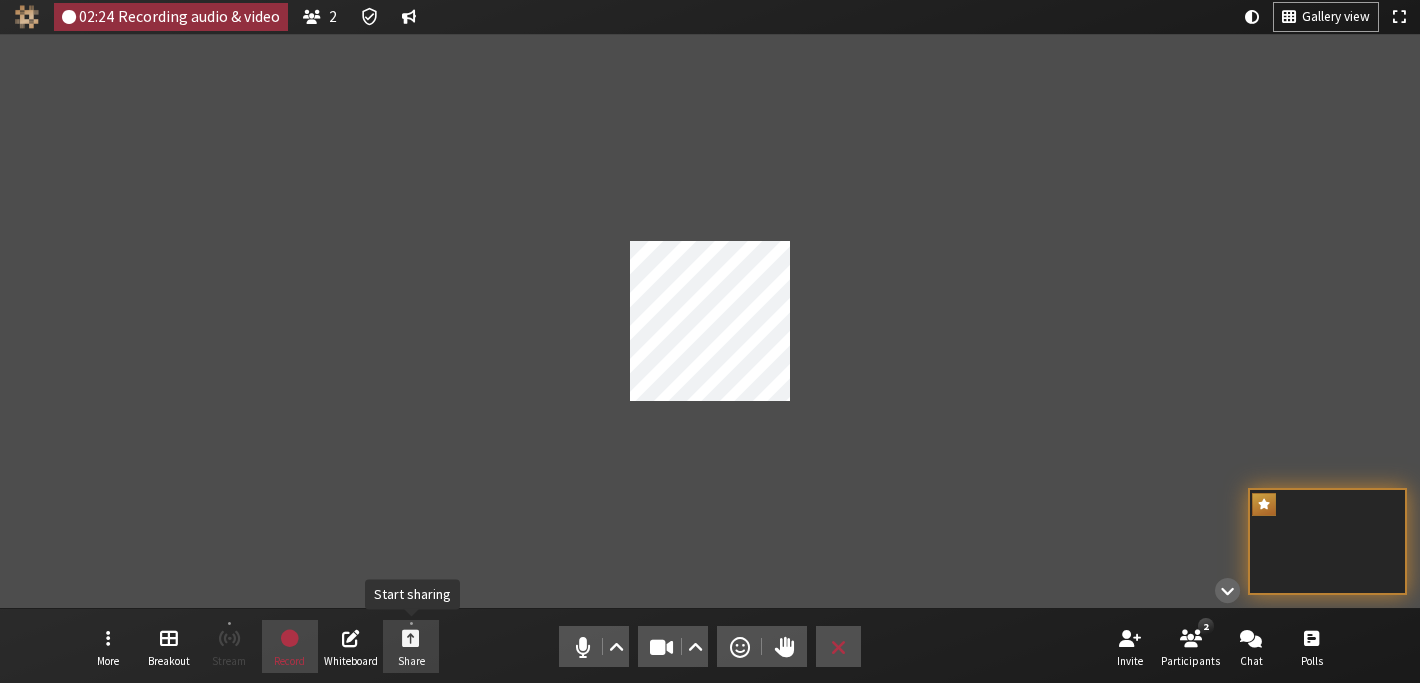 click on "Share" at bounding box center [411, 661] 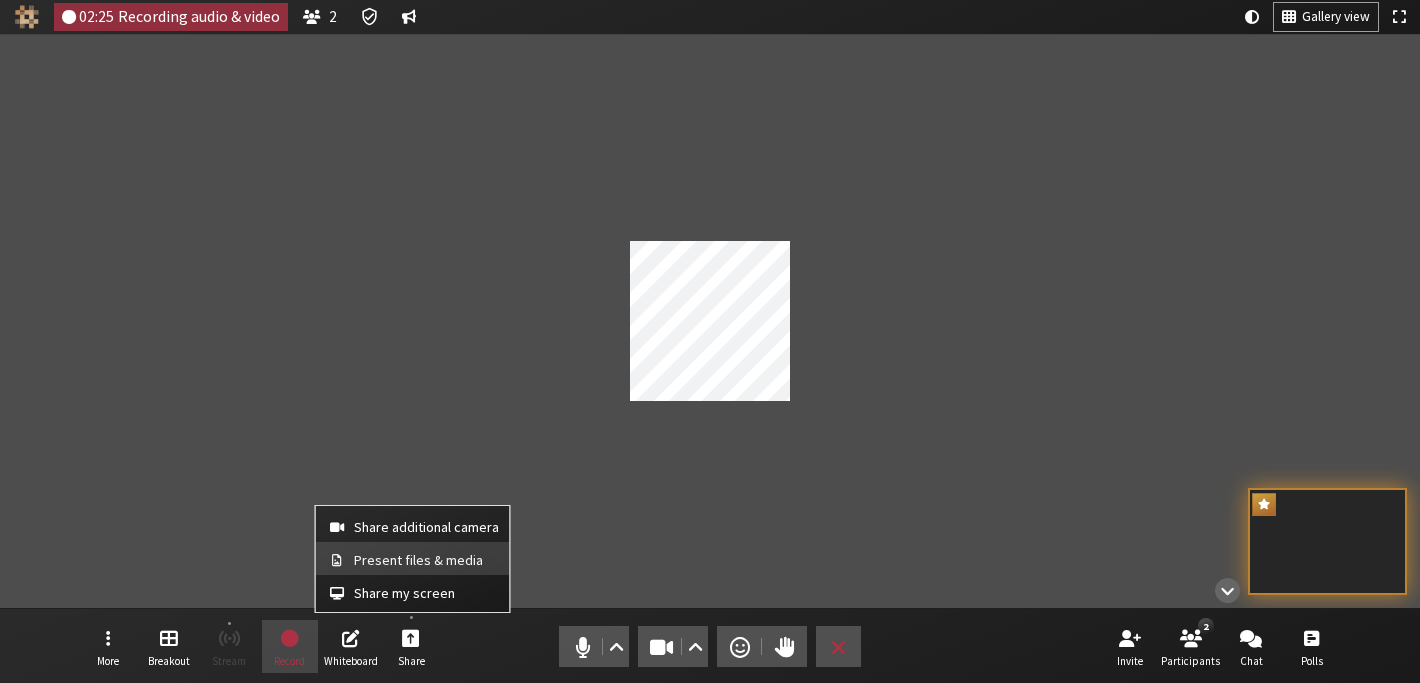click on "Present files & media" at bounding box center [426, 560] 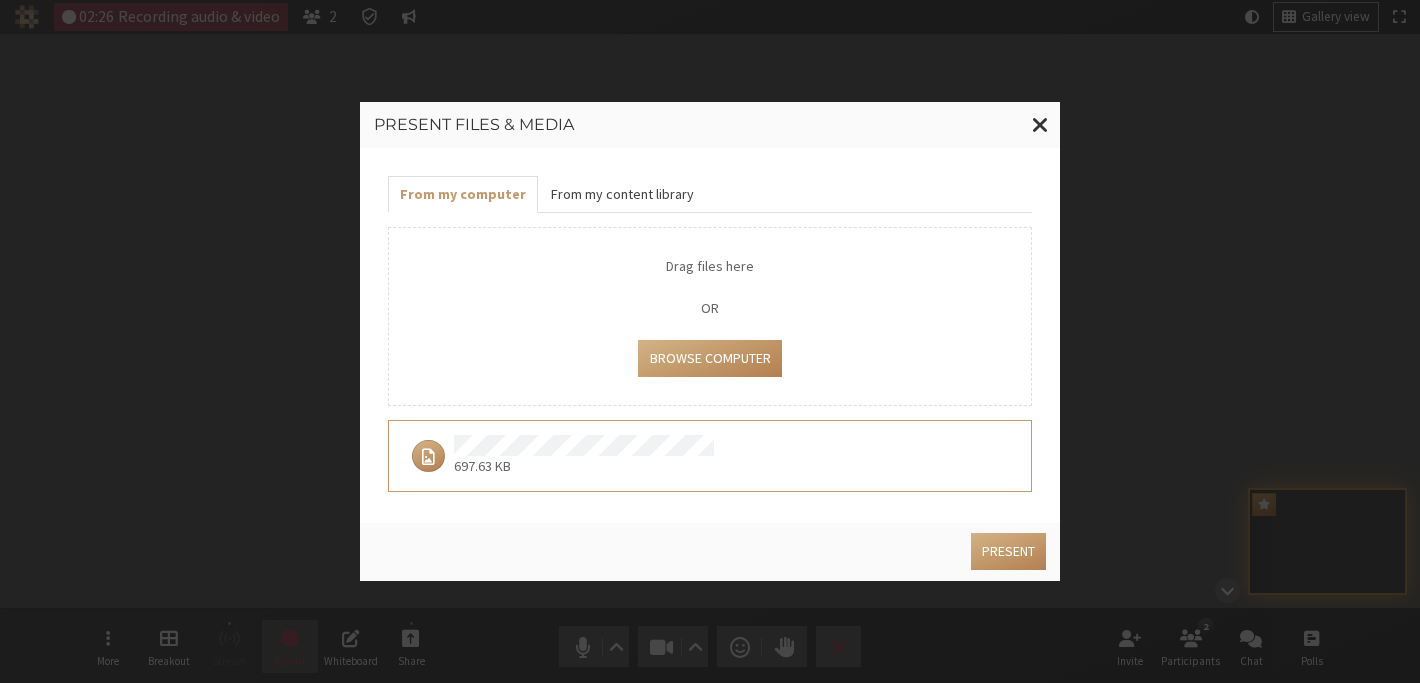 click on "From my content library" at bounding box center [621, 194] 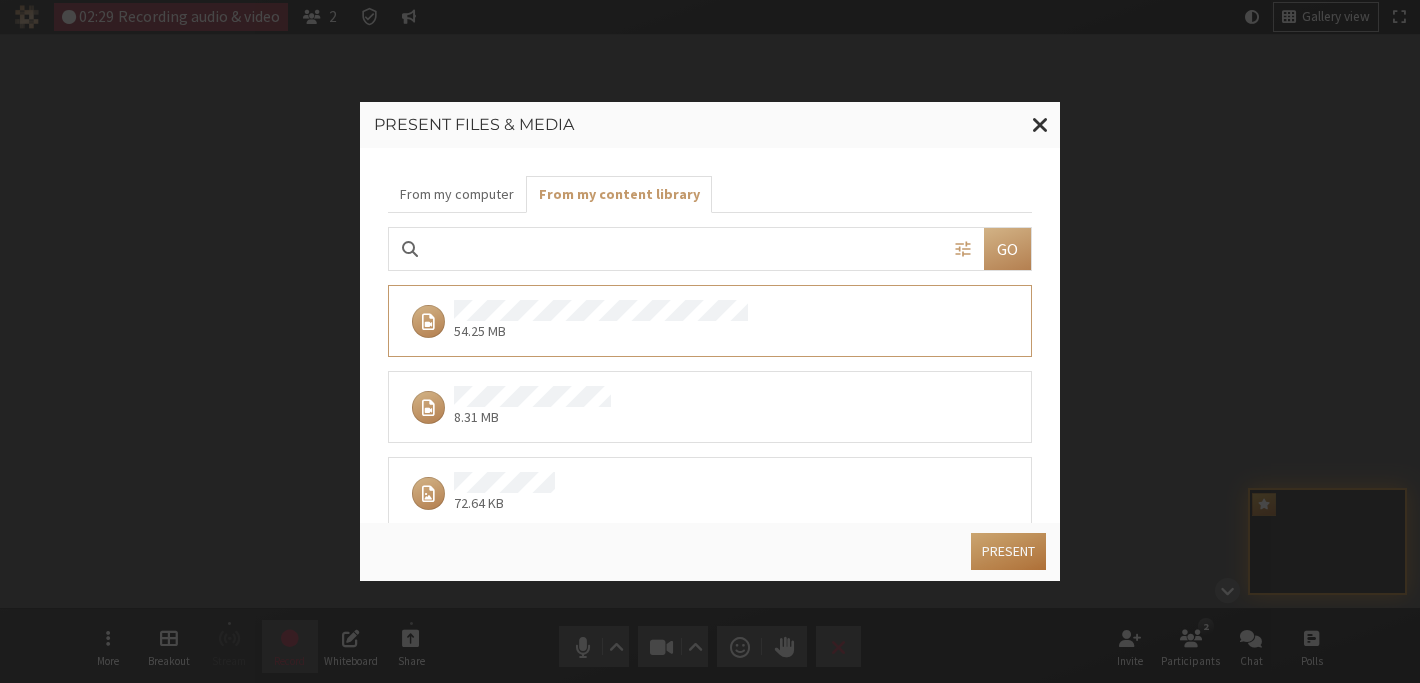click on "Present" at bounding box center (1008, 551) 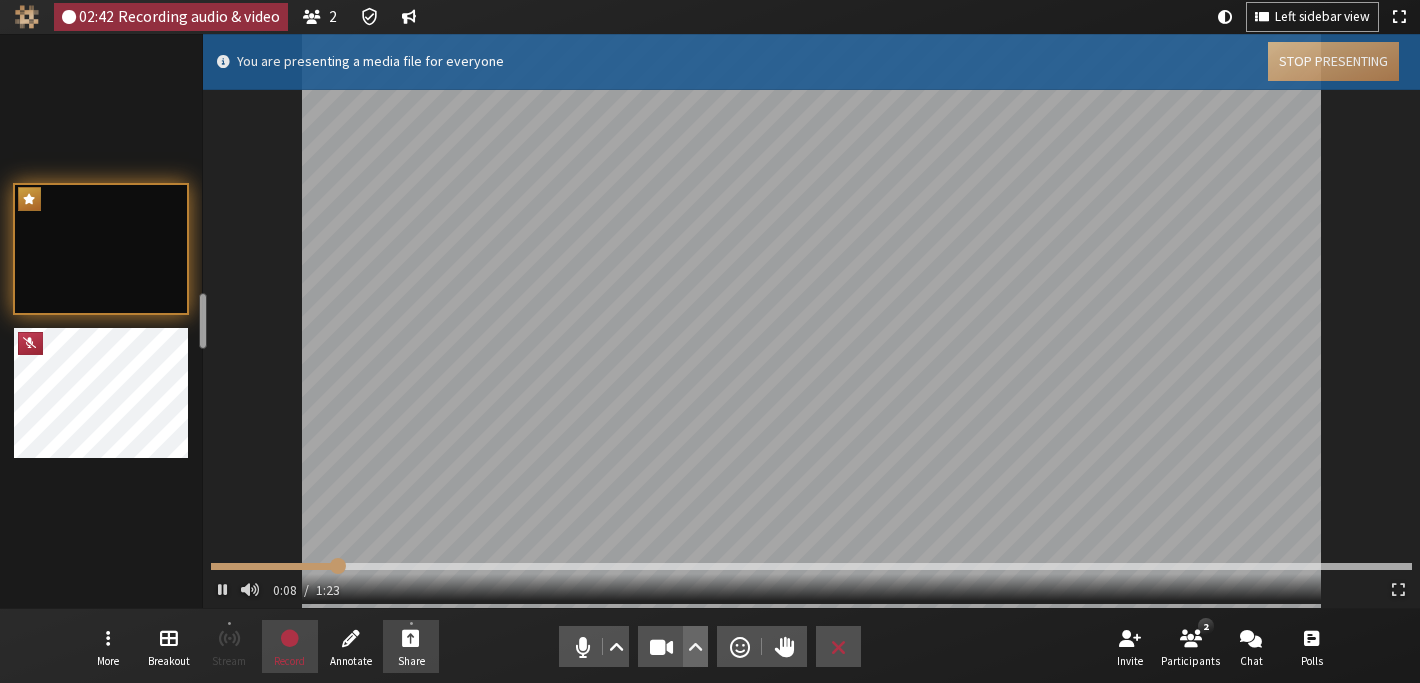 type on "9.424811" 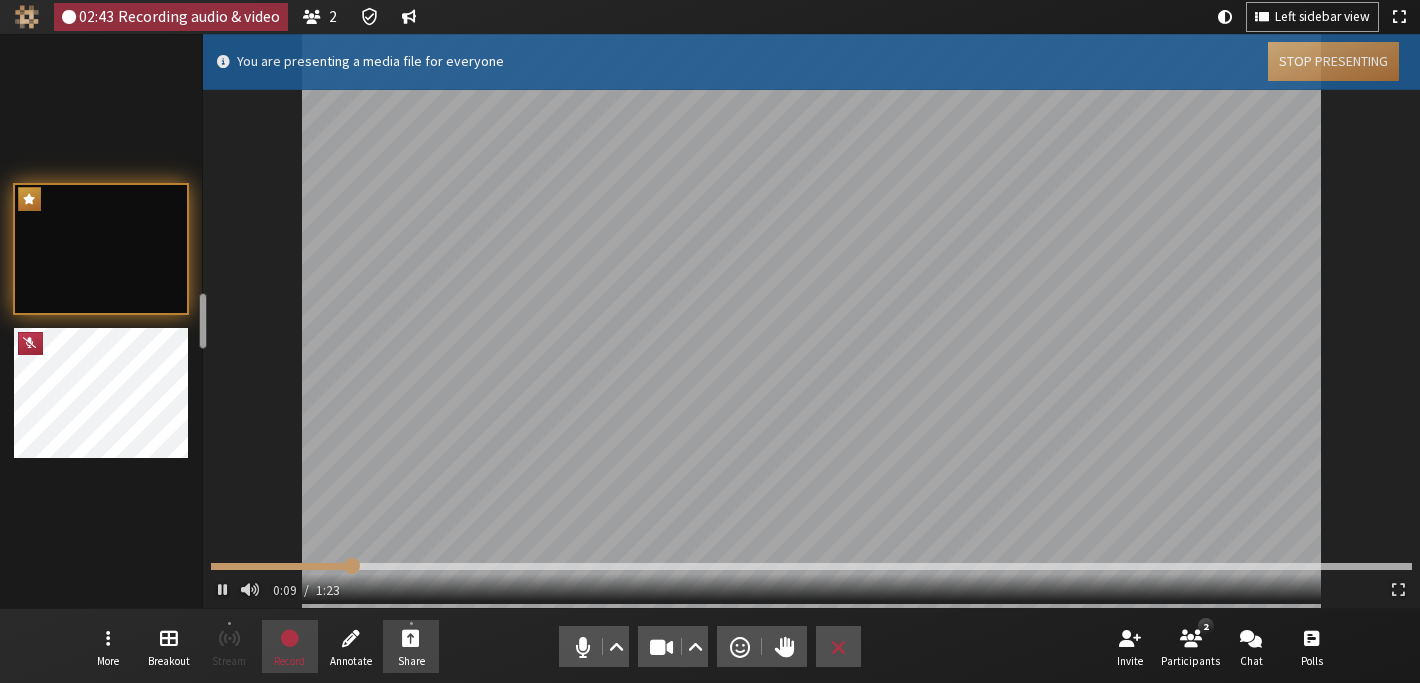 click on "Stop Presenting" at bounding box center (1333, 61) 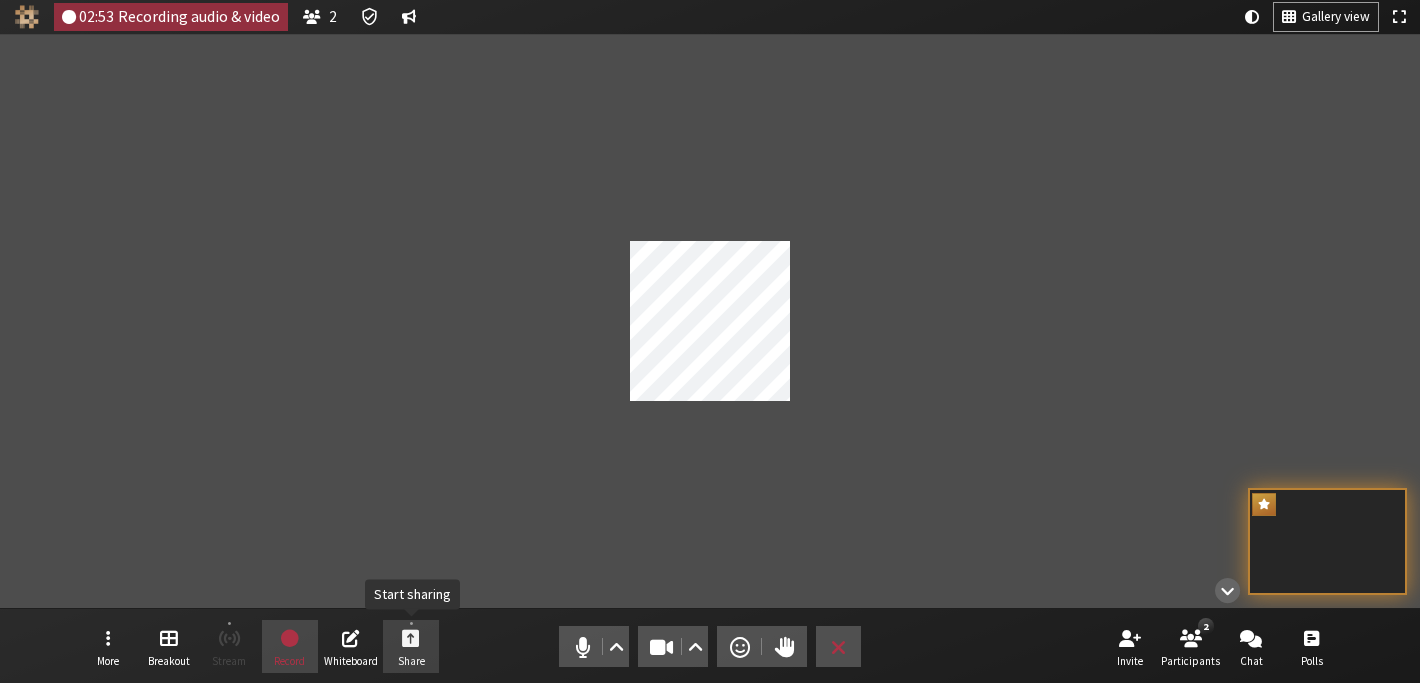 click on "Share" at bounding box center [411, 647] 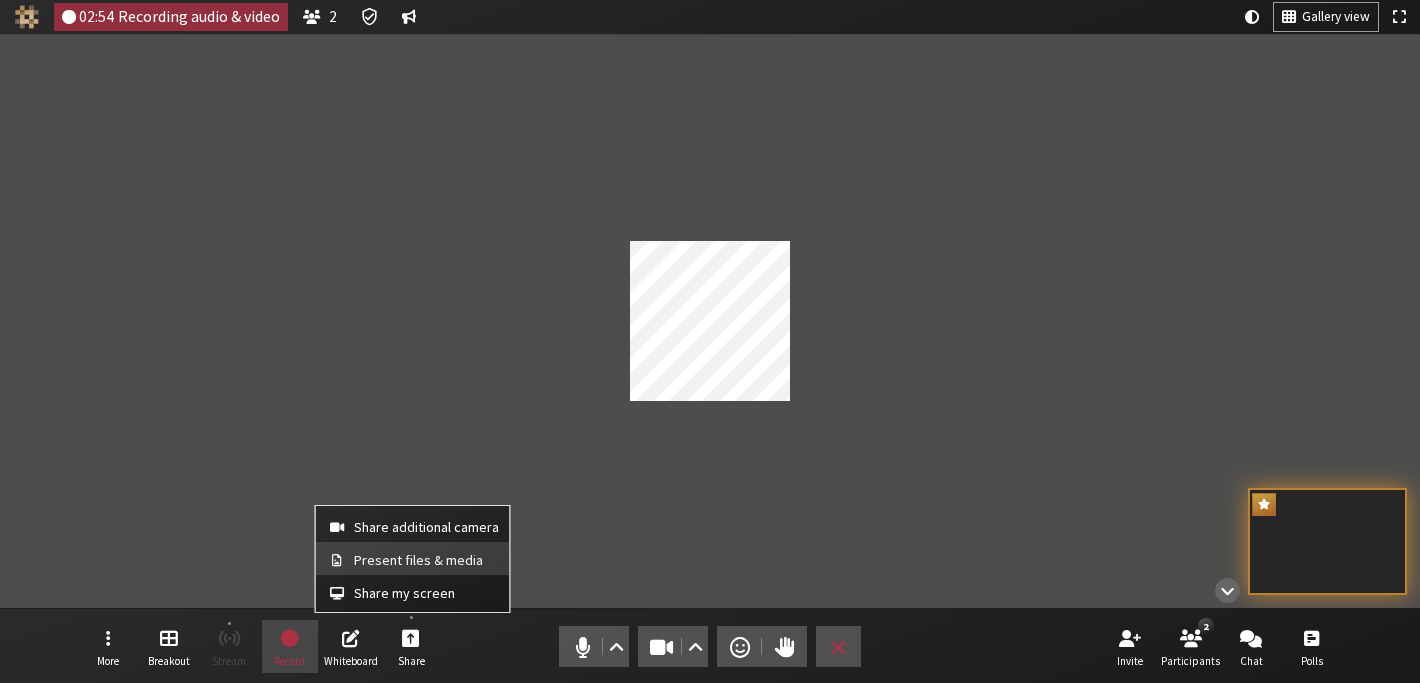 click on "Present files & media" at bounding box center [413, 558] 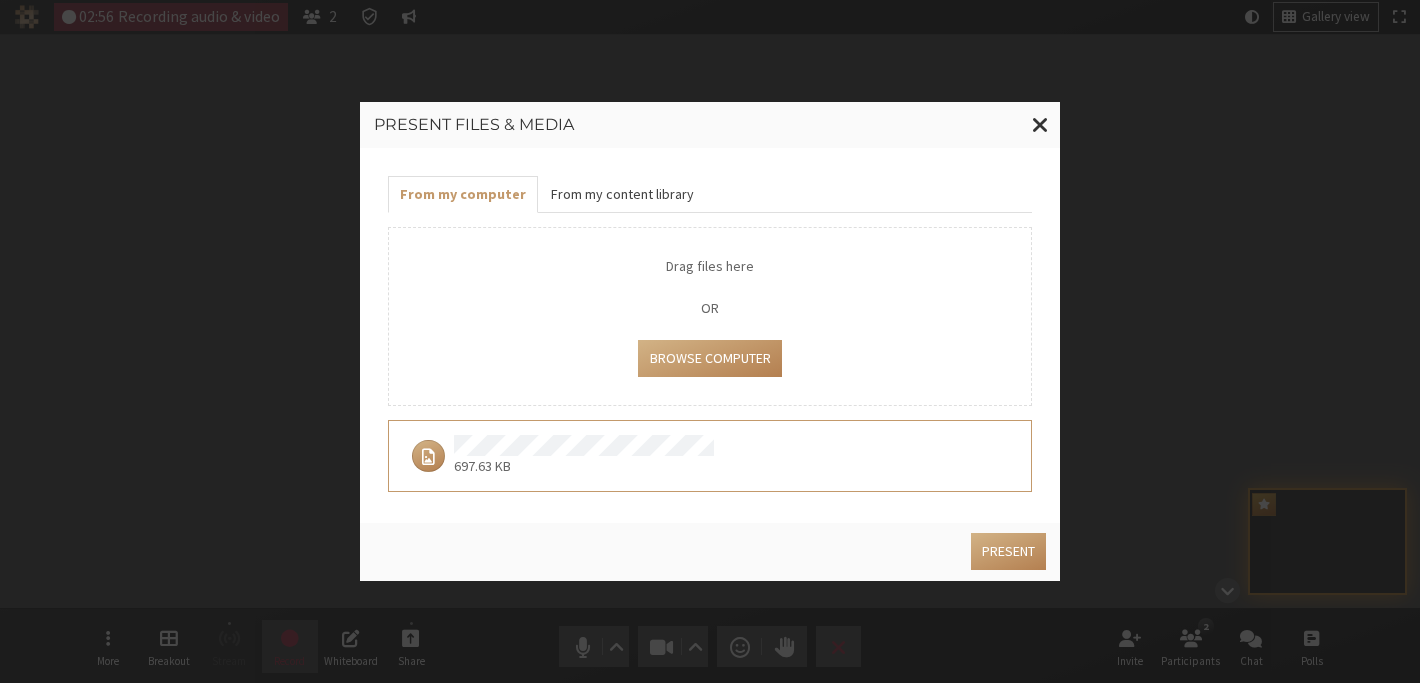 click on "From my content library" at bounding box center (621, 194) 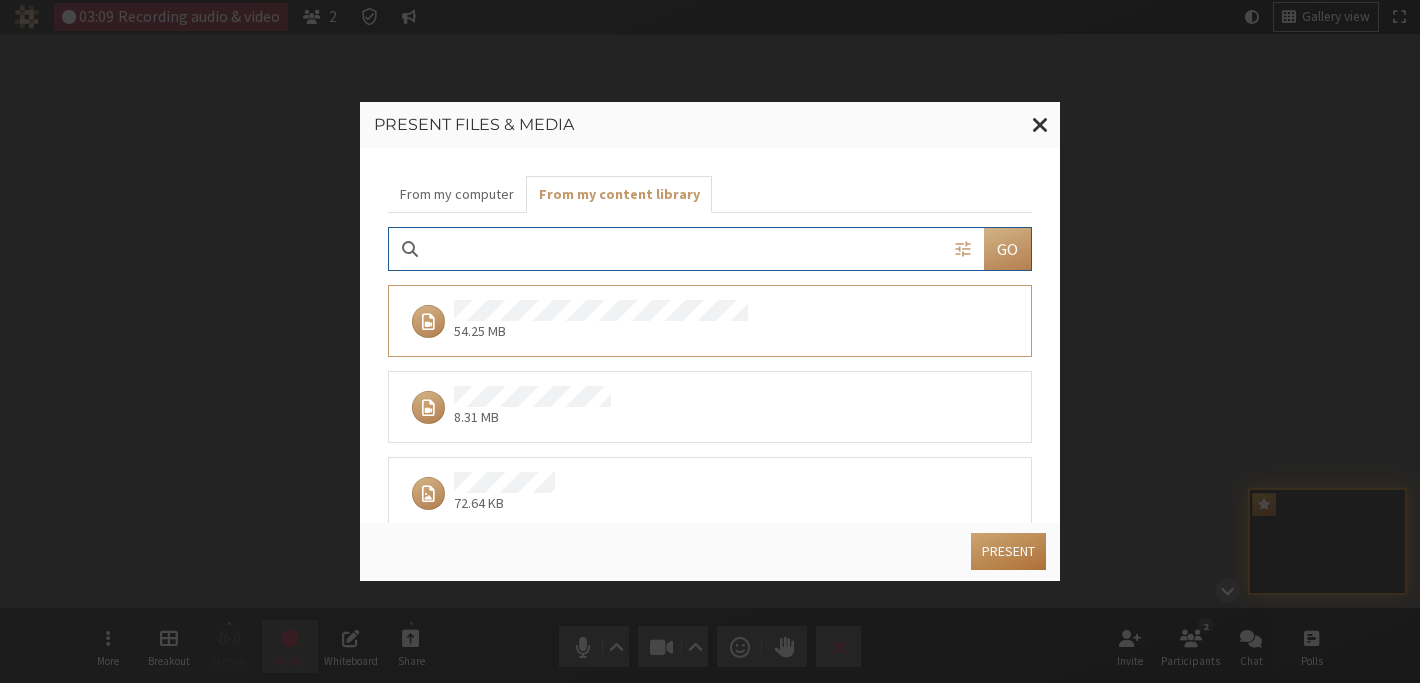 click on "Present" at bounding box center (1008, 551) 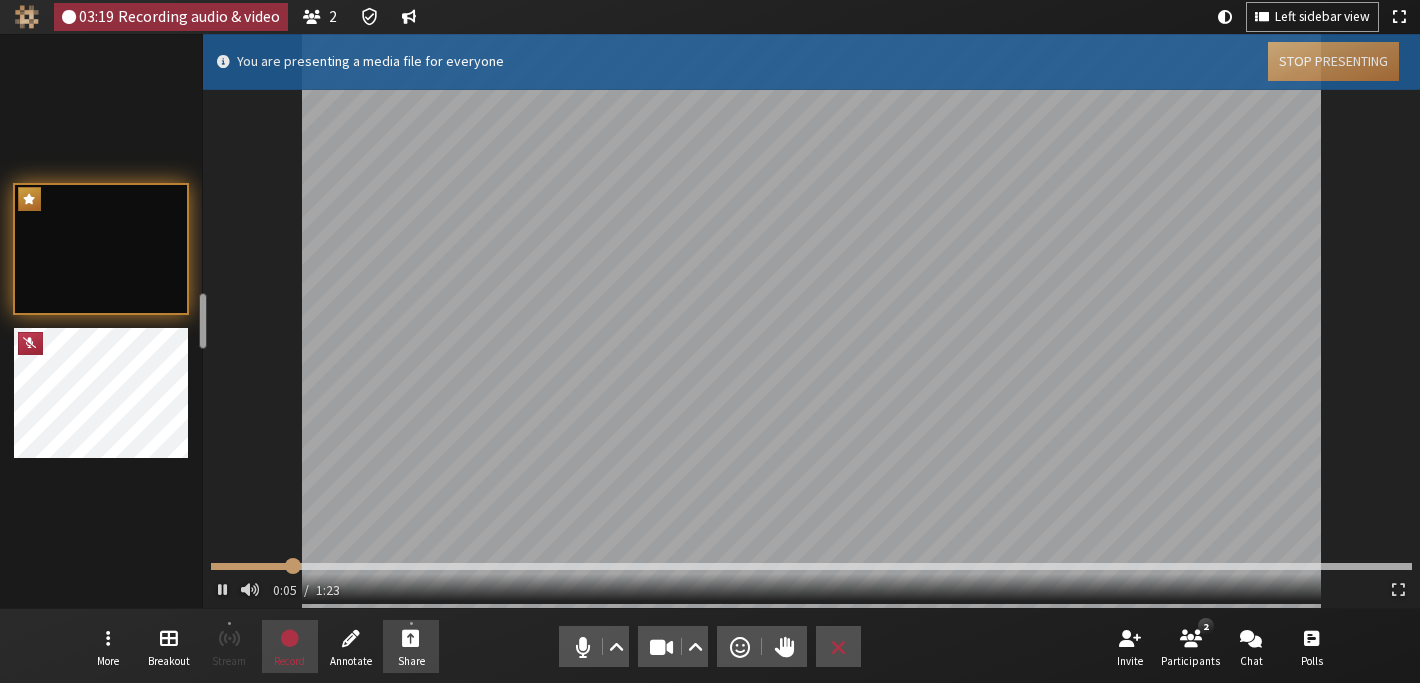 type on "6.226255" 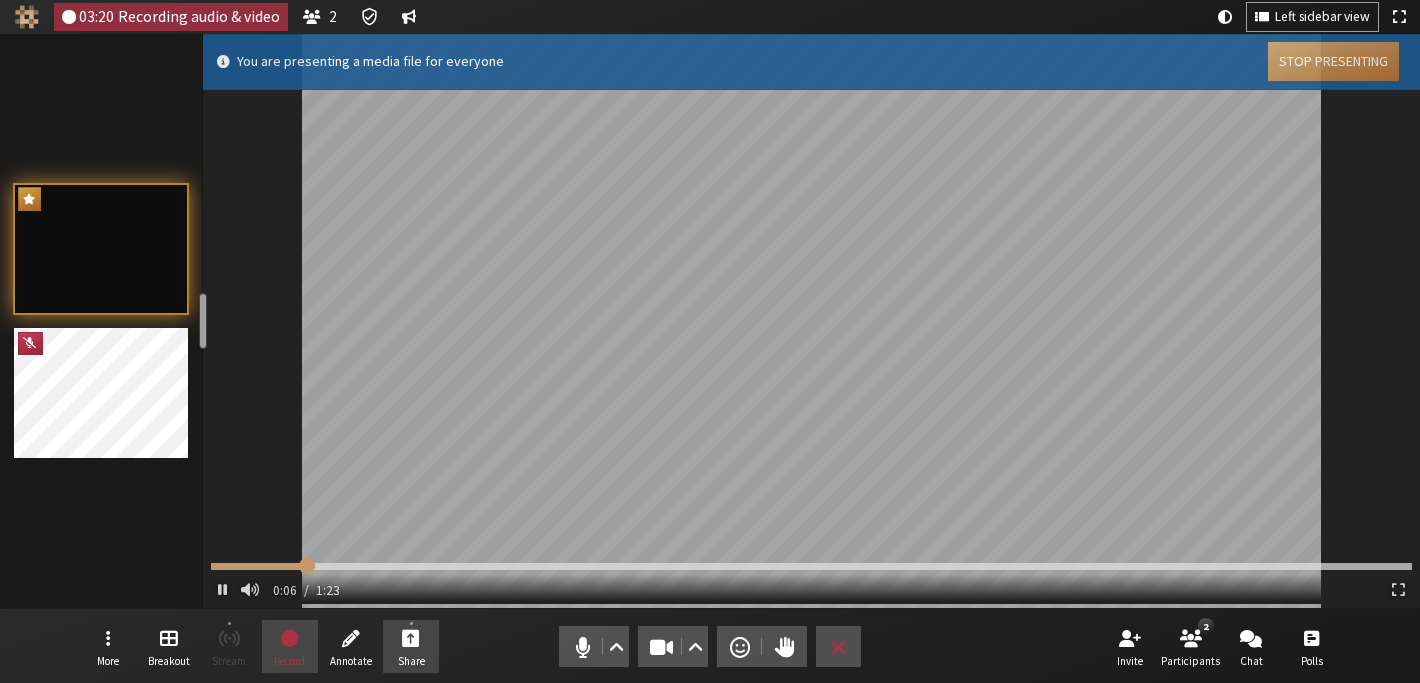 click on "Stop Presenting" at bounding box center [1333, 61] 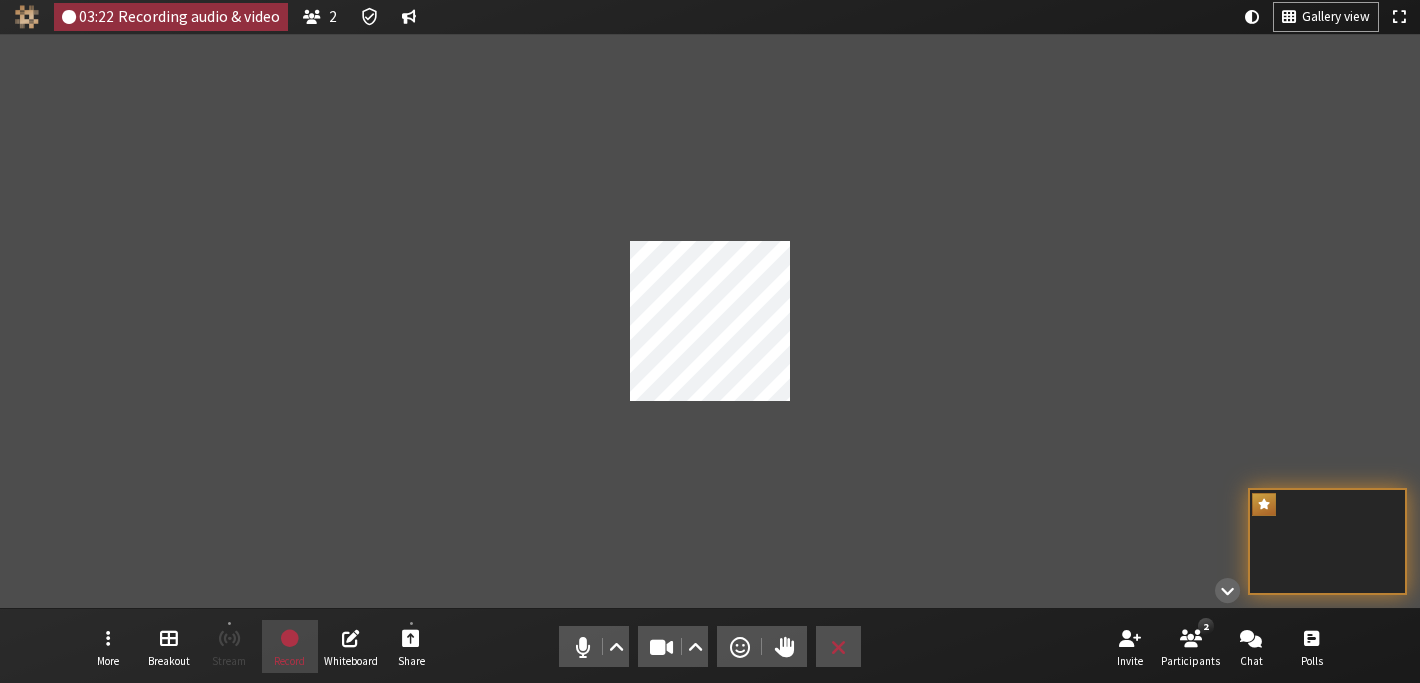 click on "More Breakout Stream Record Whiteboard Share Audio Video Send a reaction Raise hand Leave Invite 2 Participants Chat Polls" at bounding box center (710, 646) 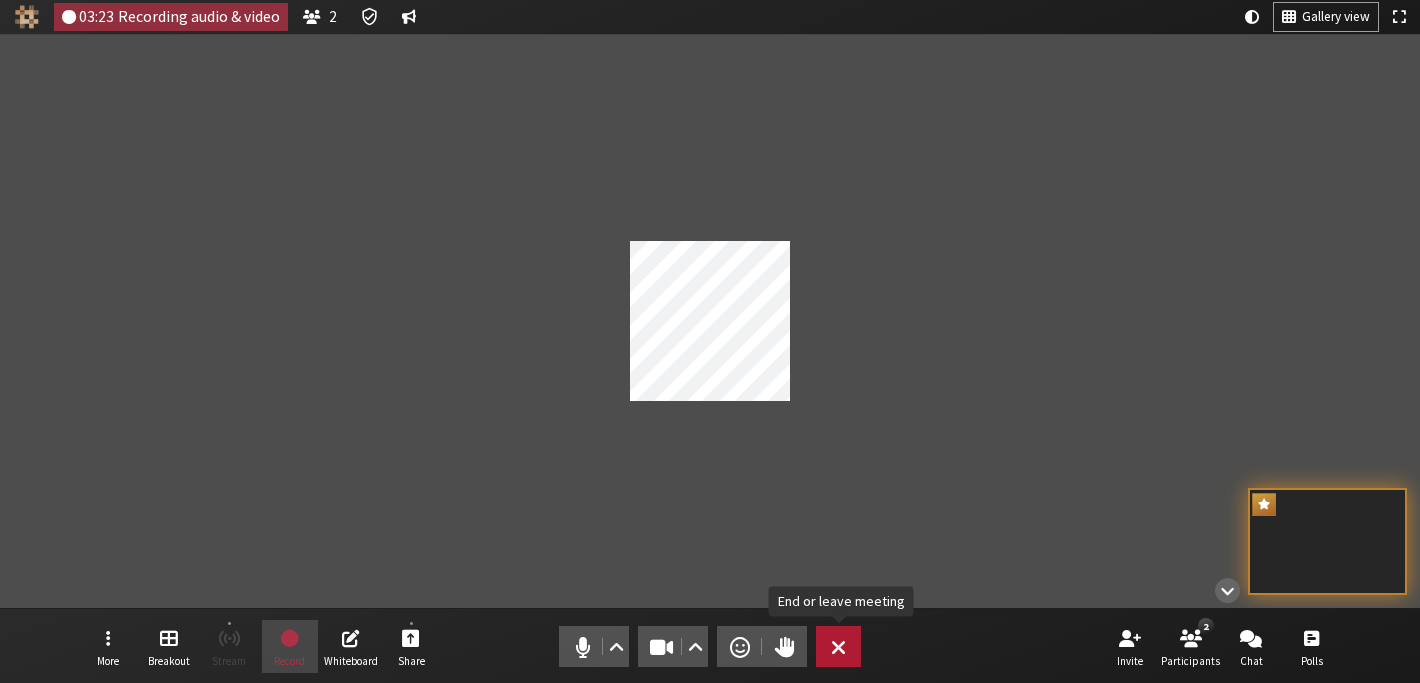 click at bounding box center [838, 647] 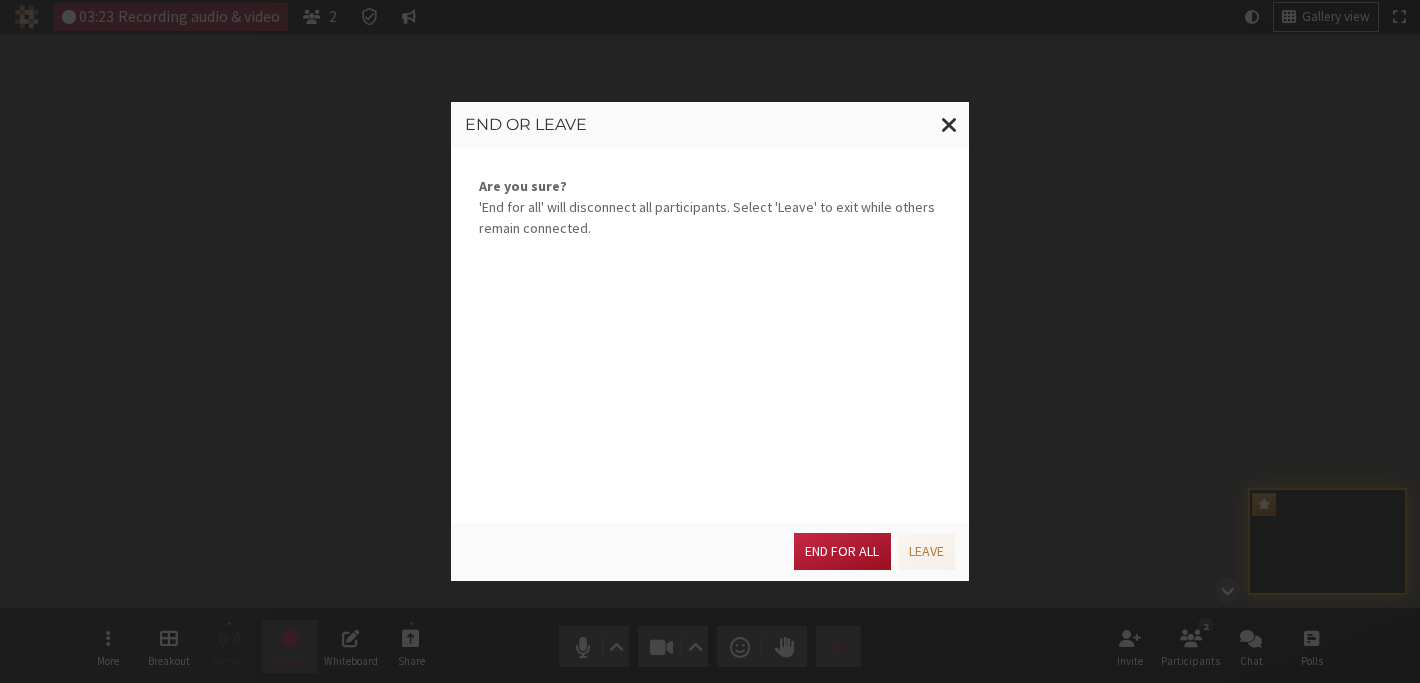 click on "End for all" at bounding box center [842, 551] 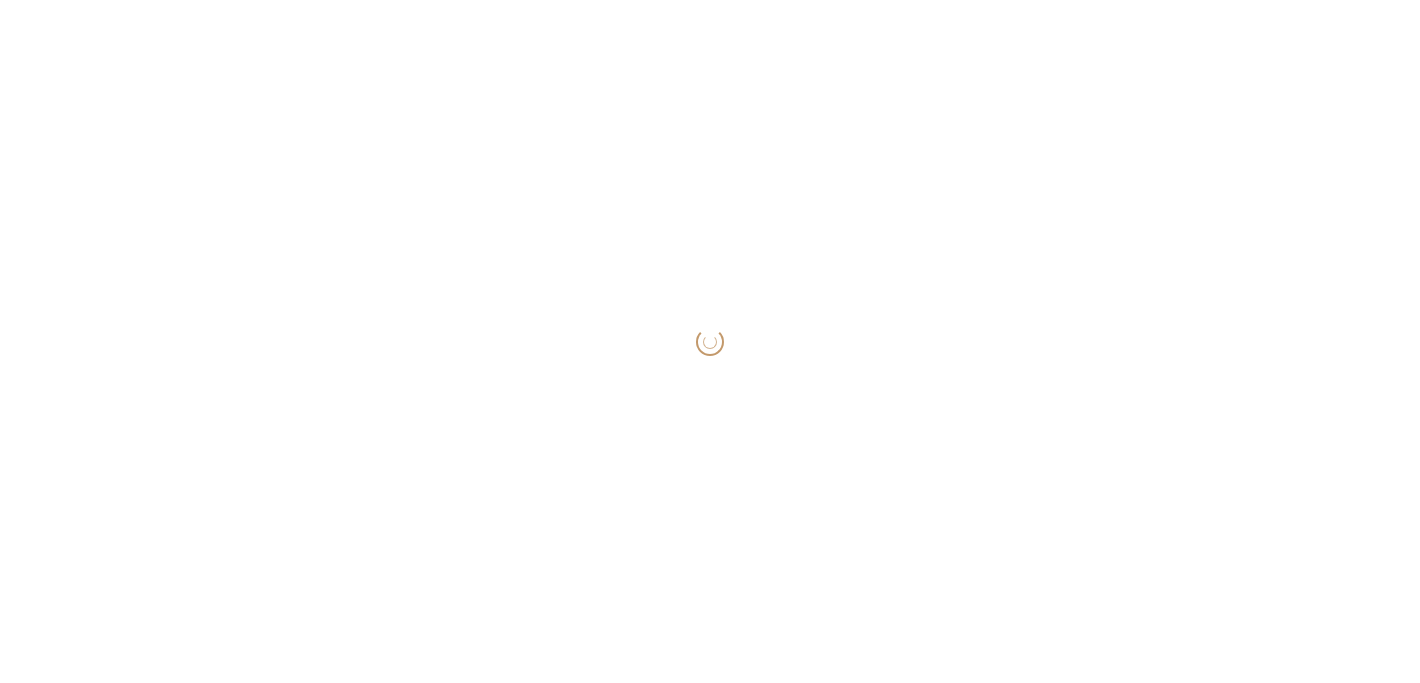 scroll, scrollTop: 0, scrollLeft: 0, axis: both 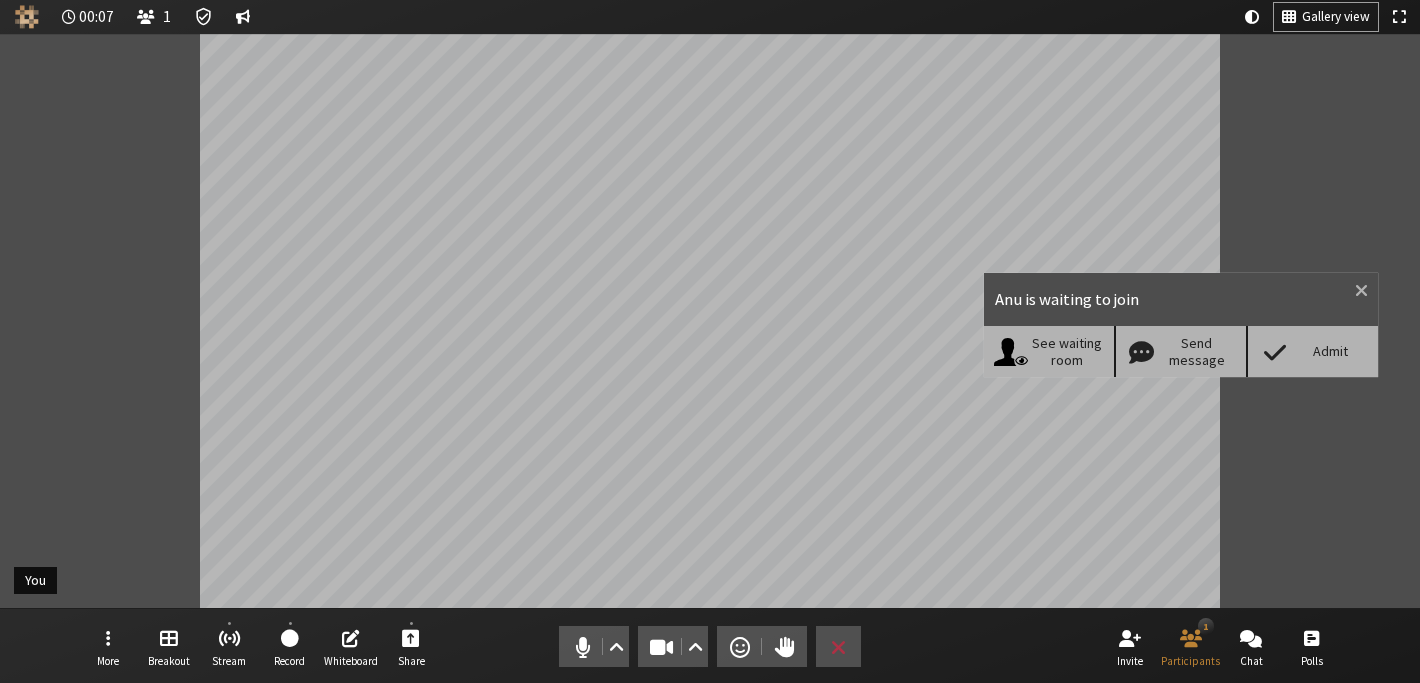 click on "Admit" at bounding box center (1312, 351) 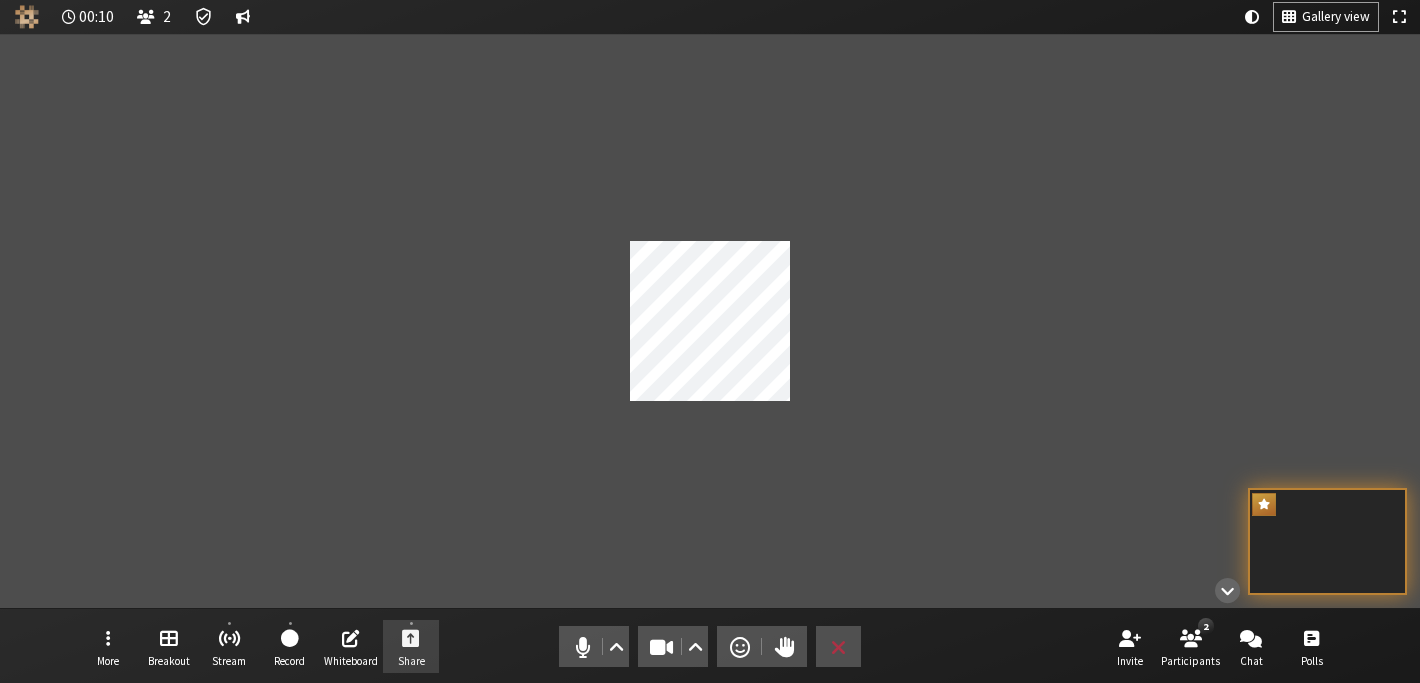 click on "Share" at bounding box center (411, 647) 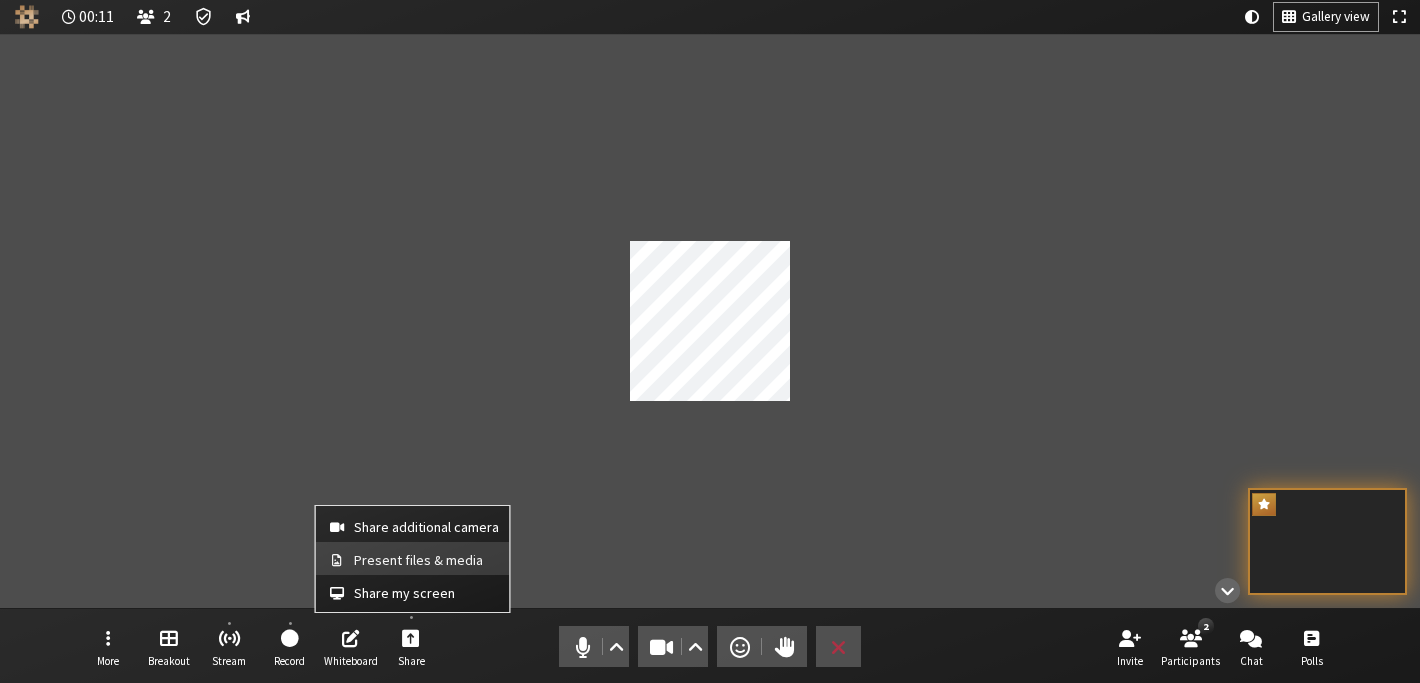 click on "Present files & media" at bounding box center (426, 560) 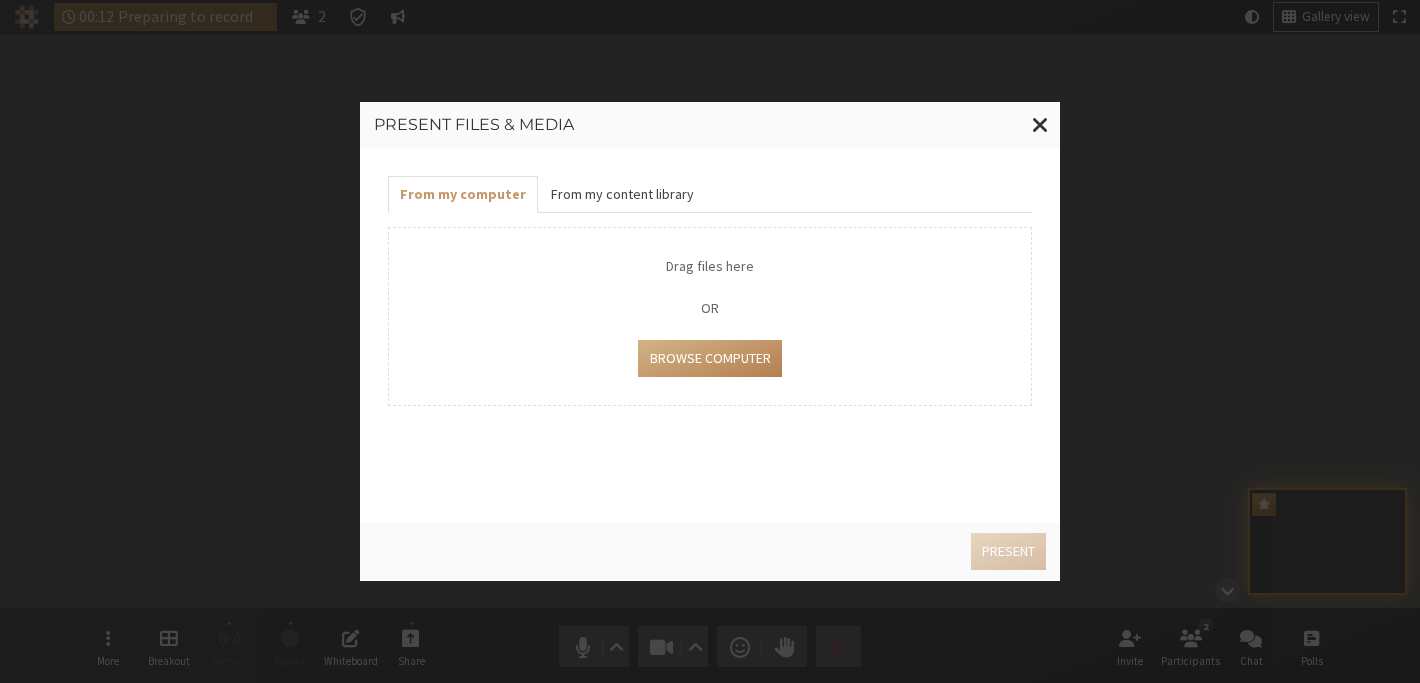 click on "From my content library" at bounding box center (621, 194) 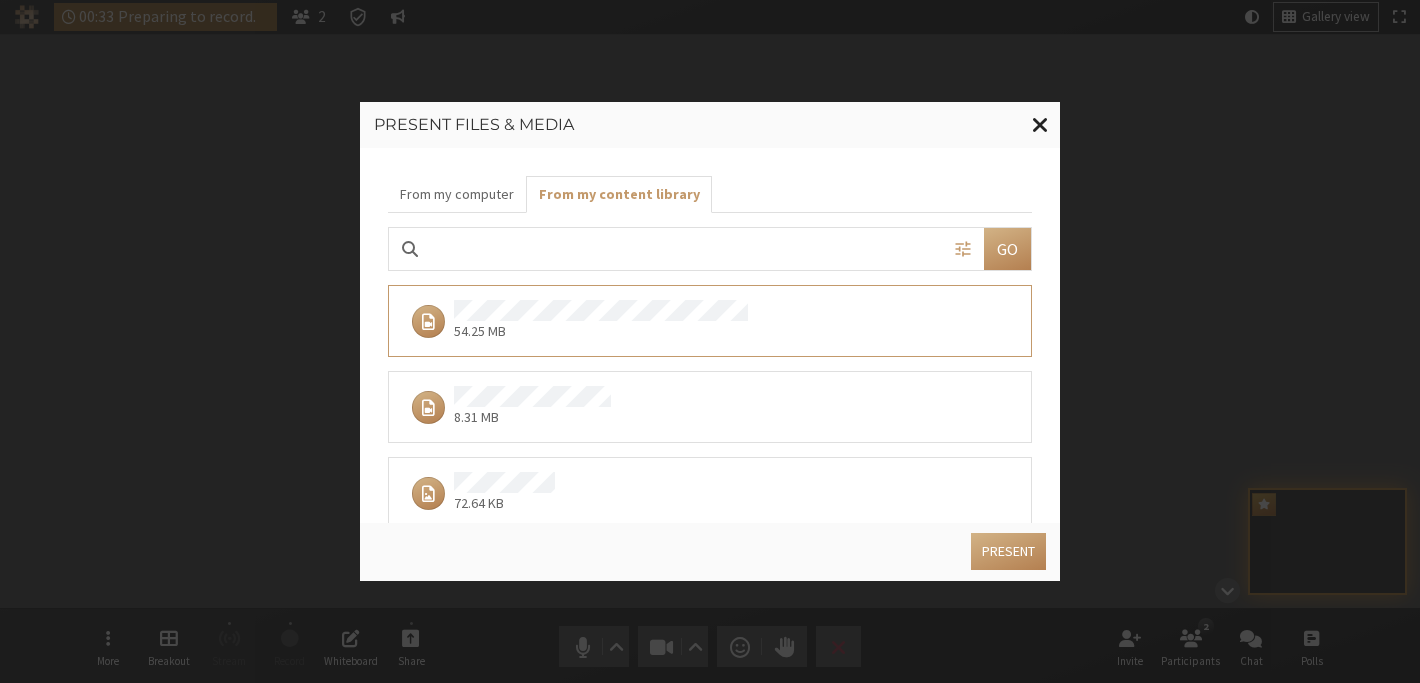 click at bounding box center [1040, 124] 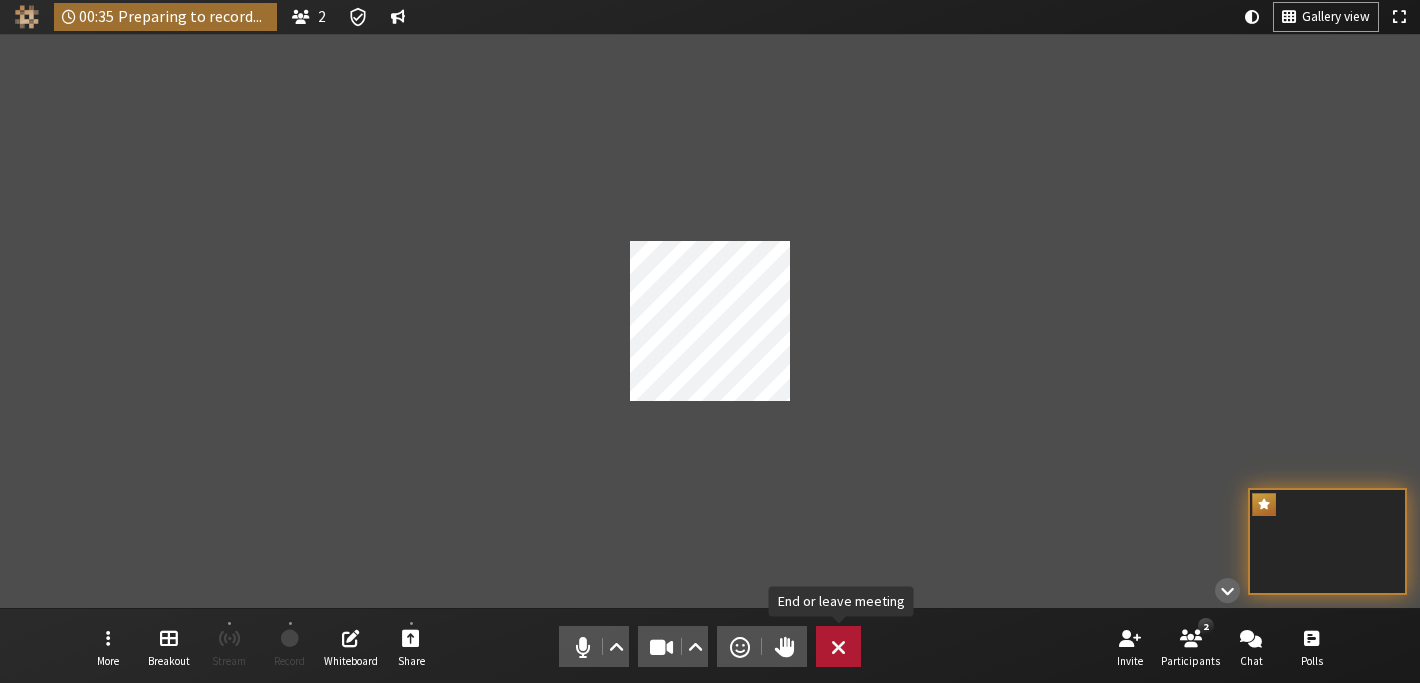 click on "Leave" at bounding box center [838, 646] 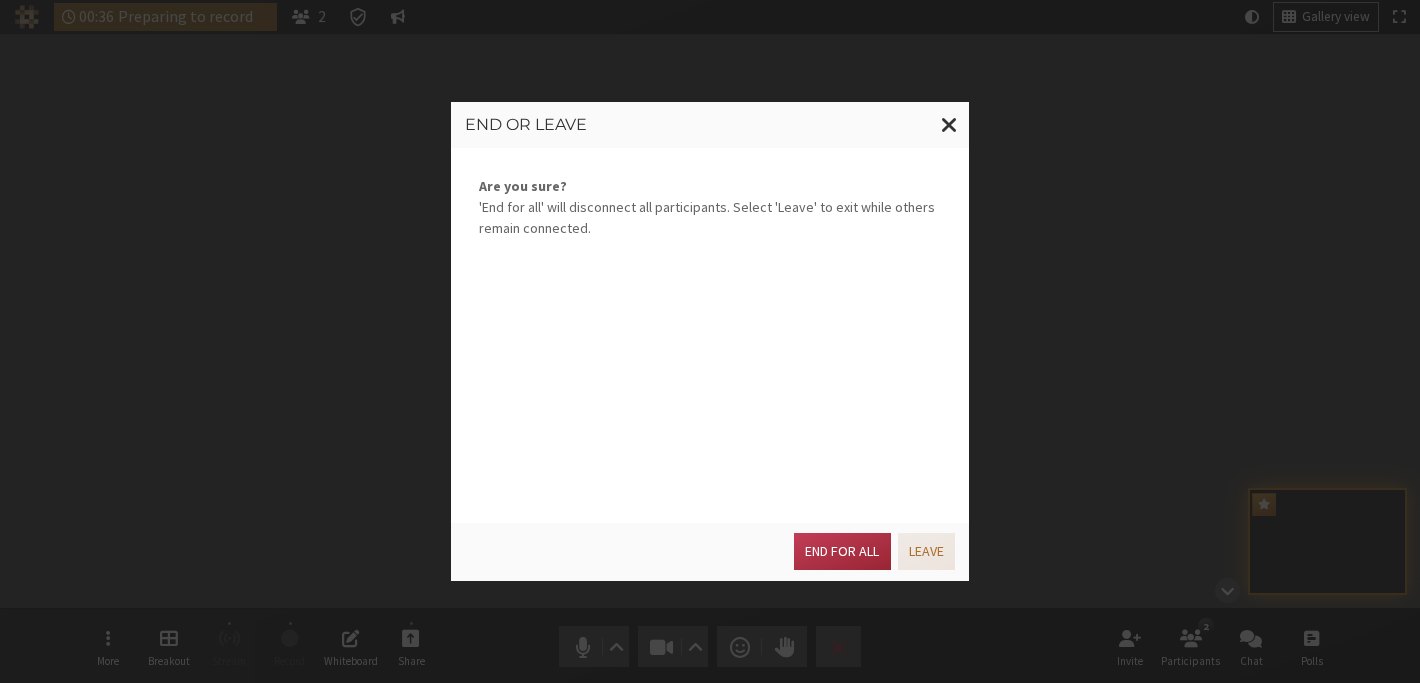 click on "Leave" at bounding box center [926, 551] 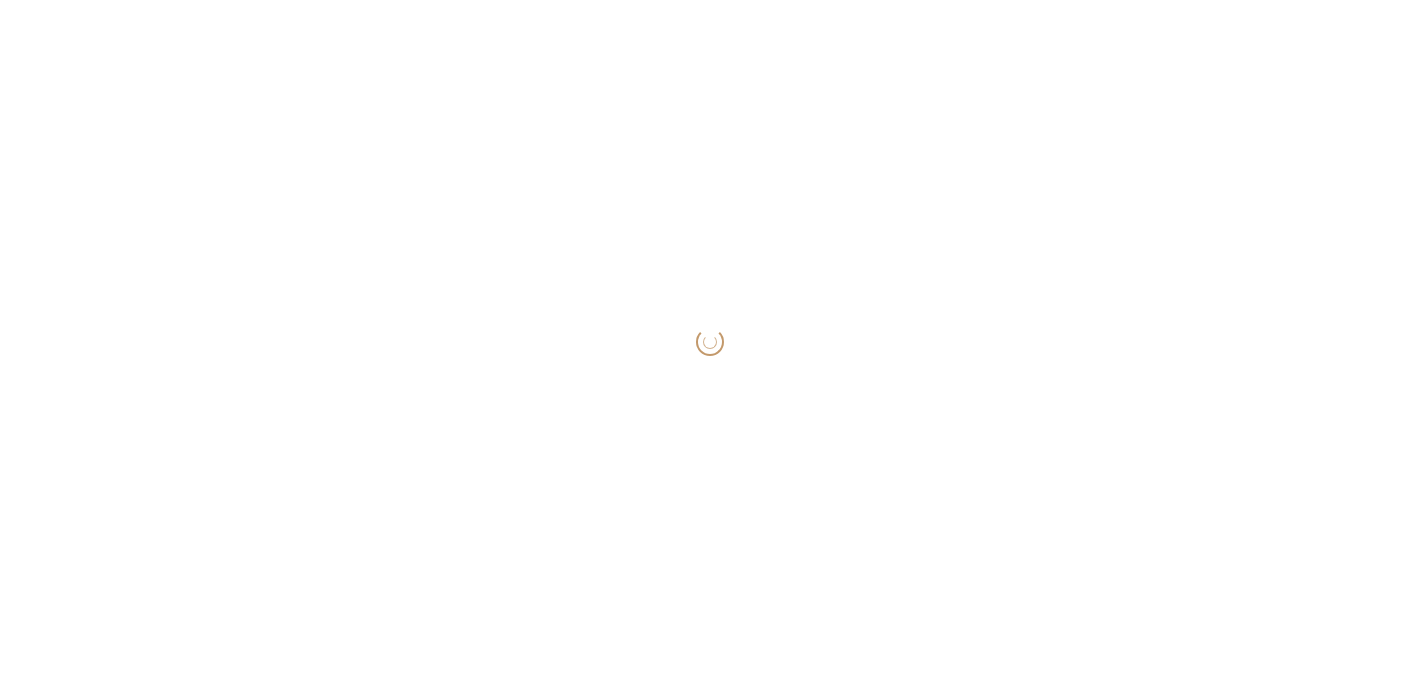 scroll, scrollTop: 0, scrollLeft: 0, axis: both 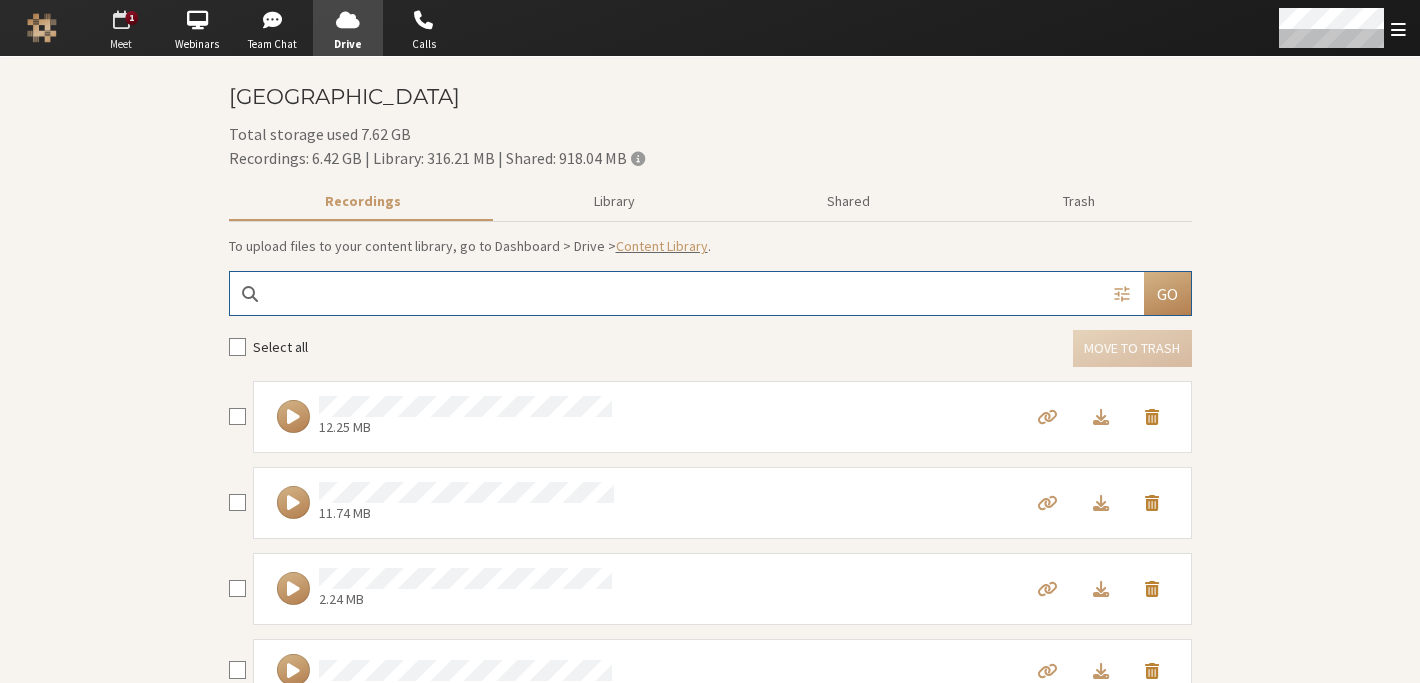 click at bounding box center [121, 20] 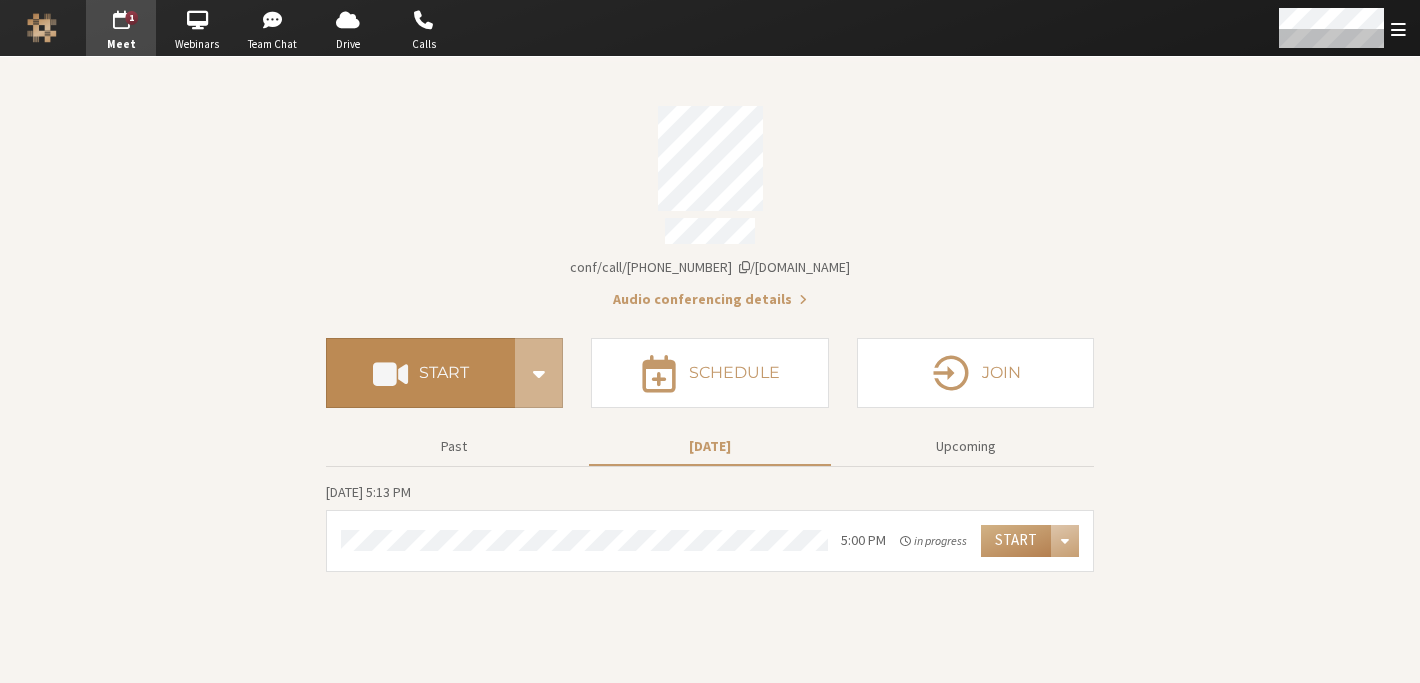 click on "Start" at bounding box center (420, 373) 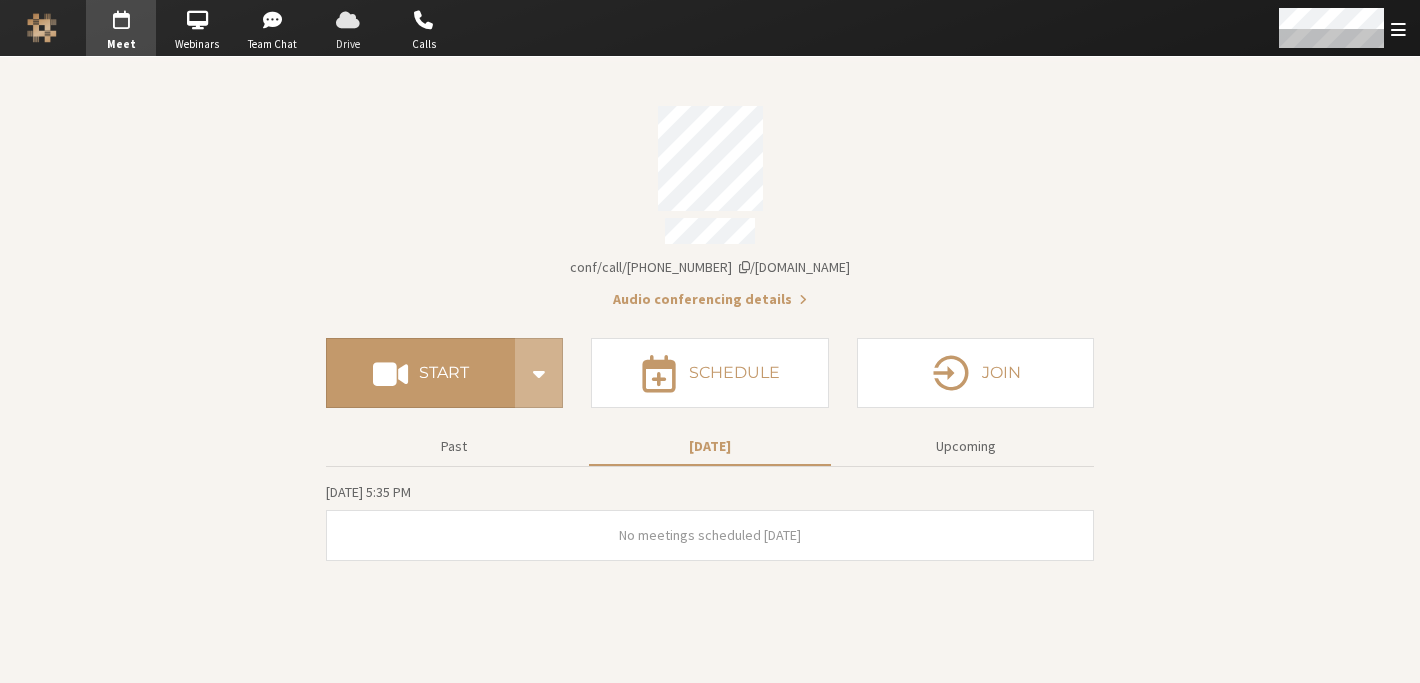 click at bounding box center [348, 20] 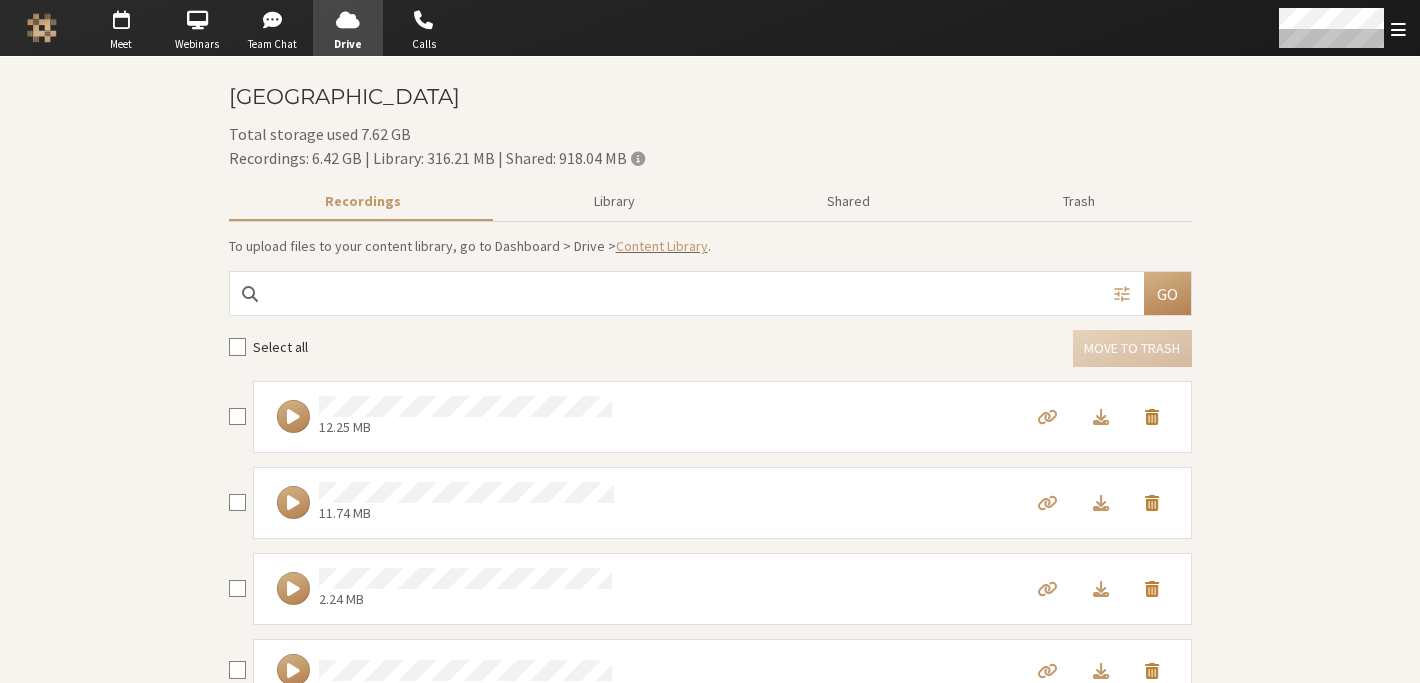 click at bounding box center (1152, 416) 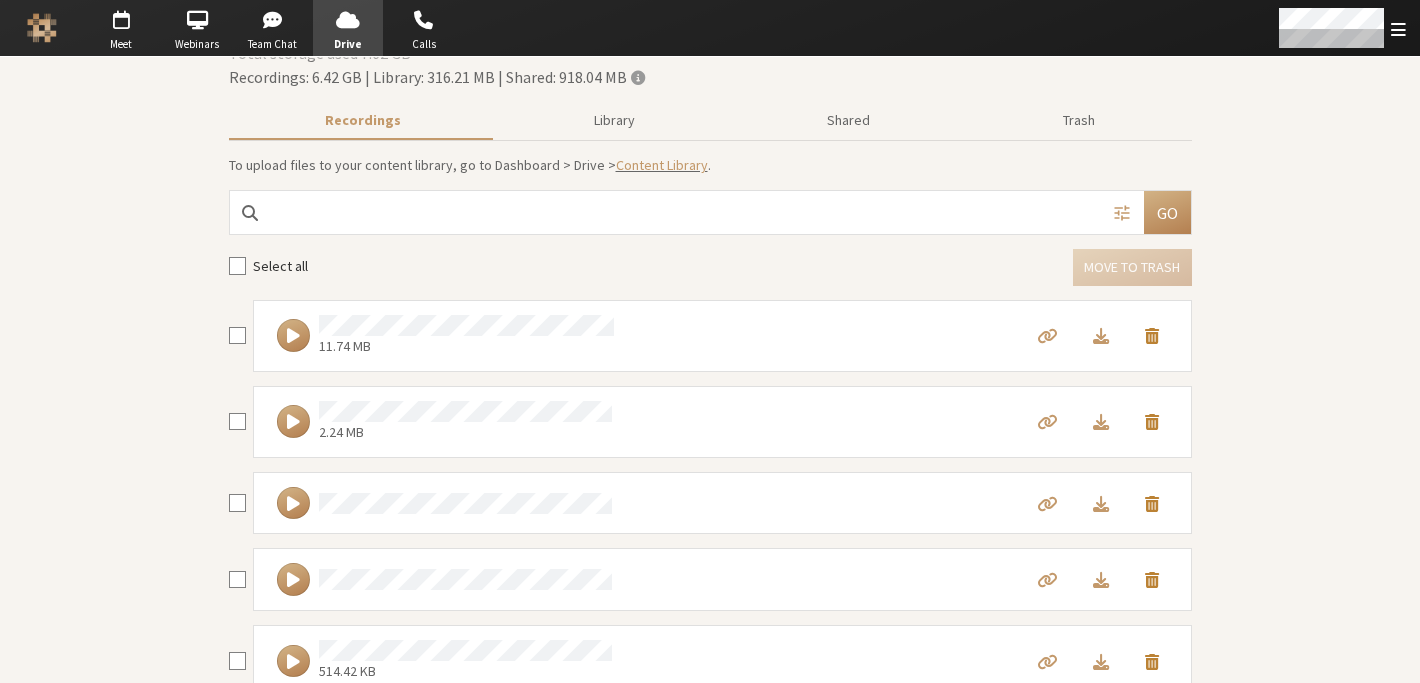 scroll, scrollTop: 0, scrollLeft: 0, axis: both 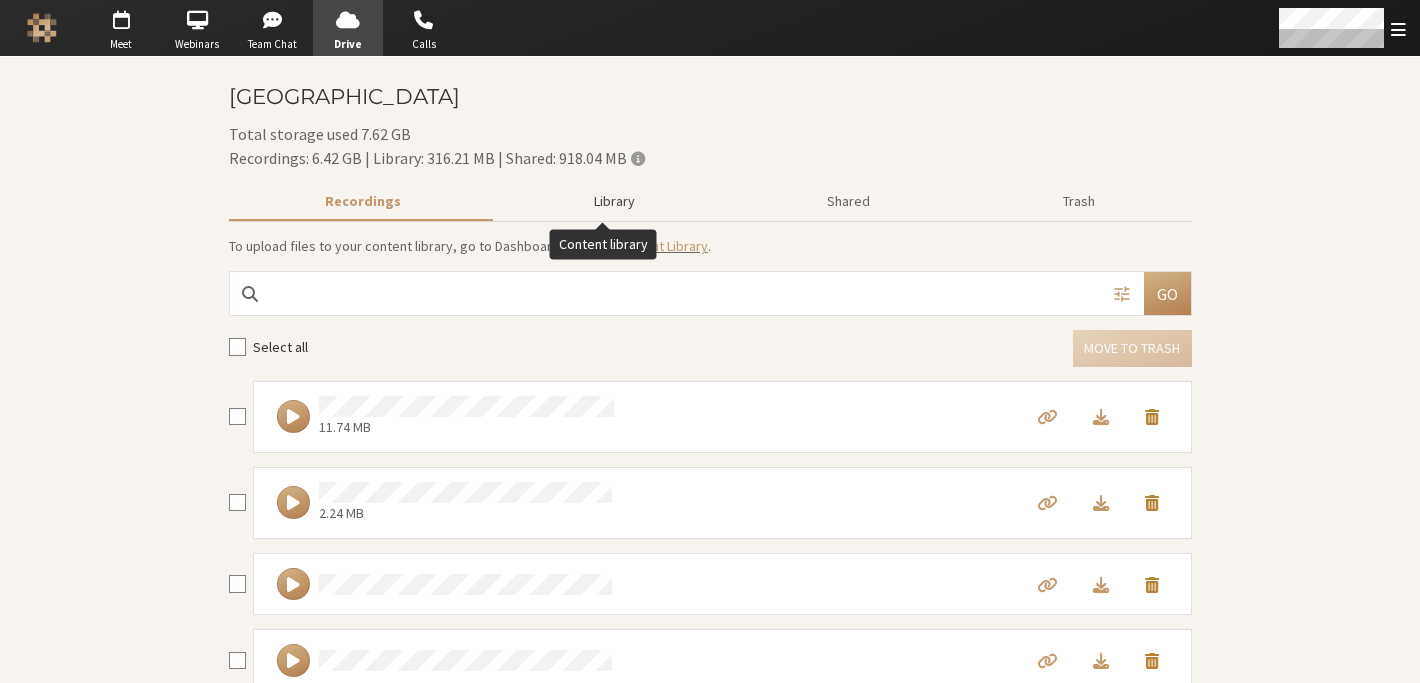 click on "Library" at bounding box center [614, 201] 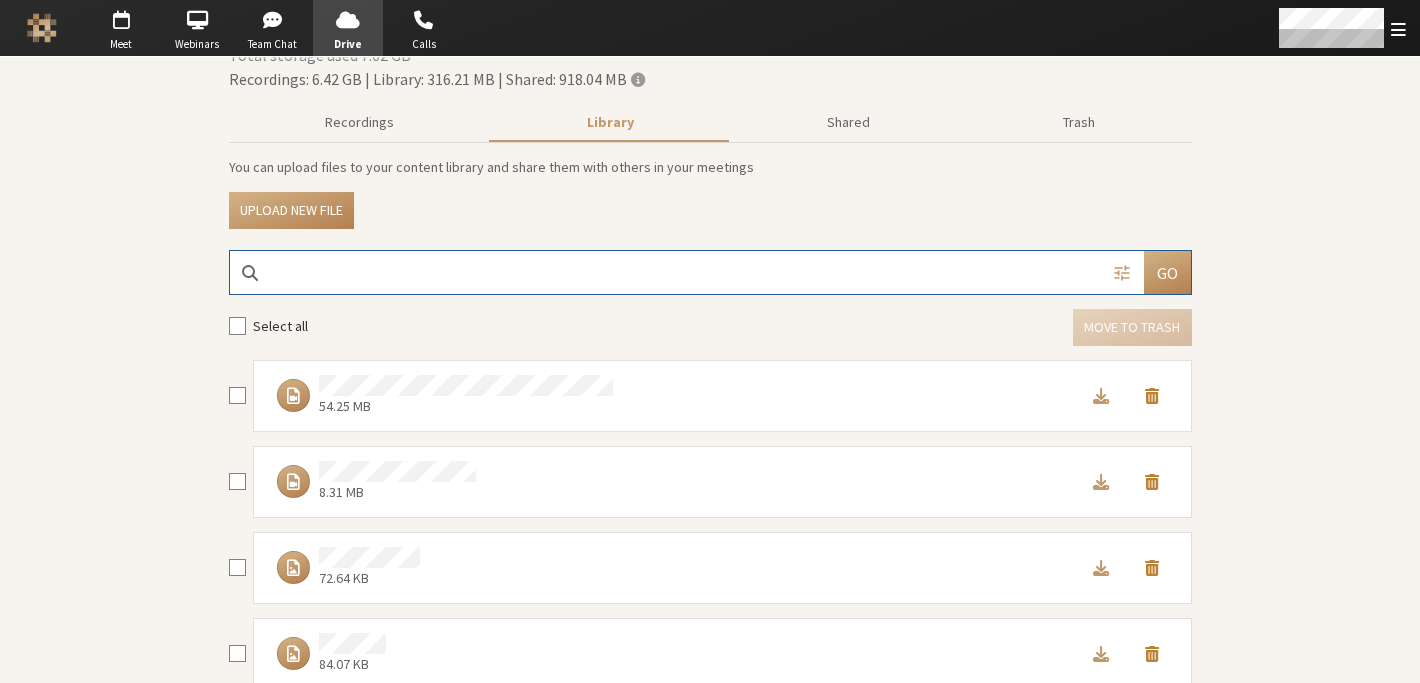 scroll, scrollTop: 80, scrollLeft: 0, axis: vertical 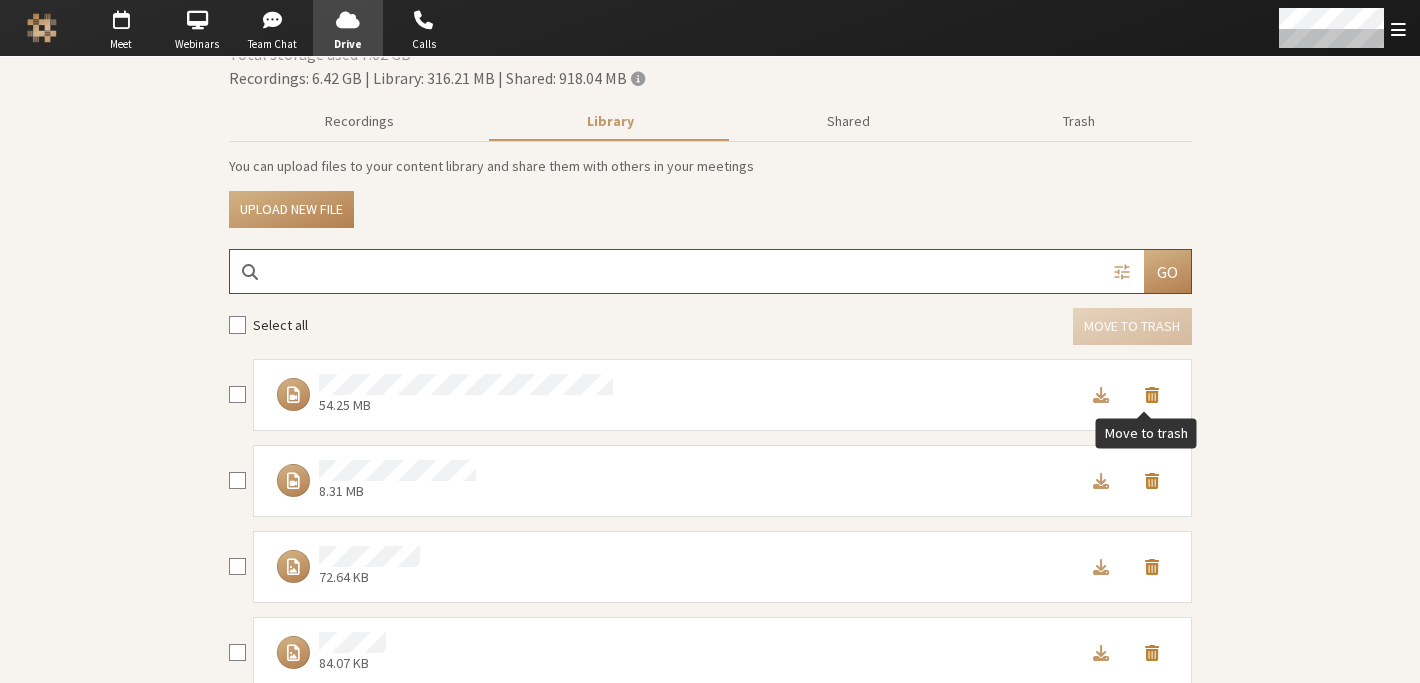 click at bounding box center [1152, 394] 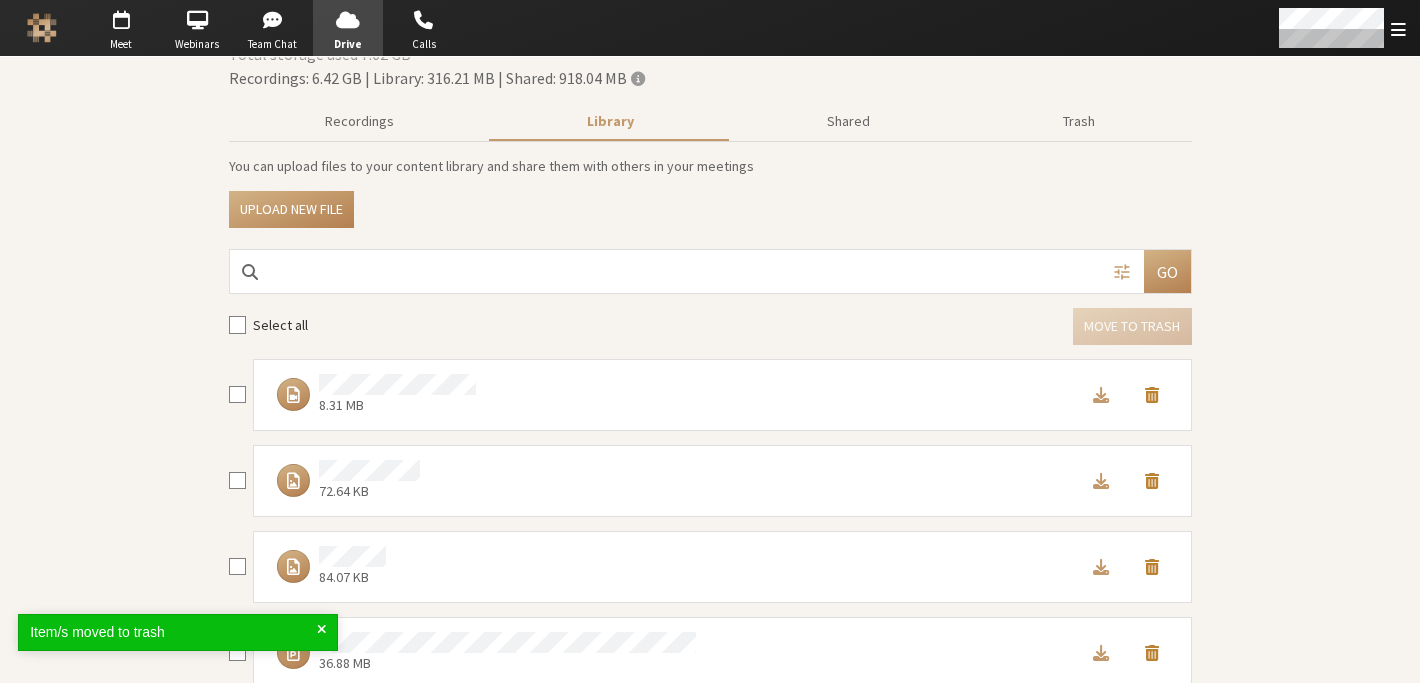 click on "Callbridge Drive Total storage used 7.62 GB Recordings: 6.42 GB | Library: 316.21 MB | Shared: 918.04 MB Recordings Library Shared Trash You can upload files to your content library and share them with others in your meetings Upload new file Go Select all Move to trash 8.31 MB 72.64 KB 84.07 KB 36.88 MB 84.09 KB 189.72 KB 36.88 MB 24 B 7.24 MB 72.55 KB 456.36 KB 156.85 KB 197.97 KB 97.22 MB 42.28 KB 63.42 KB 1.26 MB 1.23 KB 21.86 KB 7.79 MB 3.08 KB 153 B 8.01 MB 150 B" at bounding box center (710, 1242) 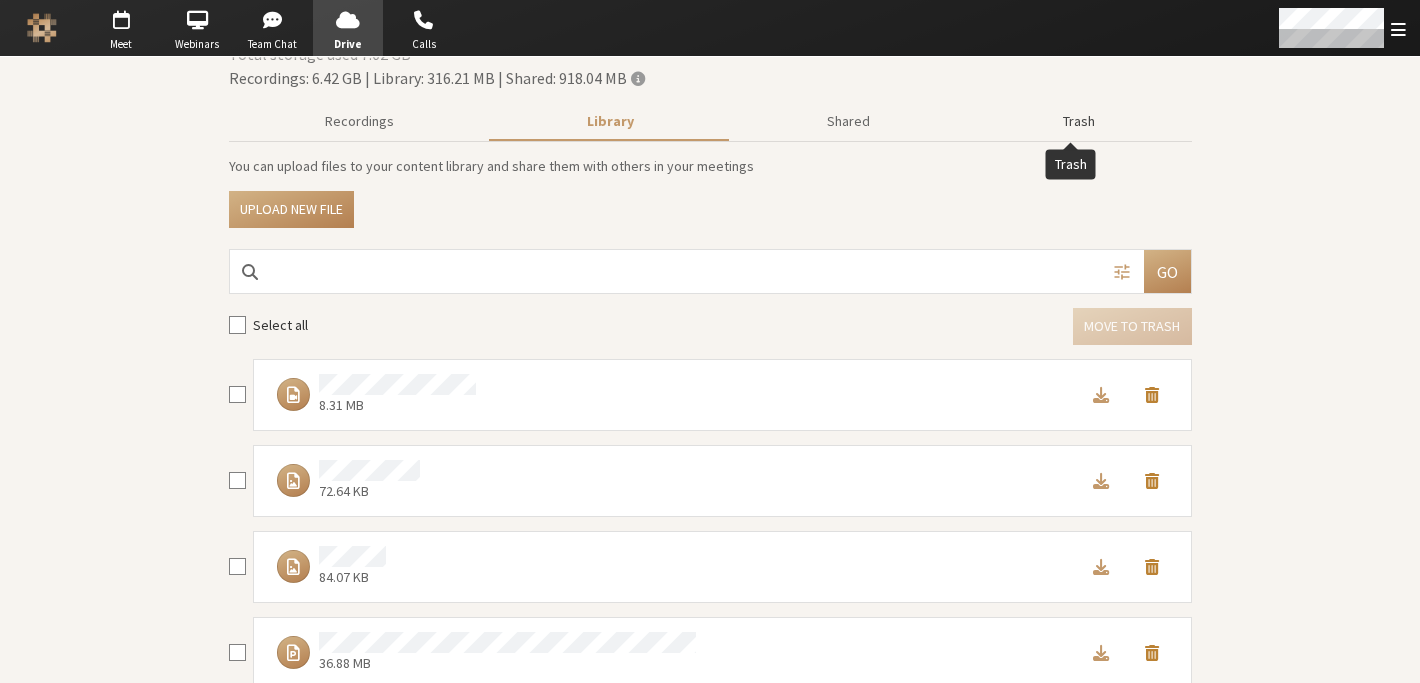 click on "Trash" at bounding box center (1079, 121) 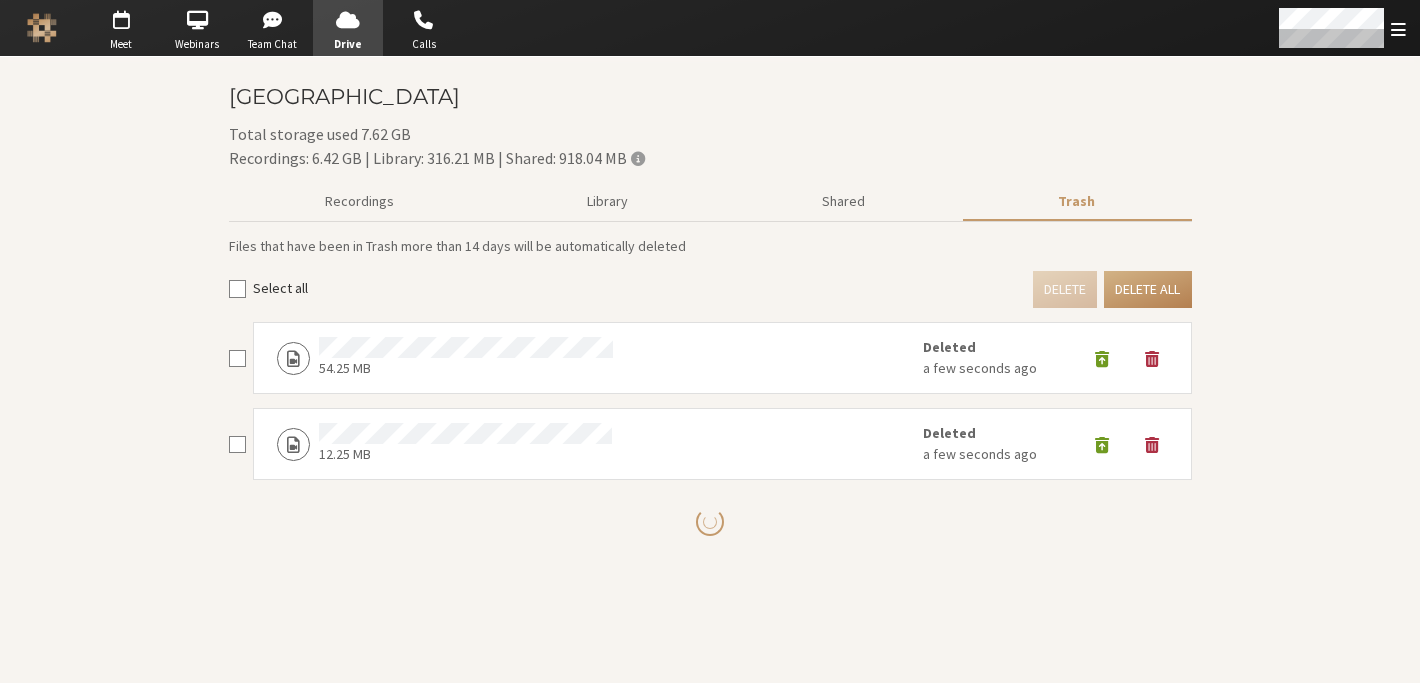 scroll, scrollTop: 0, scrollLeft: 0, axis: both 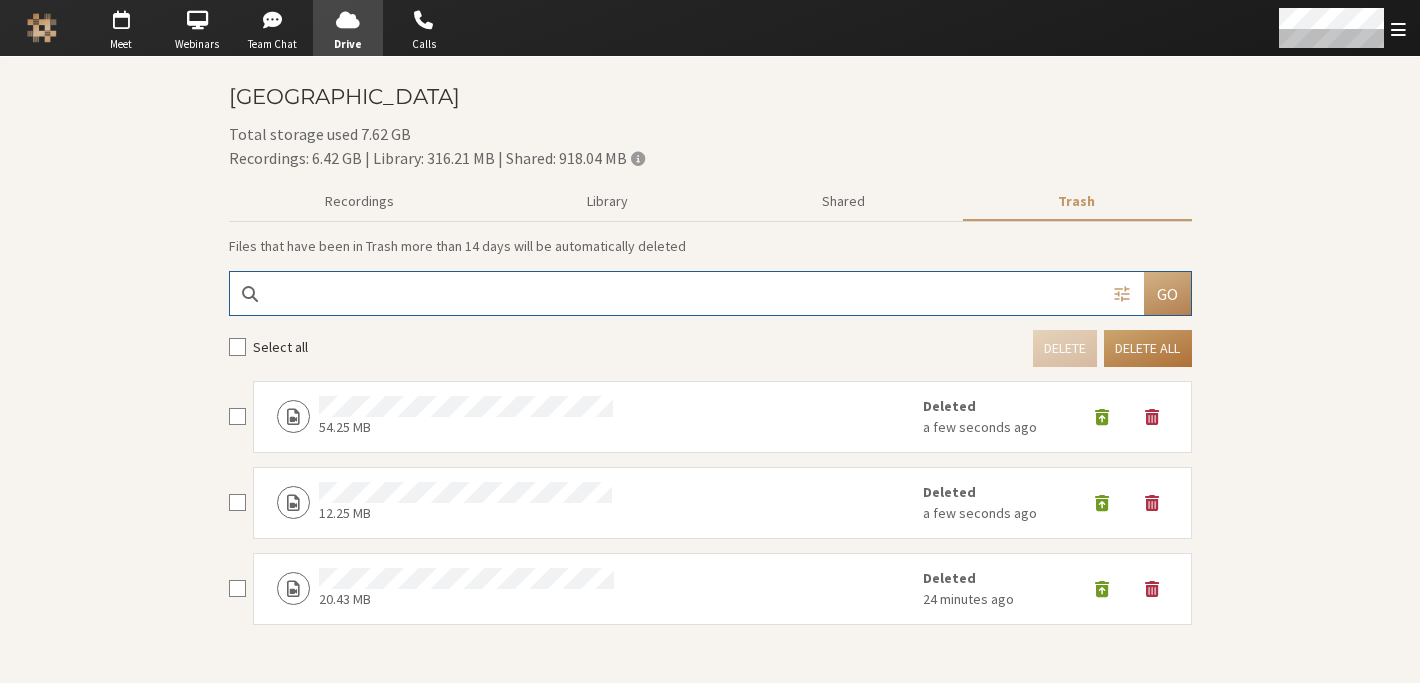 click on "Delete all" at bounding box center (1147, 348) 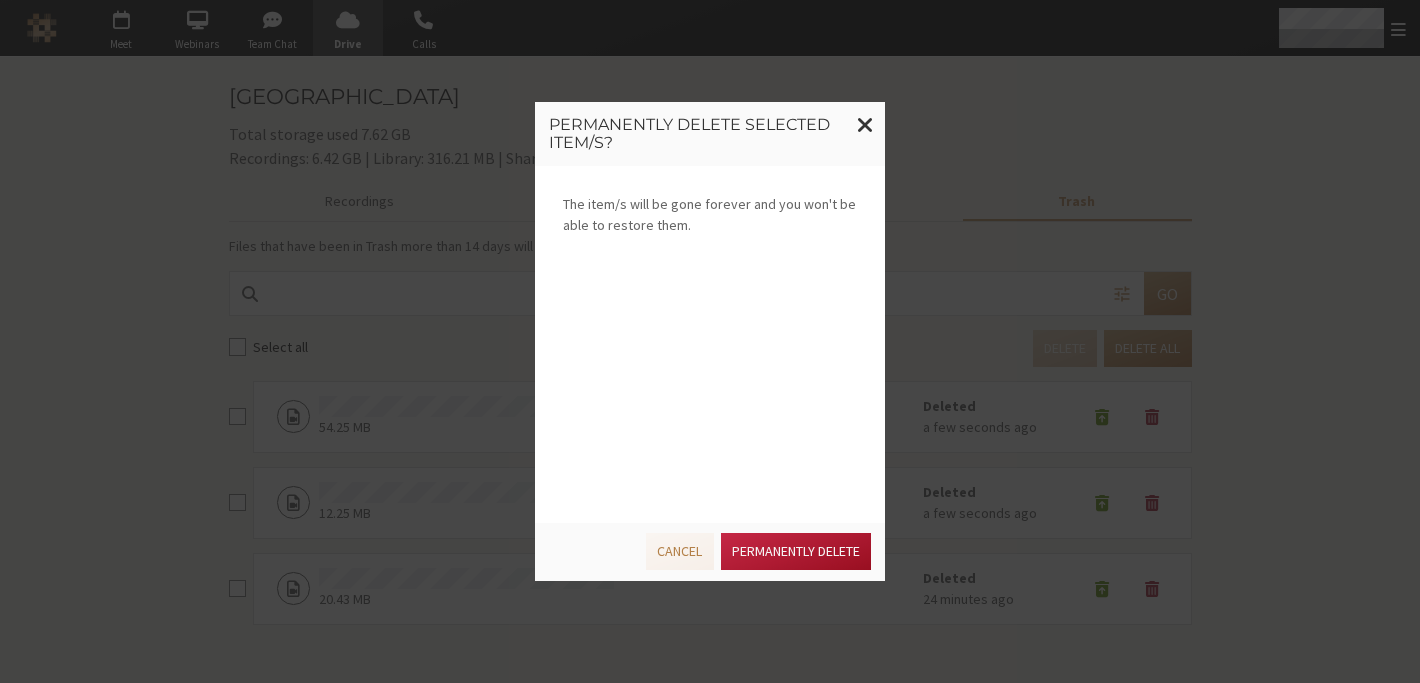 click on "Permanently delete" at bounding box center (796, 551) 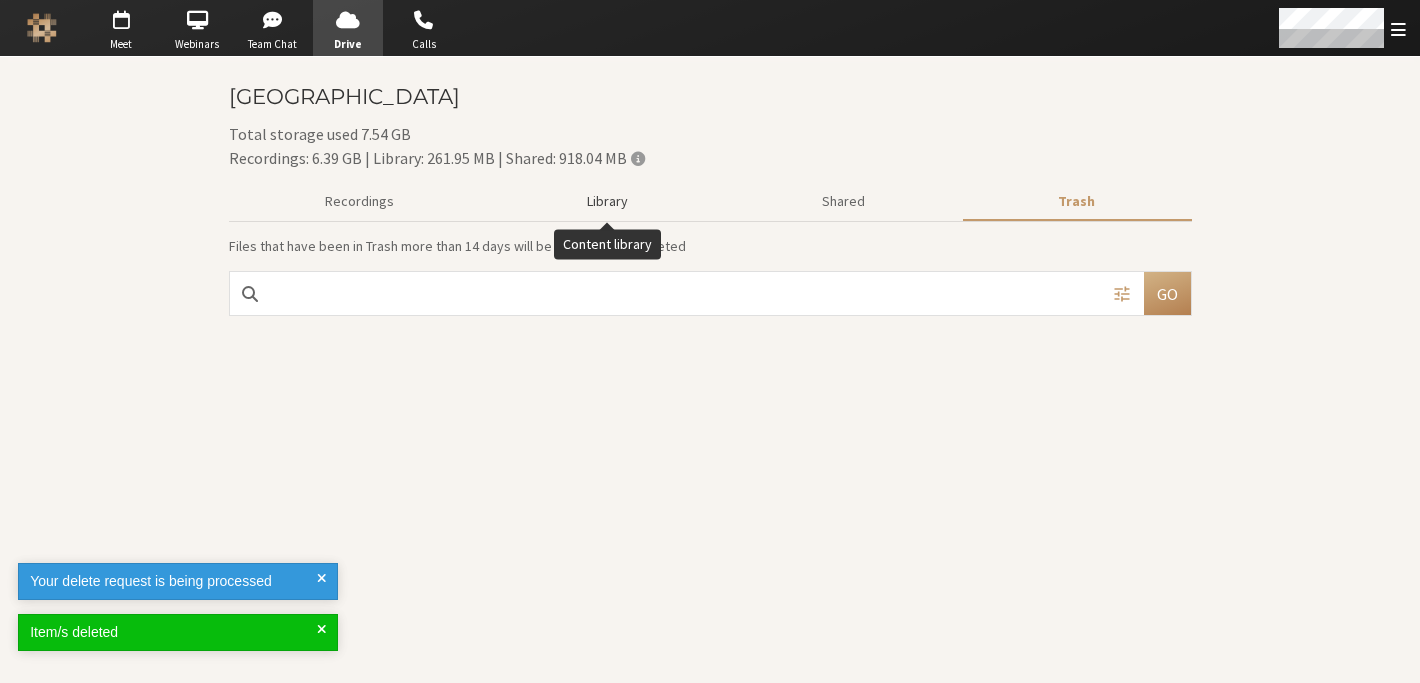 click on "Library" at bounding box center [608, 201] 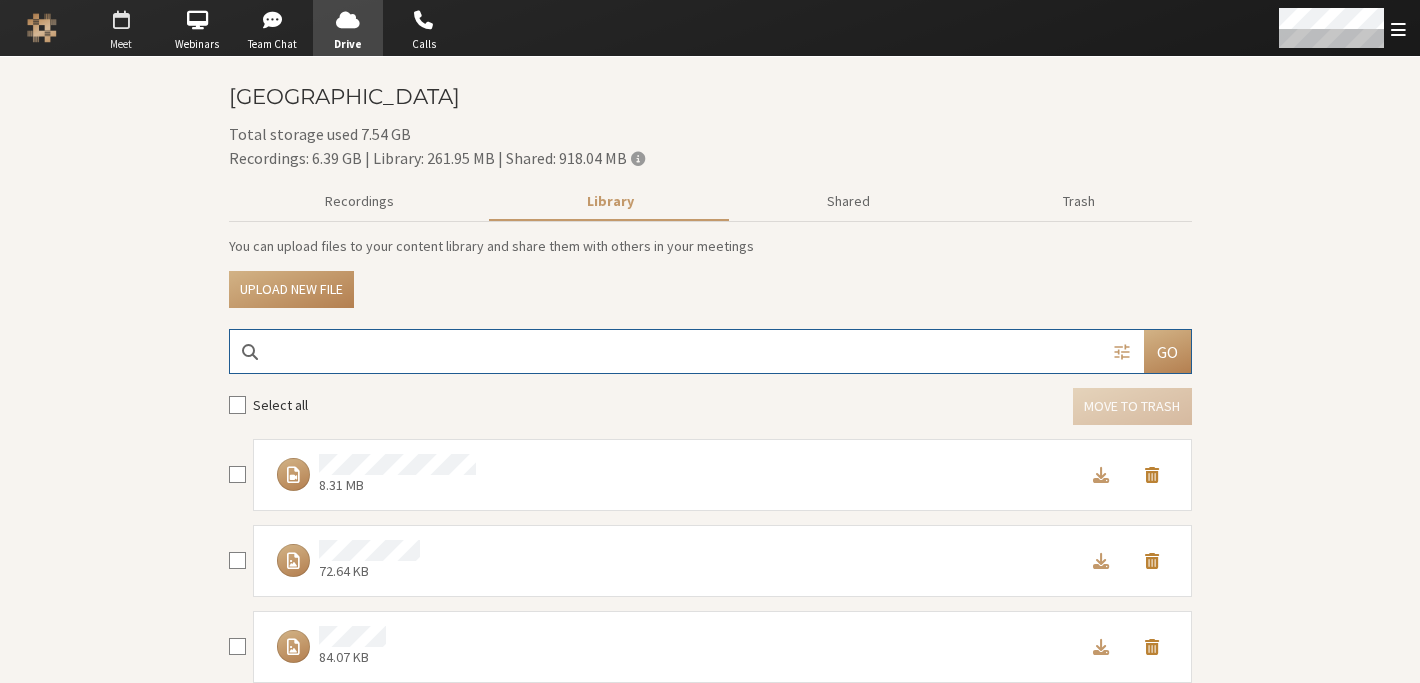 click on "Meet" at bounding box center [121, 44] 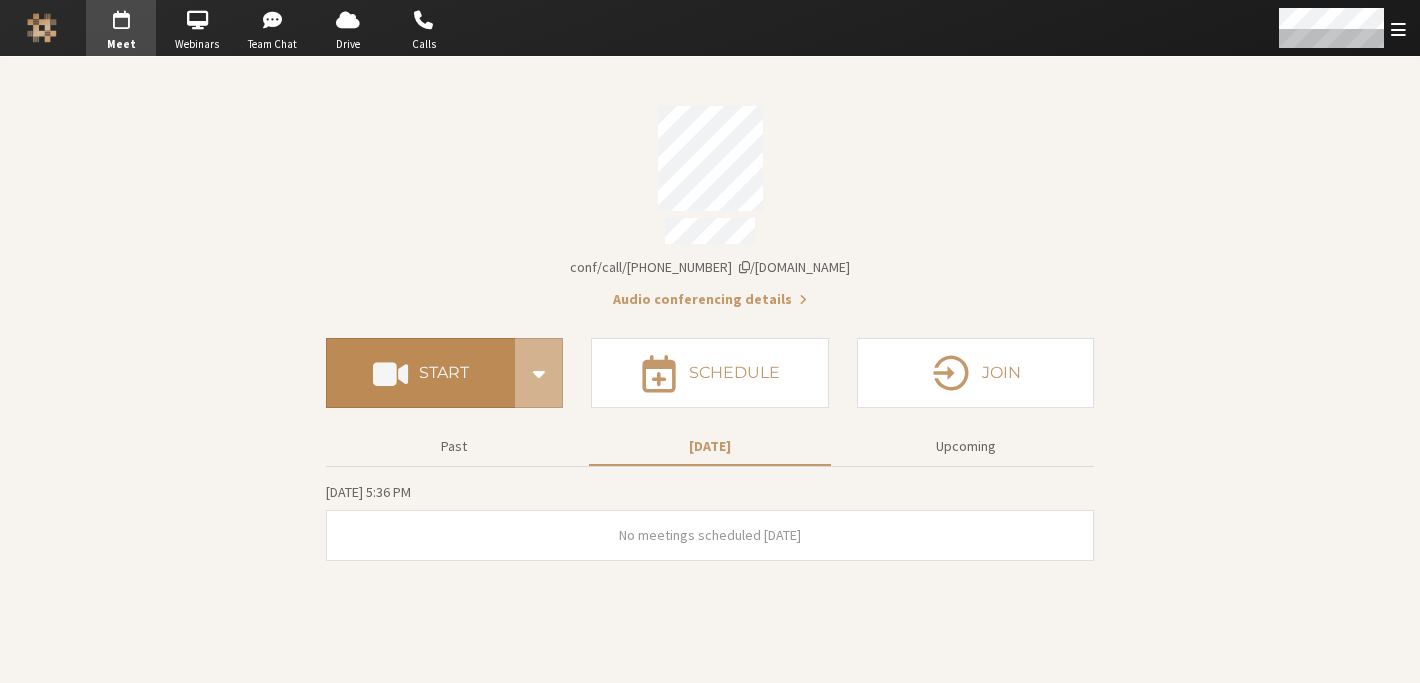 click on "Start" at bounding box center [420, 373] 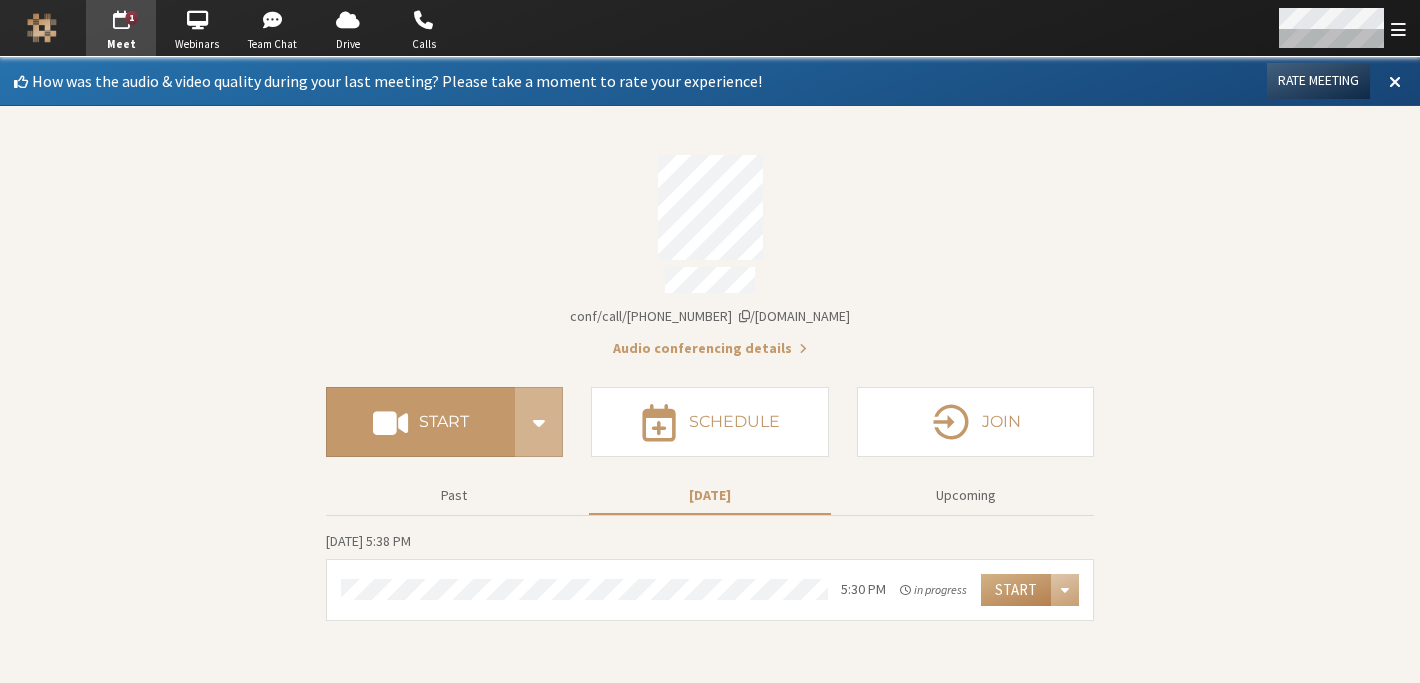 click at bounding box center [1398, 29] 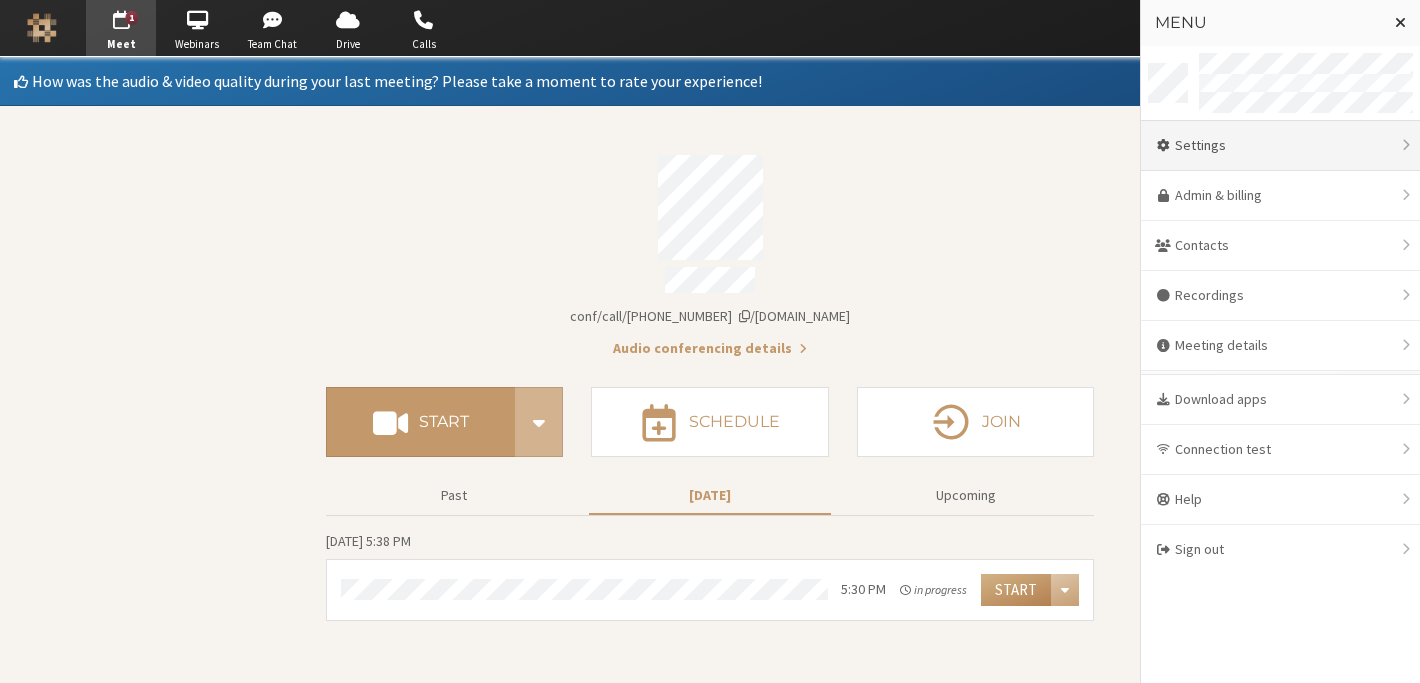 click on "Settings" at bounding box center [1280, 146] 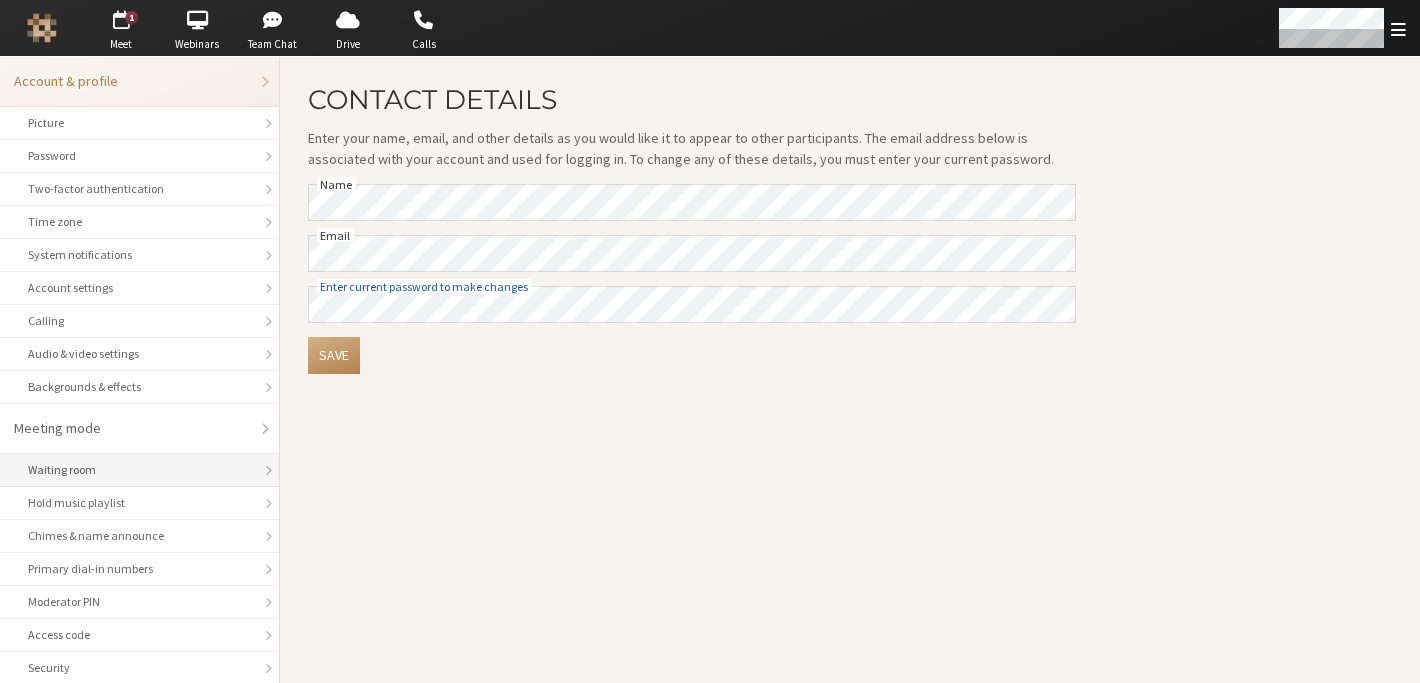 click on "Waiting room" at bounding box center [139, 470] 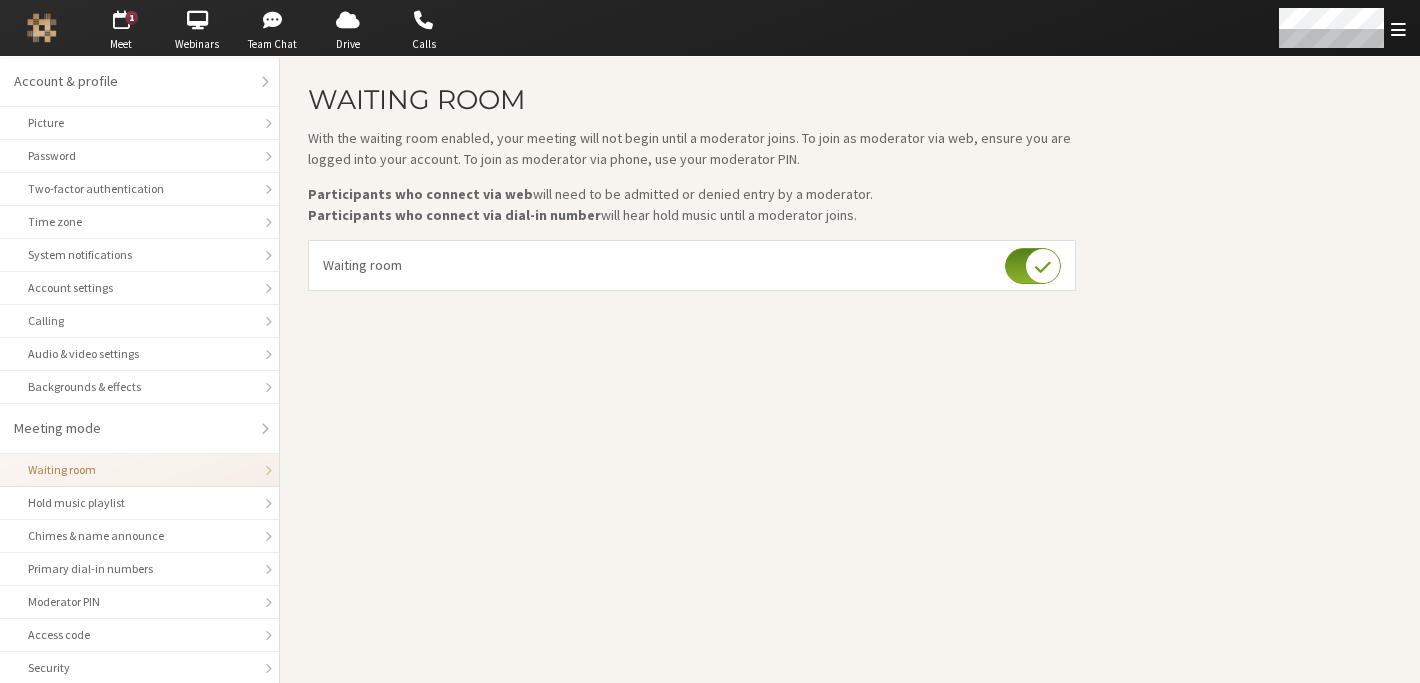 click at bounding box center (1033, 266) 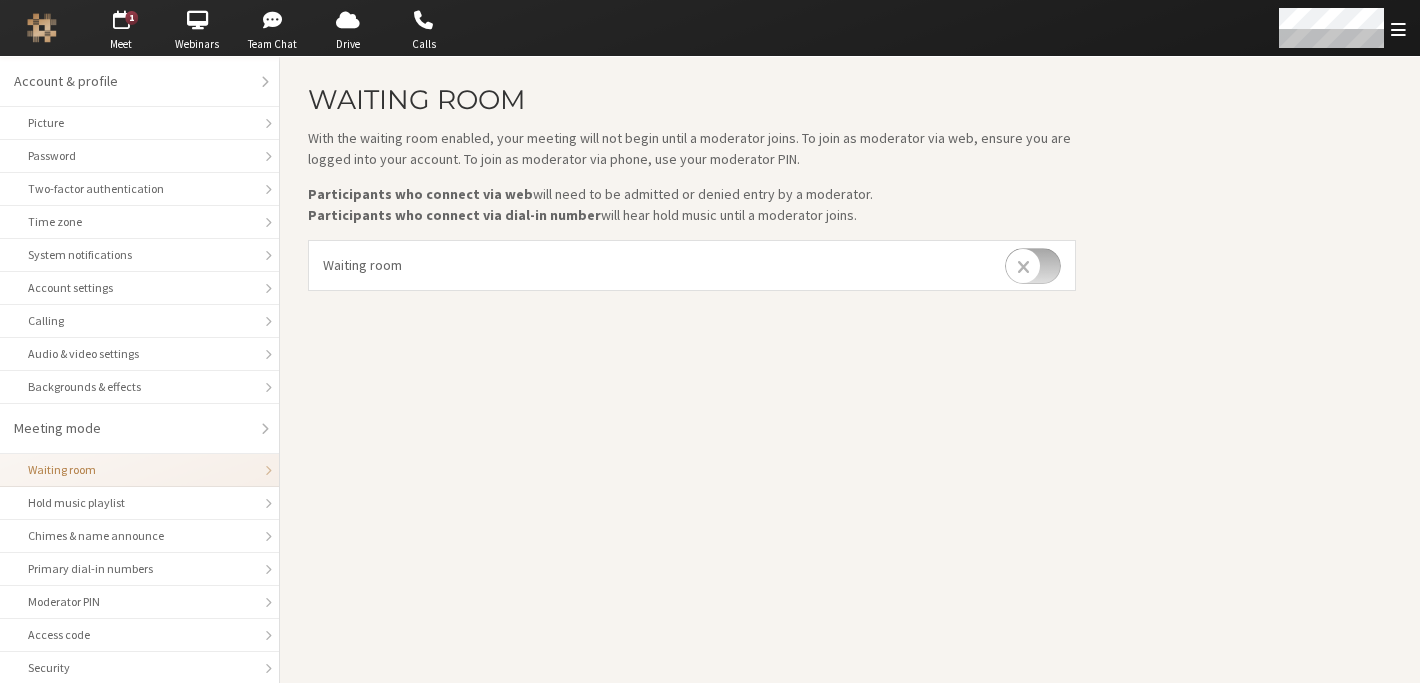 checkbox on "false" 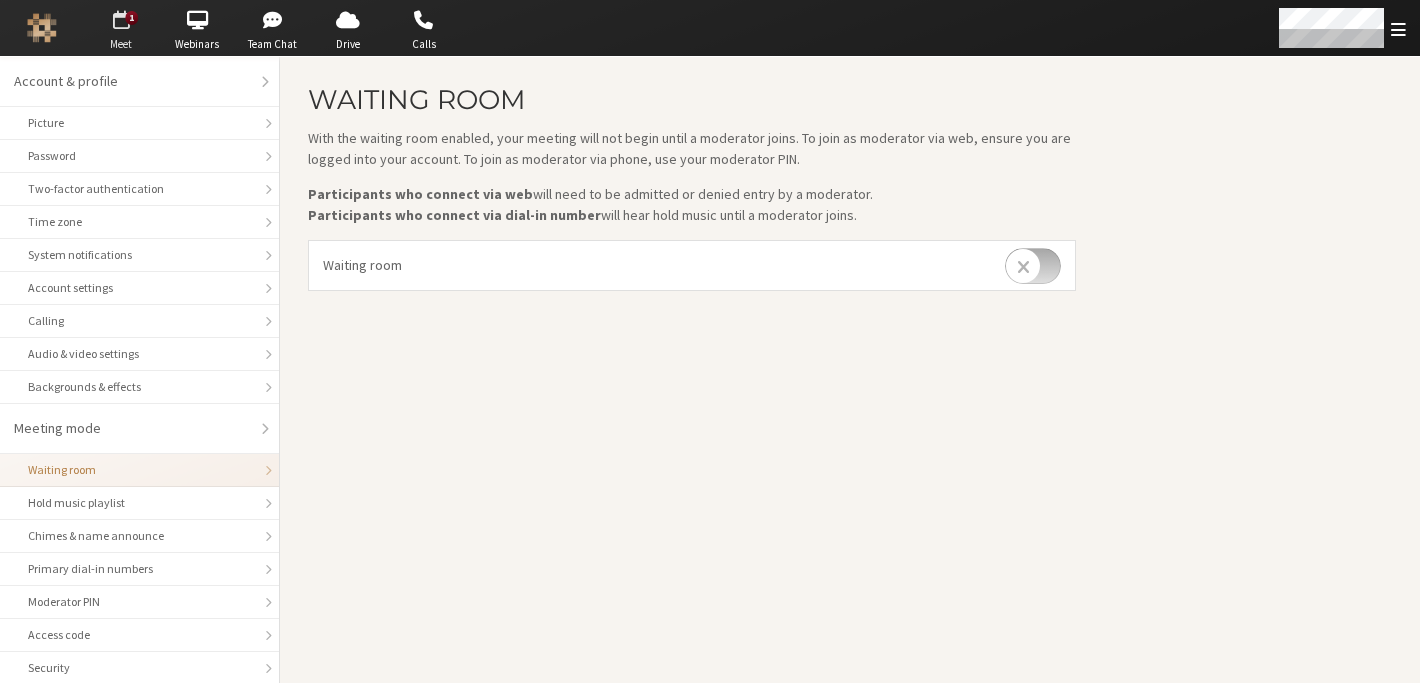 click at bounding box center [121, 20] 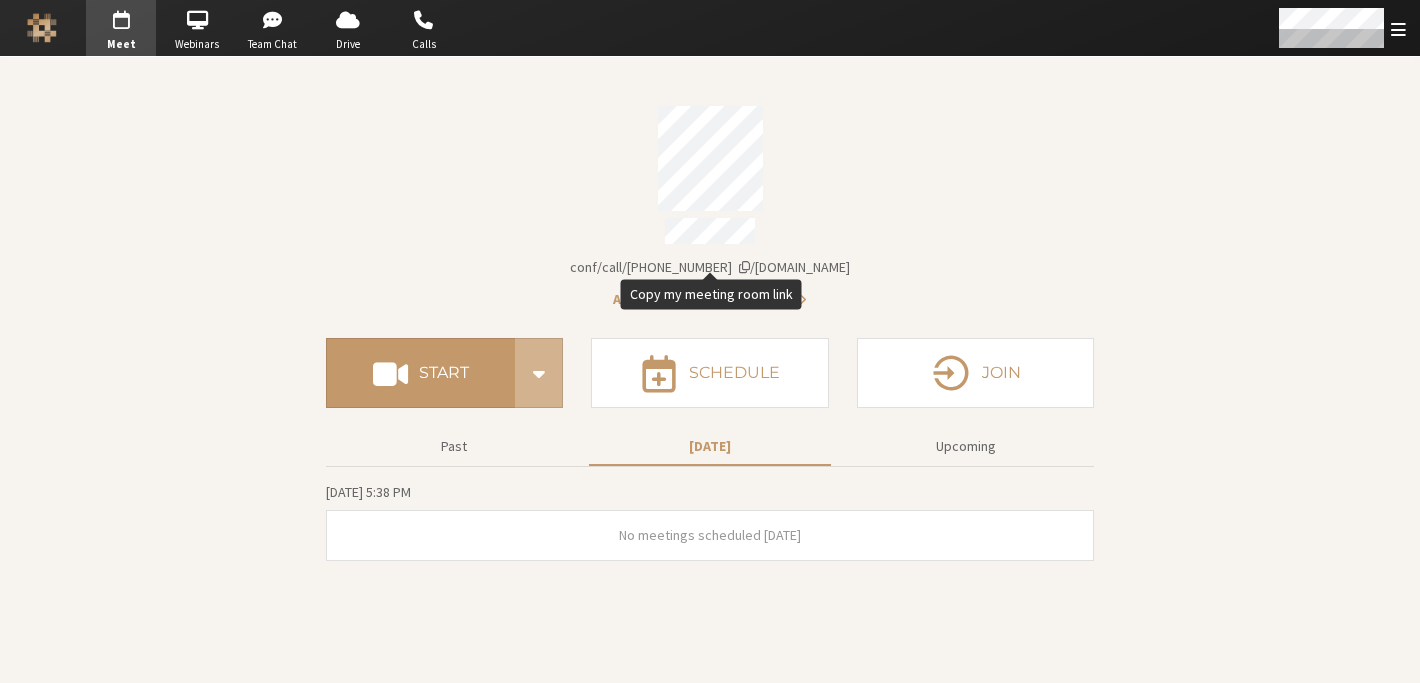 click at bounding box center [744, 267] 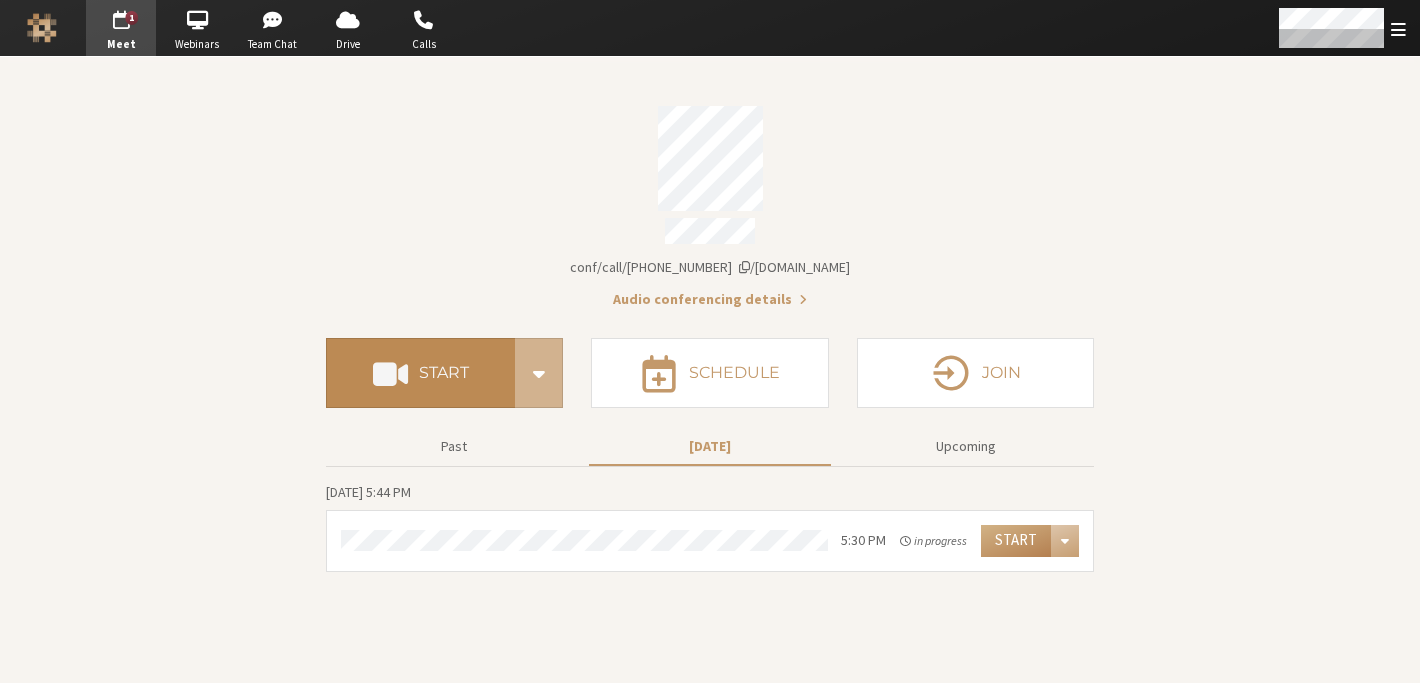 click on "Start" at bounding box center (444, 373) 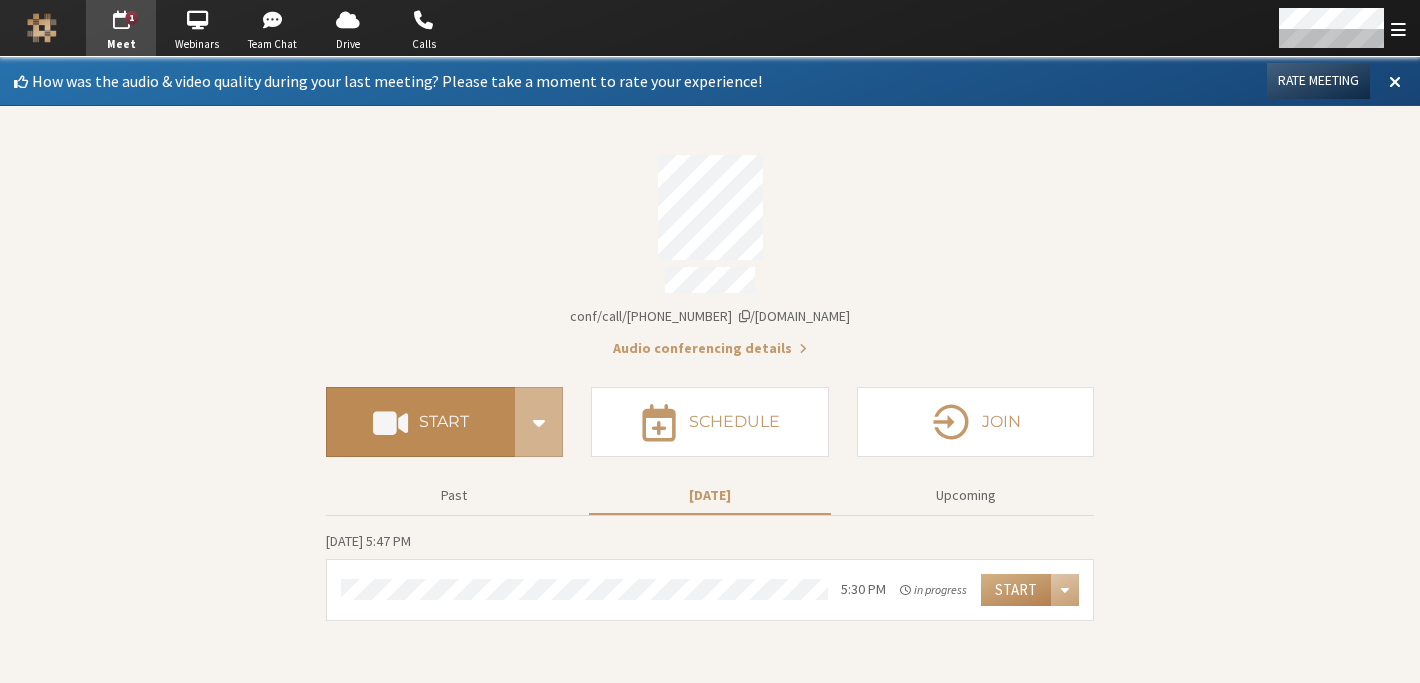 click on "Start" at bounding box center [420, 422] 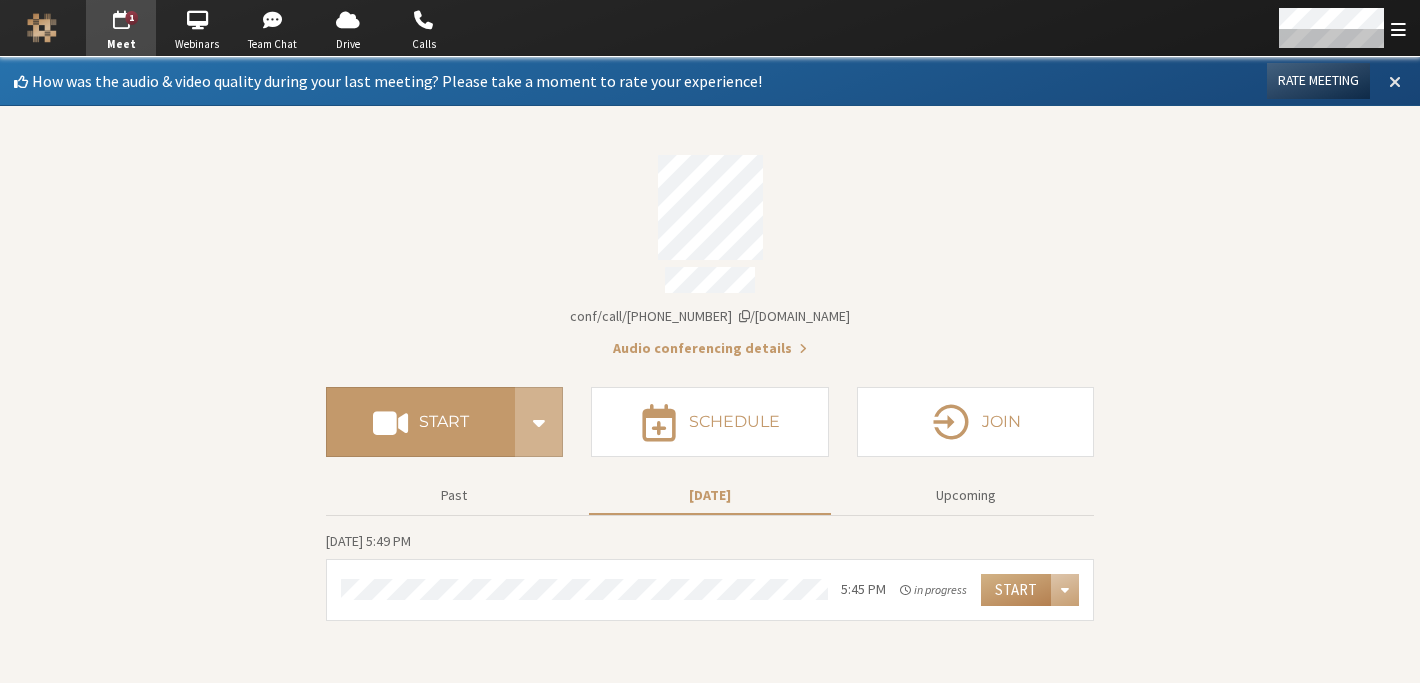 click at bounding box center (1395, 81) 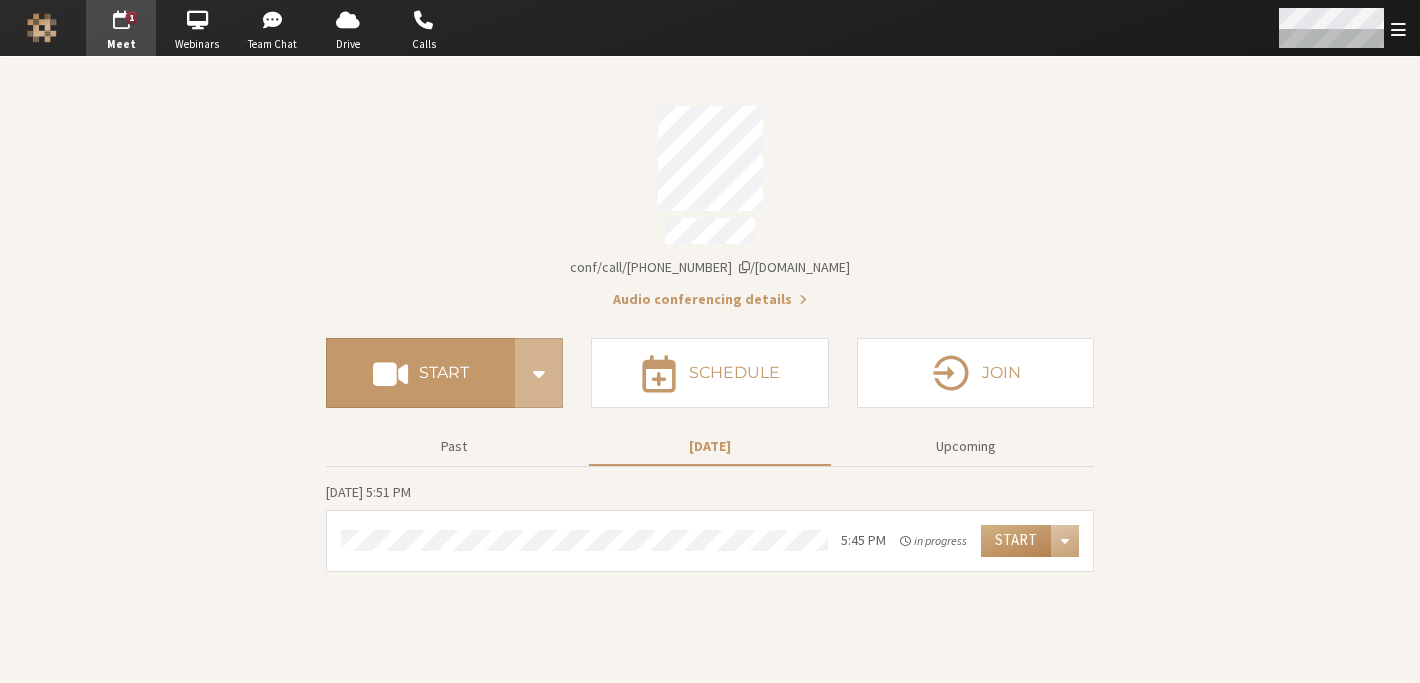 click at bounding box center [1341, 28] 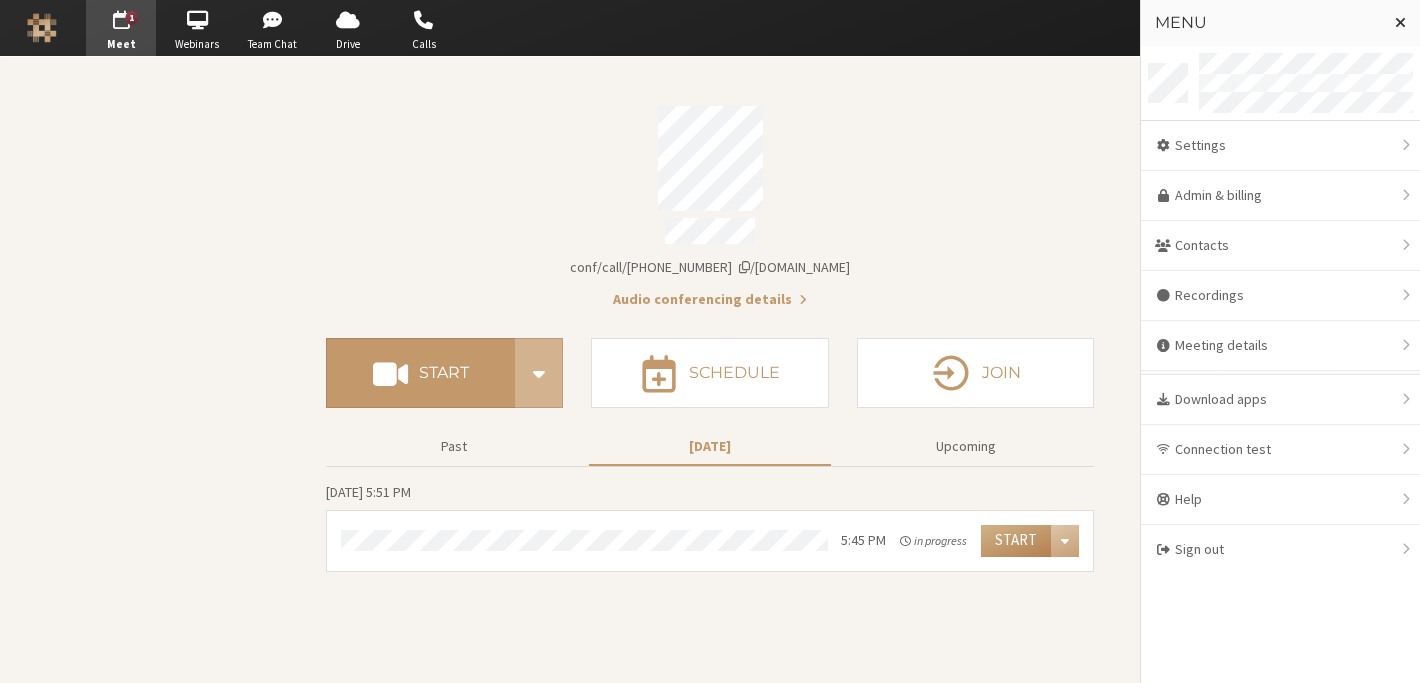 click at bounding box center (710, 158) 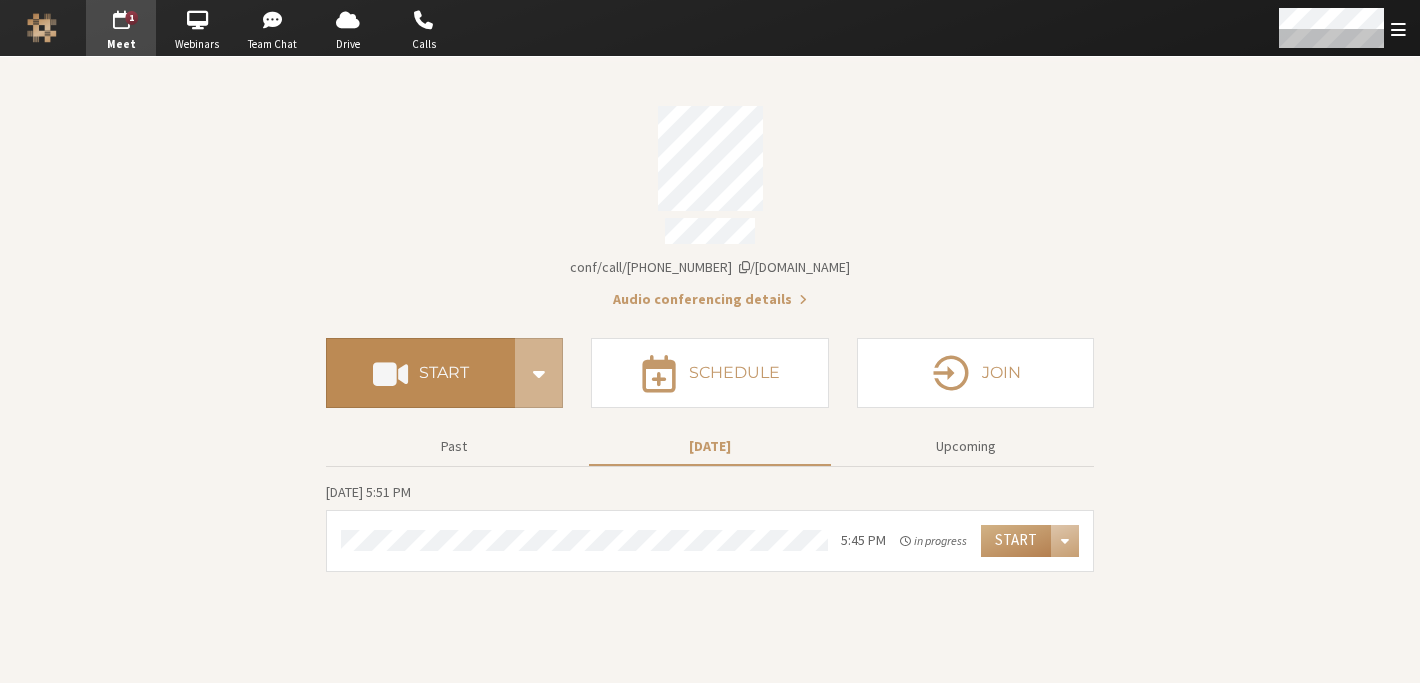 click on "Start" at bounding box center [444, 373] 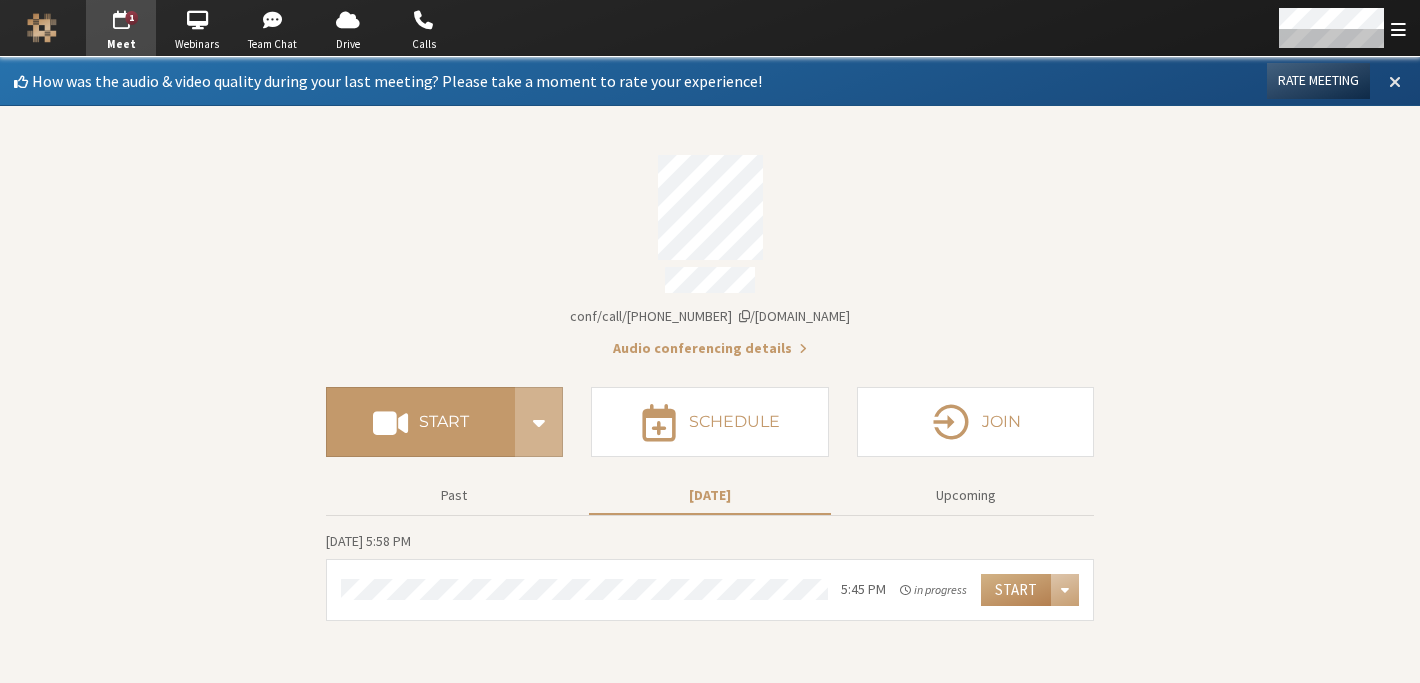 click at bounding box center (1395, 81) 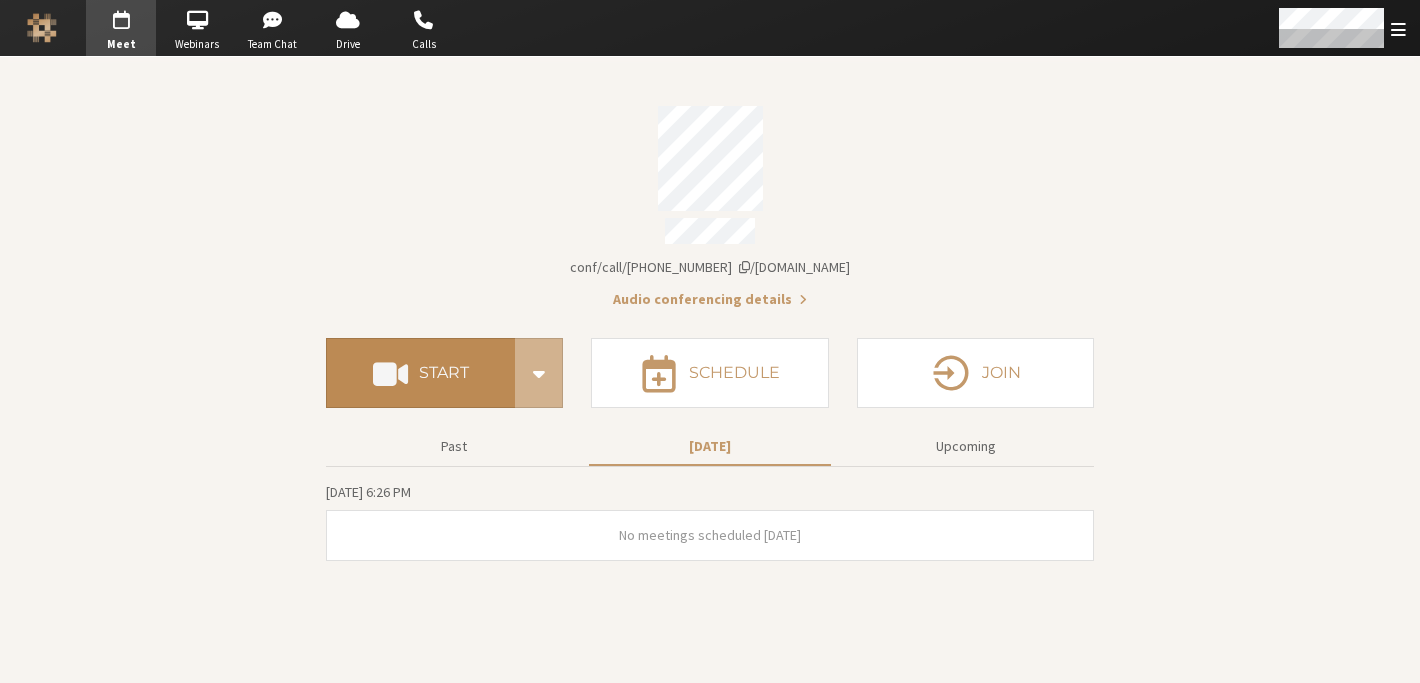 click on "Start" at bounding box center [420, 373] 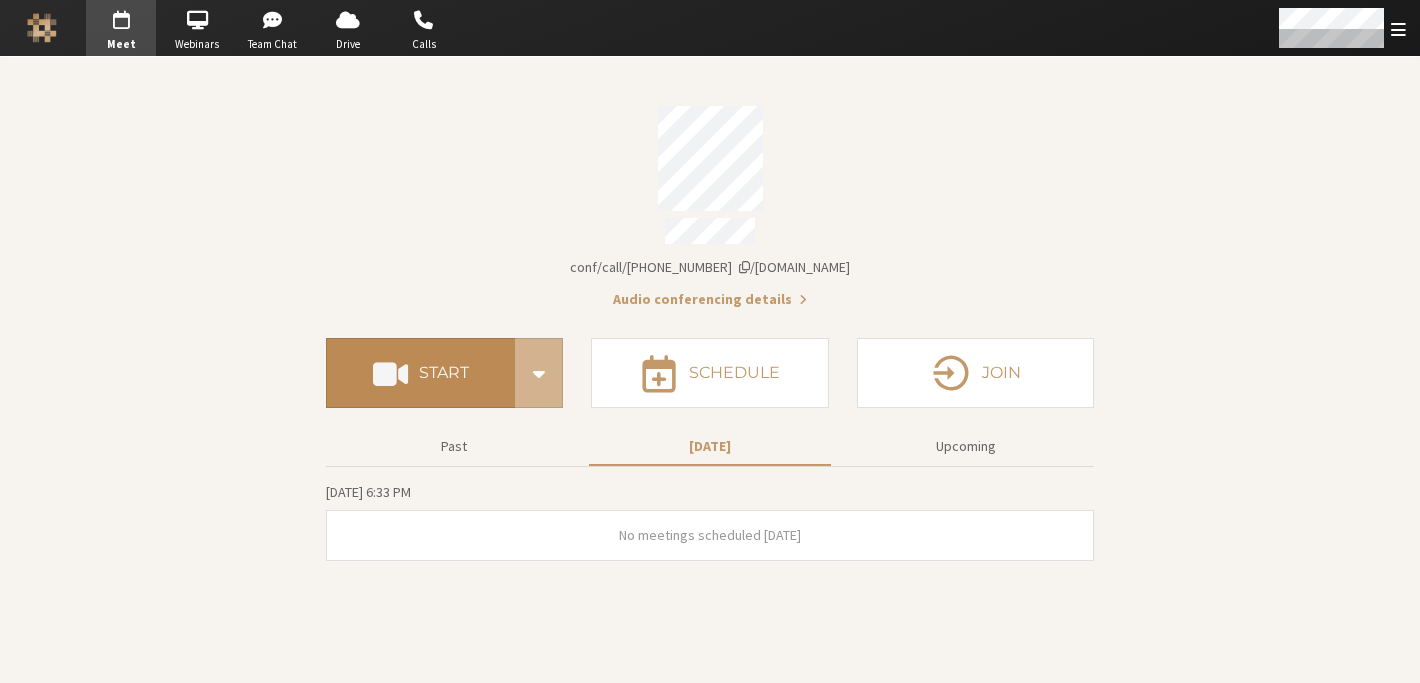 click on "Start" at bounding box center (420, 373) 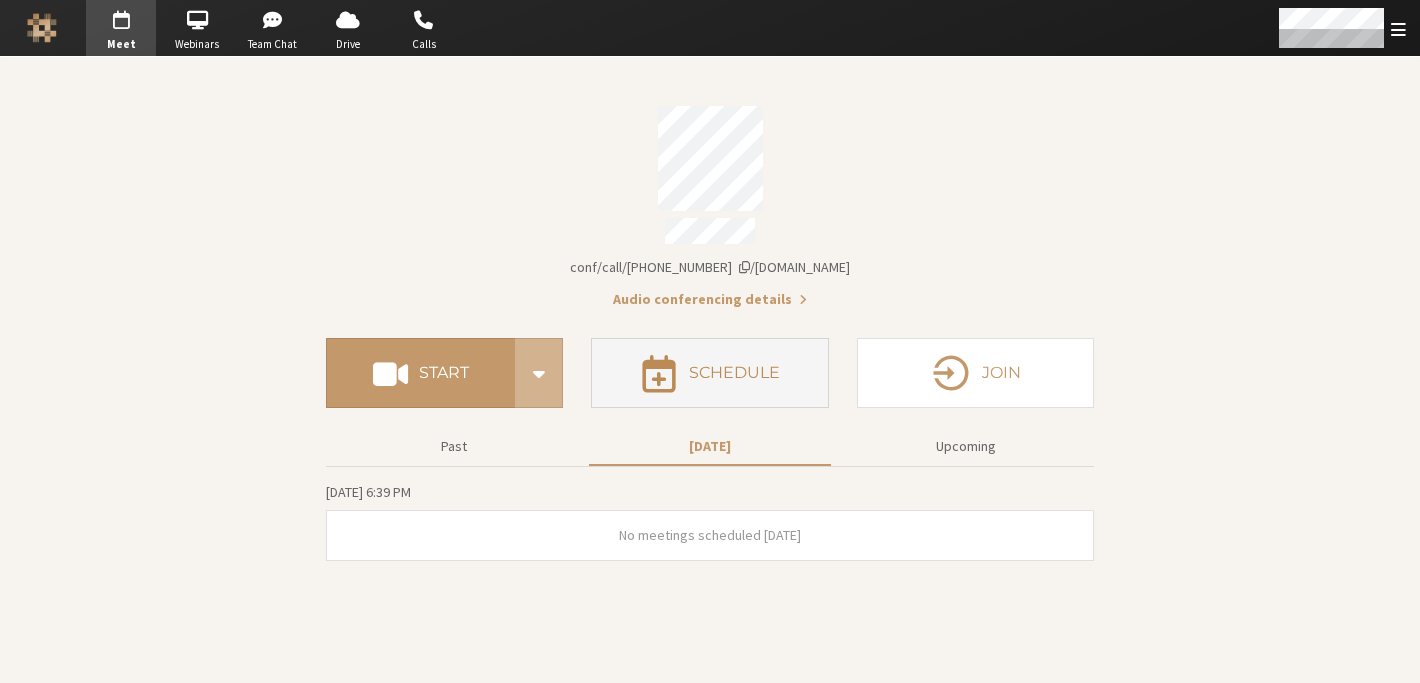 click on "Schedule" at bounding box center [734, 373] 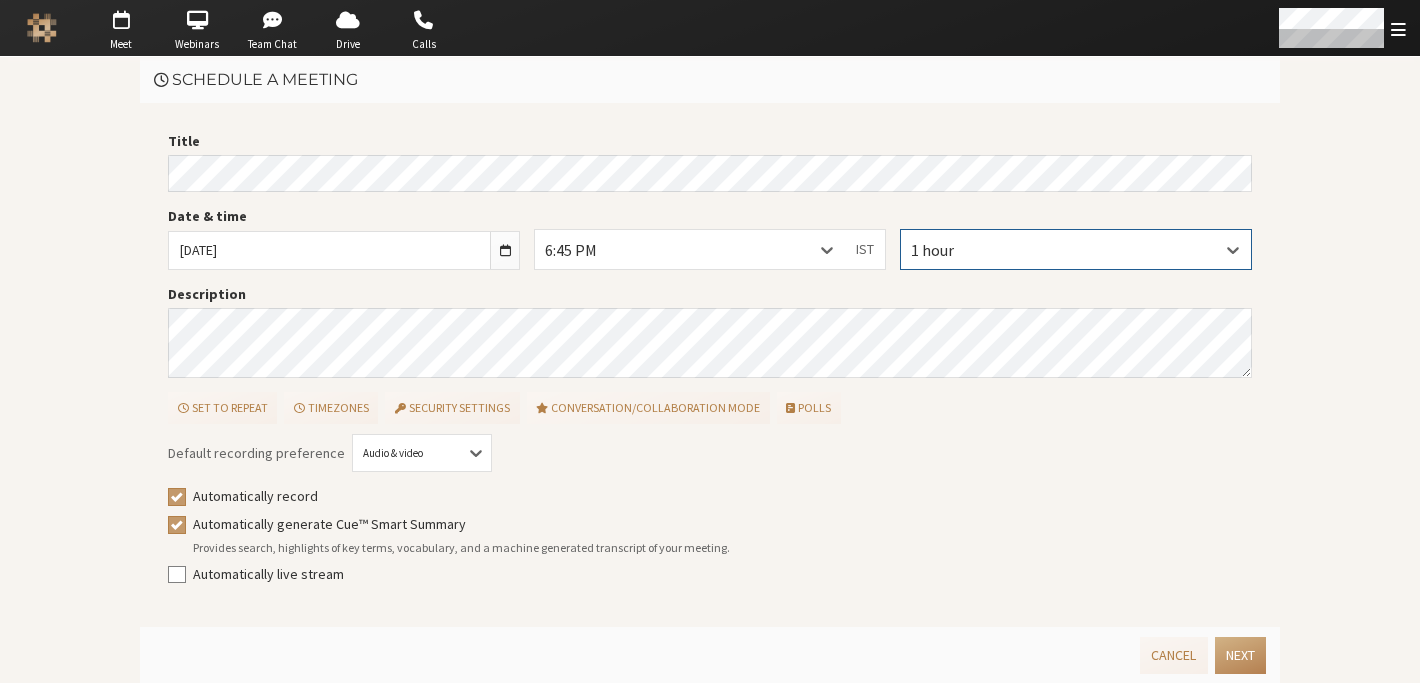 click on "1 hour" at bounding box center (1076, 249) 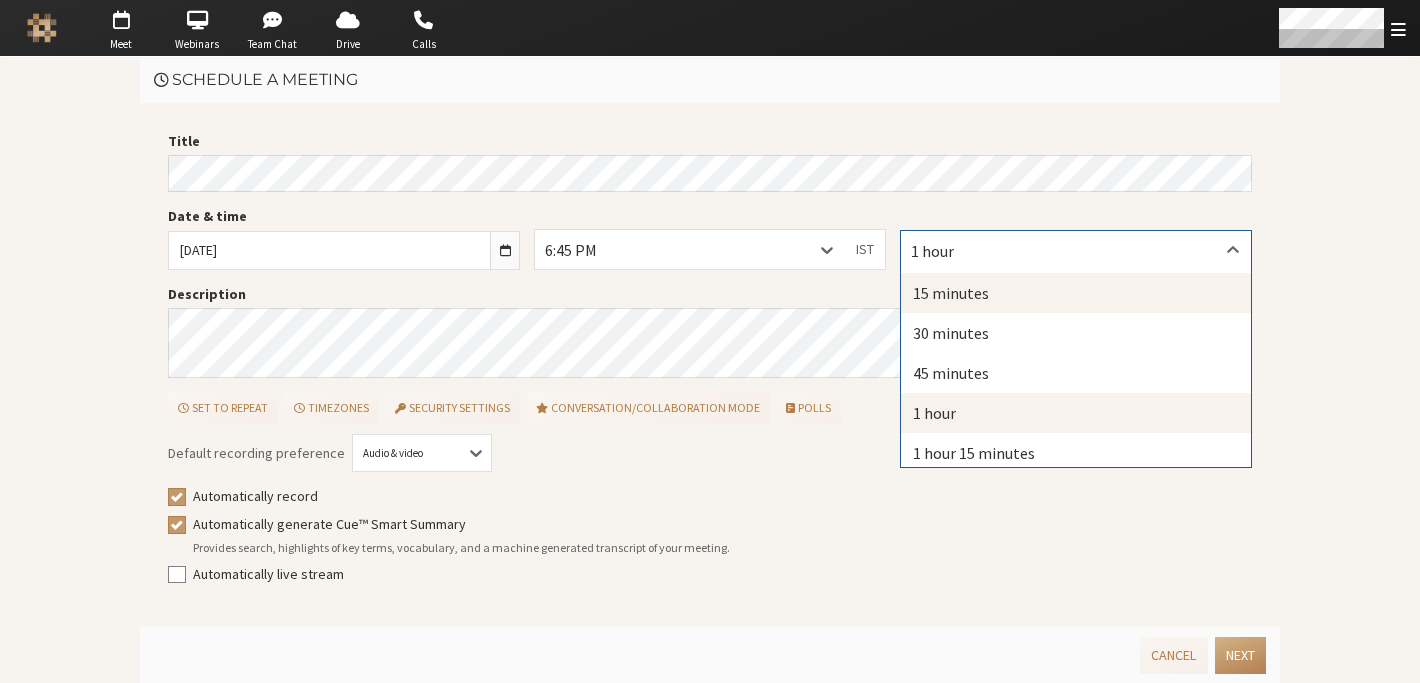click on "15 minutes" at bounding box center (1076, 293) 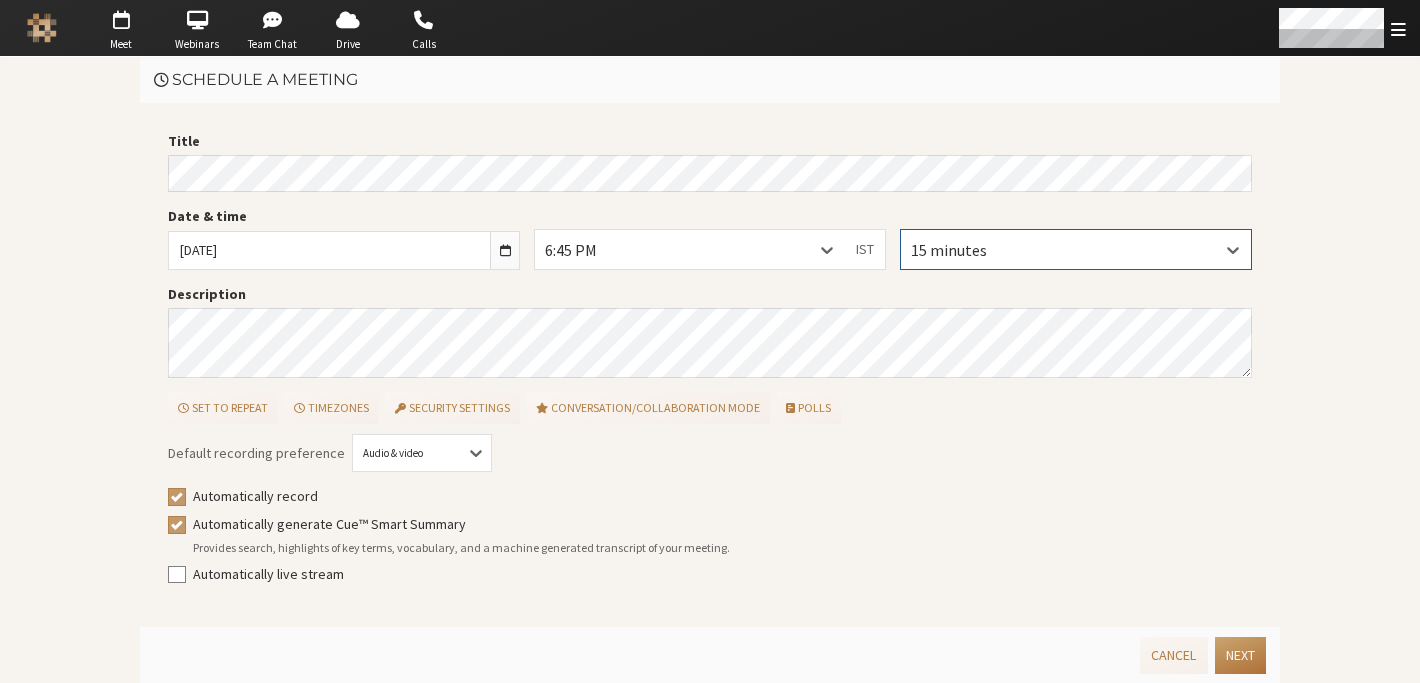 click on "Next" at bounding box center (1240, 655) 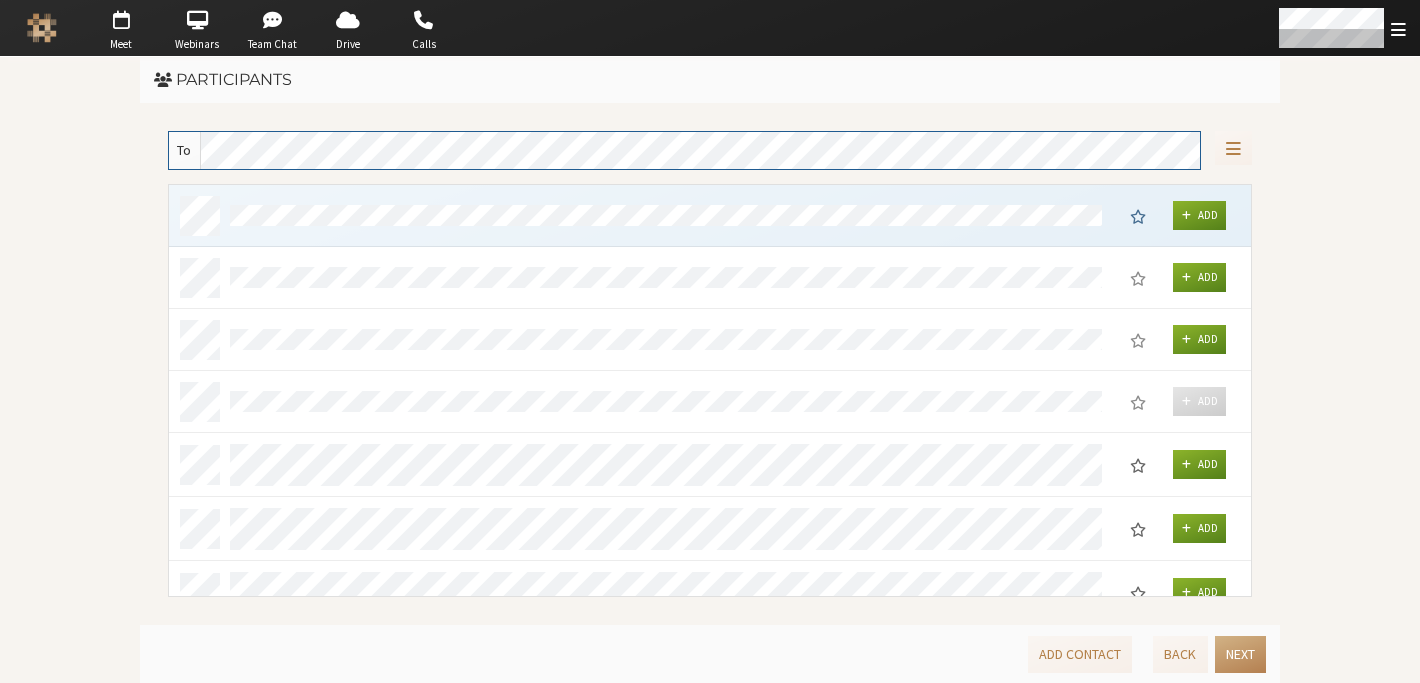 scroll, scrollTop: 15, scrollLeft: 16, axis: both 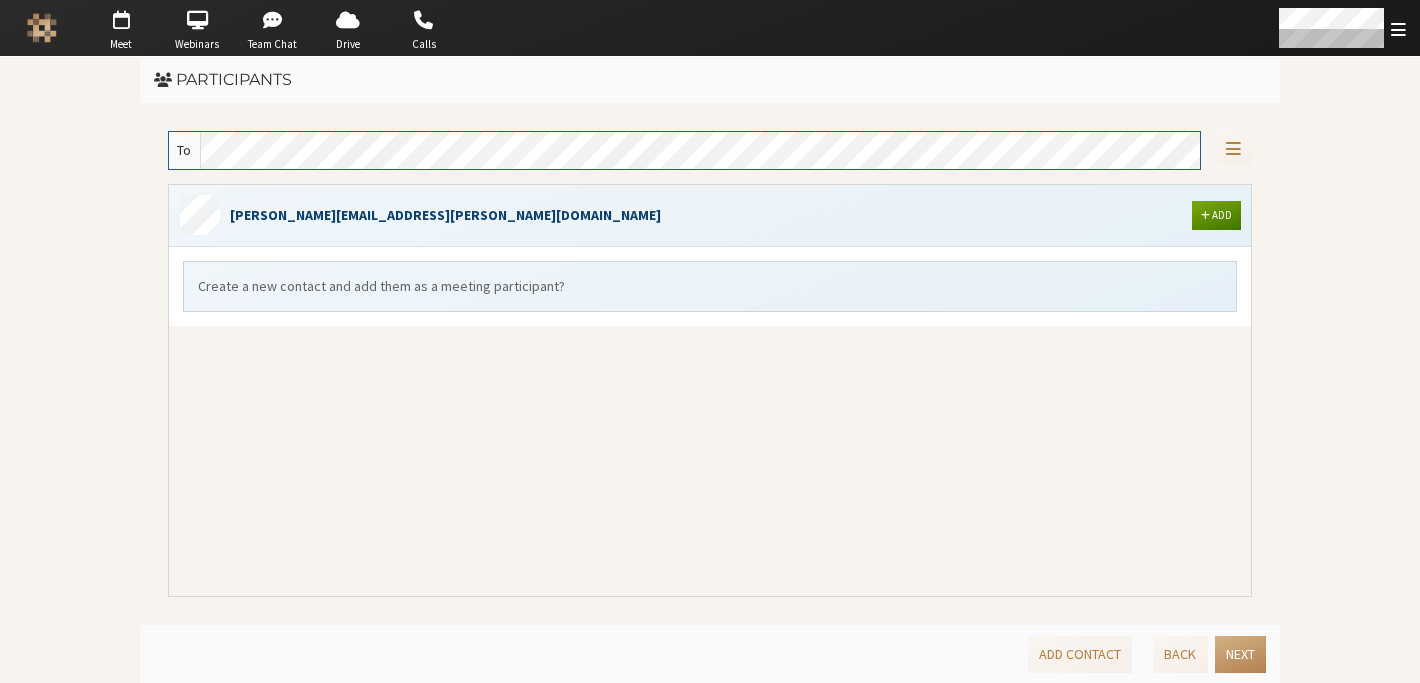 click at bounding box center (1205, 215) 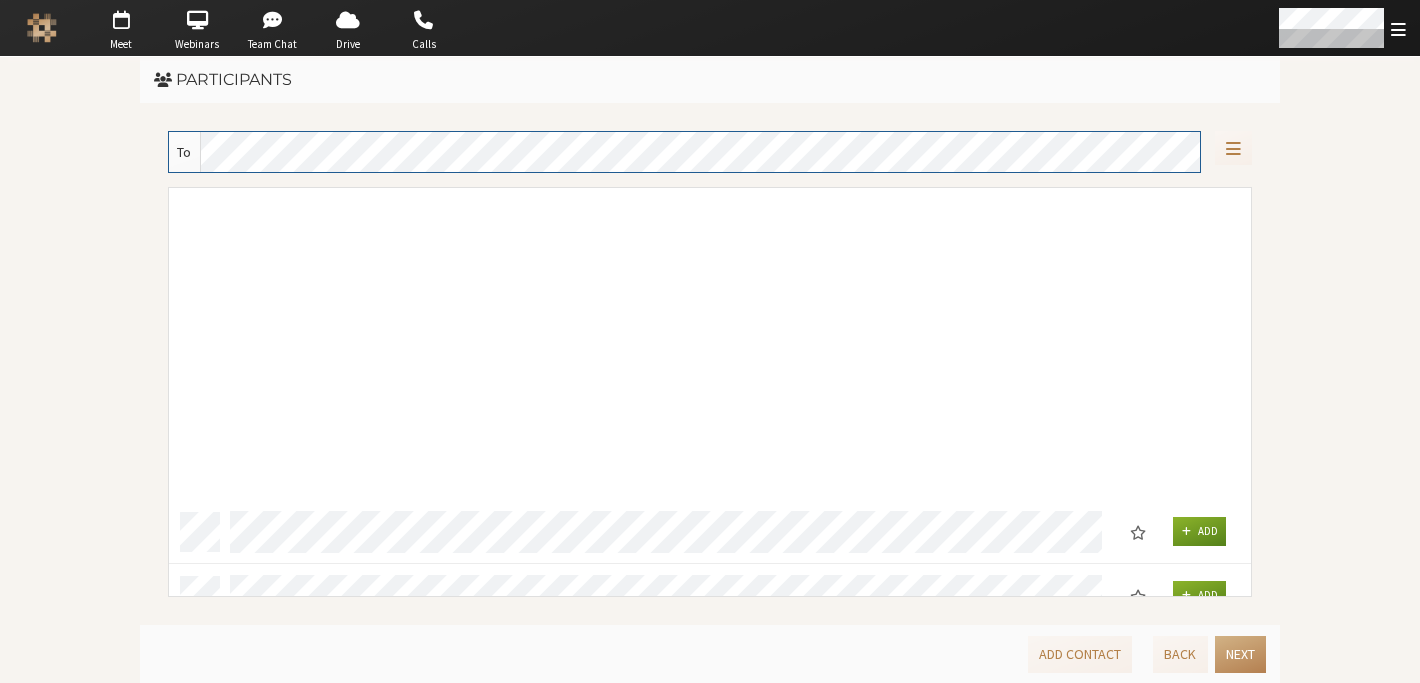 scroll, scrollTop: 414, scrollLeft: 0, axis: vertical 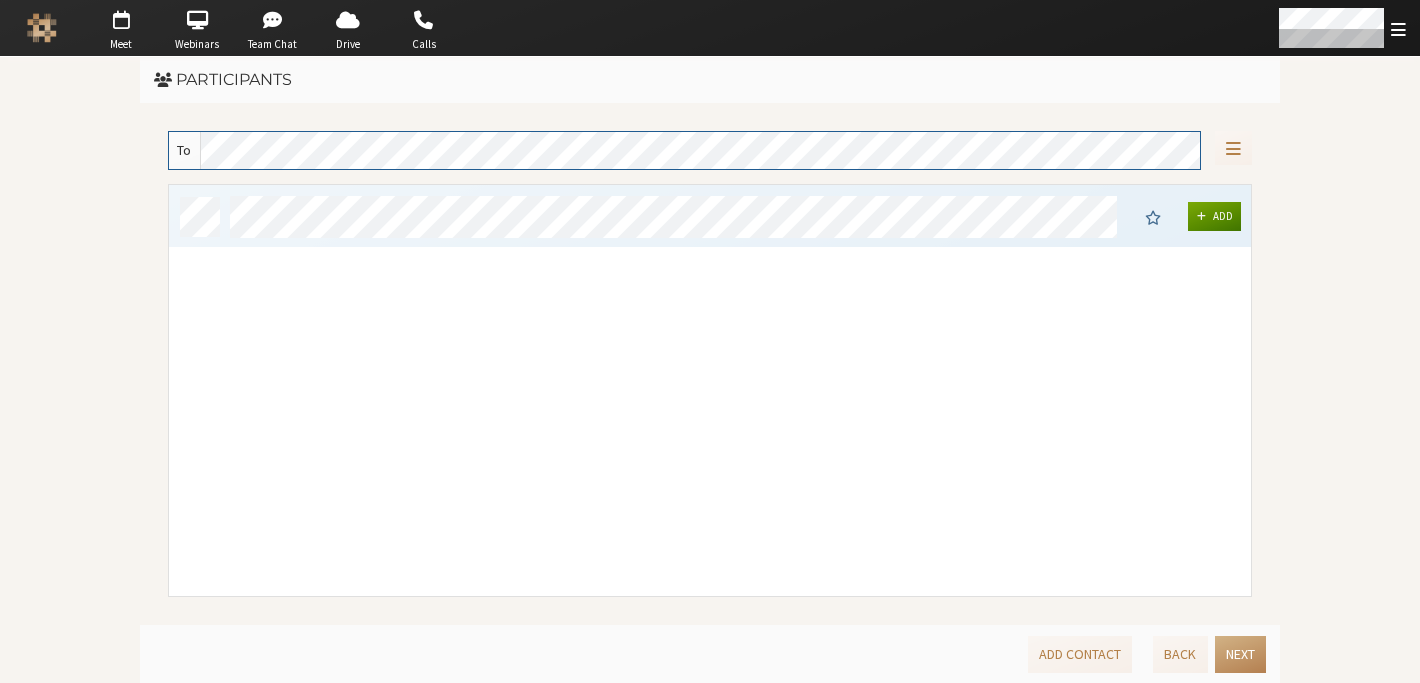 click on "Add" at bounding box center (1223, 216) 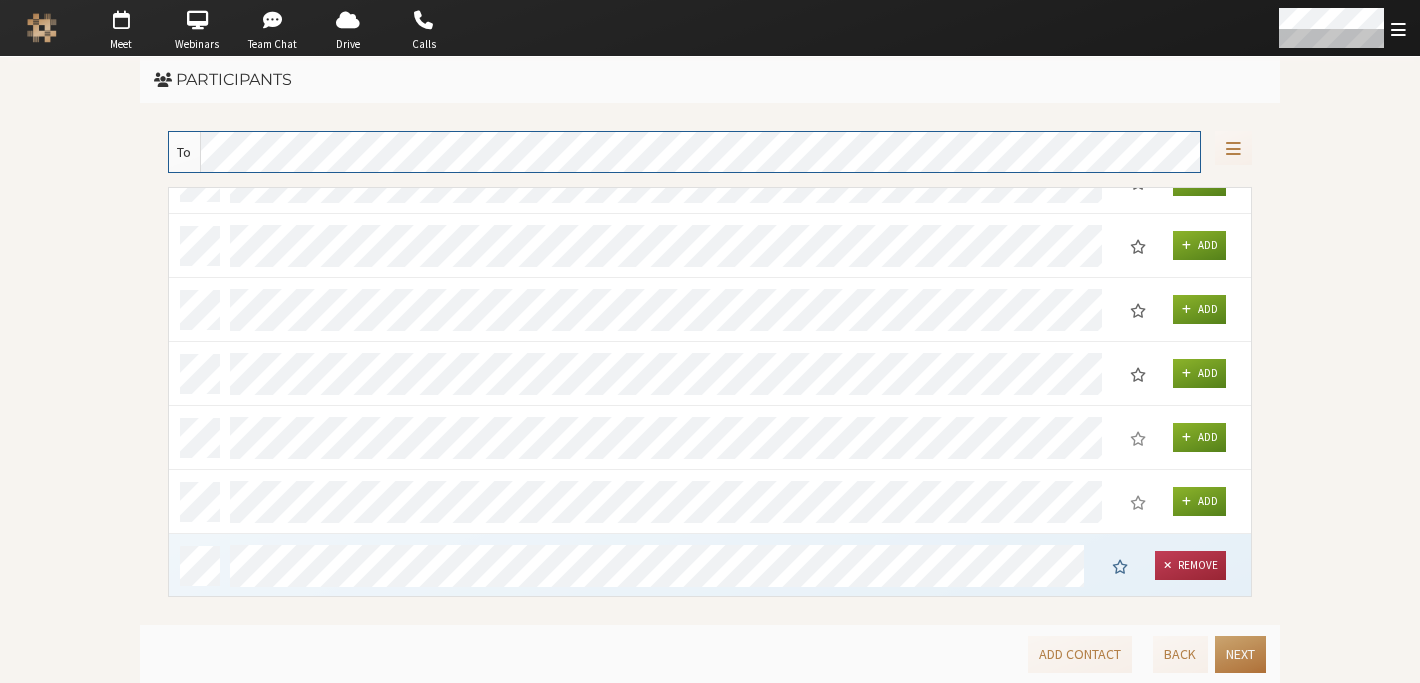 click on "Next" at bounding box center [1240, 654] 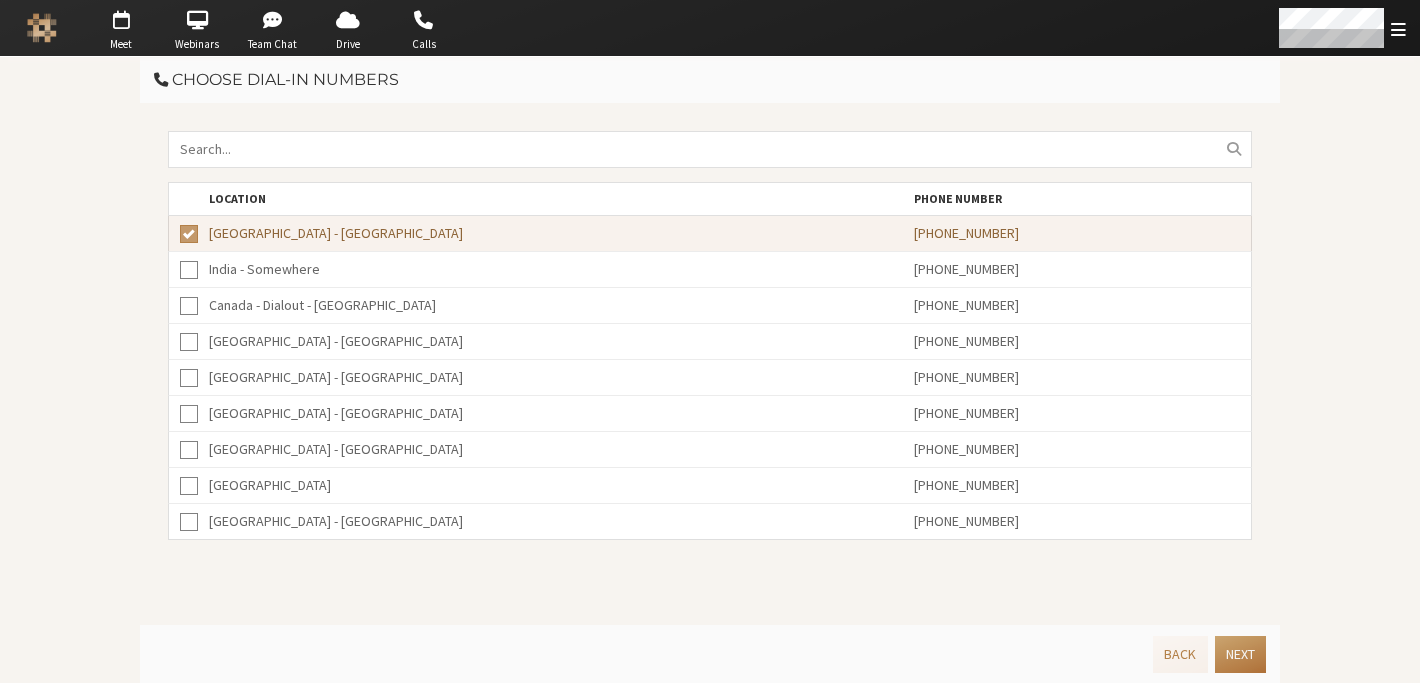 click on "Next" at bounding box center [1240, 654] 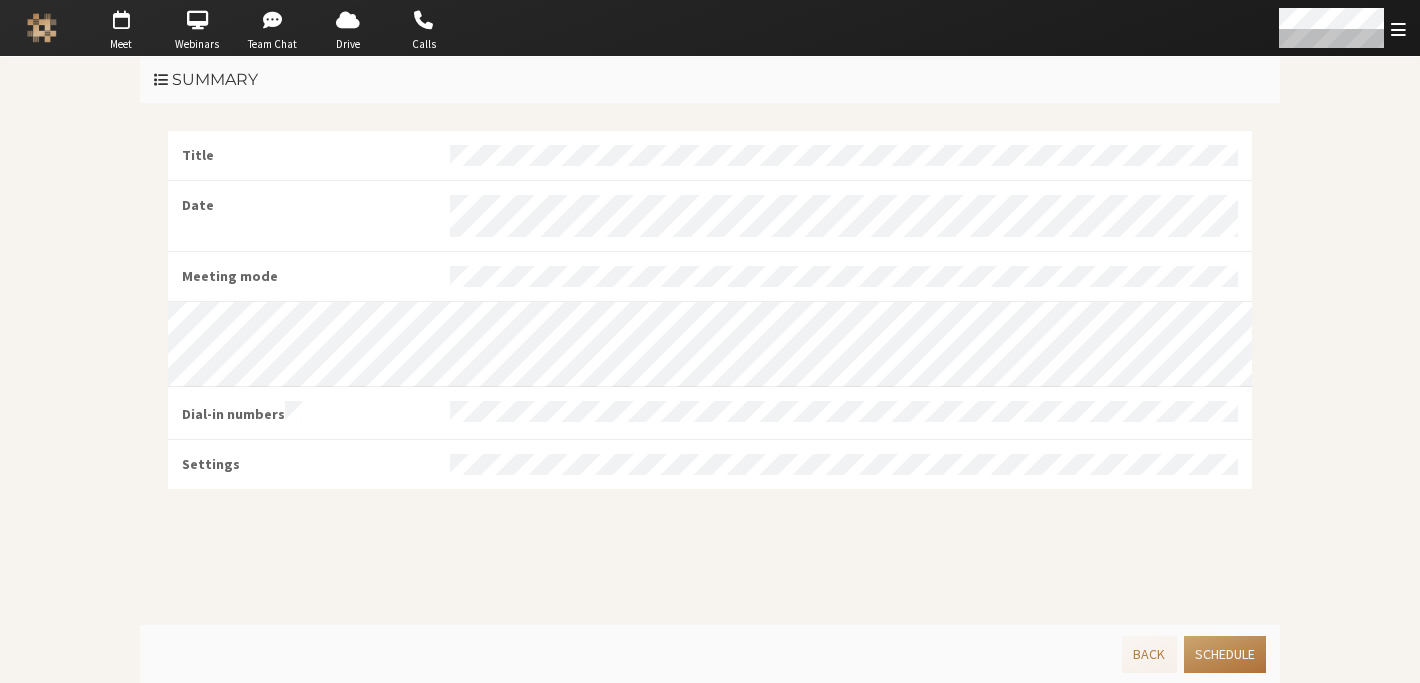 click on "Schedule" at bounding box center [1225, 654] 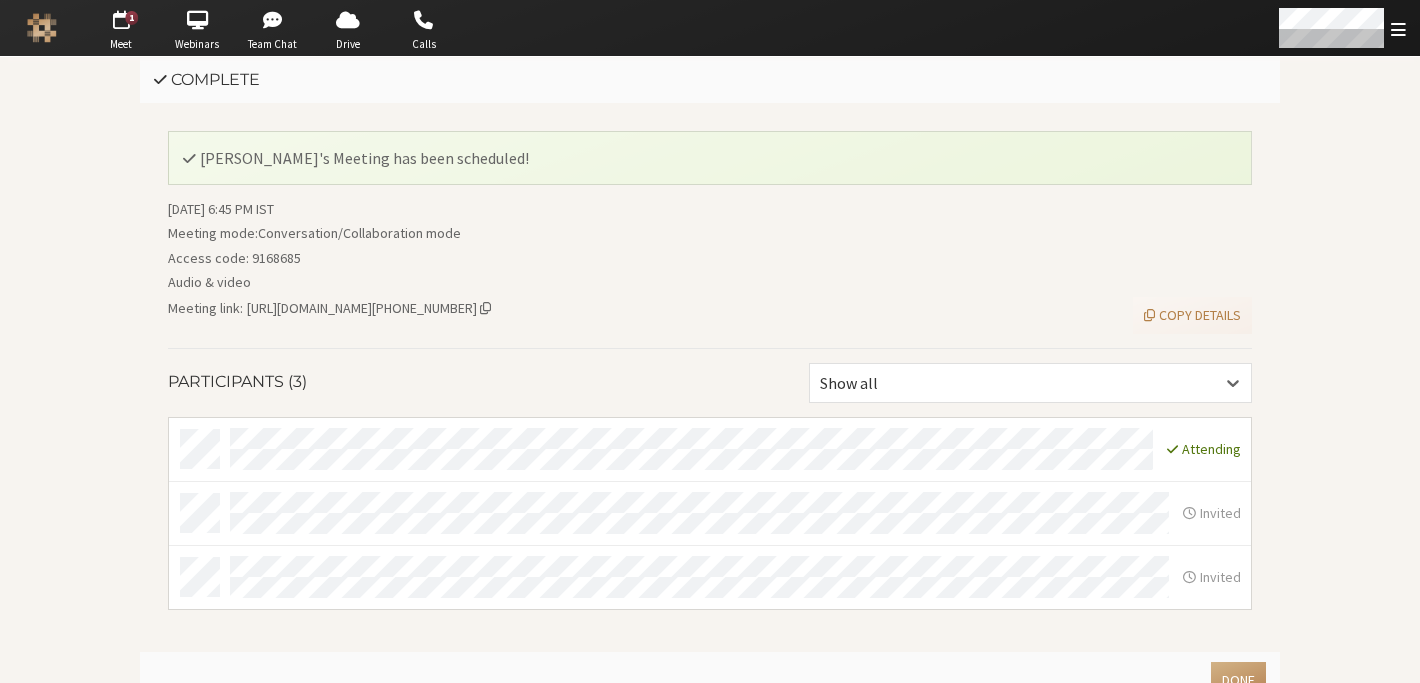 scroll, scrollTop: 26, scrollLeft: 0, axis: vertical 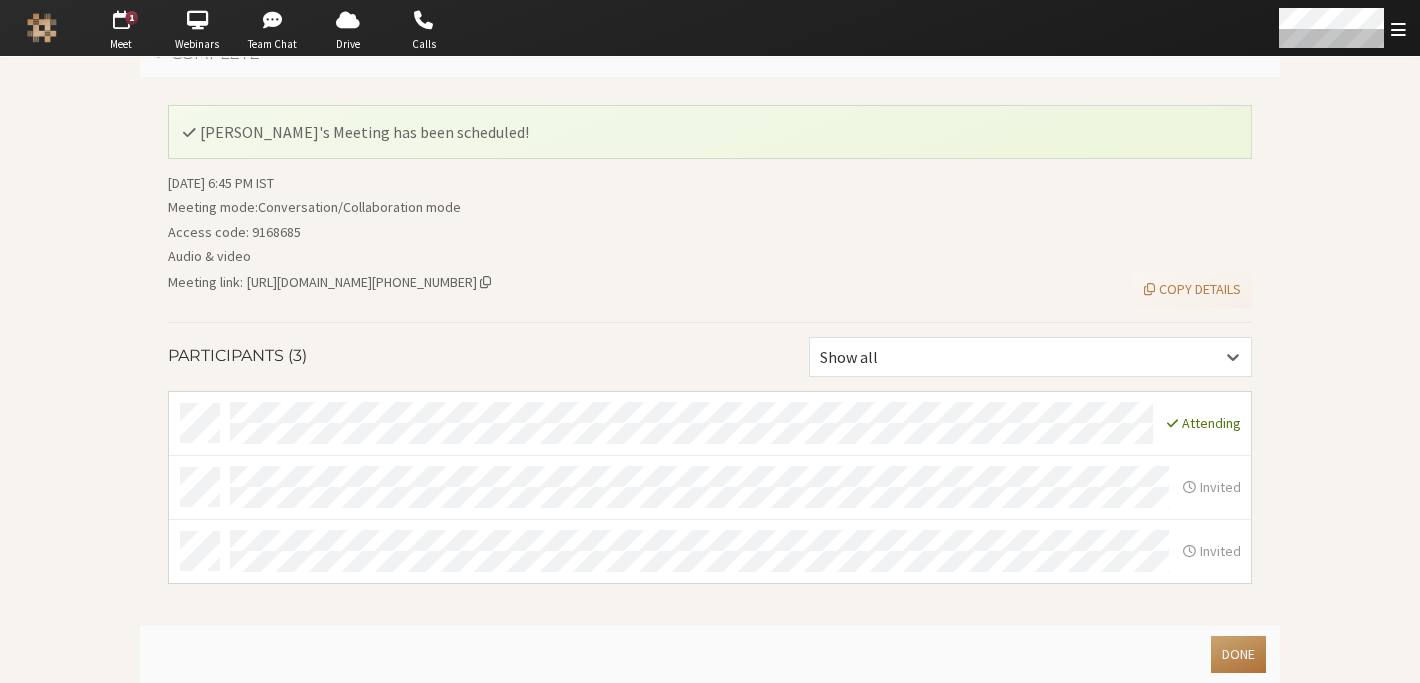 click on "Done" at bounding box center (1238, 654) 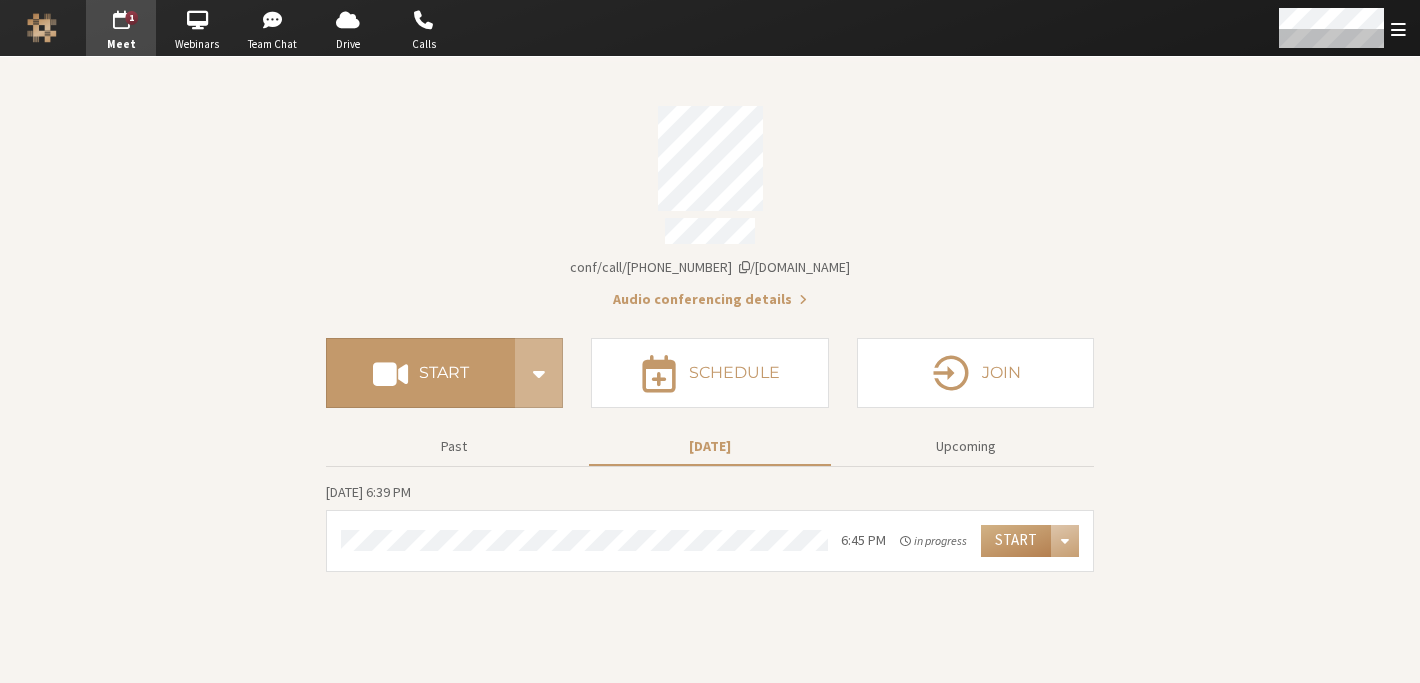 scroll, scrollTop: 0, scrollLeft: 0, axis: both 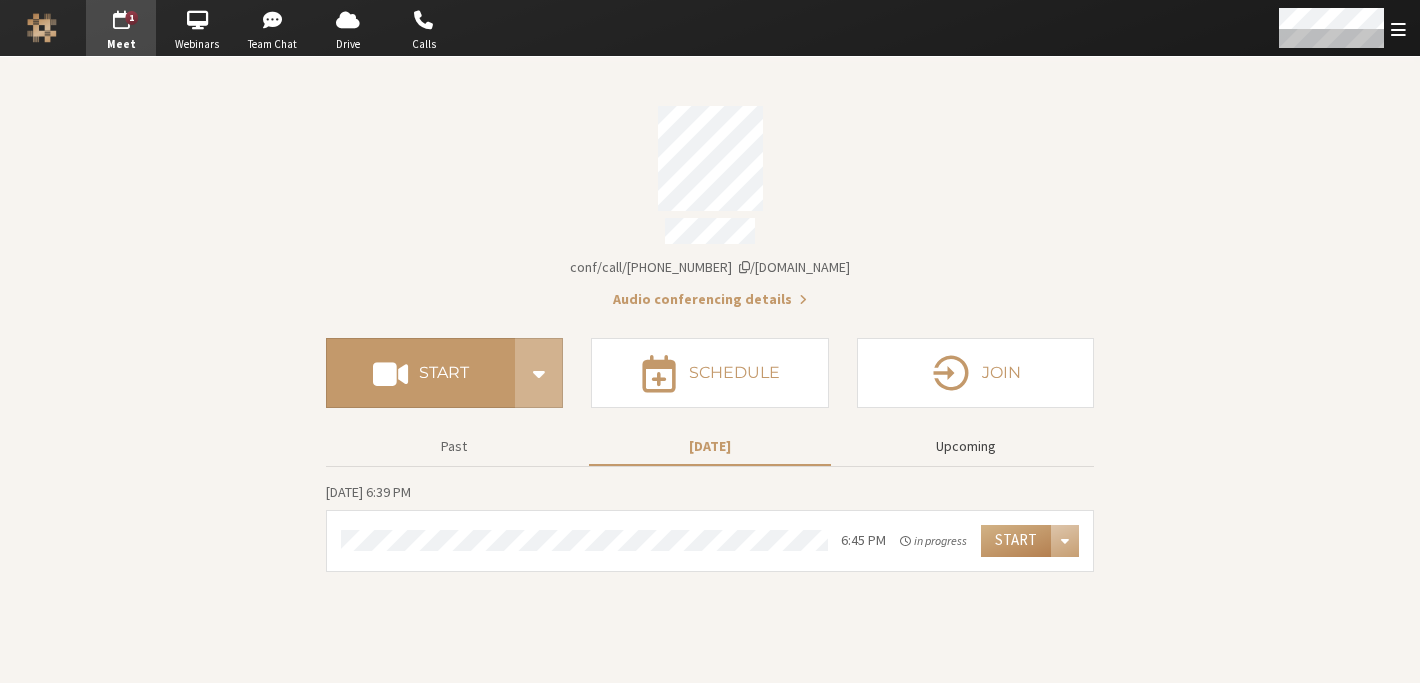 click on "Upcoming" at bounding box center [966, 446] 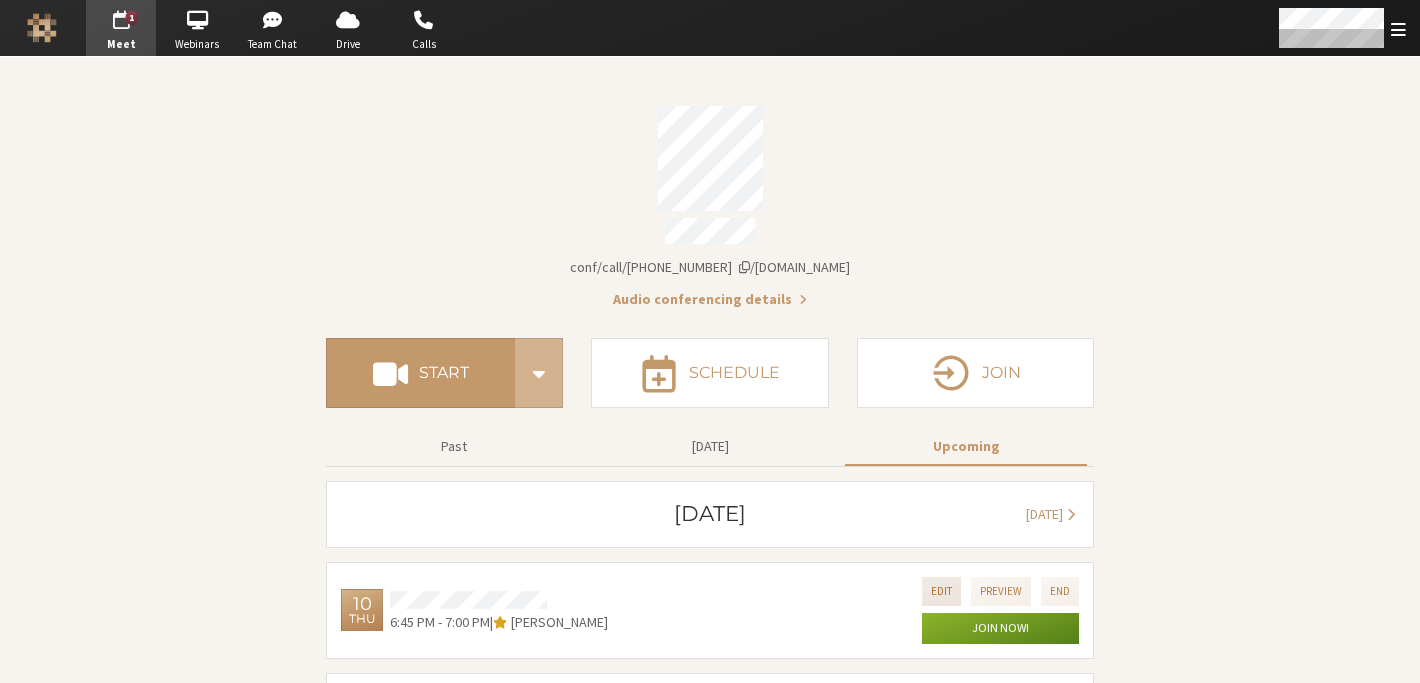 click on "Edit" at bounding box center [941, 591] 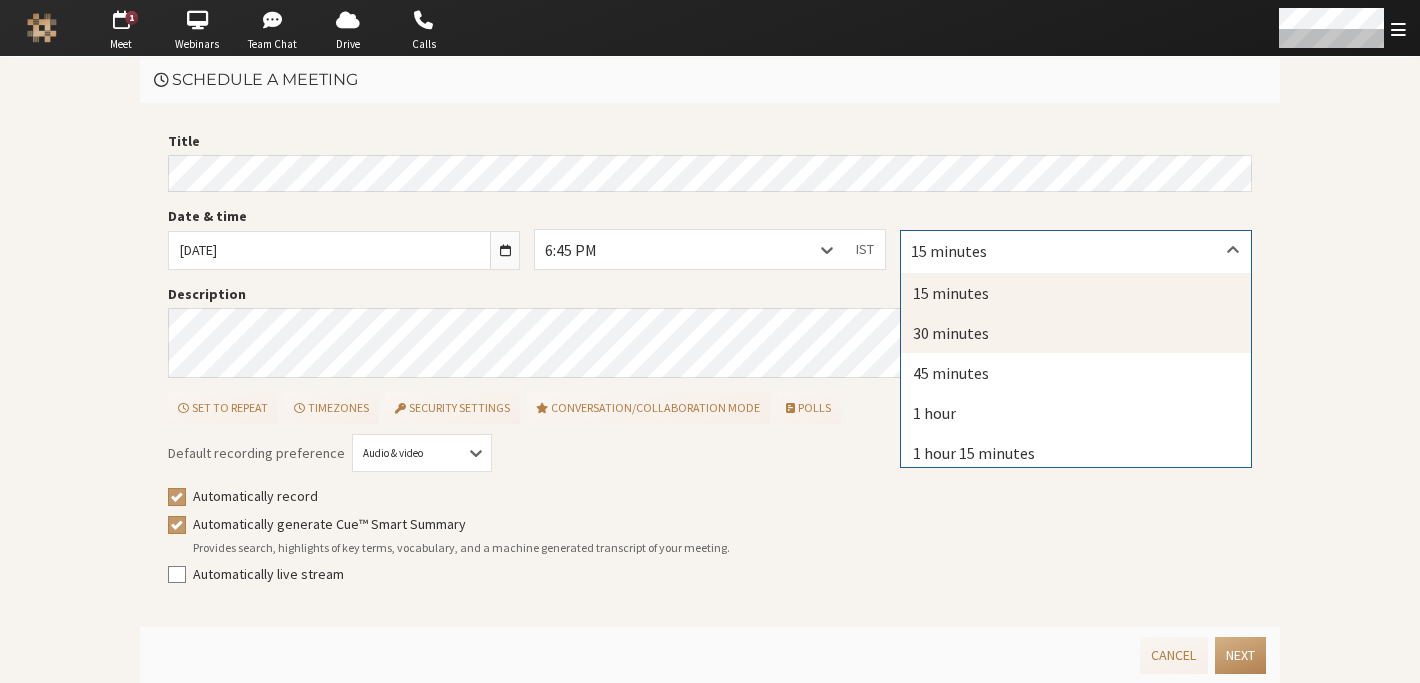 click on "30 minutes" at bounding box center (1076, 333) 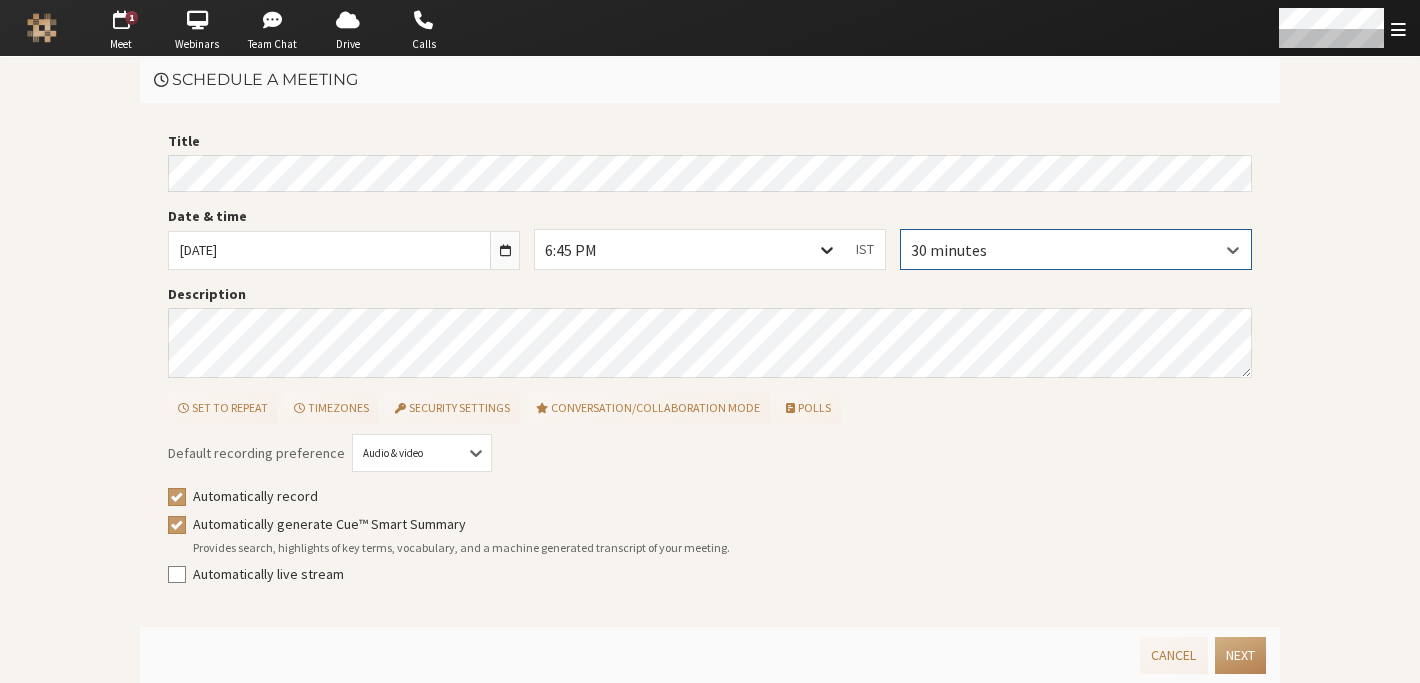 click 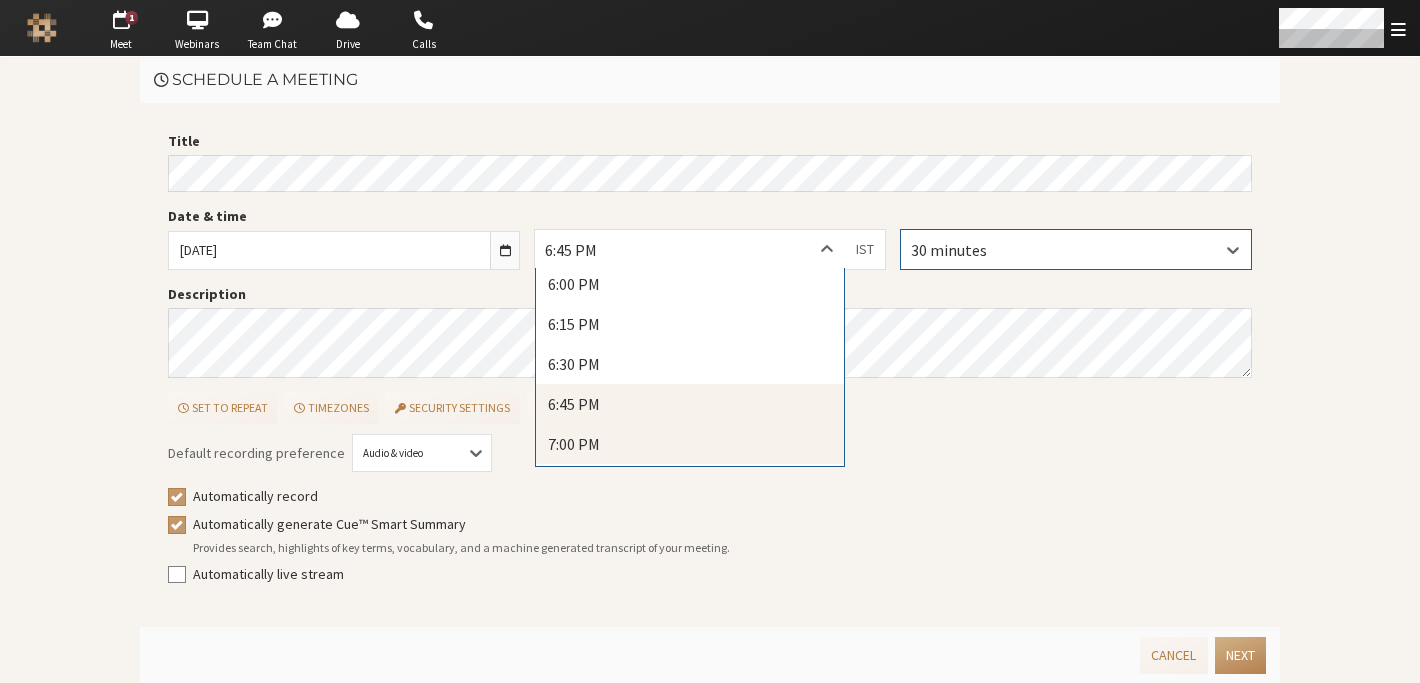 scroll, scrollTop: 2908, scrollLeft: 0, axis: vertical 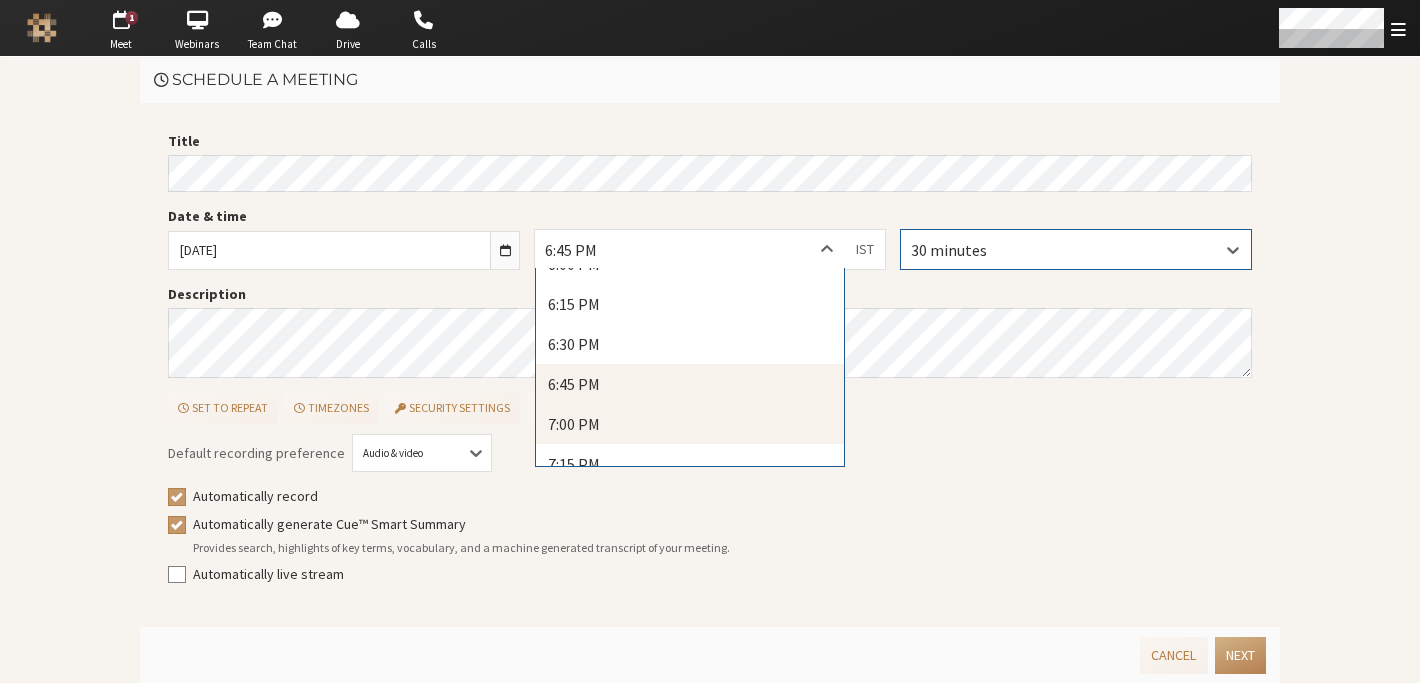 click on "7:00 PM" at bounding box center (690, 424) 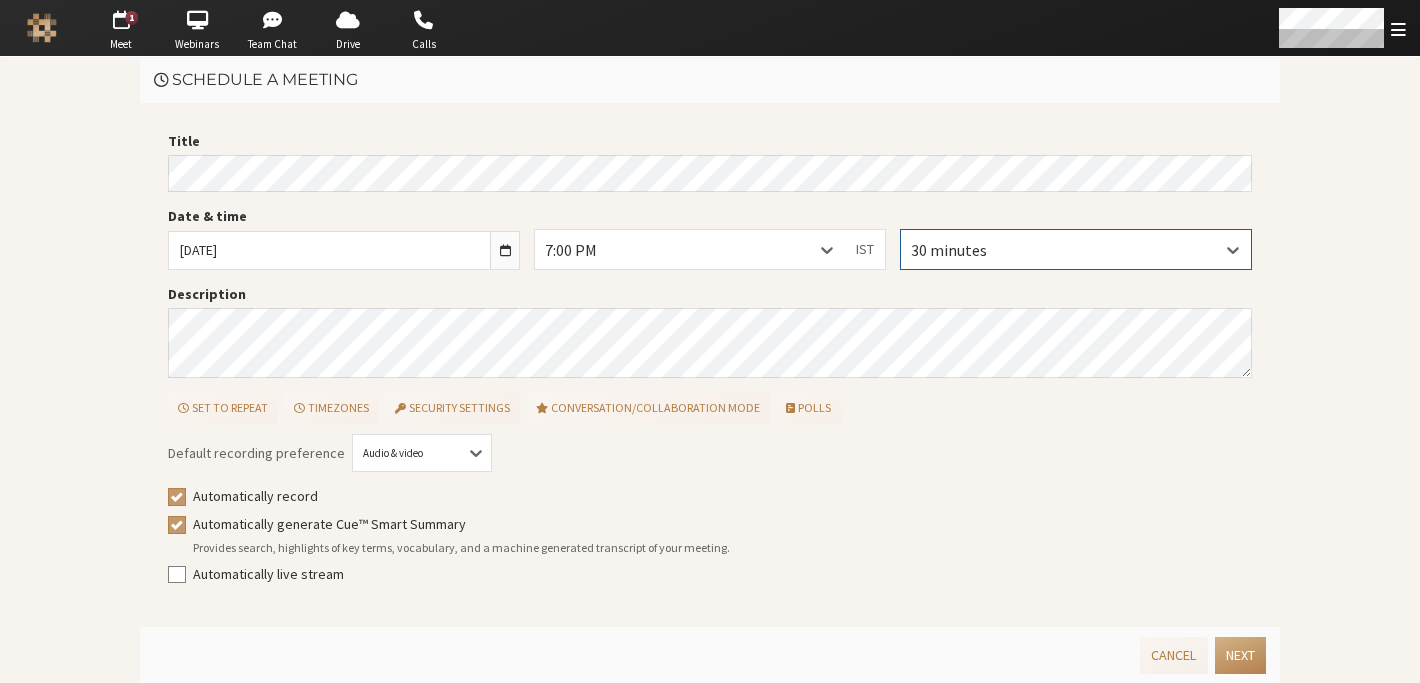 scroll, scrollTop: 2, scrollLeft: 0, axis: vertical 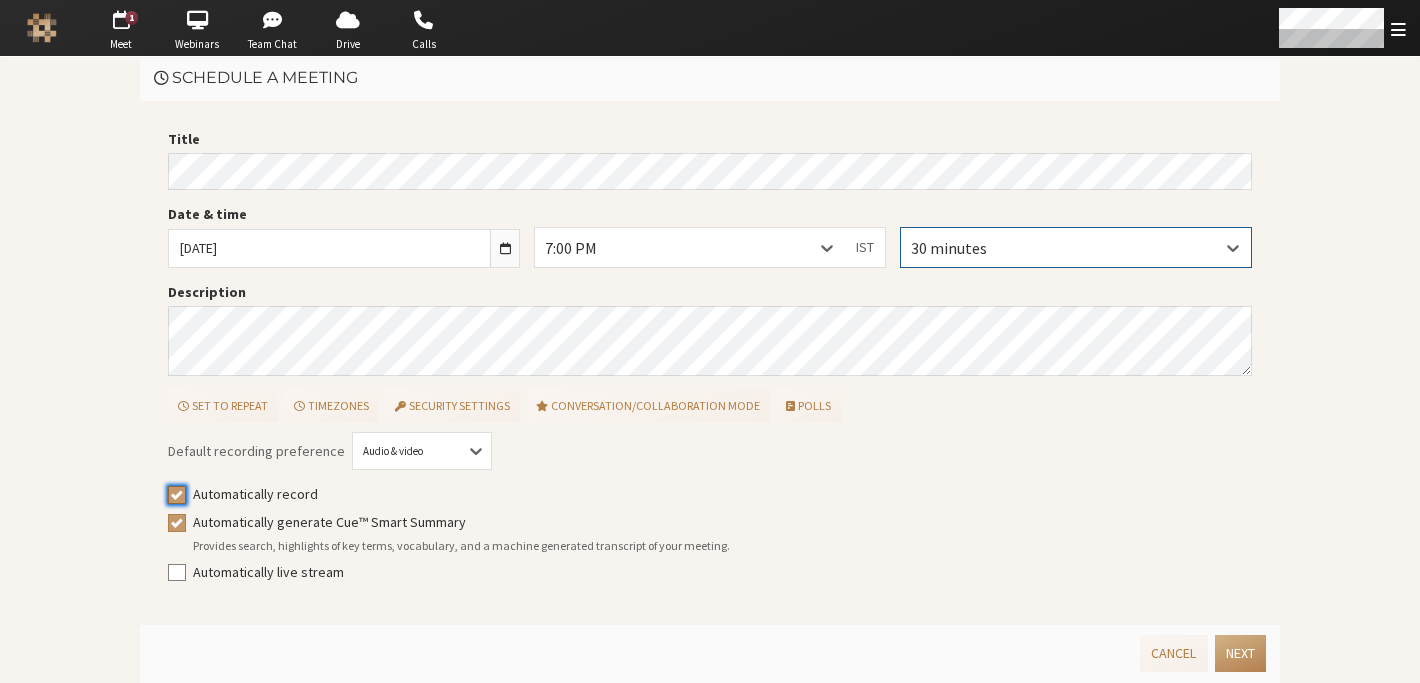 click on "Automatically record" at bounding box center [177, 494] 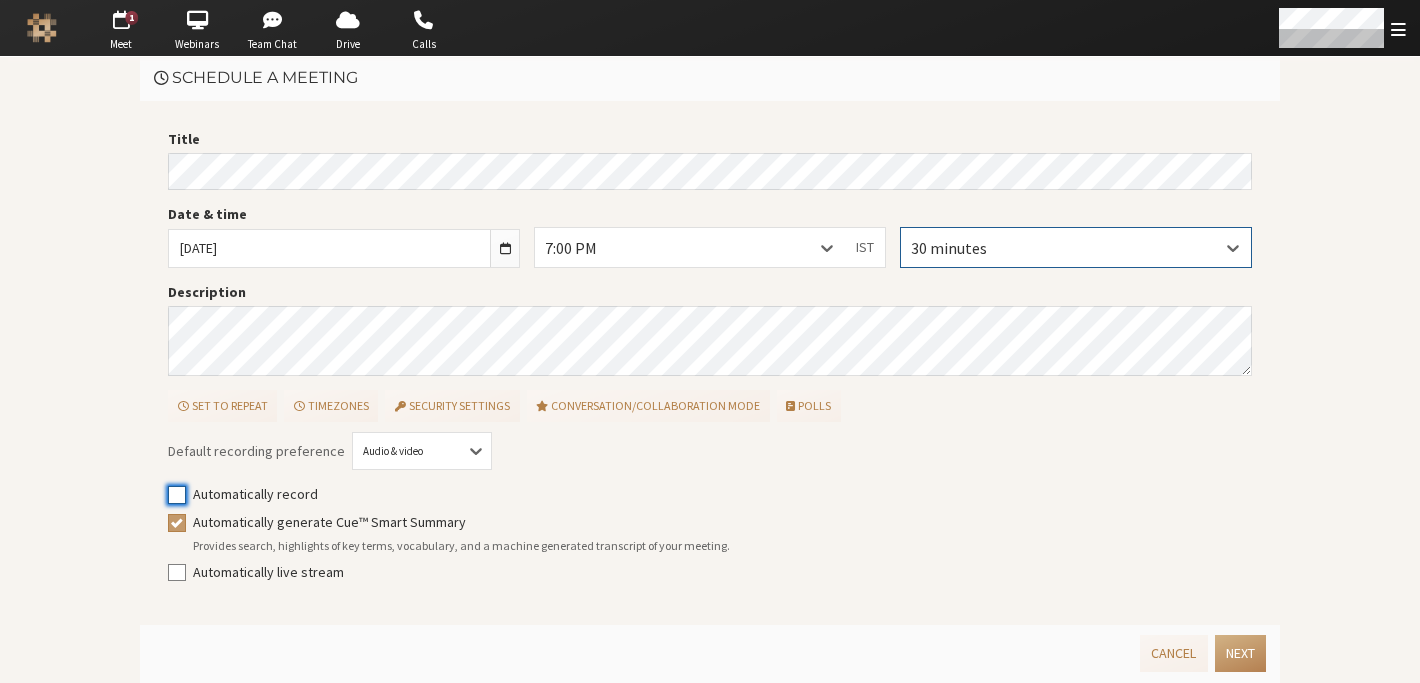 checkbox on "false" 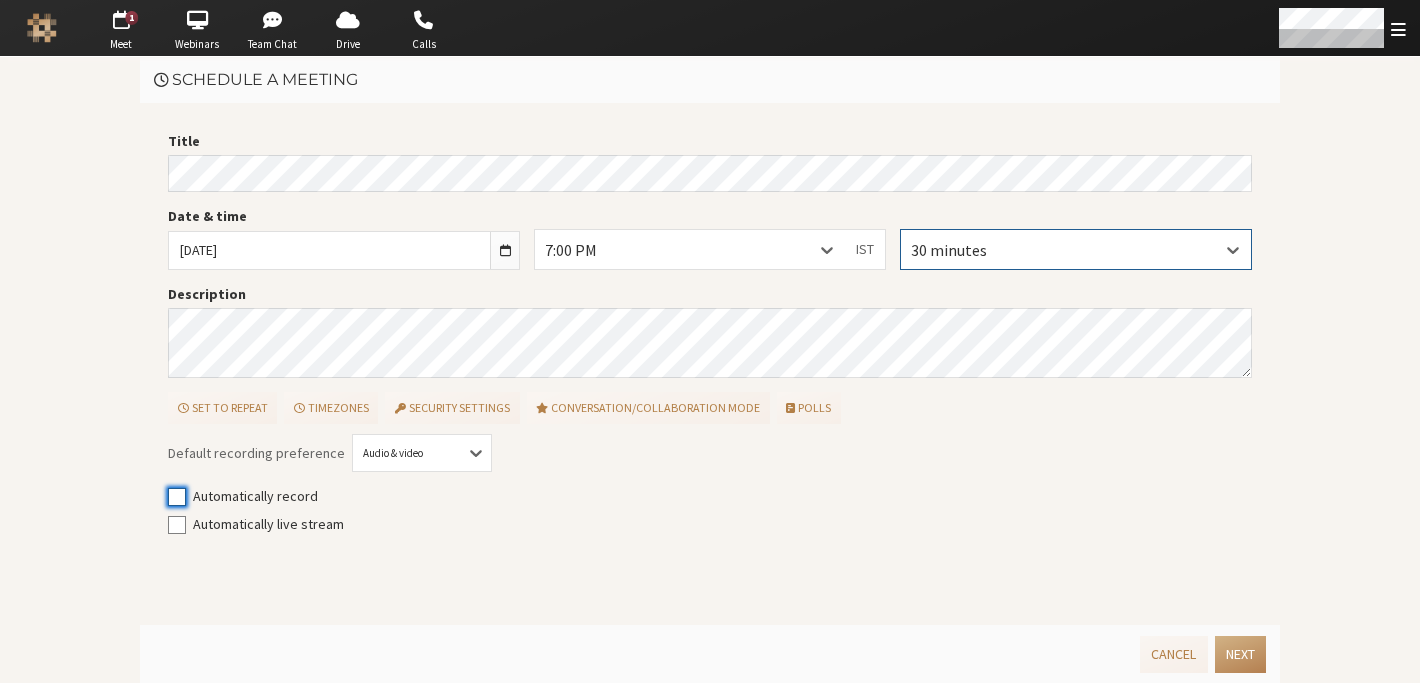 scroll, scrollTop: 0, scrollLeft: 0, axis: both 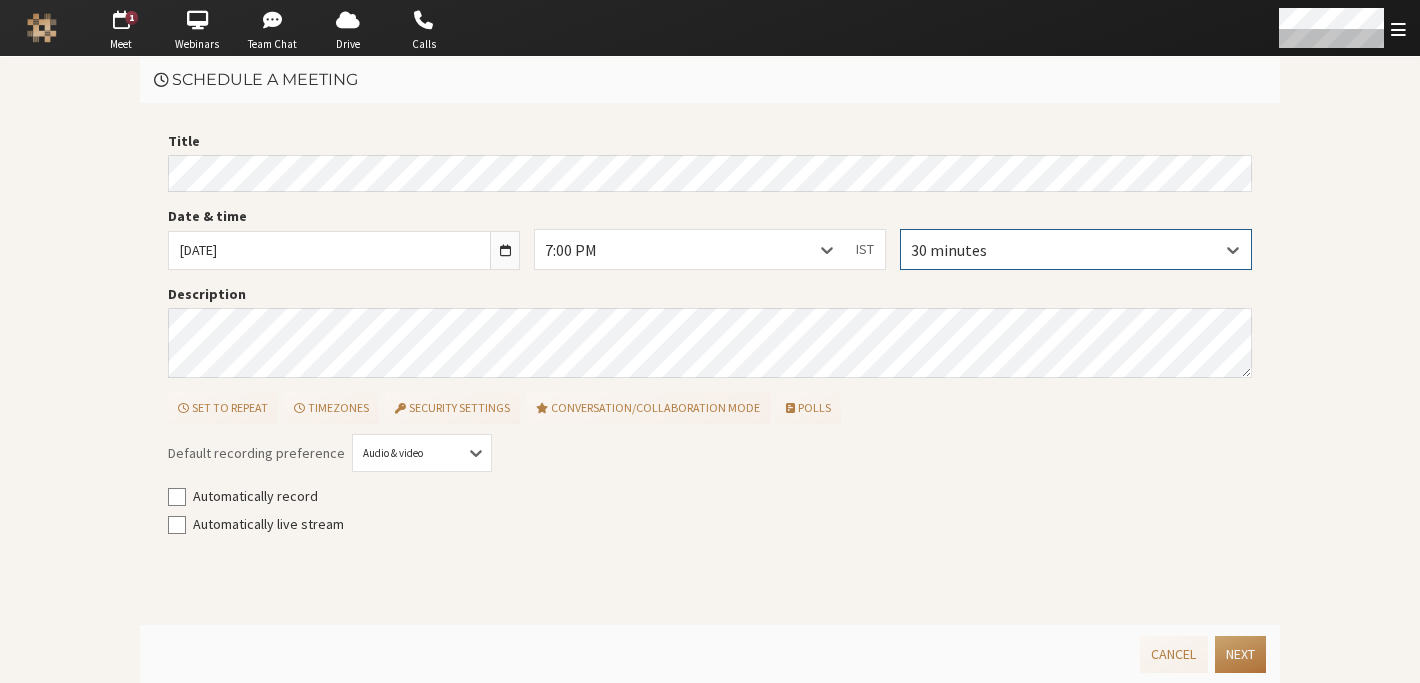click on "Next" at bounding box center (1240, 654) 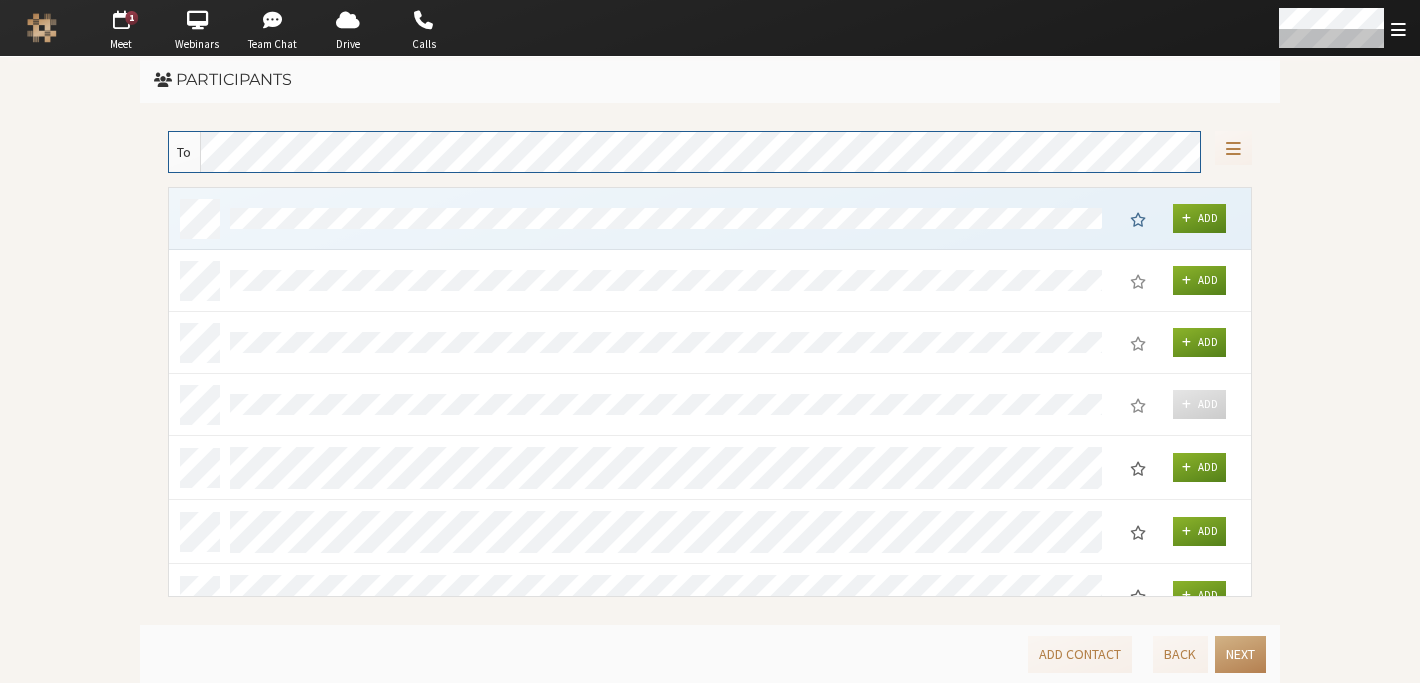 scroll, scrollTop: 16, scrollLeft: 16, axis: both 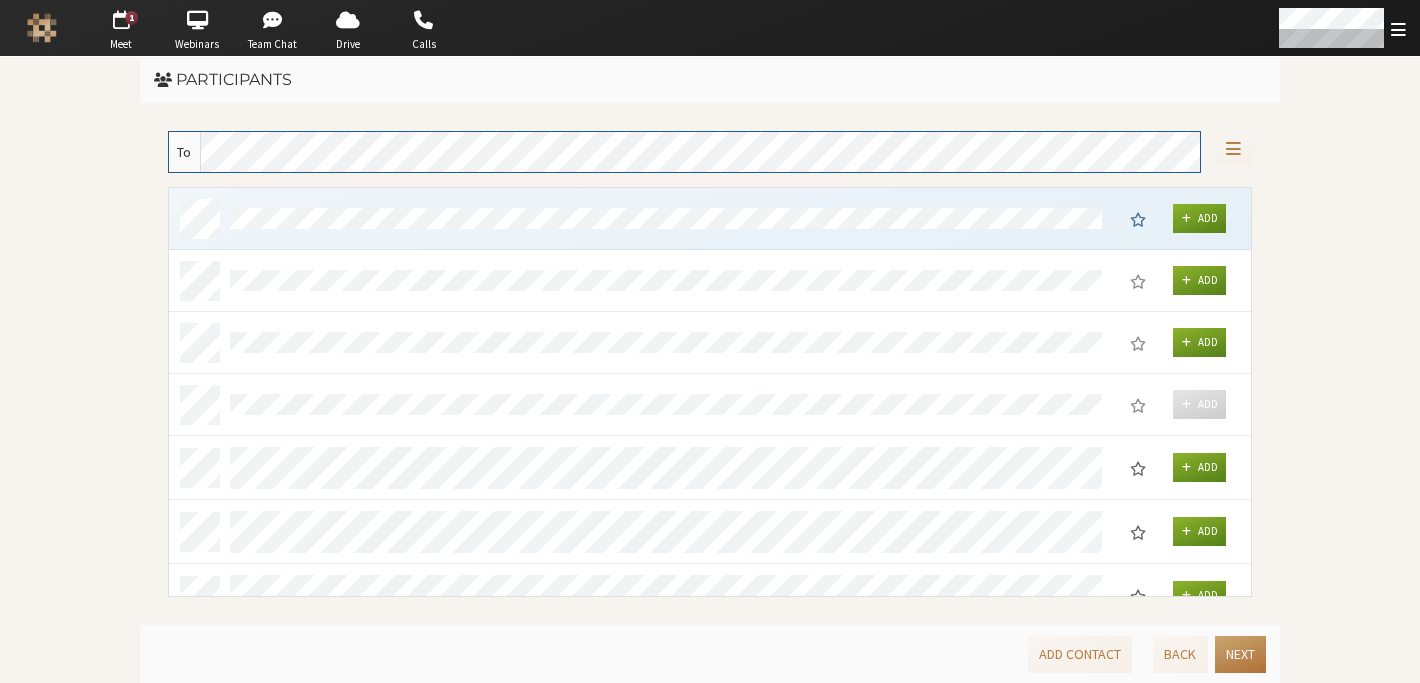 click on "Next" at bounding box center (1240, 654) 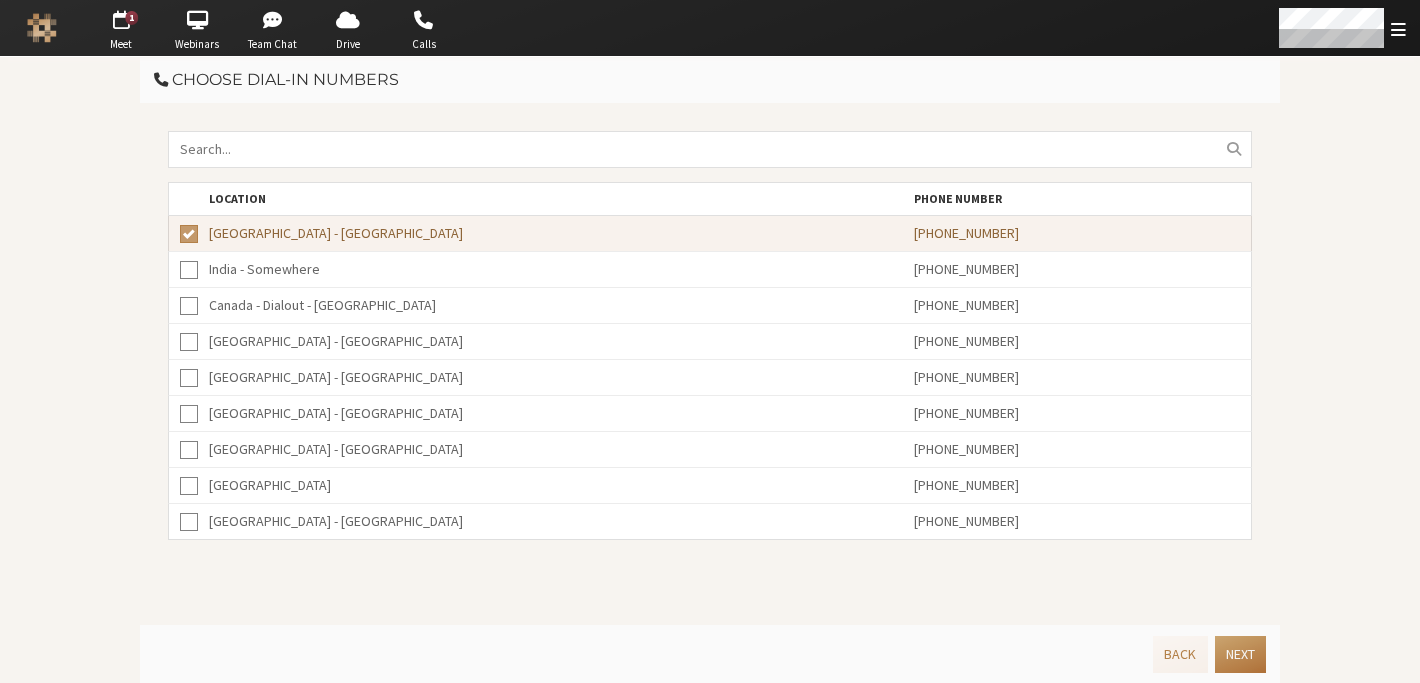 click on "Next" at bounding box center [1240, 654] 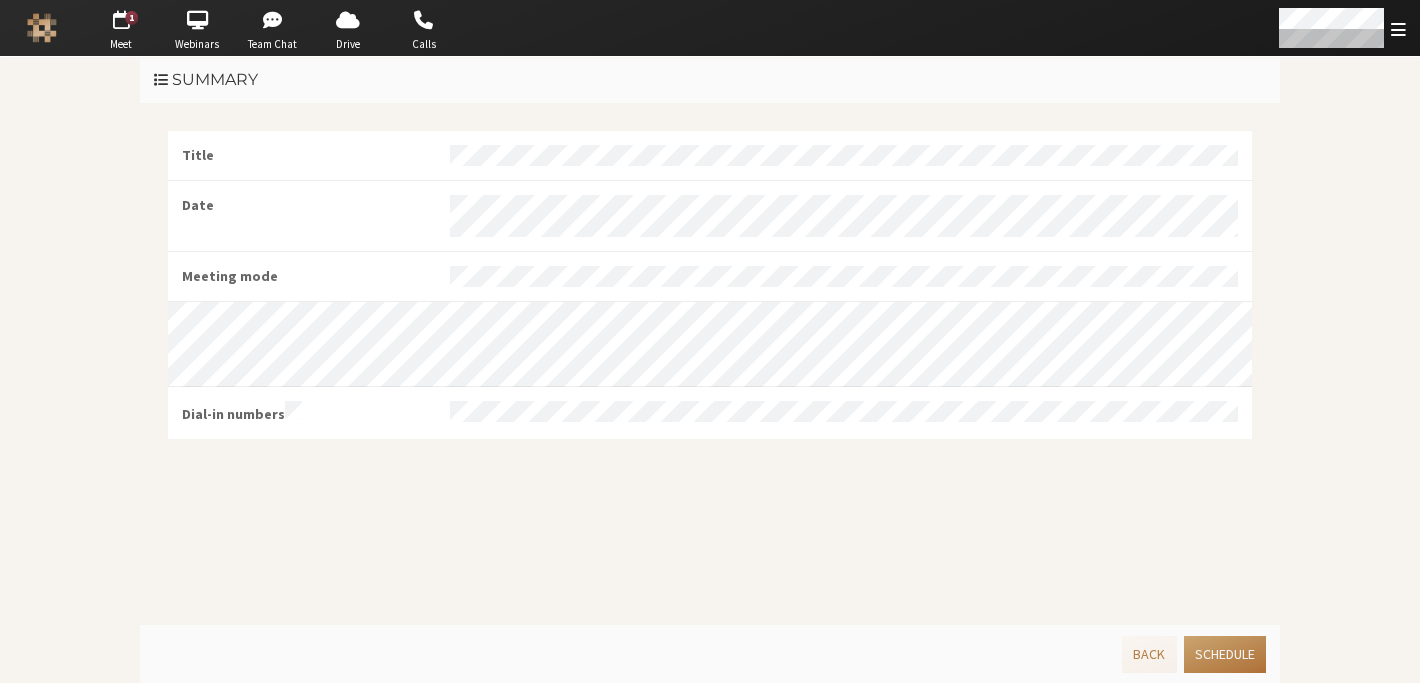 click on "Schedule" at bounding box center [1225, 654] 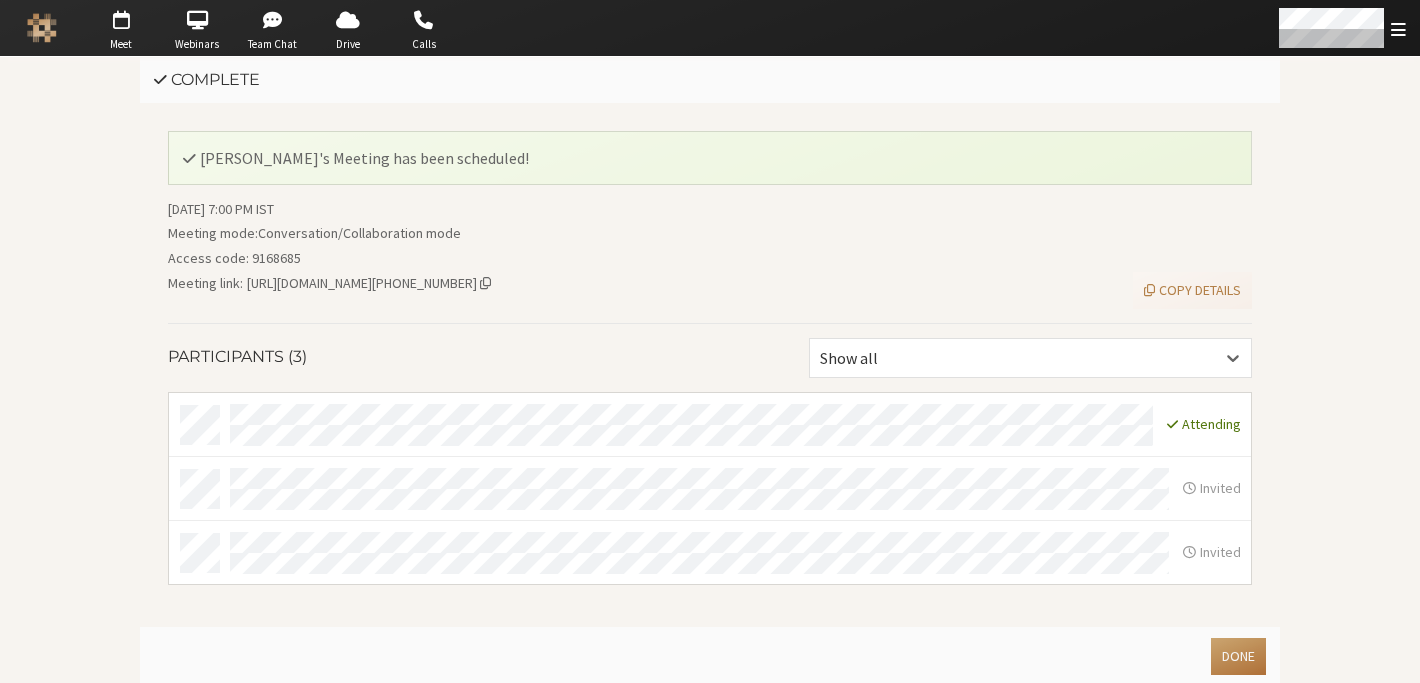 click on "Done" at bounding box center (1238, 656) 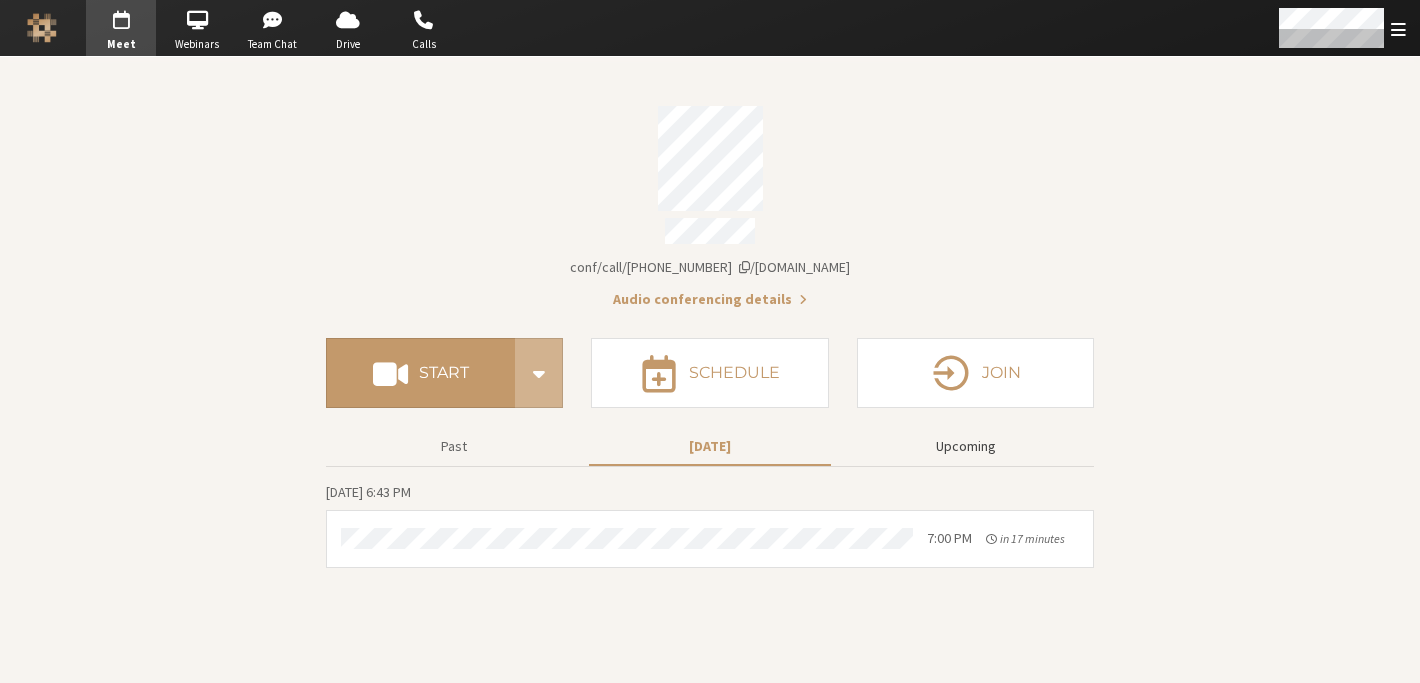 click on "Upcoming" at bounding box center [966, 446] 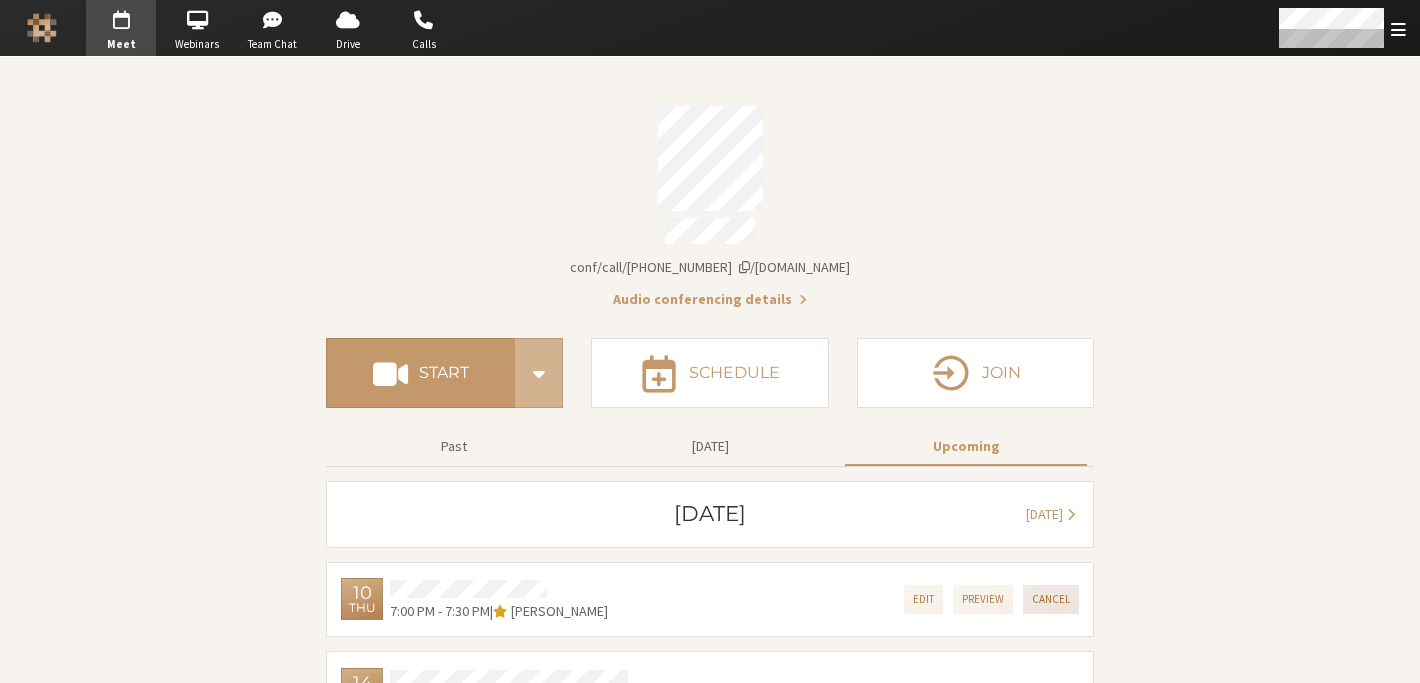 click on "Cancel" at bounding box center (1051, 599) 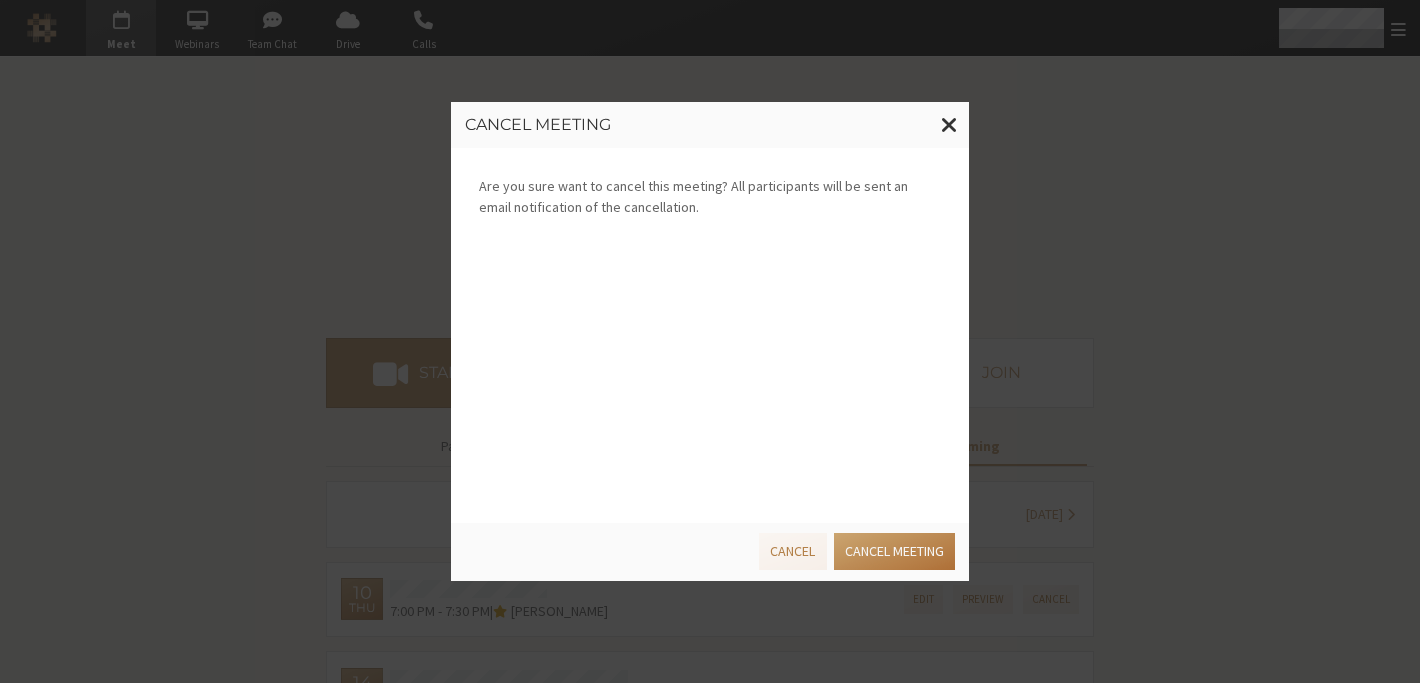 click on "Cancel meeting" 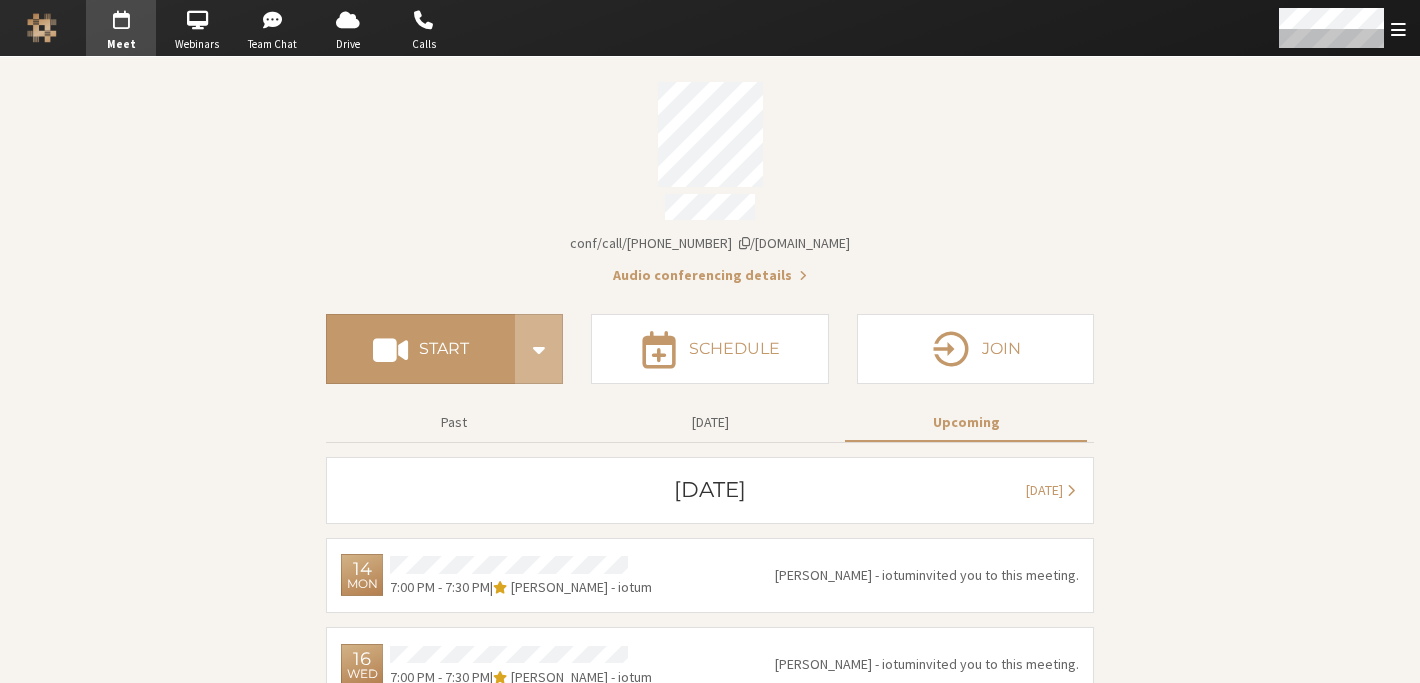 scroll, scrollTop: 0, scrollLeft: 0, axis: both 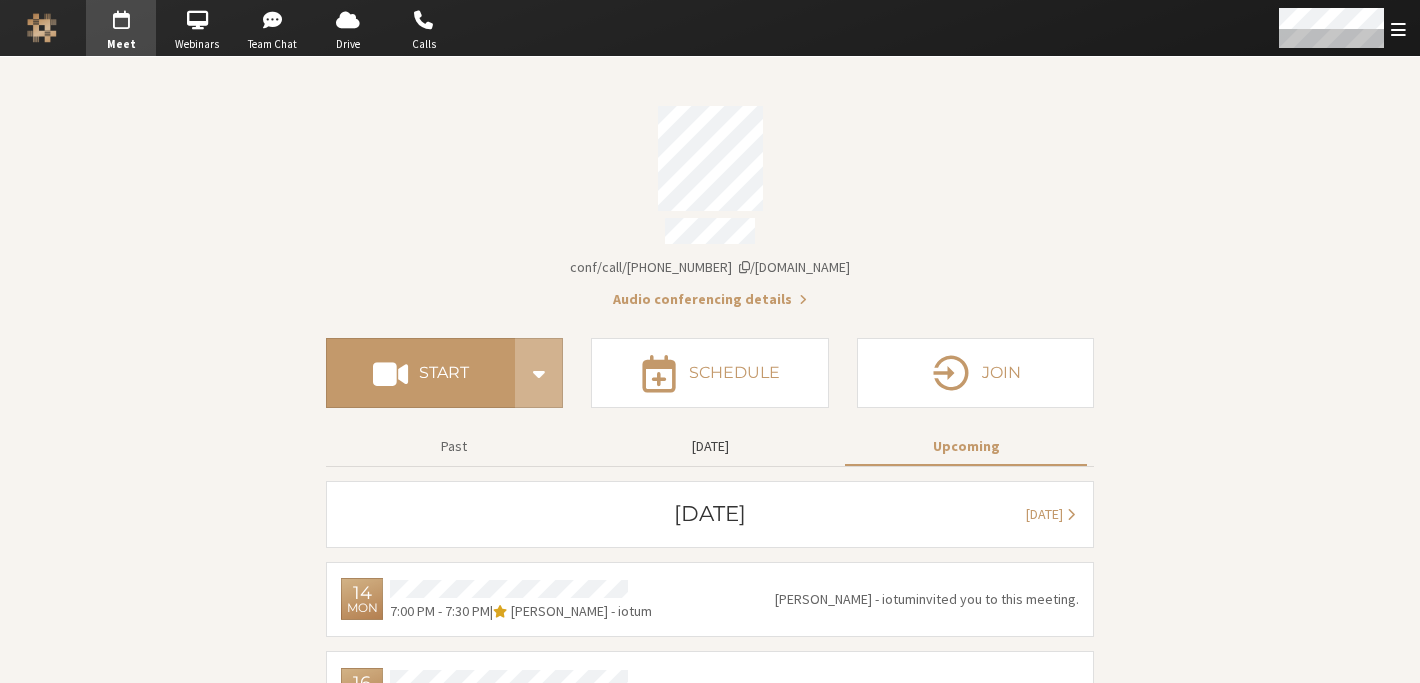 click on "Today" at bounding box center (710, 446) 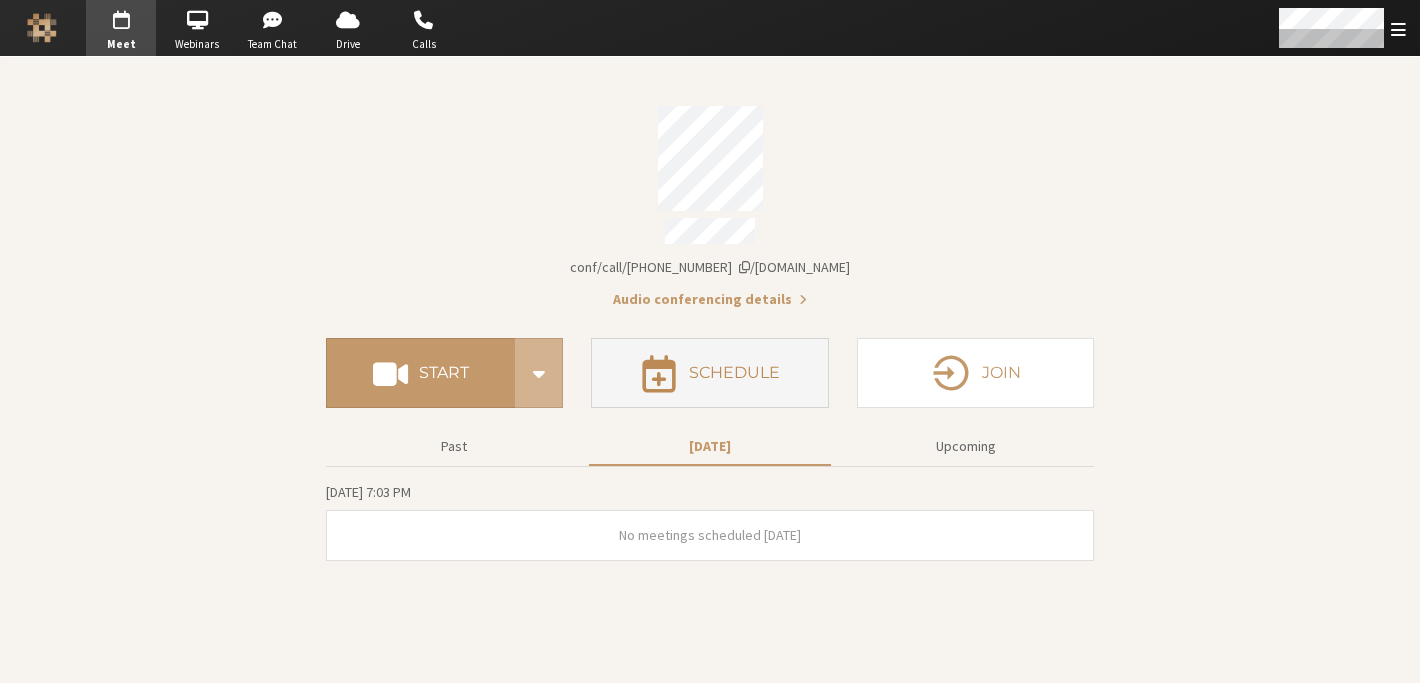 click on "Schedule" at bounding box center (734, 373) 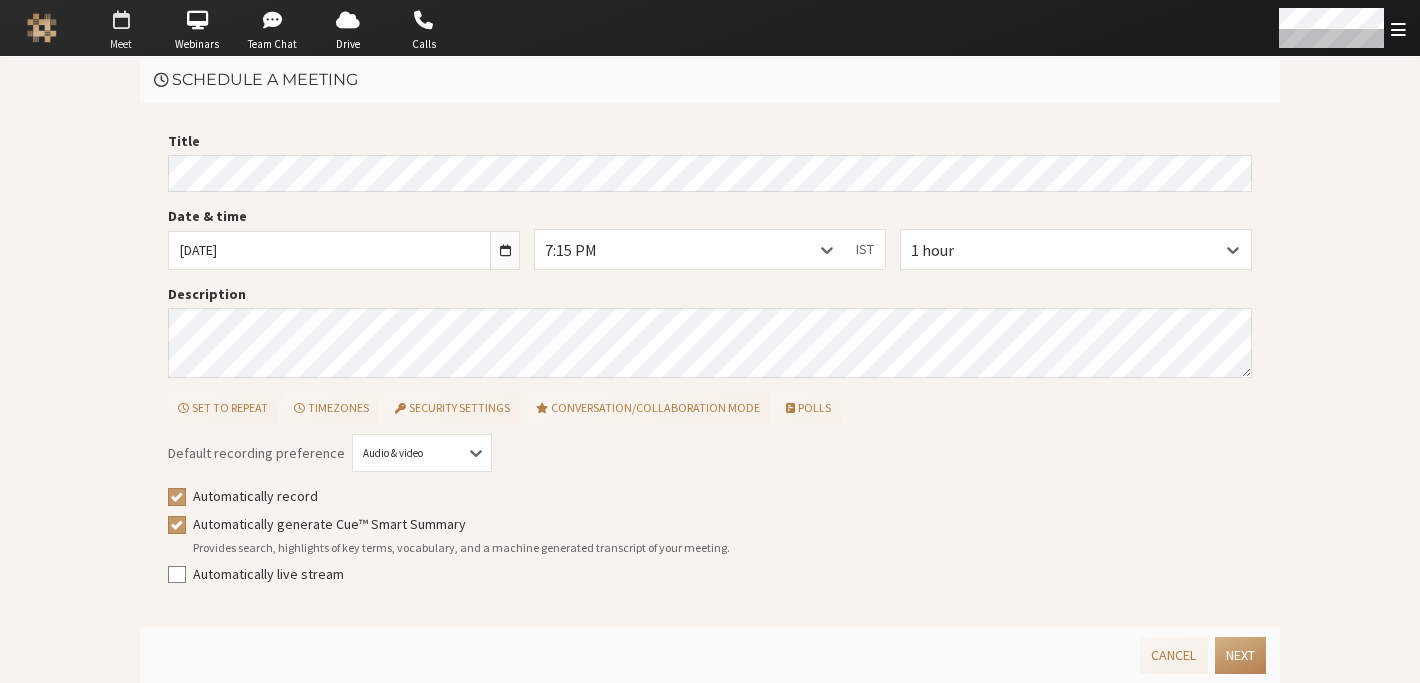 click on "Meet" at bounding box center [121, 44] 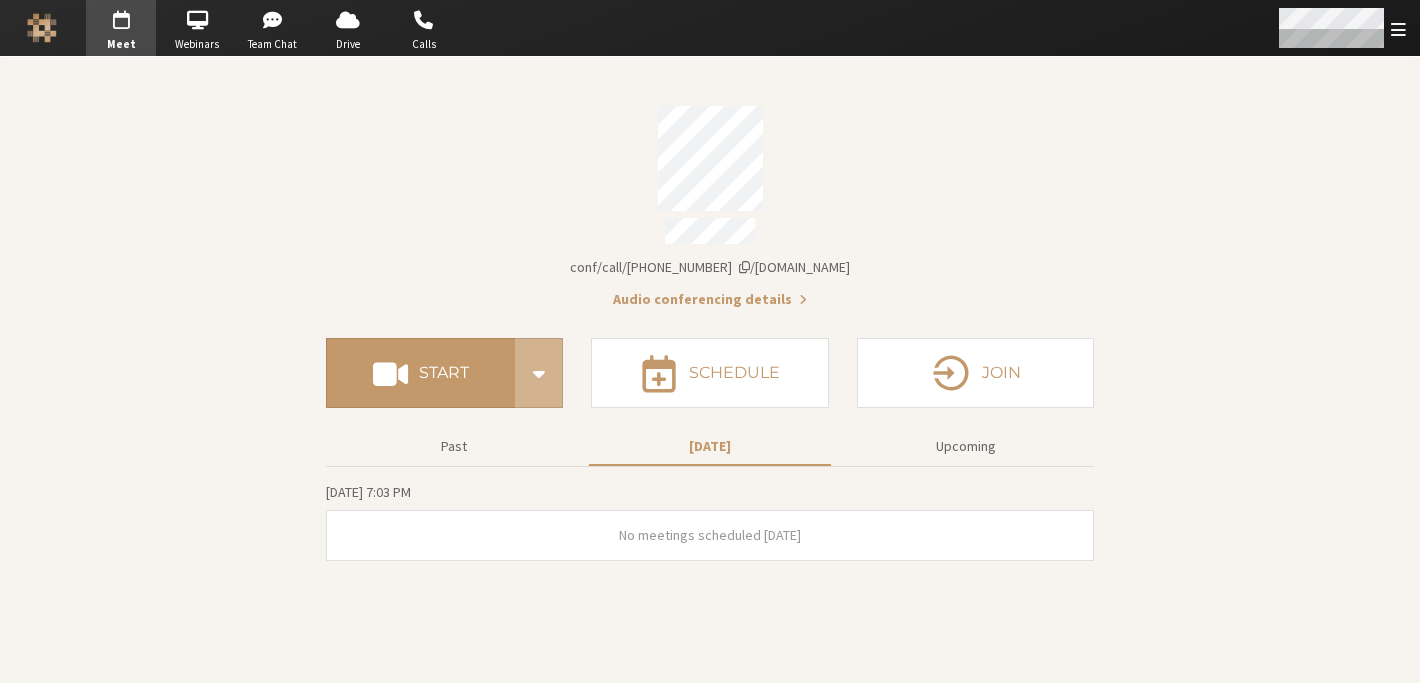 click at bounding box center [1398, 29] 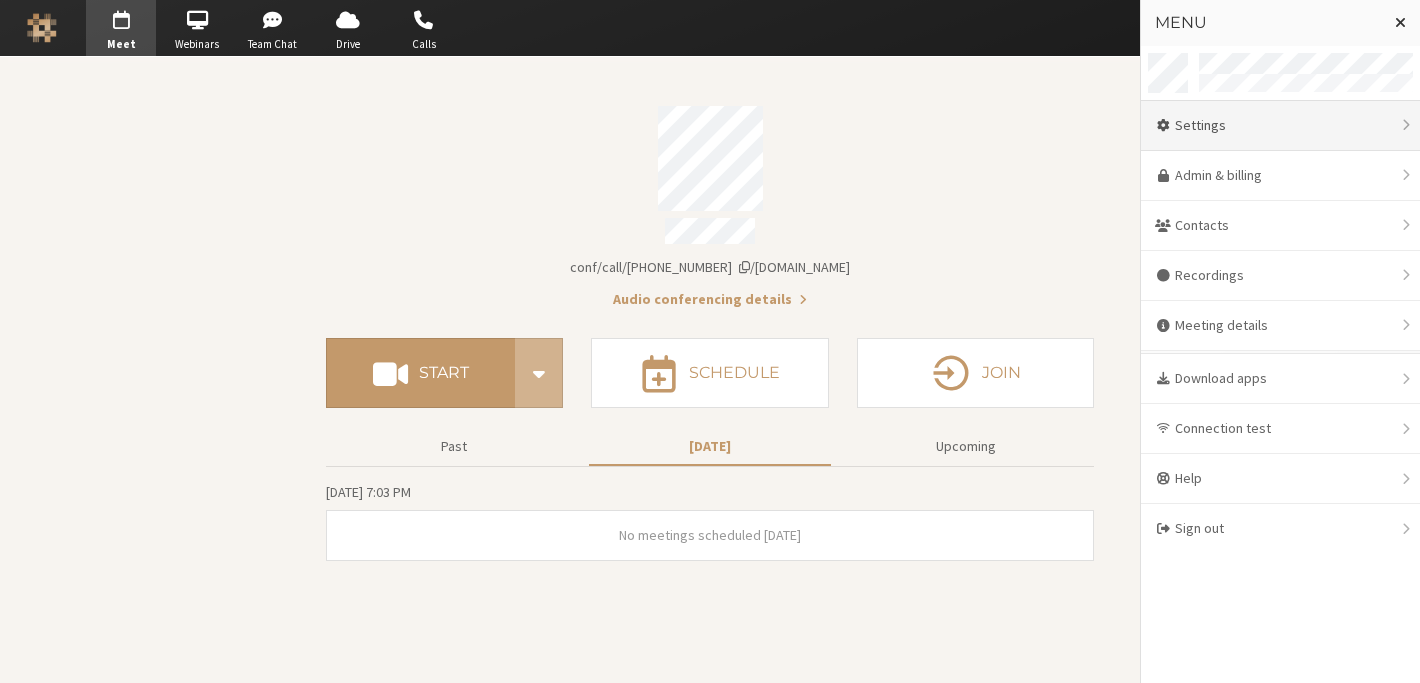 click on "Settings" at bounding box center (1280, 126) 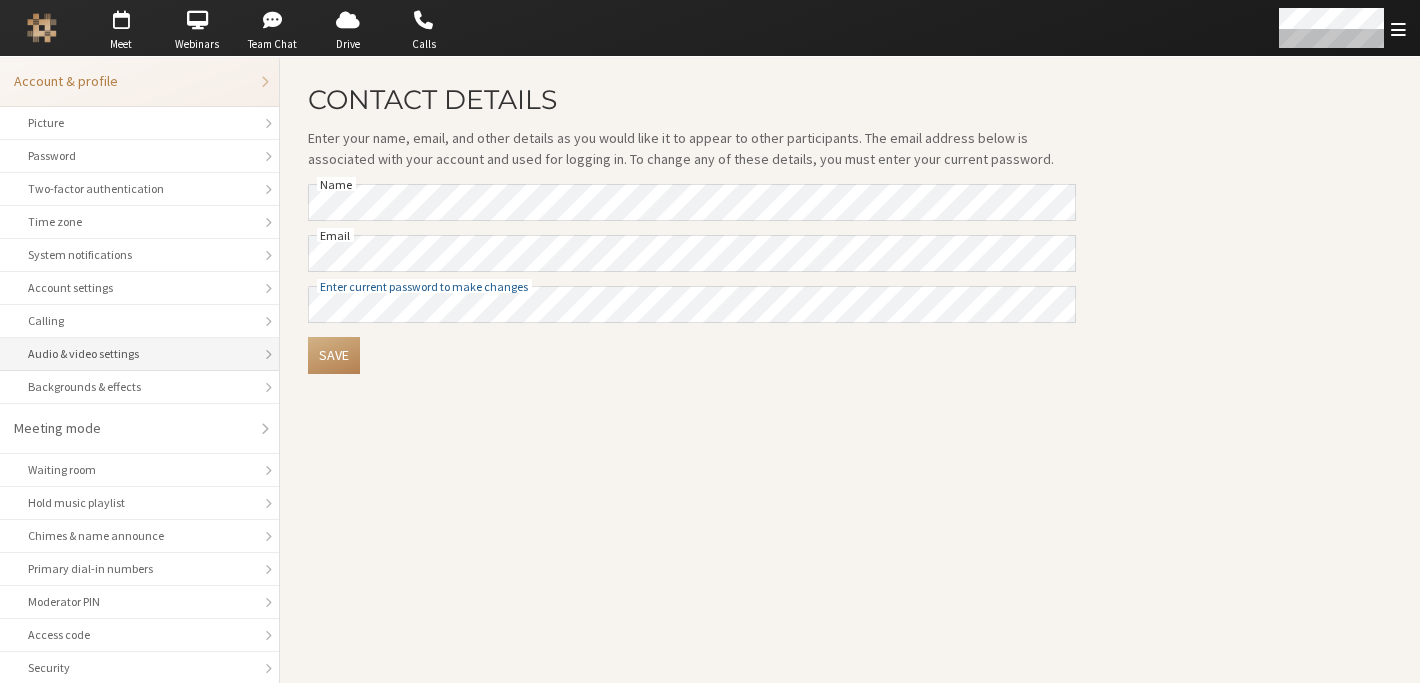 click on "Audio & video settings" at bounding box center [139, 354] 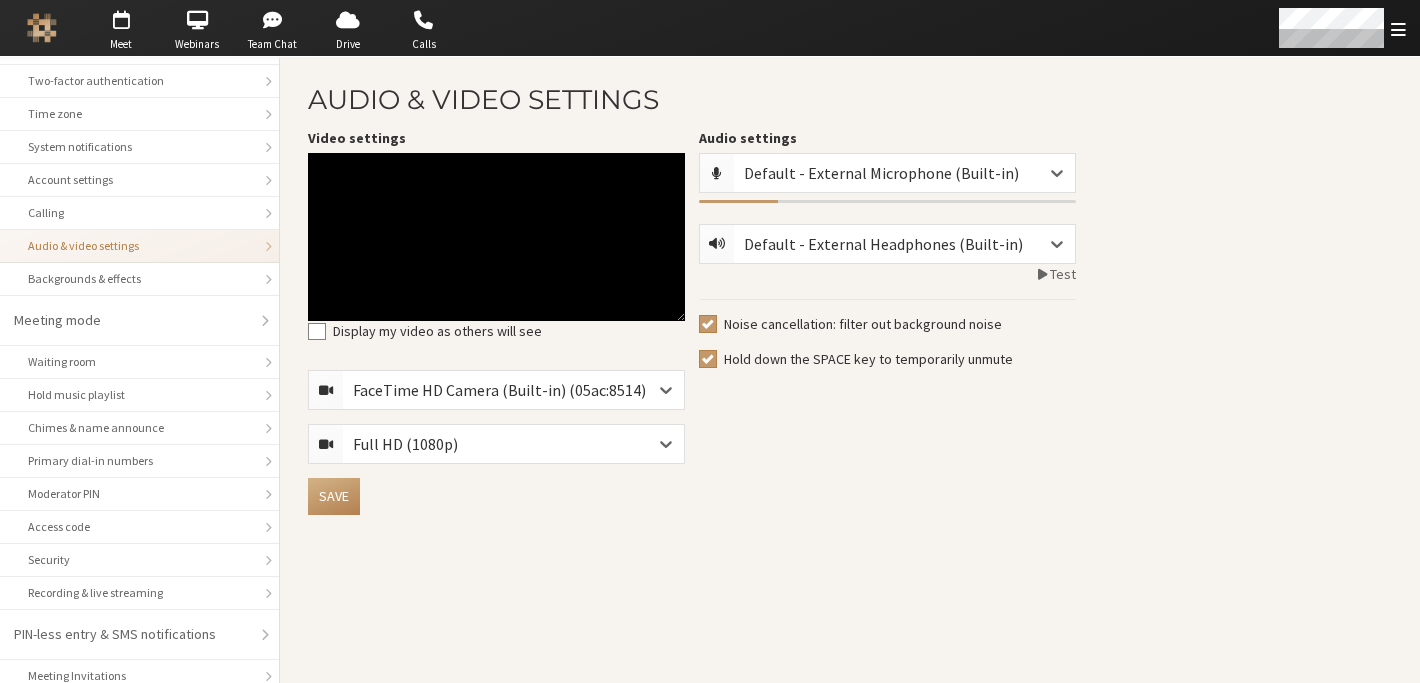 scroll, scrollTop: 200, scrollLeft: 0, axis: vertical 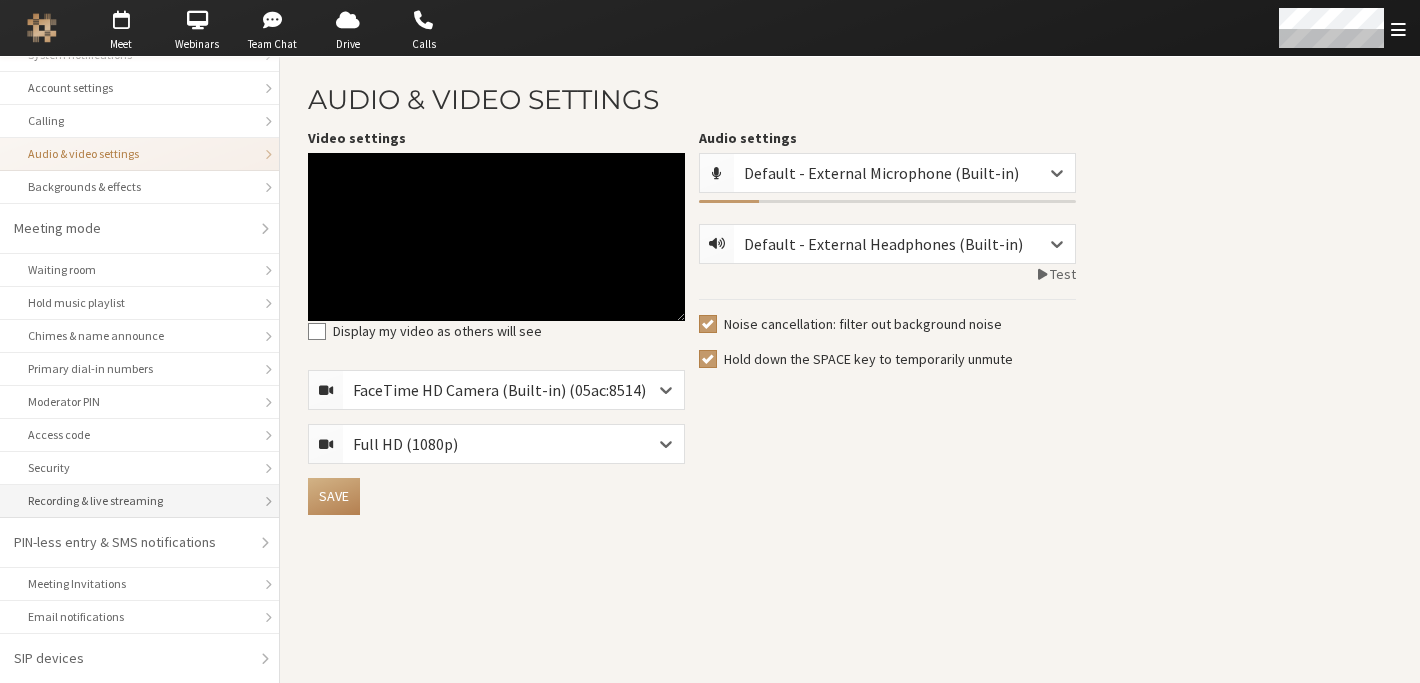 click on "Recording & live streaming" at bounding box center [139, 501] 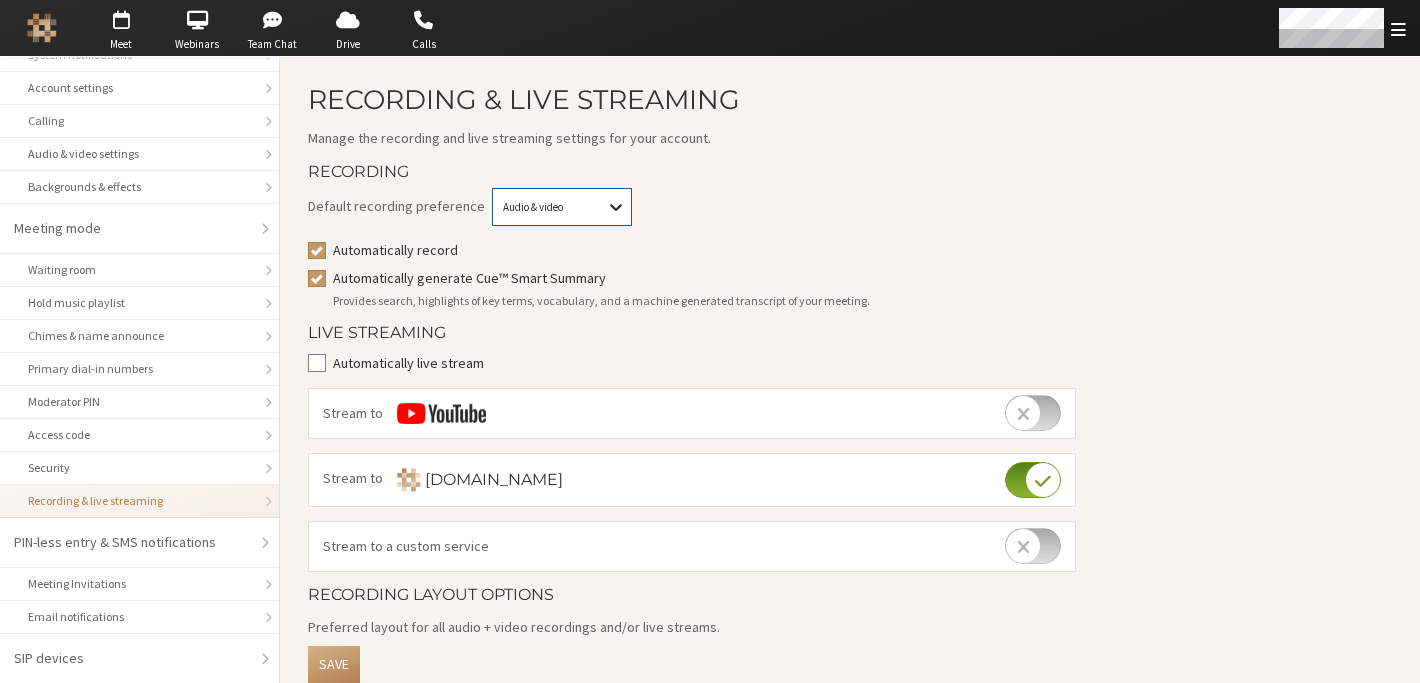 click 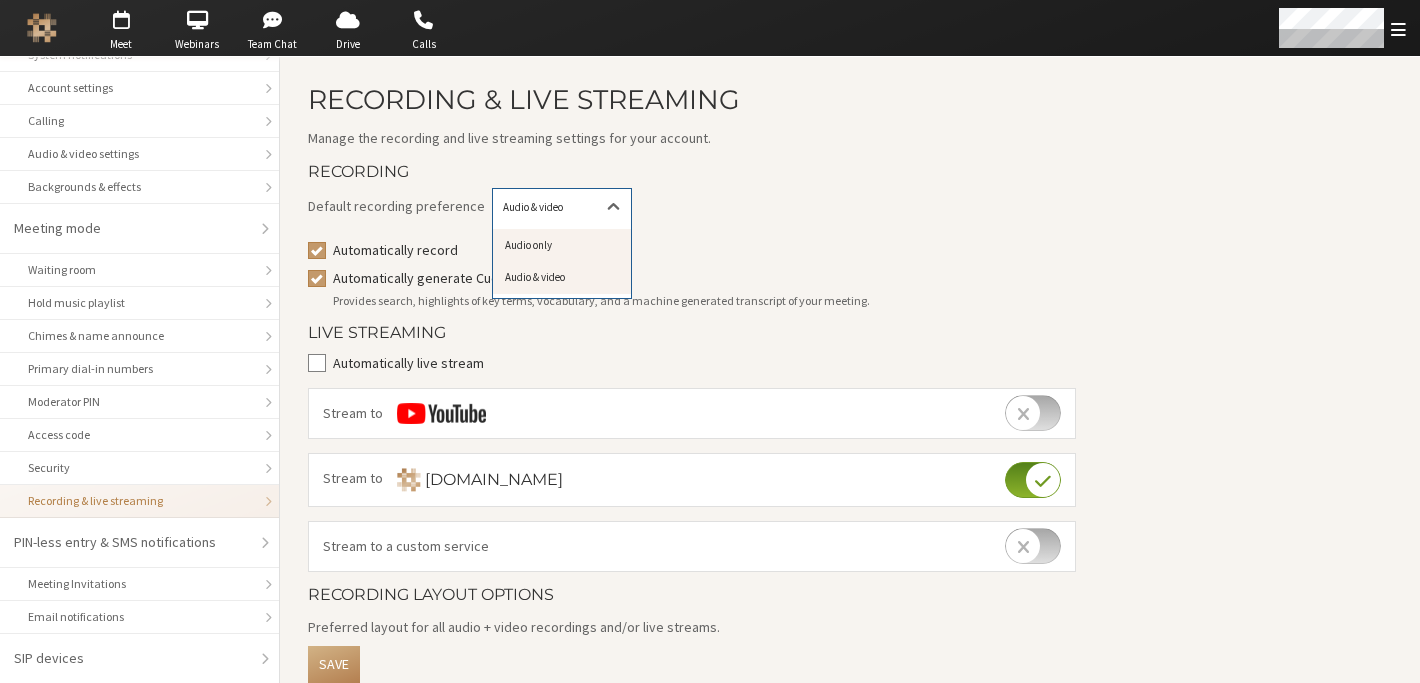click on "Audio only" at bounding box center (562, 245) 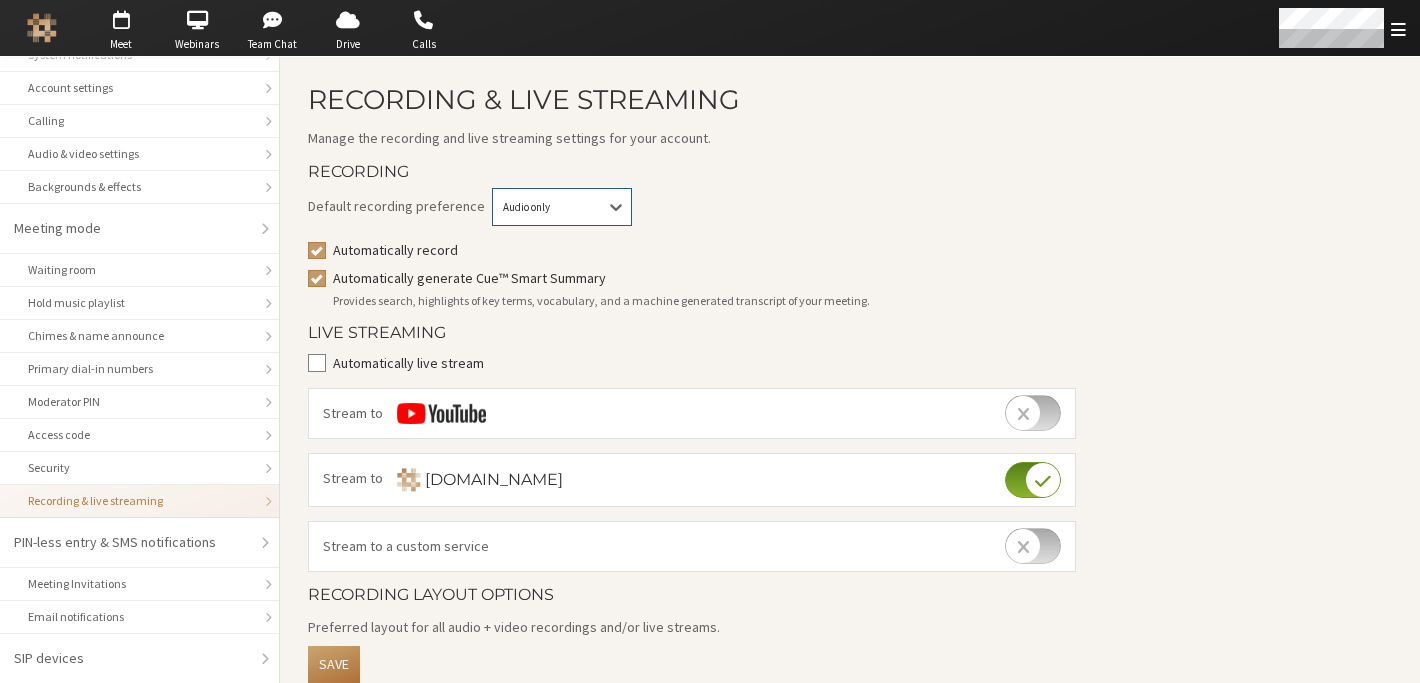 click on "Save" at bounding box center [334, 664] 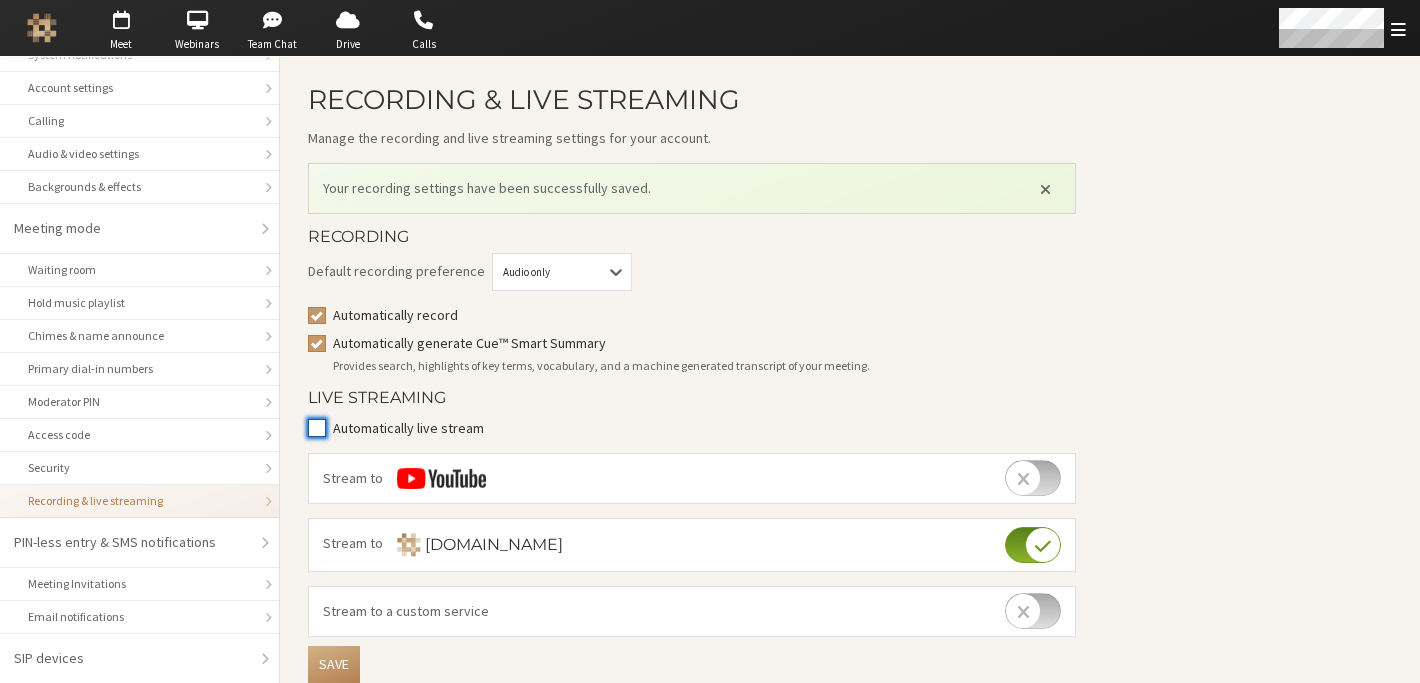 click on "Automatically live stream" at bounding box center [317, 428] 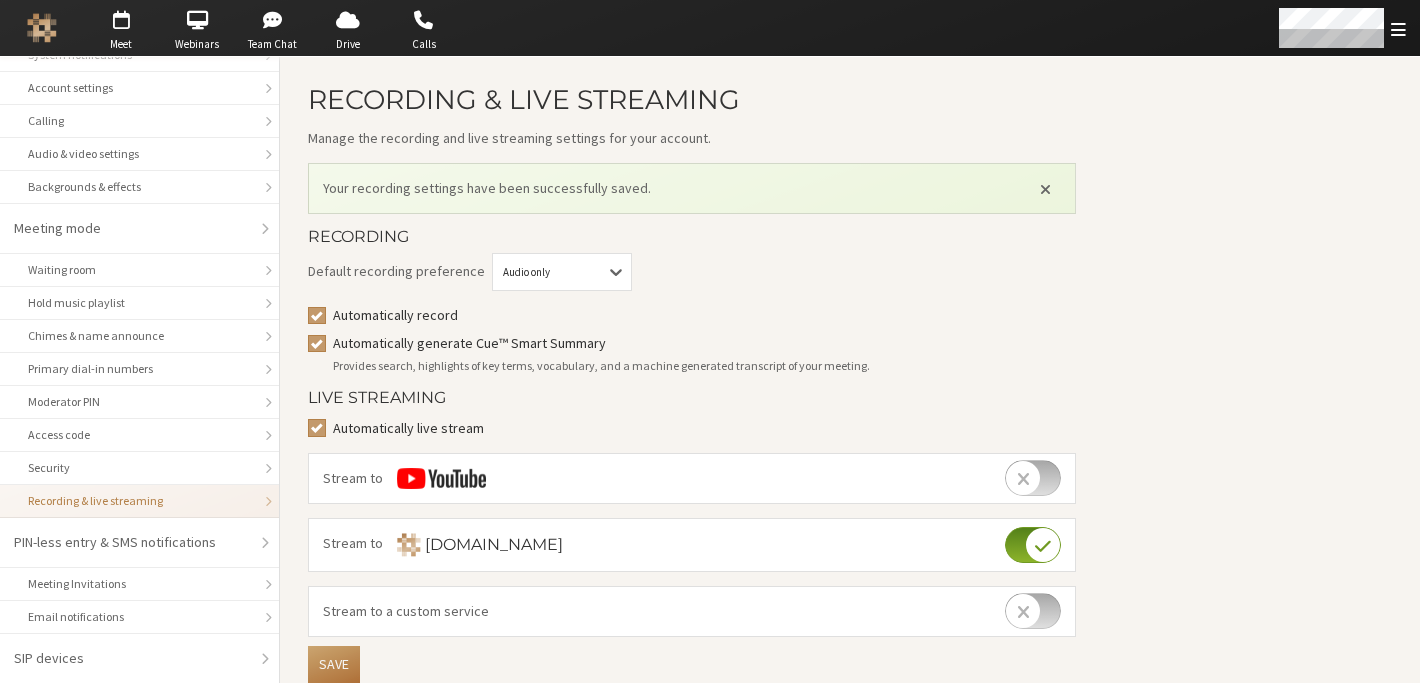 click on "Save" at bounding box center (334, 664) 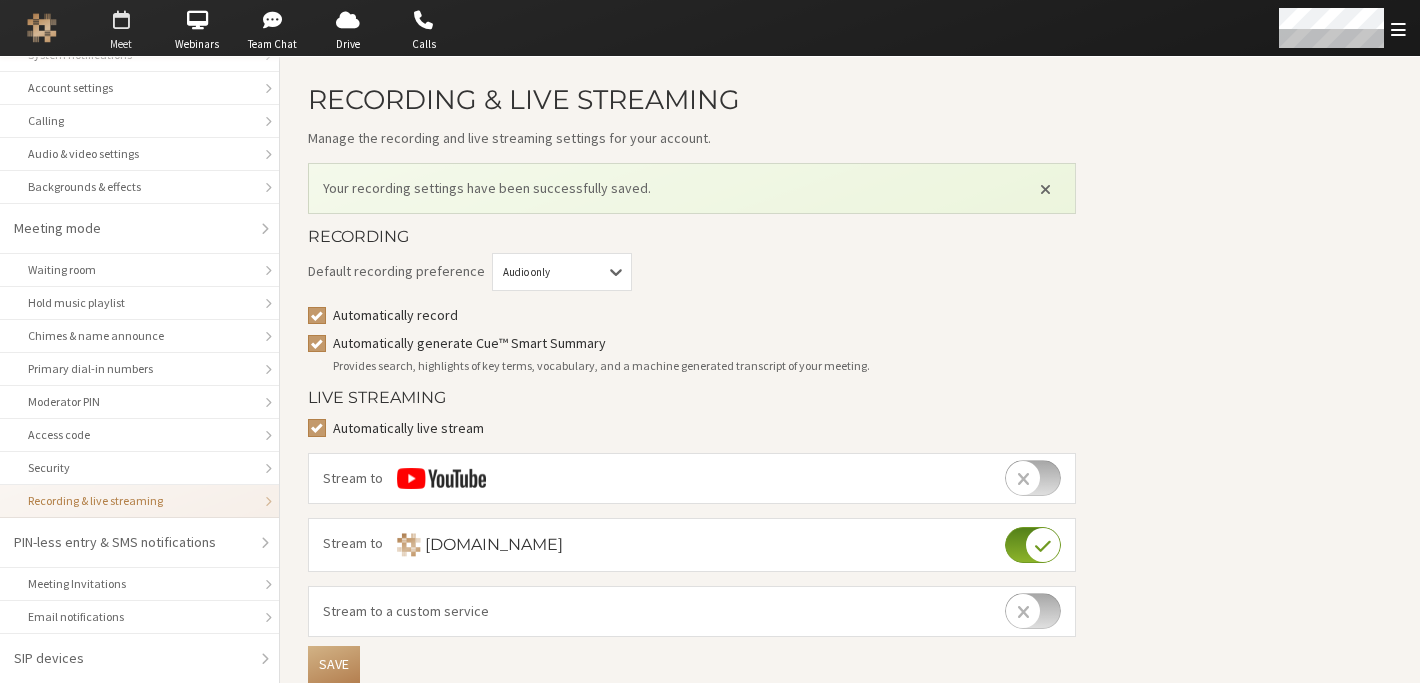 click at bounding box center (121, 20) 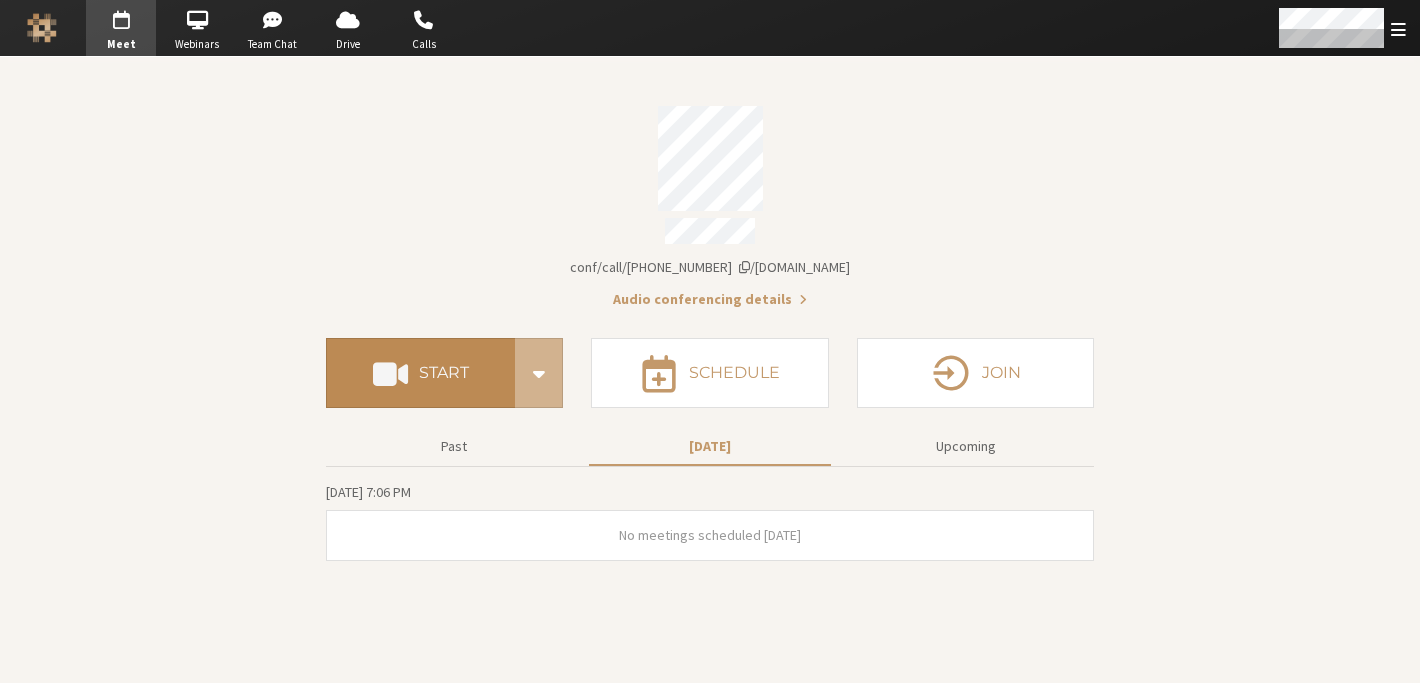 click on "Start" at bounding box center (420, 373) 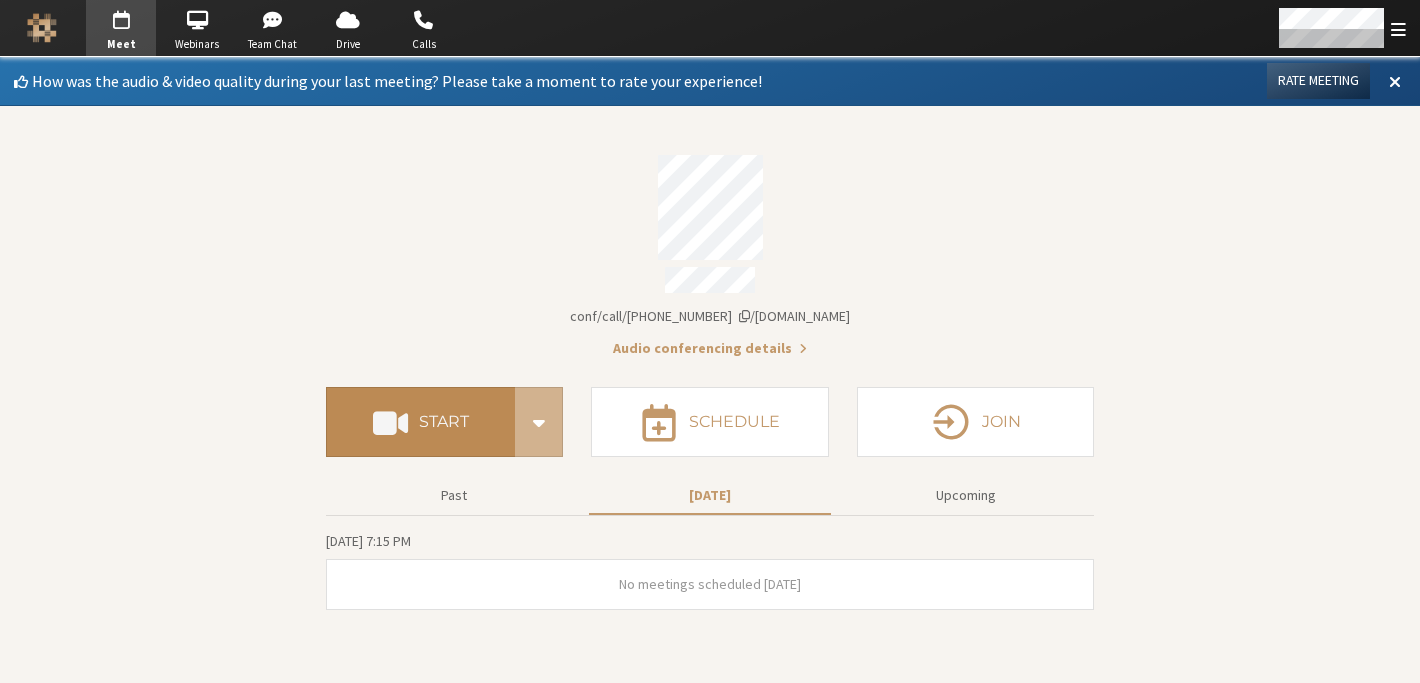 click on "Start" at bounding box center [444, 422] 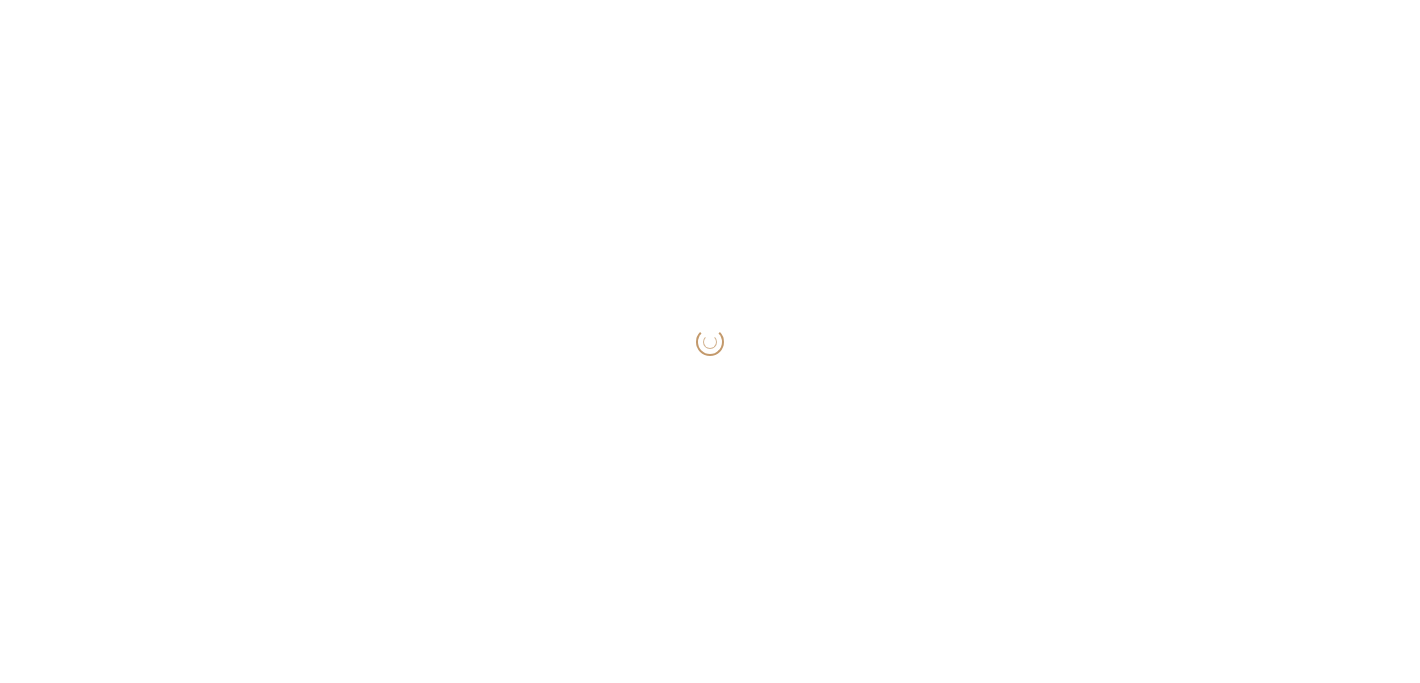 scroll, scrollTop: 0, scrollLeft: 0, axis: both 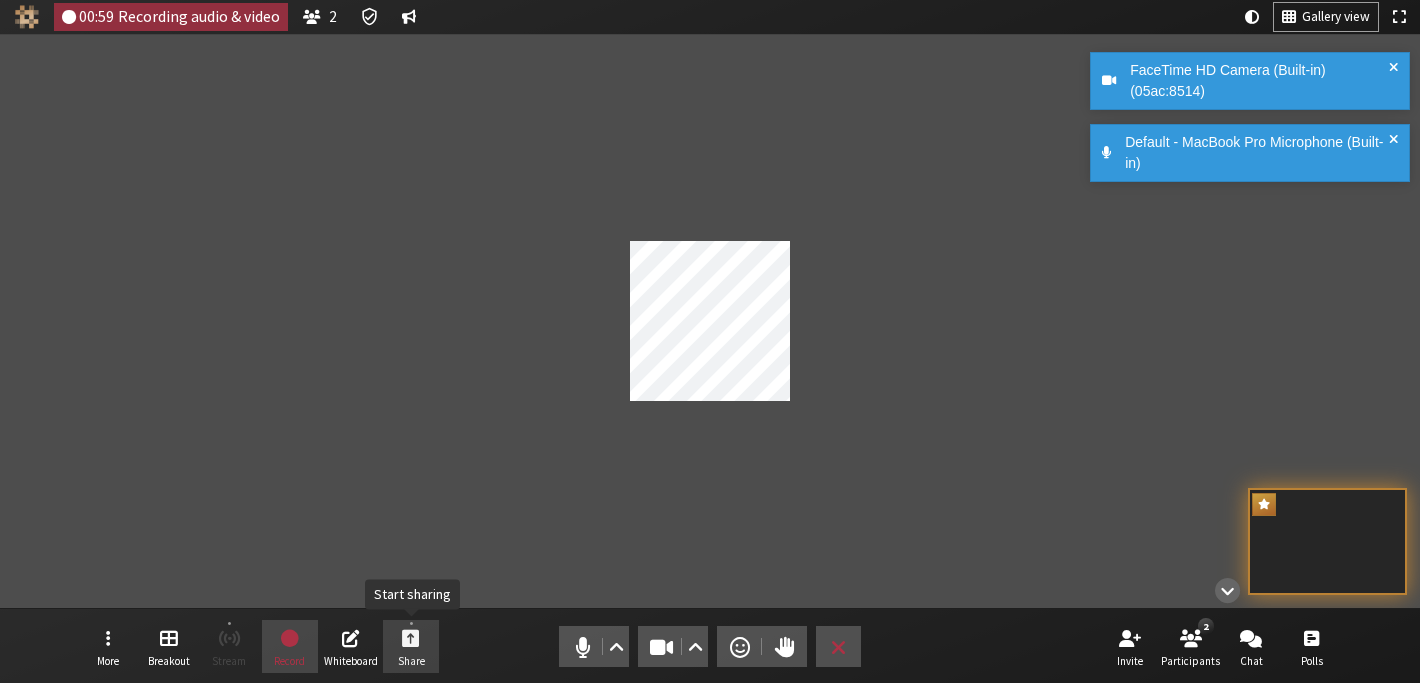 click on "Share" at bounding box center (411, 647) 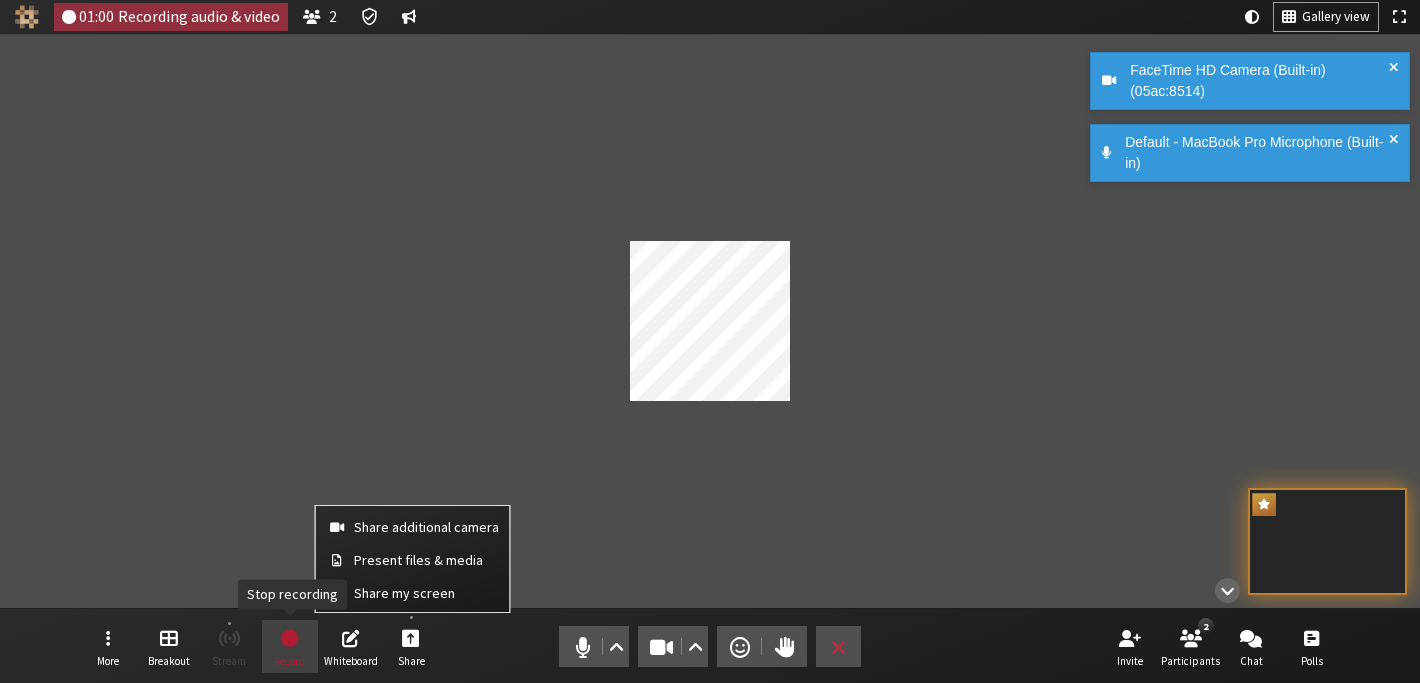 click on "Record" at bounding box center [290, 647] 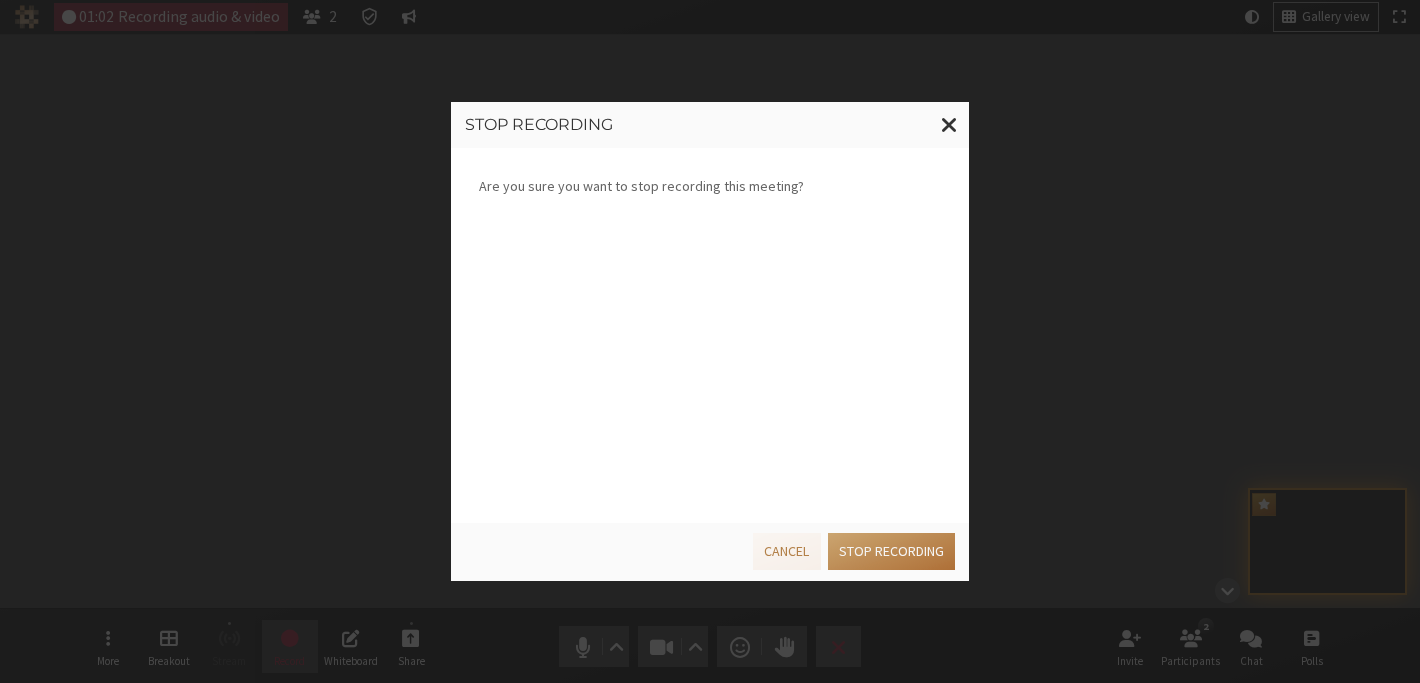 click on "Stop recording" at bounding box center [891, 551] 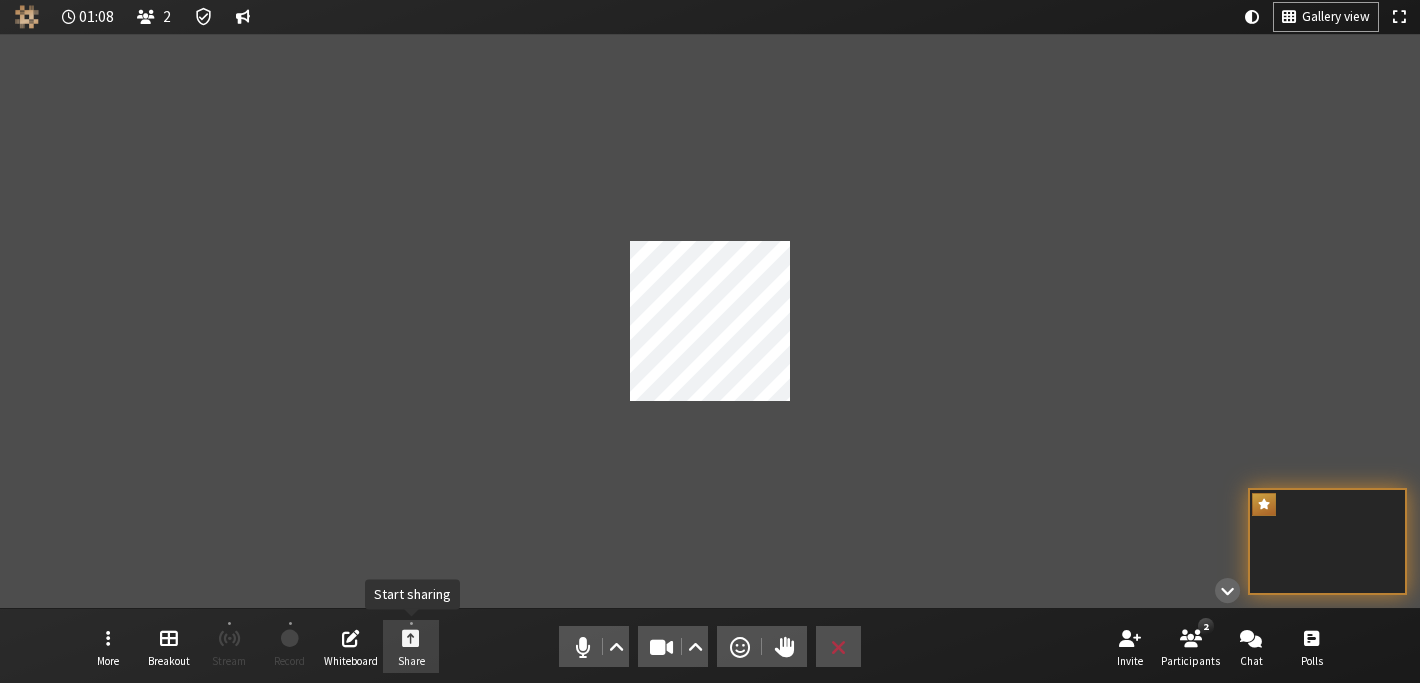 click on "Share" at bounding box center [411, 647] 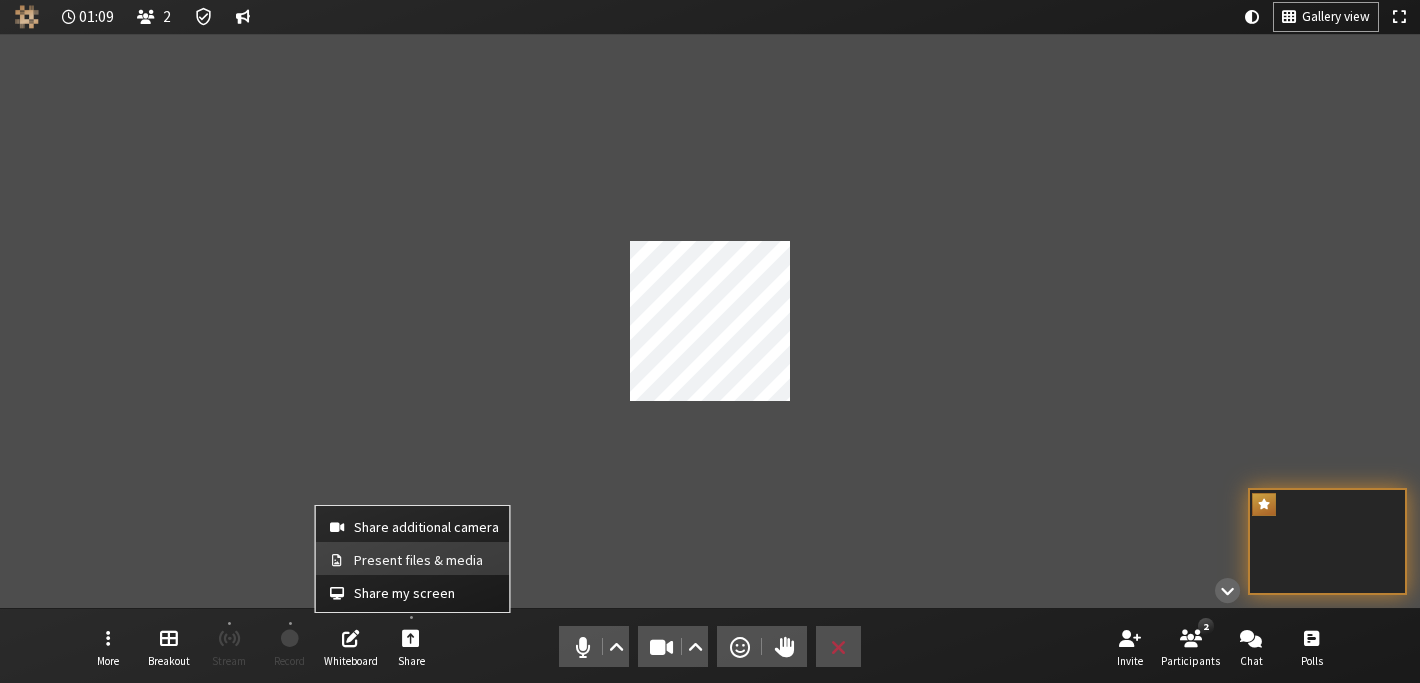 click on "Present files & media" at bounding box center [426, 560] 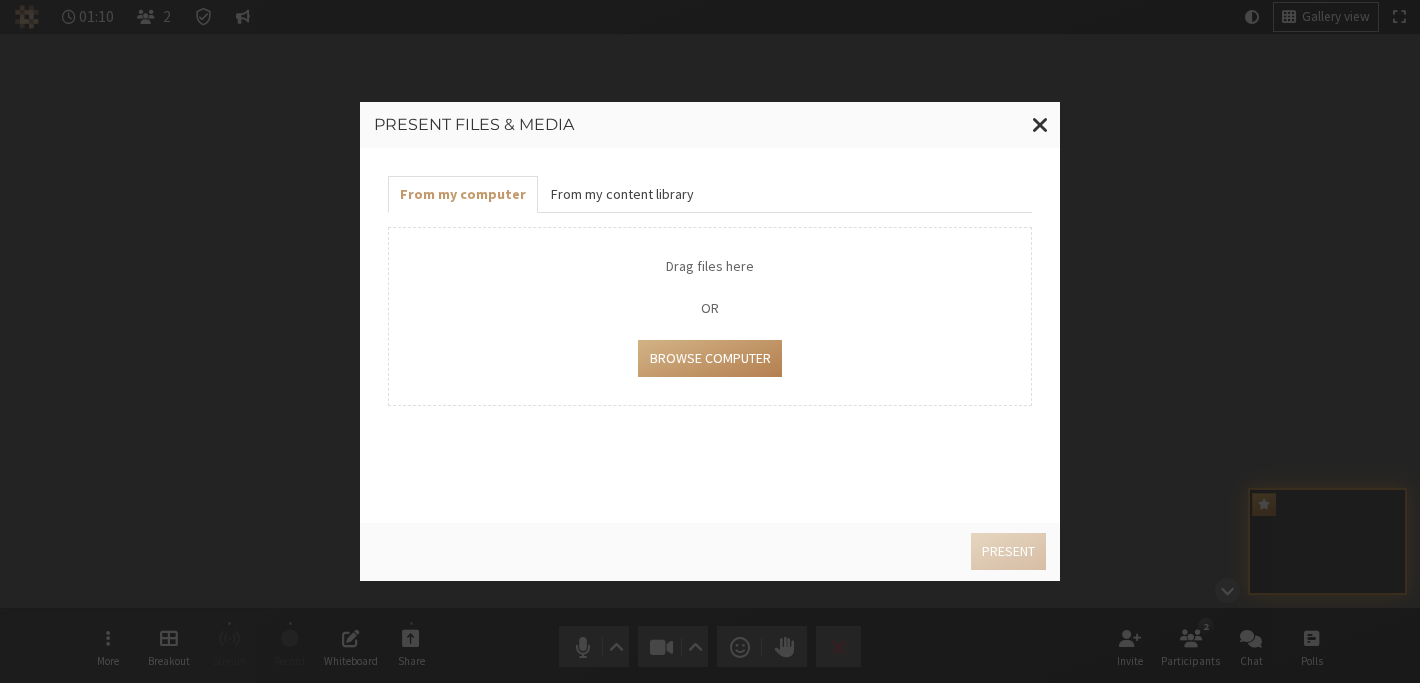 click on "From my content library" at bounding box center [621, 194] 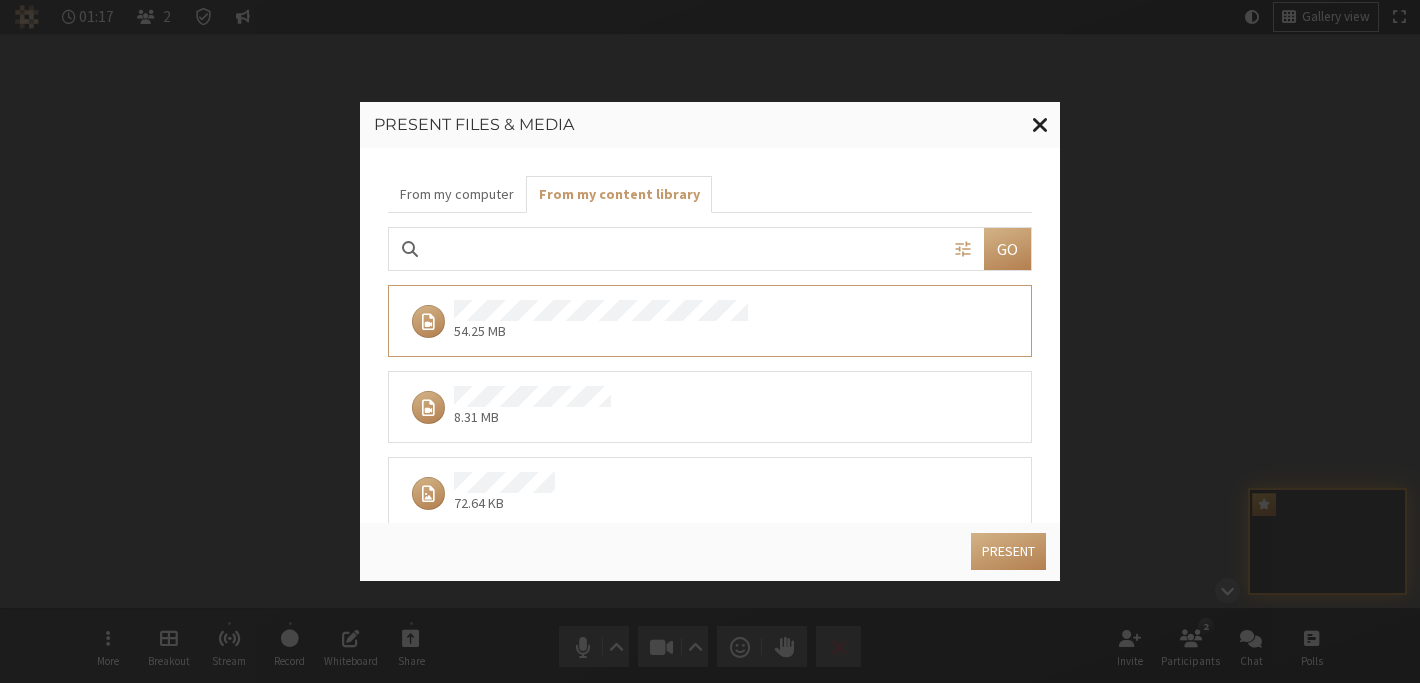 click at bounding box center (1040, 124) 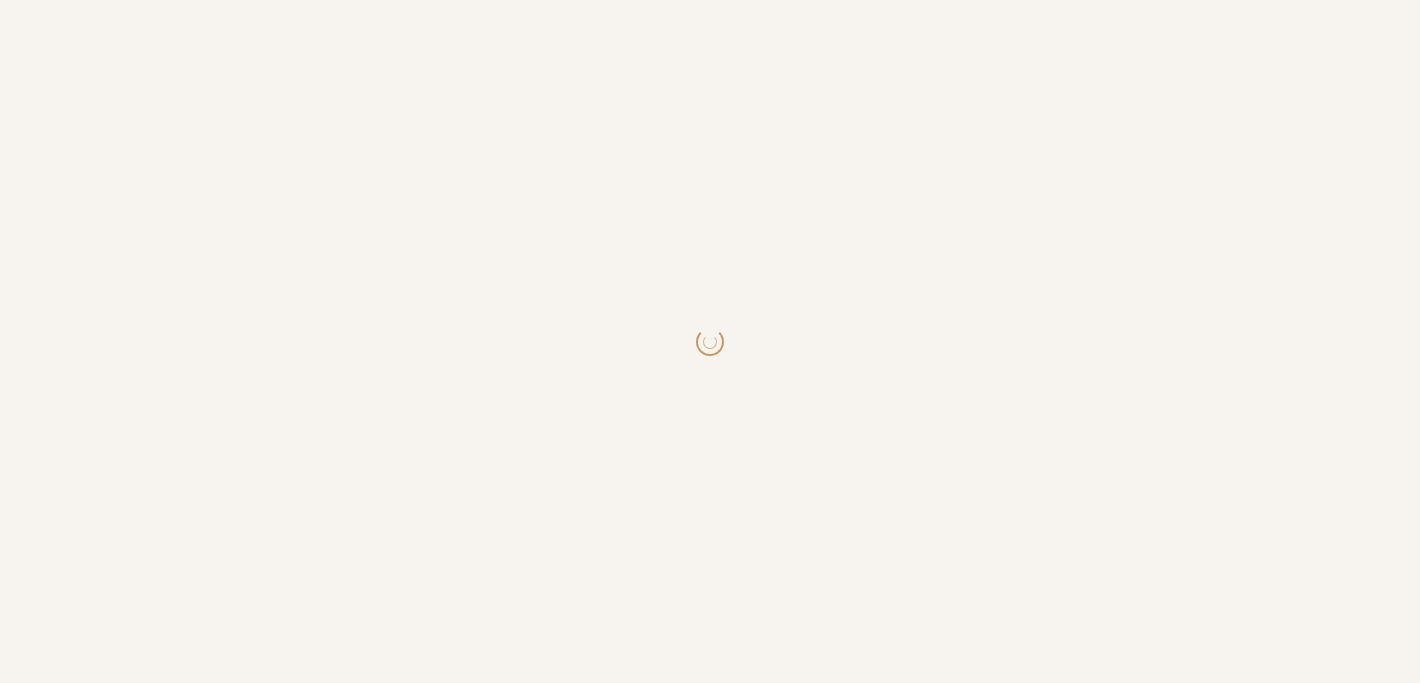 scroll, scrollTop: 0, scrollLeft: 0, axis: both 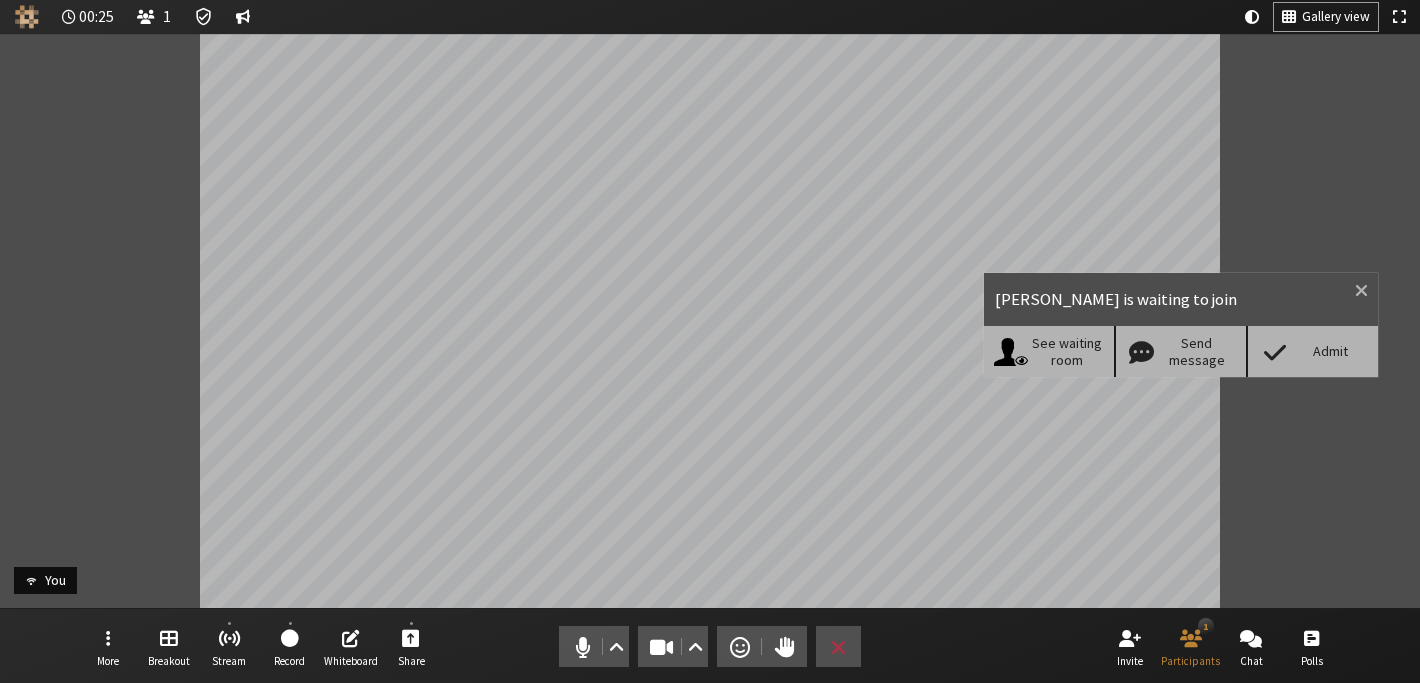 click on "Admit" at bounding box center (1330, 351) 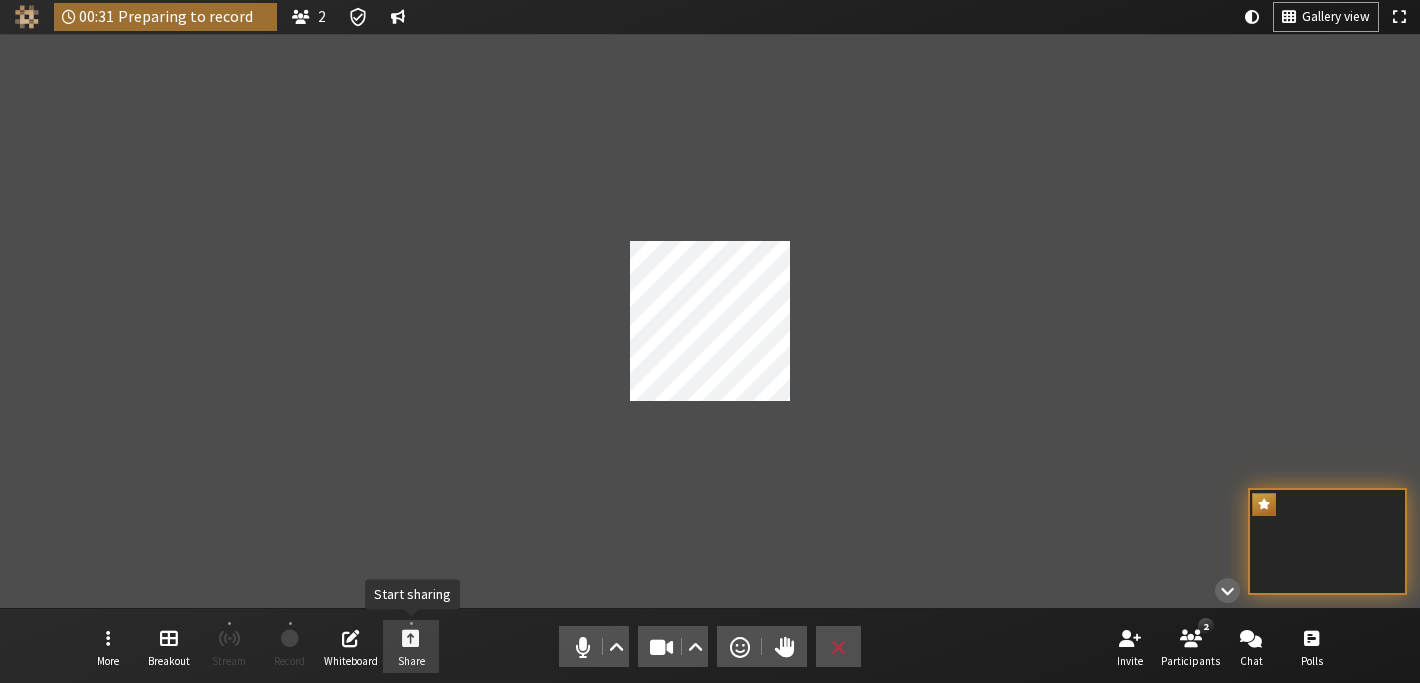 click on "Share" at bounding box center [411, 647] 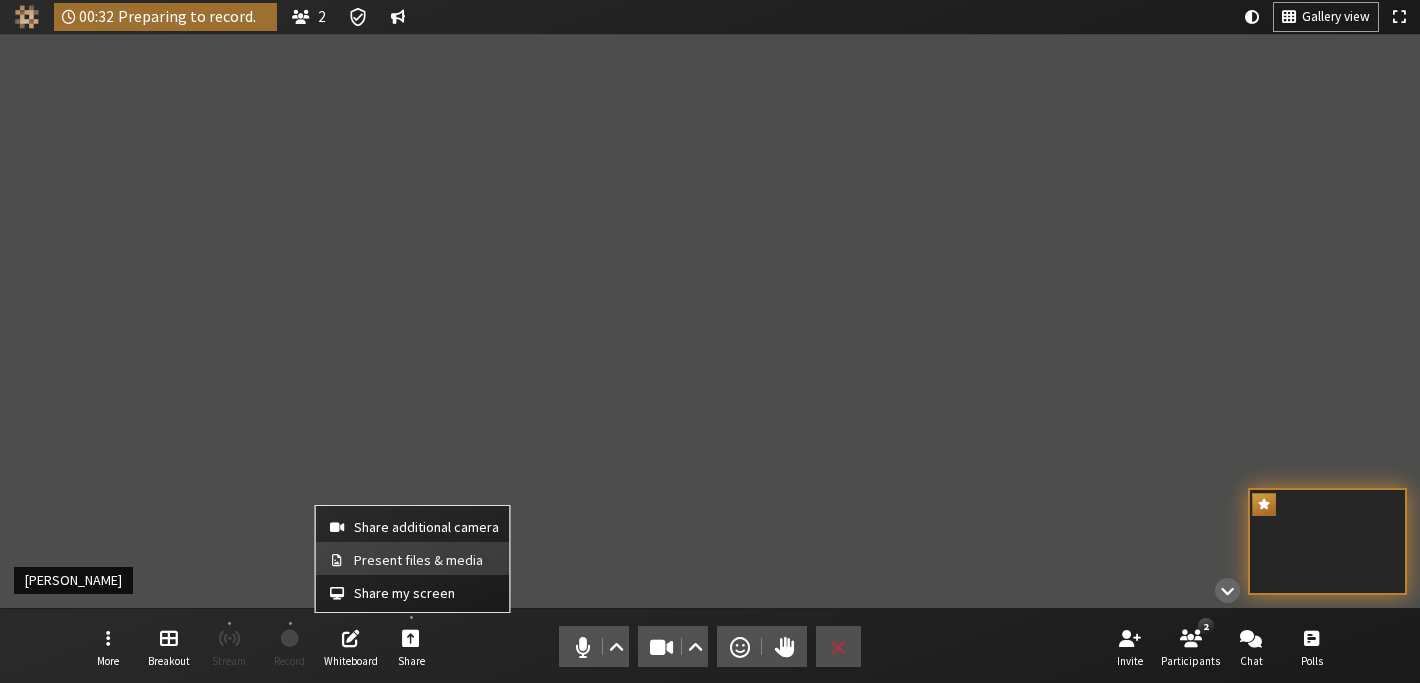 click on "Present files & media" at bounding box center [413, 558] 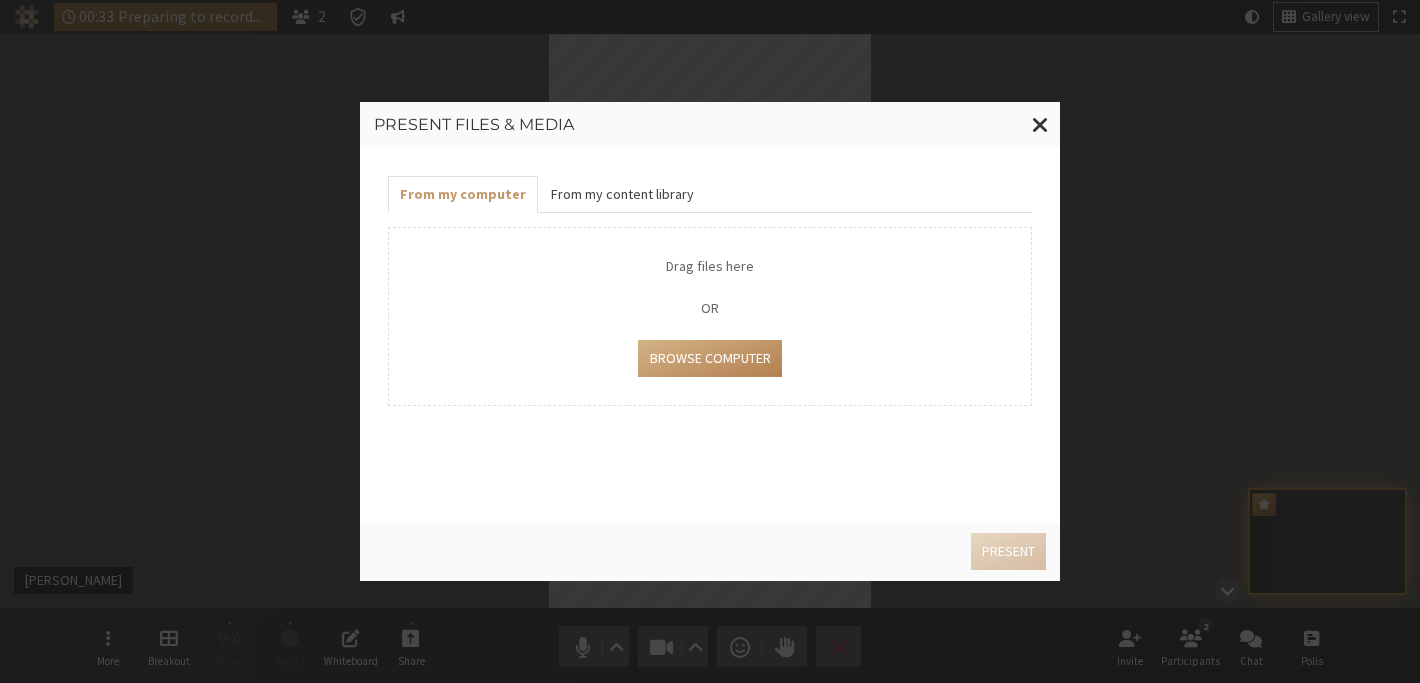 click on "From my content library" at bounding box center [621, 194] 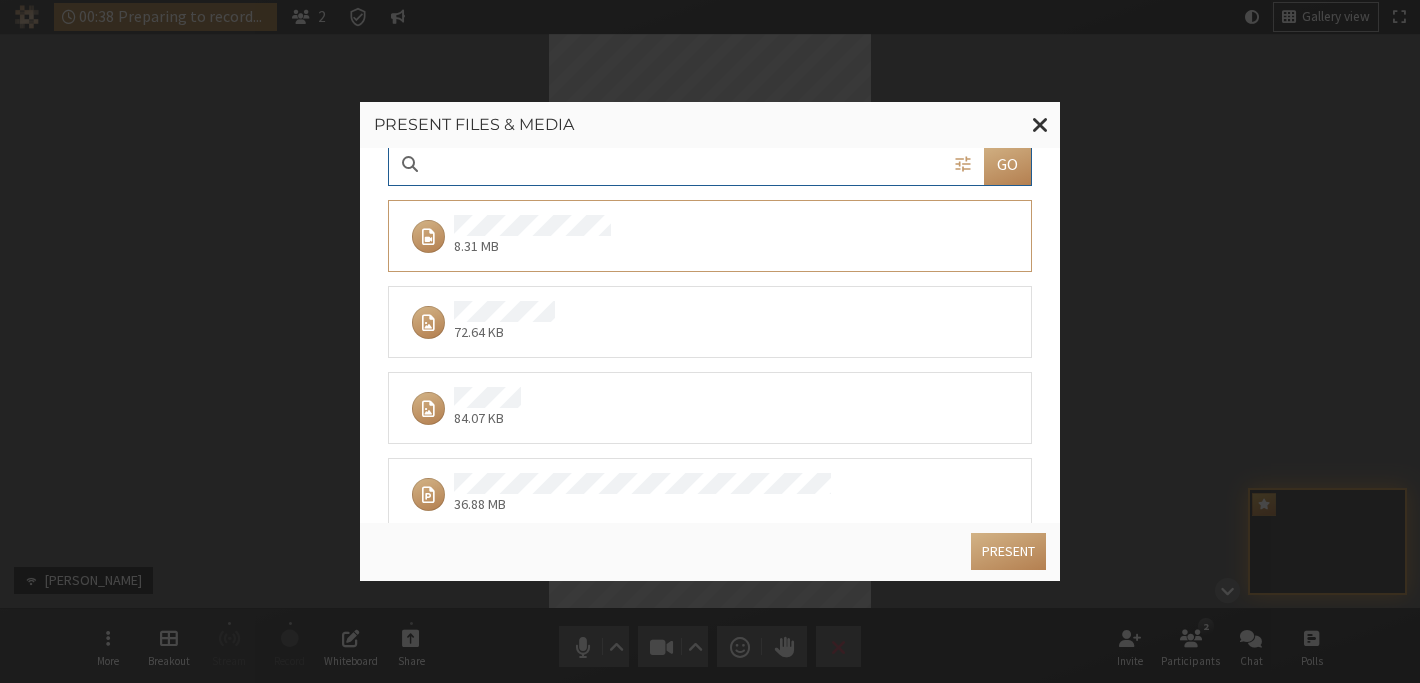 scroll, scrollTop: 0, scrollLeft: 0, axis: both 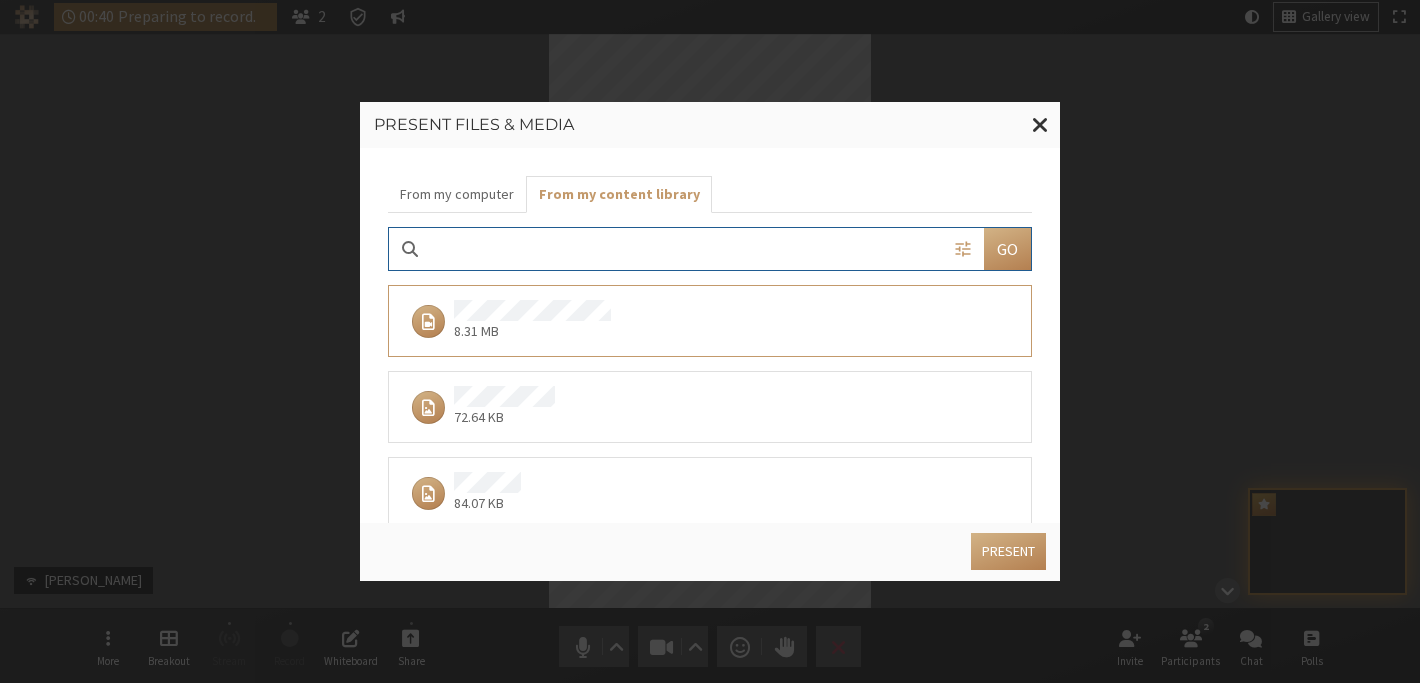 click on "72.64 KB" at bounding box center (703, 407) 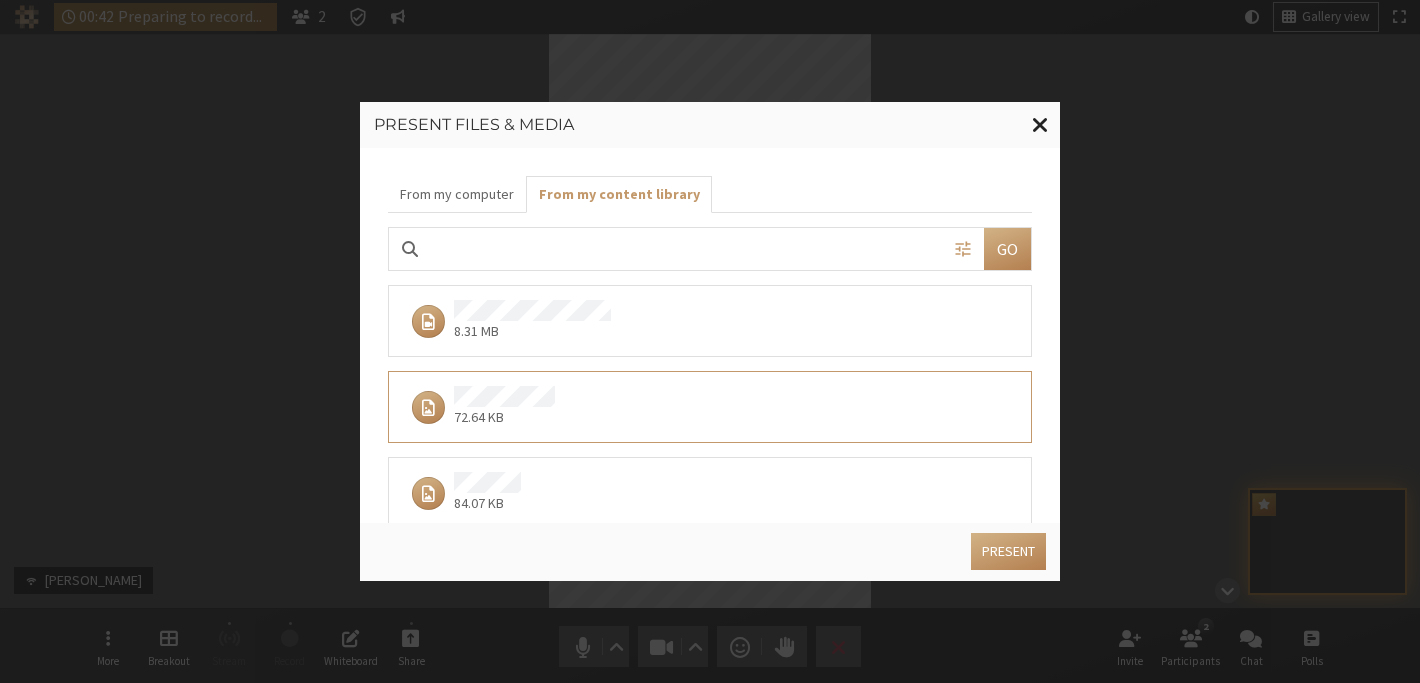 click at bounding box center (1040, 124) 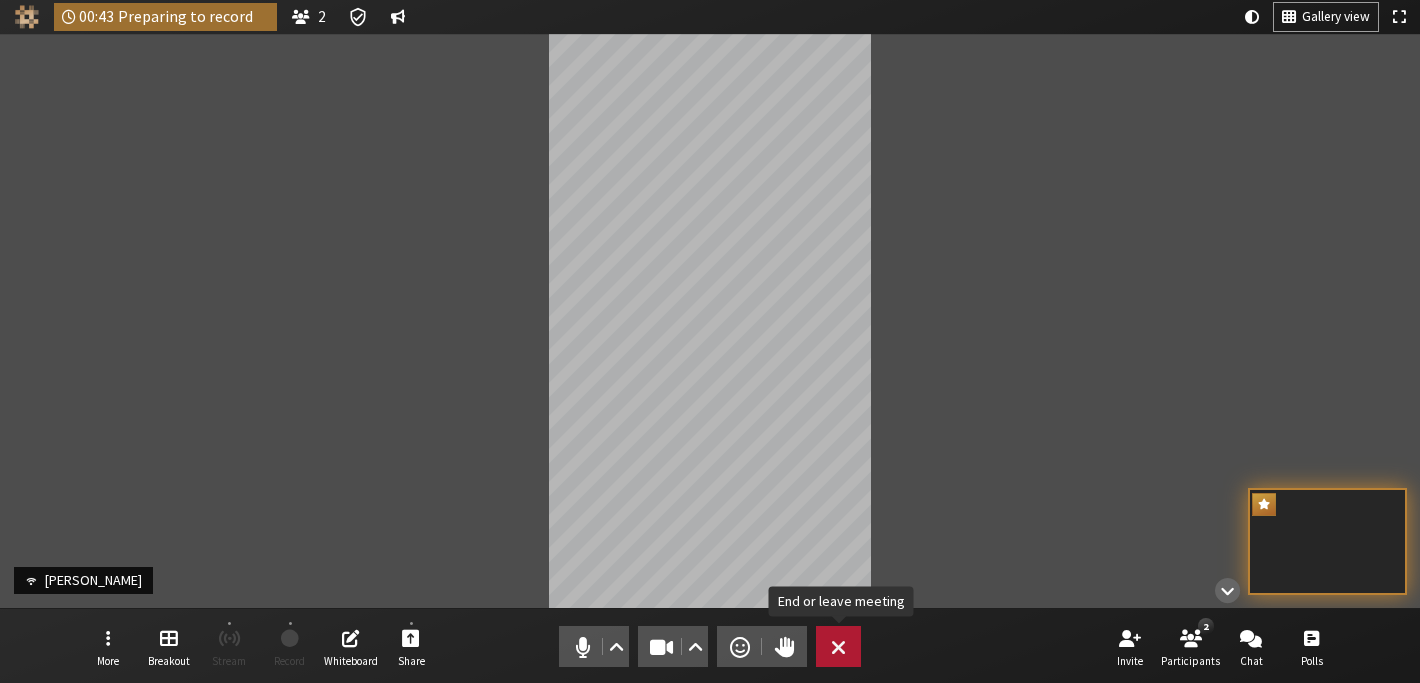 click at bounding box center (838, 647) 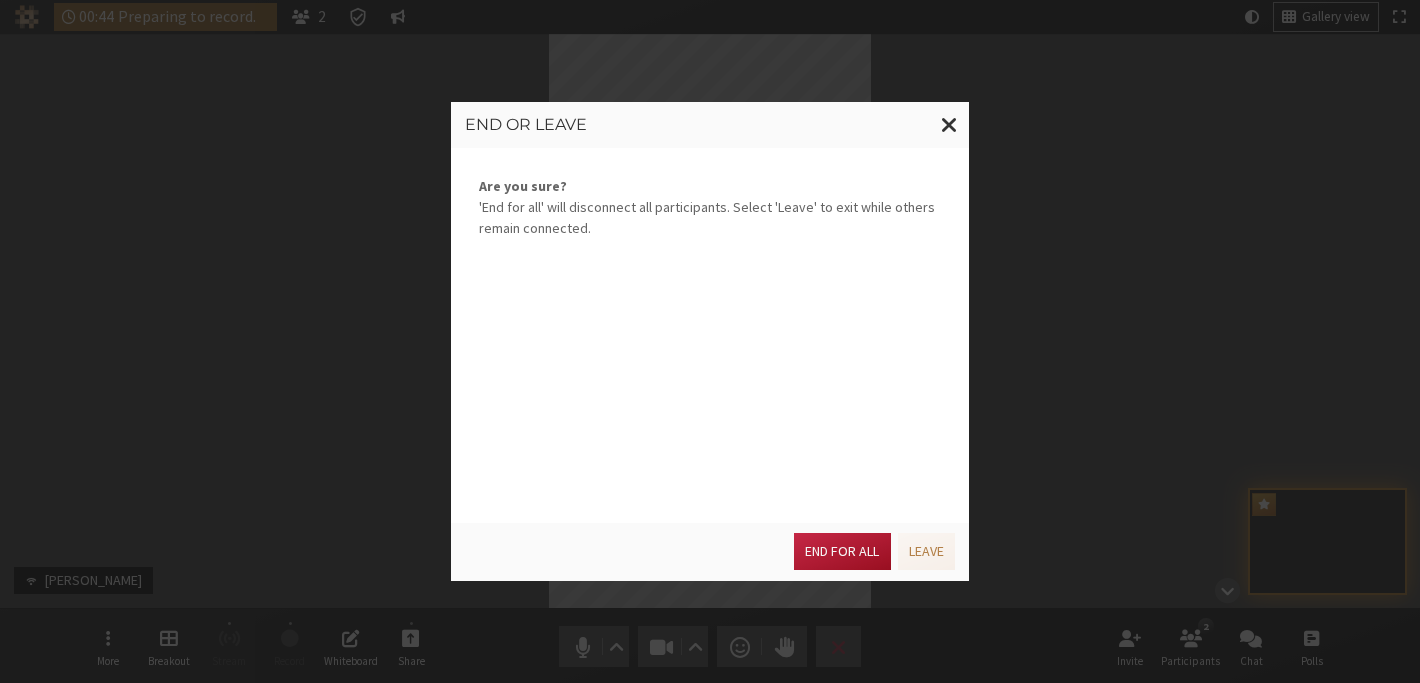 click on "End for all" at bounding box center (842, 551) 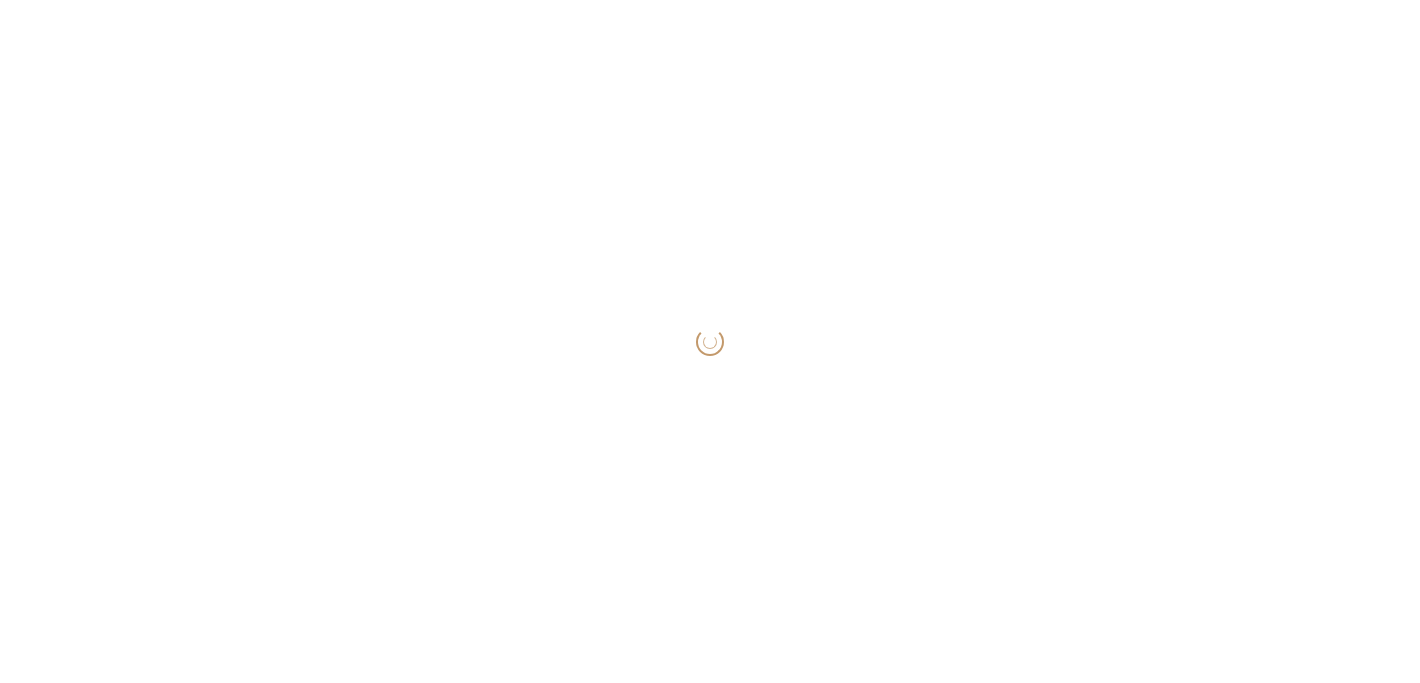 scroll, scrollTop: 0, scrollLeft: 0, axis: both 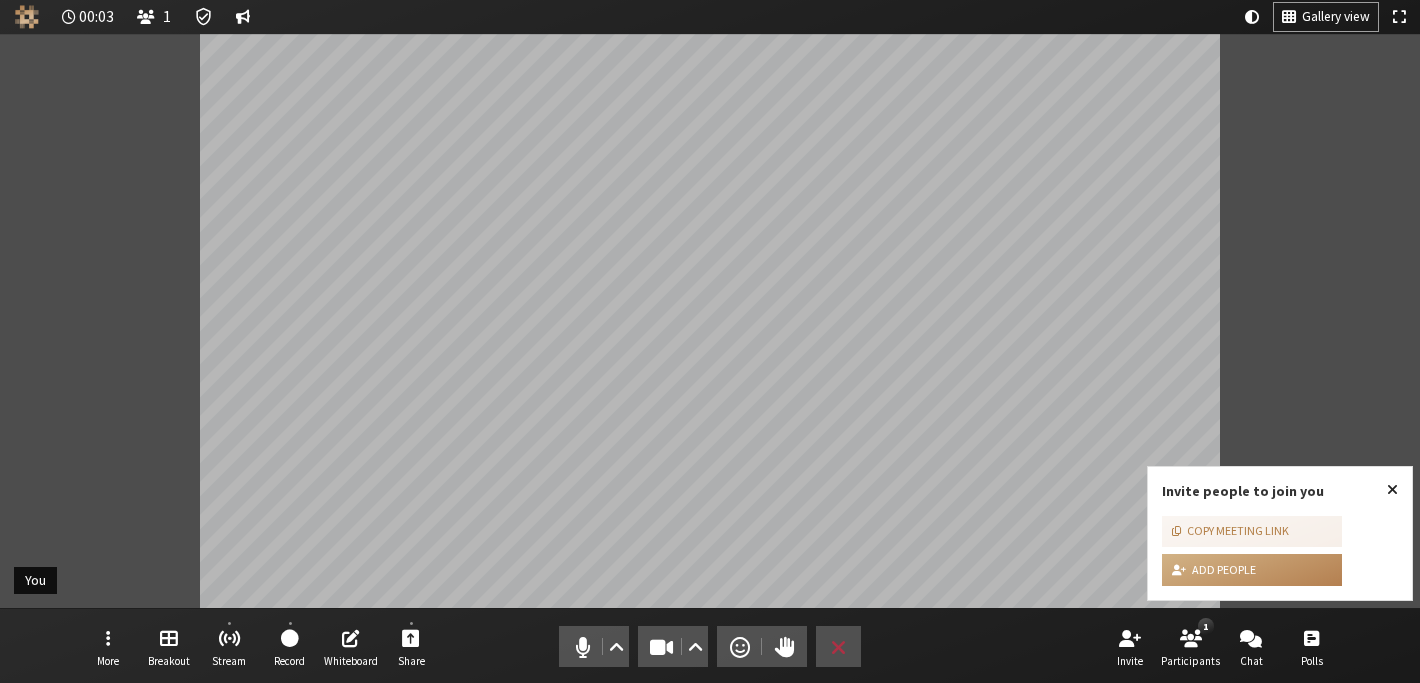 click at bounding box center [1392, 490] 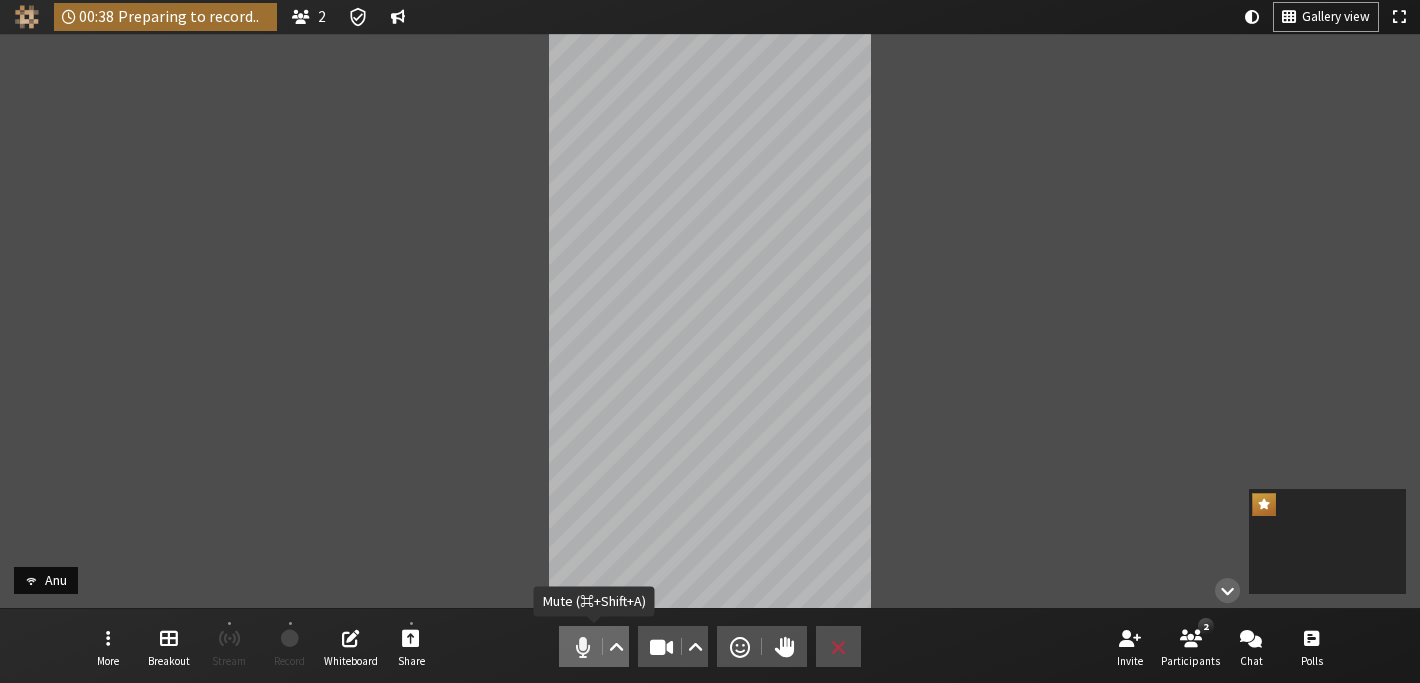 click at bounding box center (583, 647) 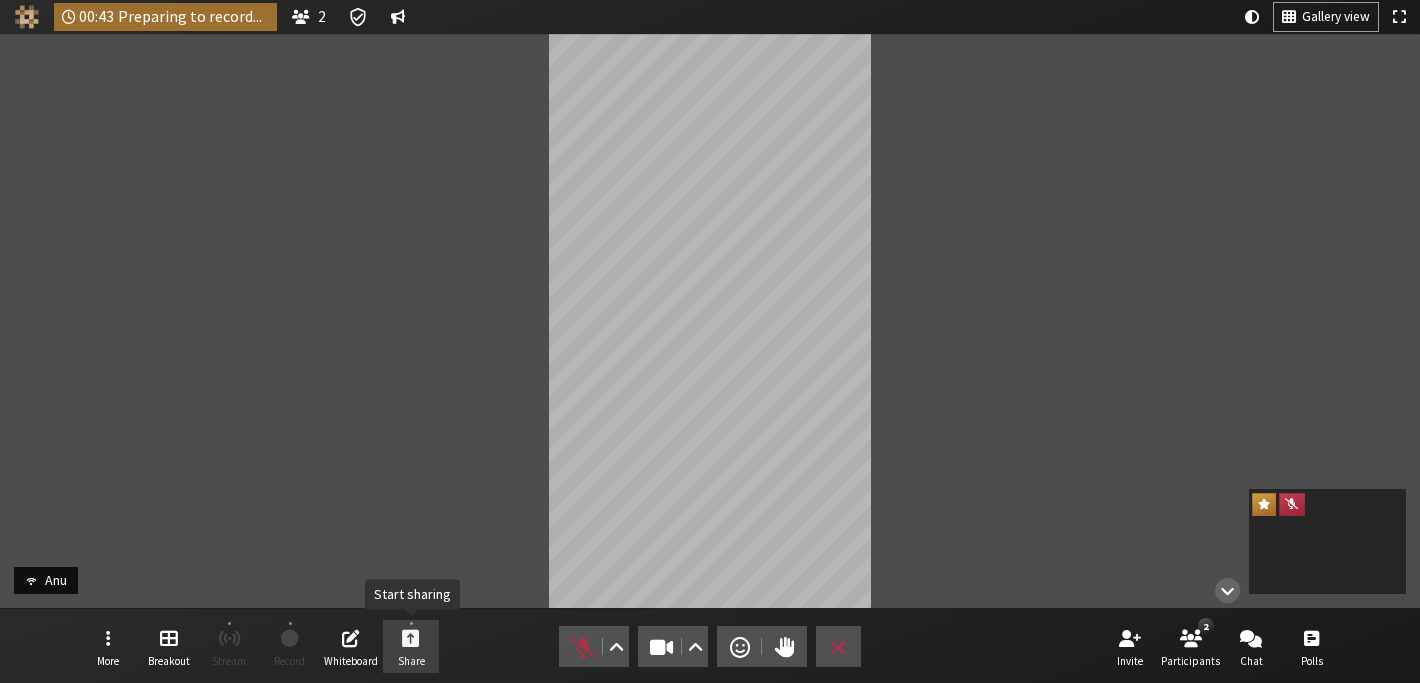 click on "Share" at bounding box center (411, 661) 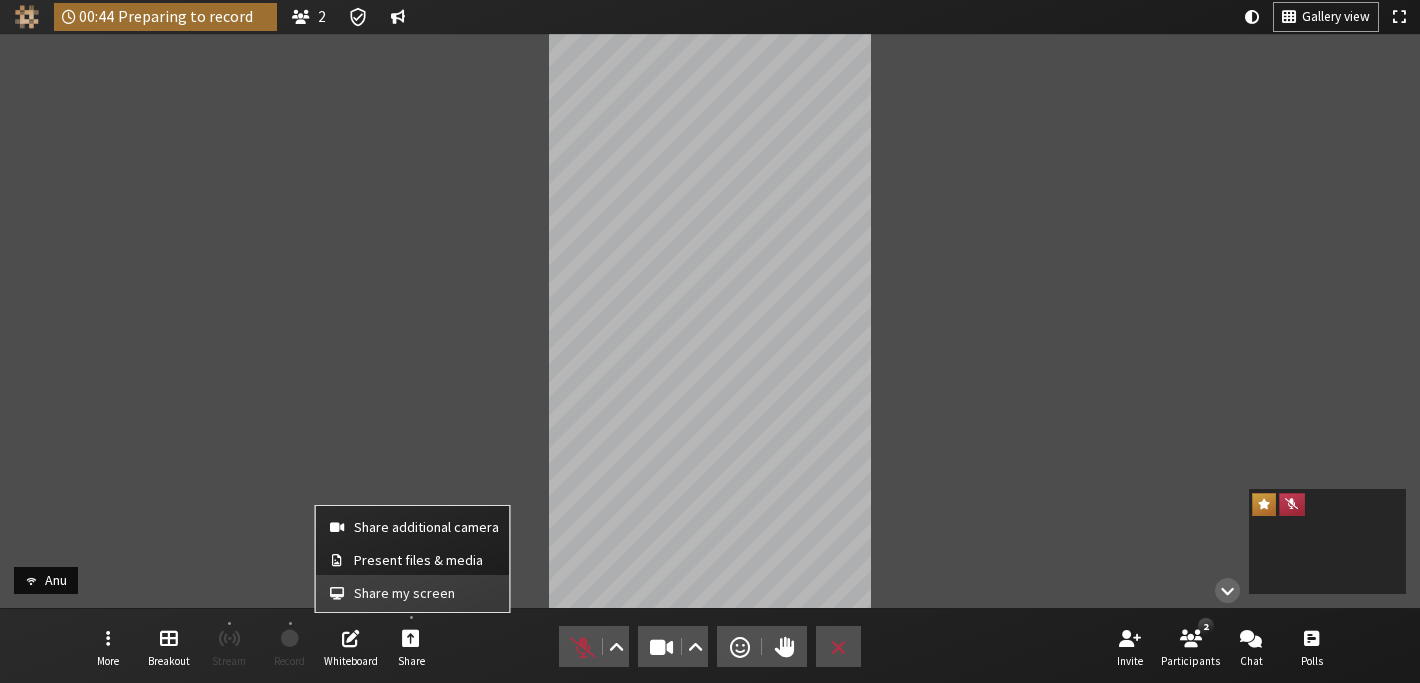 click on "Share my screen" at bounding box center [426, 593] 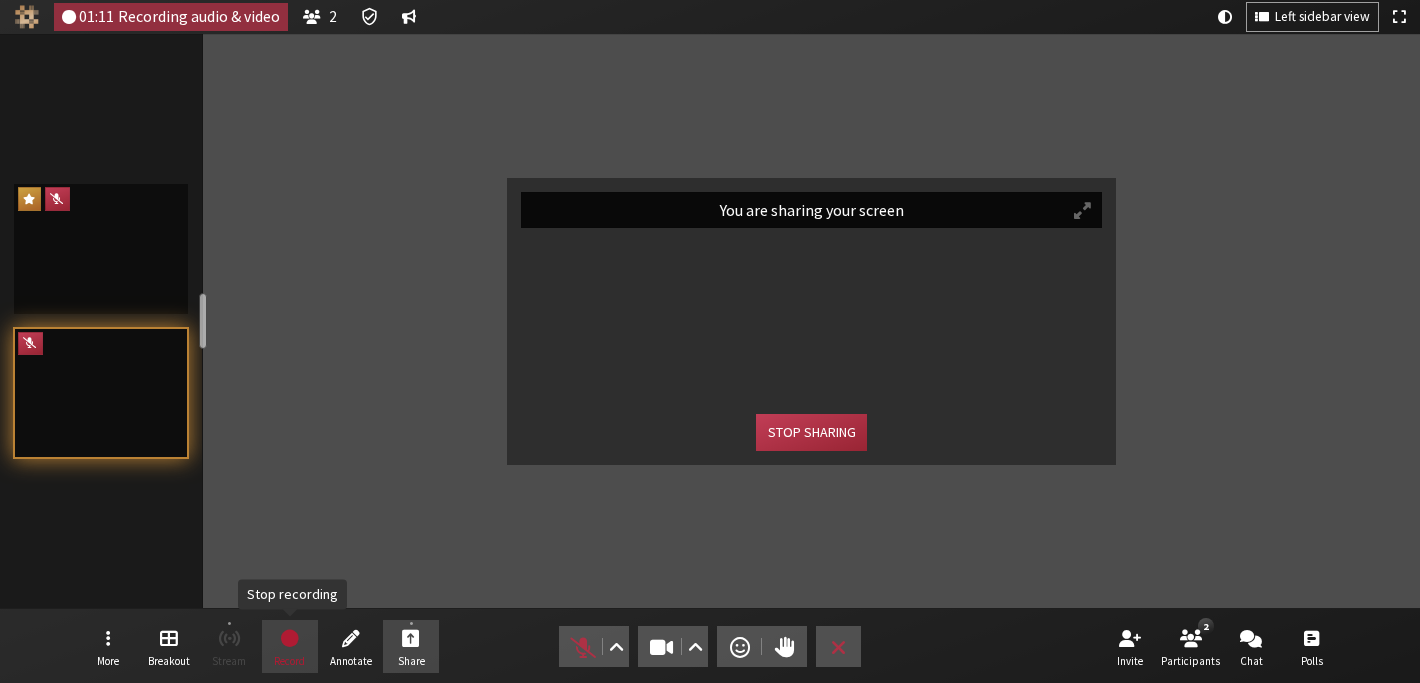click at bounding box center [289, 637] 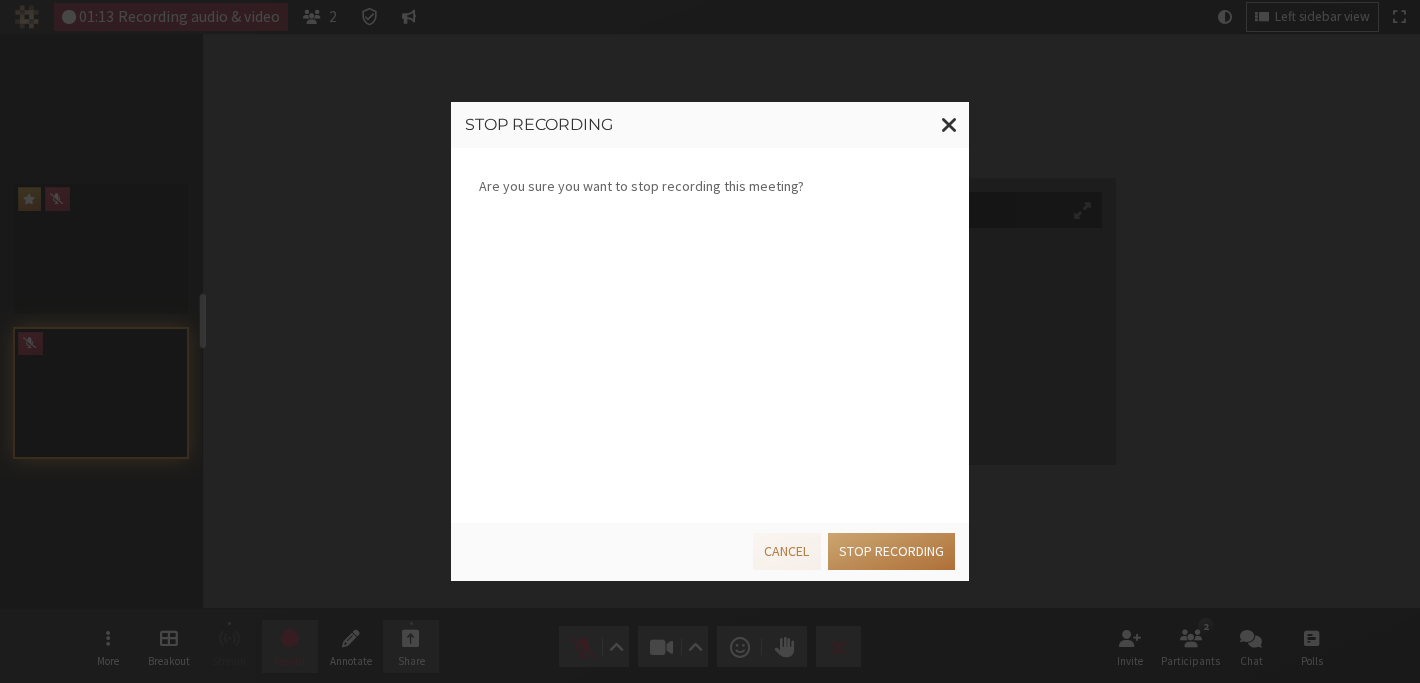 click on "Stop recording" at bounding box center [891, 551] 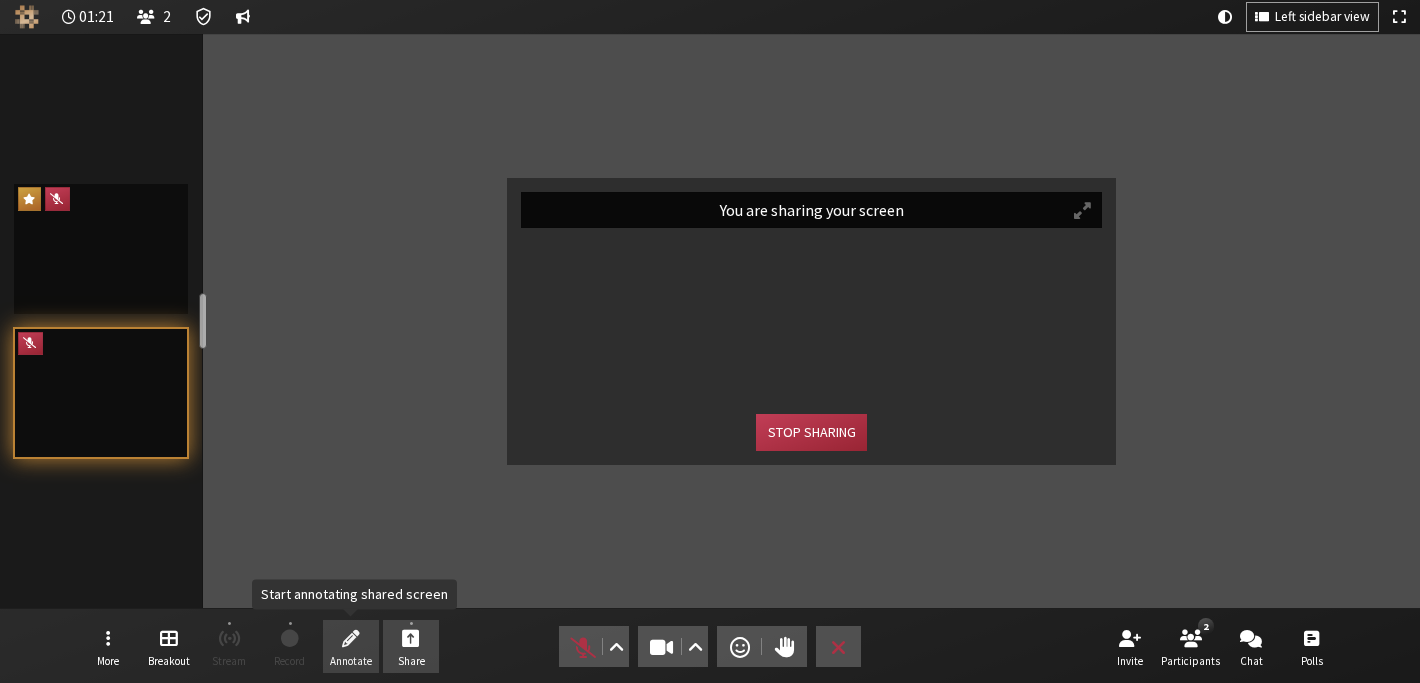 click at bounding box center (351, 637) 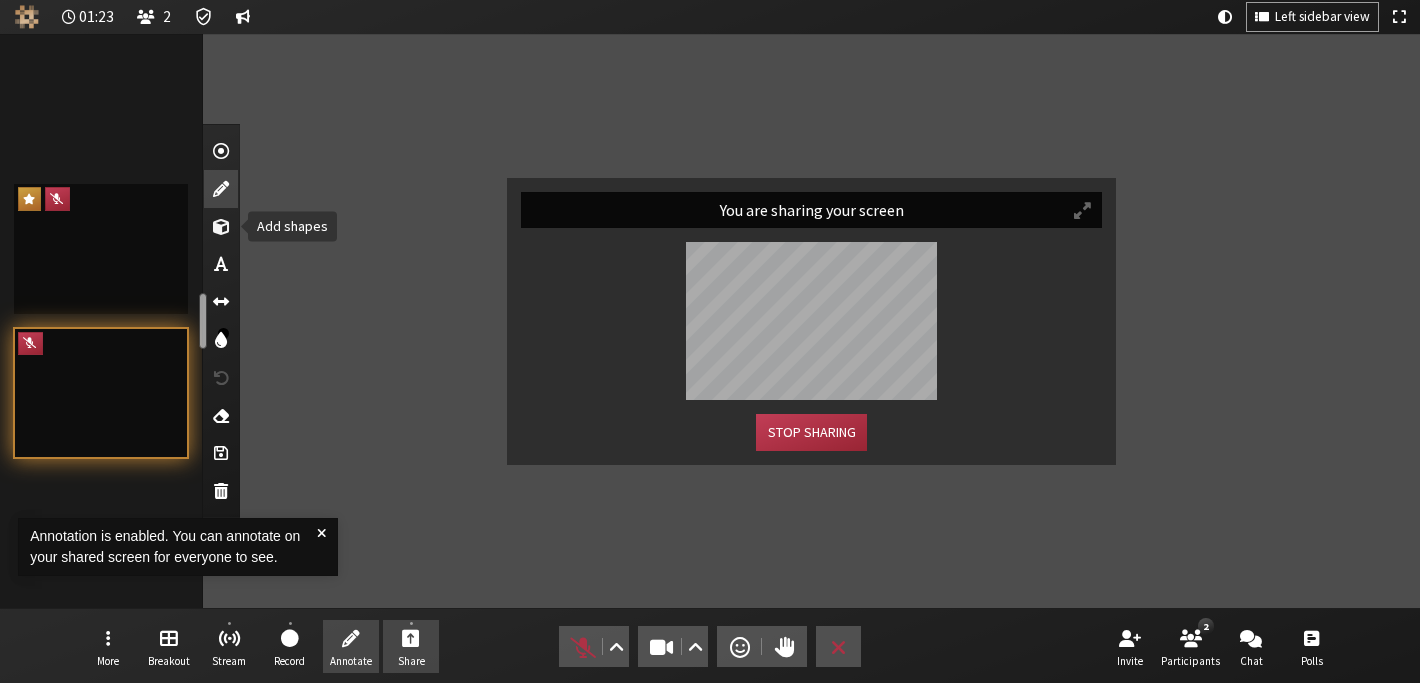 click at bounding box center [221, 227] 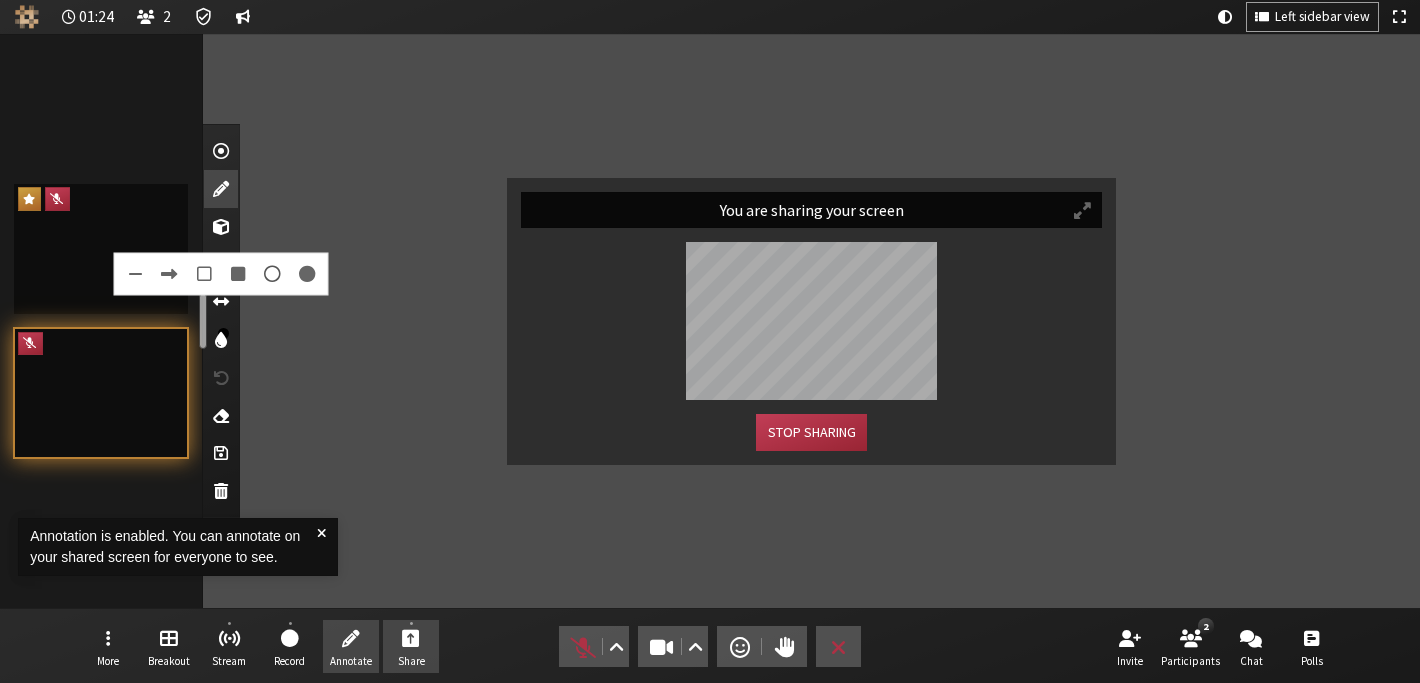 click at bounding box center [272, 274] 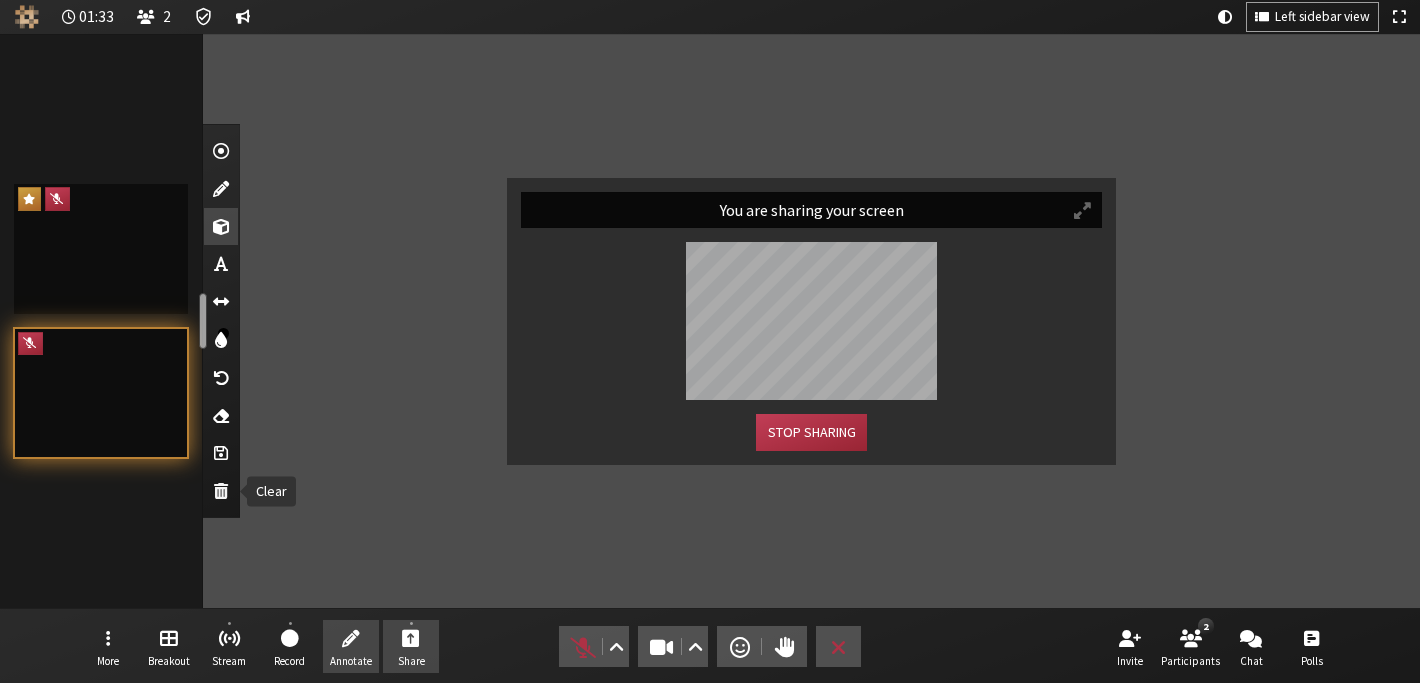 click at bounding box center [221, 491] 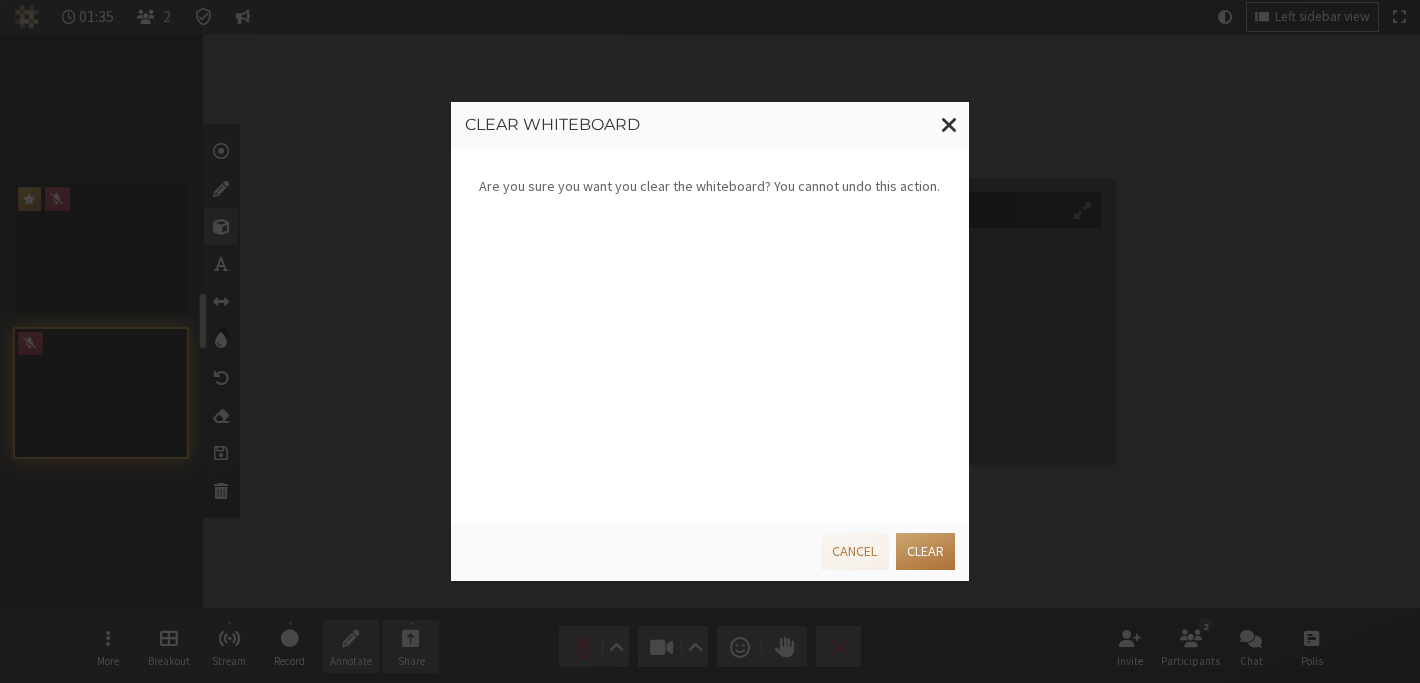 click on "Clear" at bounding box center [925, 551] 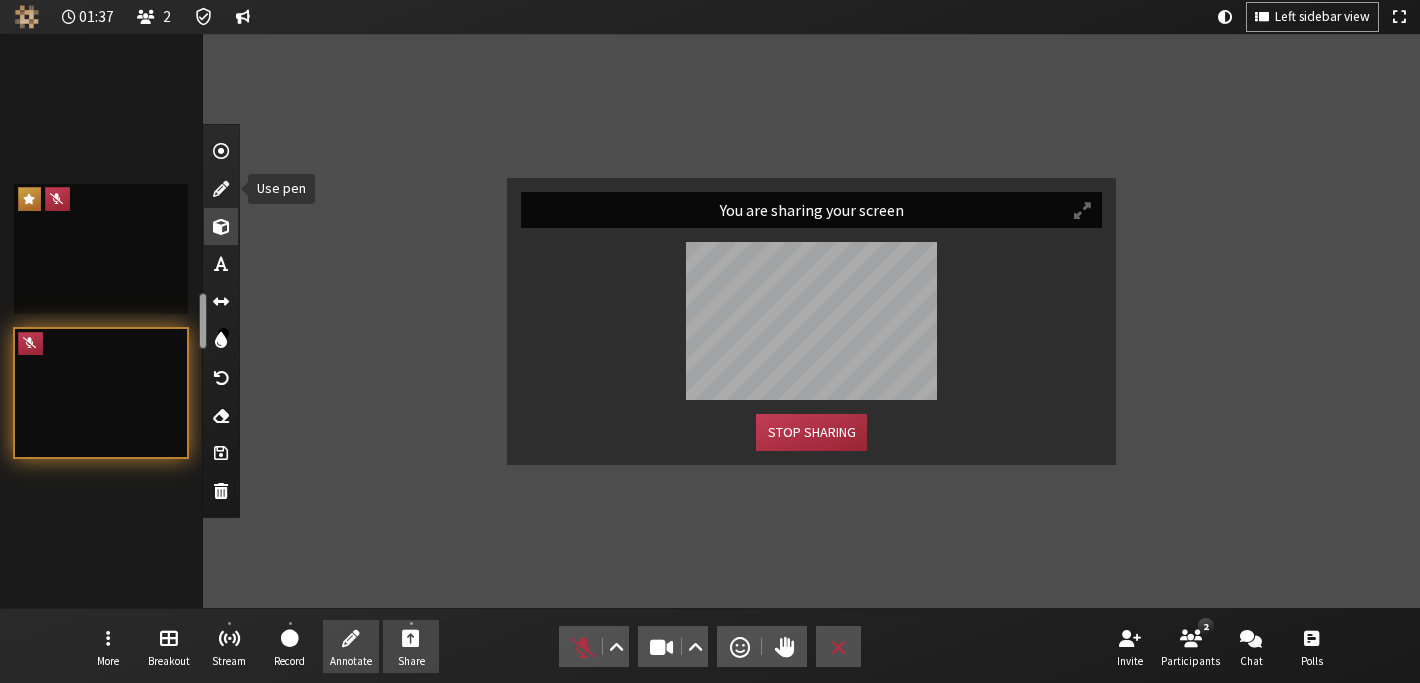 click at bounding box center [221, 189] 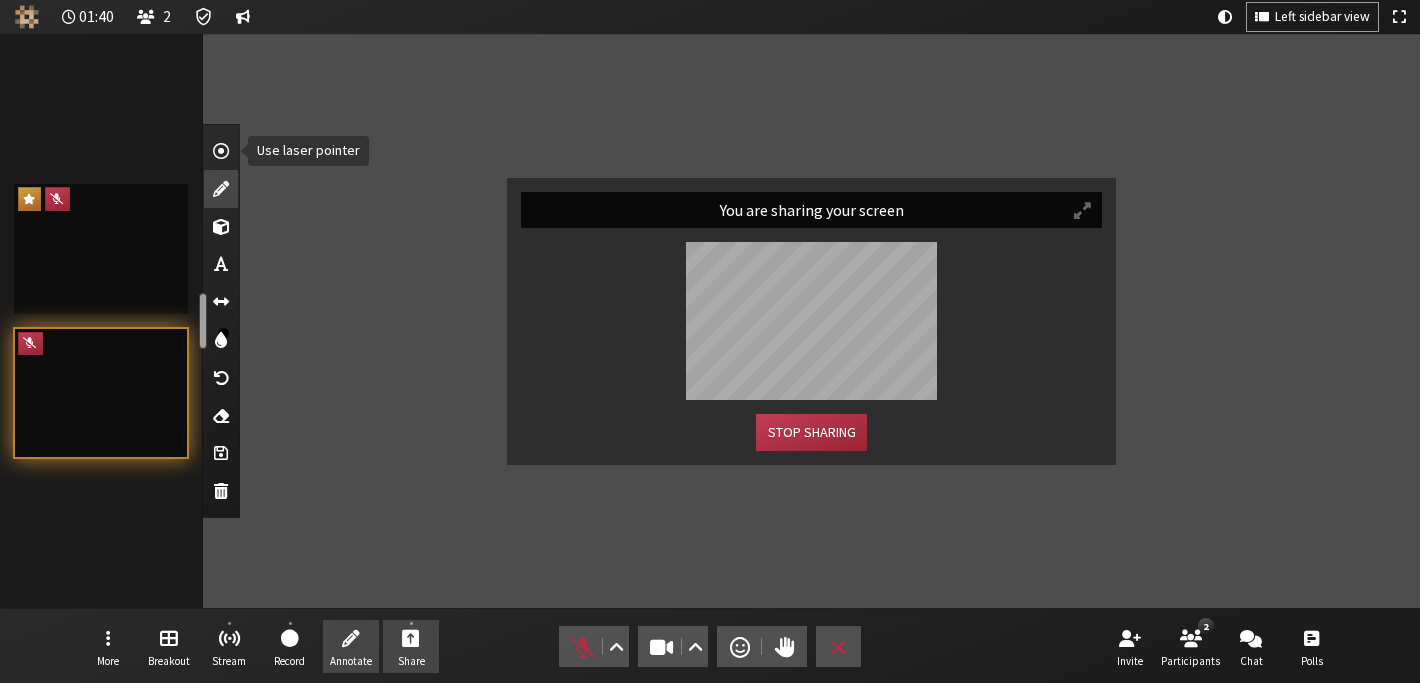 click at bounding box center [221, 151] 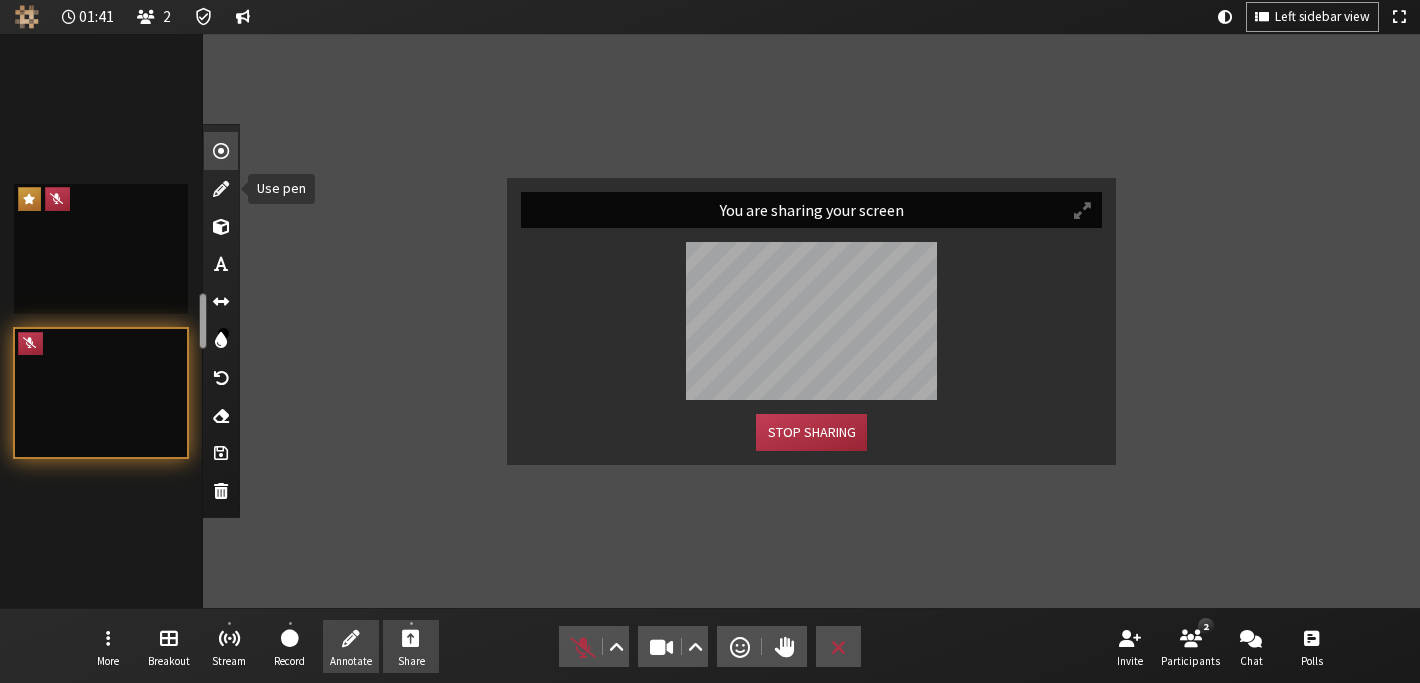 click at bounding box center (221, 189) 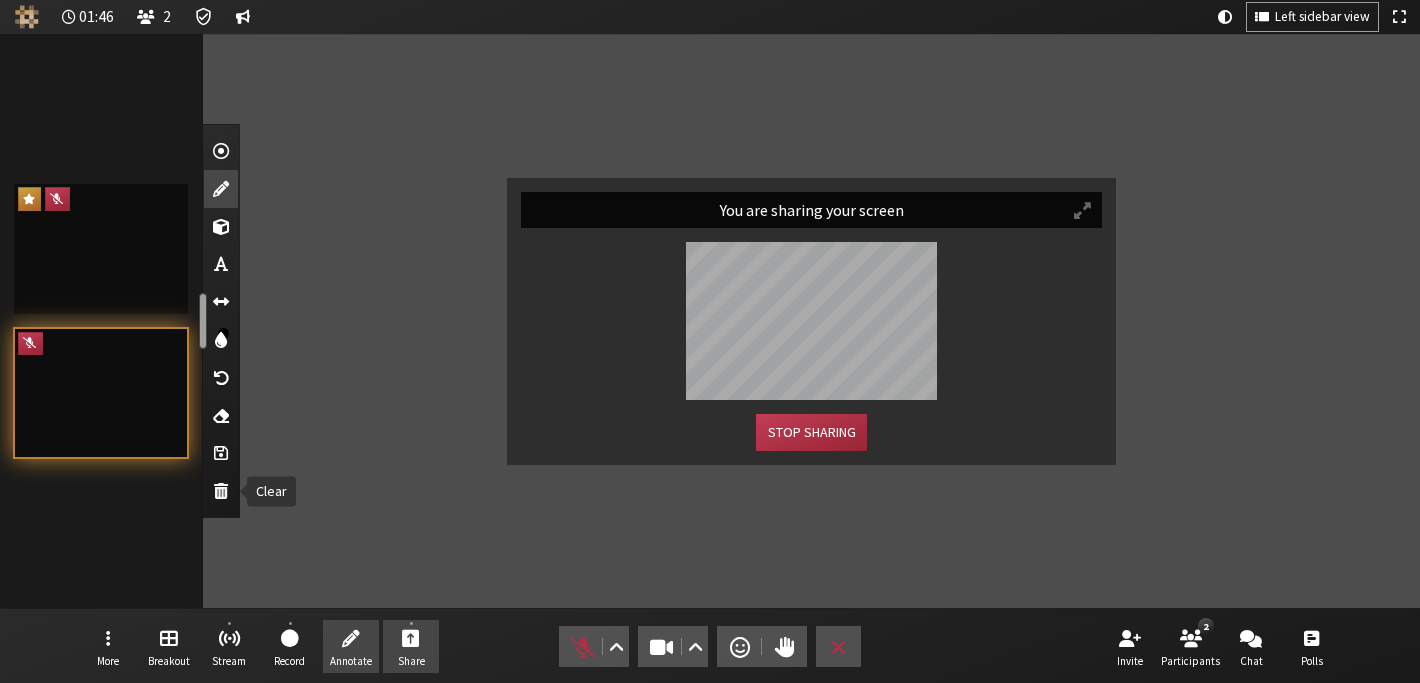 click at bounding box center (221, 491) 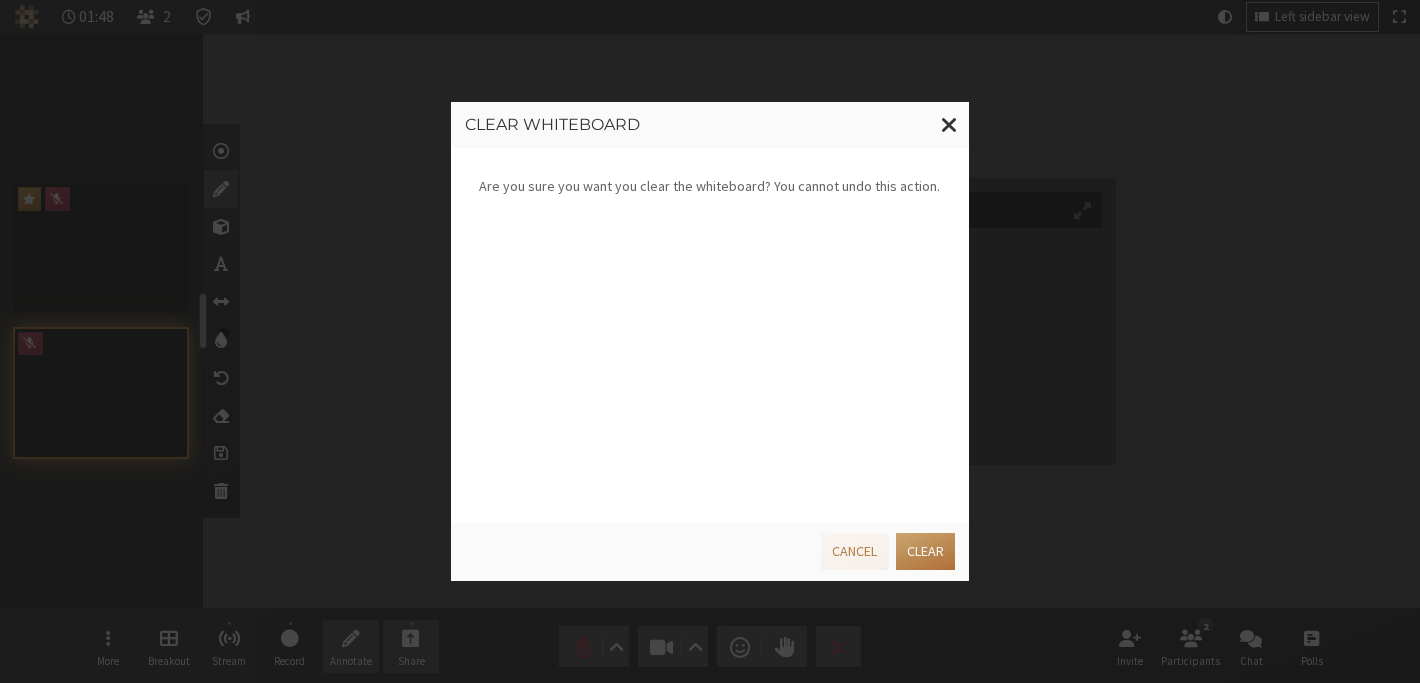 click on "Clear" at bounding box center [925, 551] 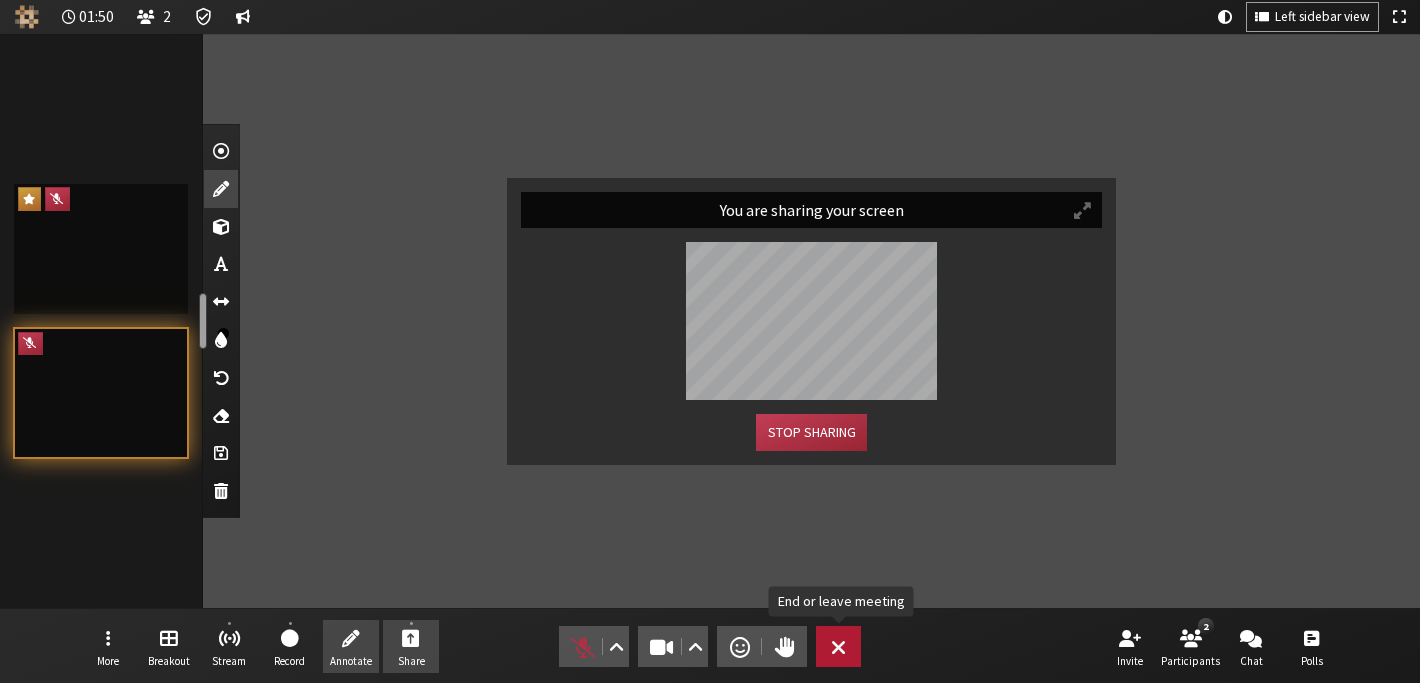 click on "Leave" at bounding box center (838, 646) 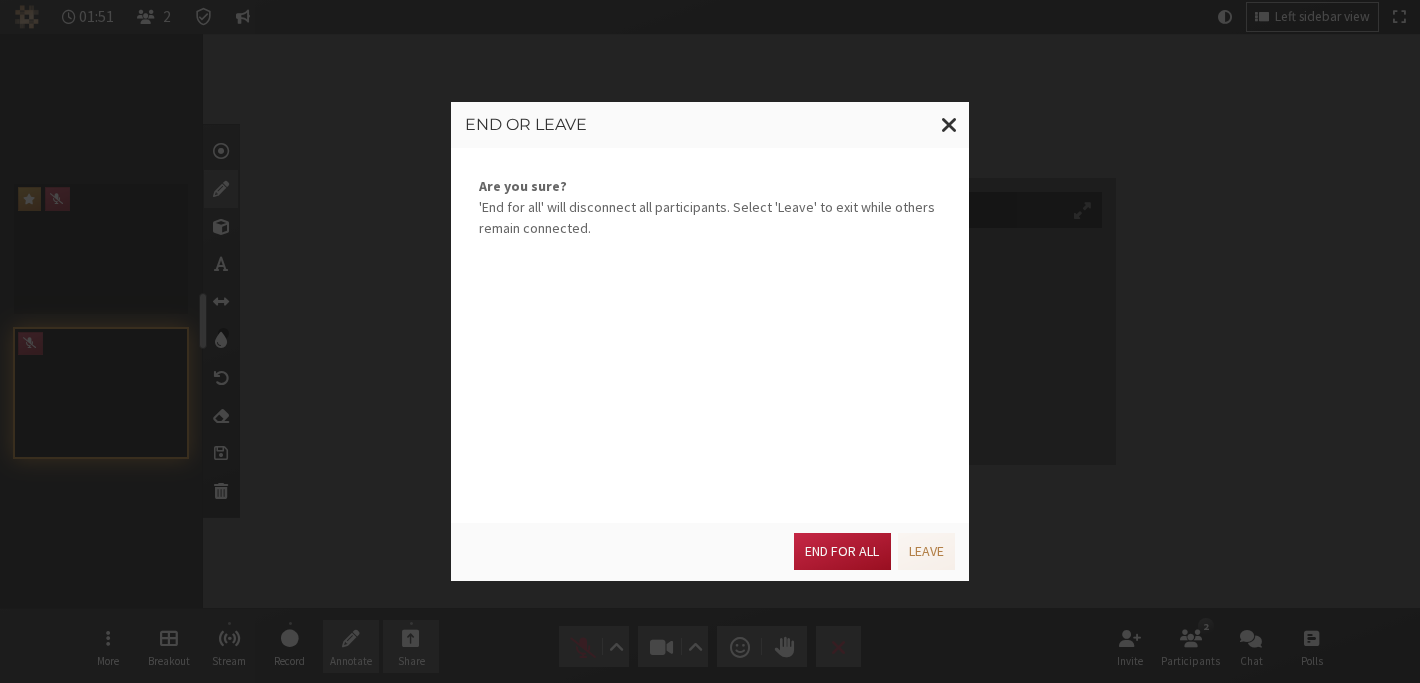 click on "End for all" at bounding box center [842, 551] 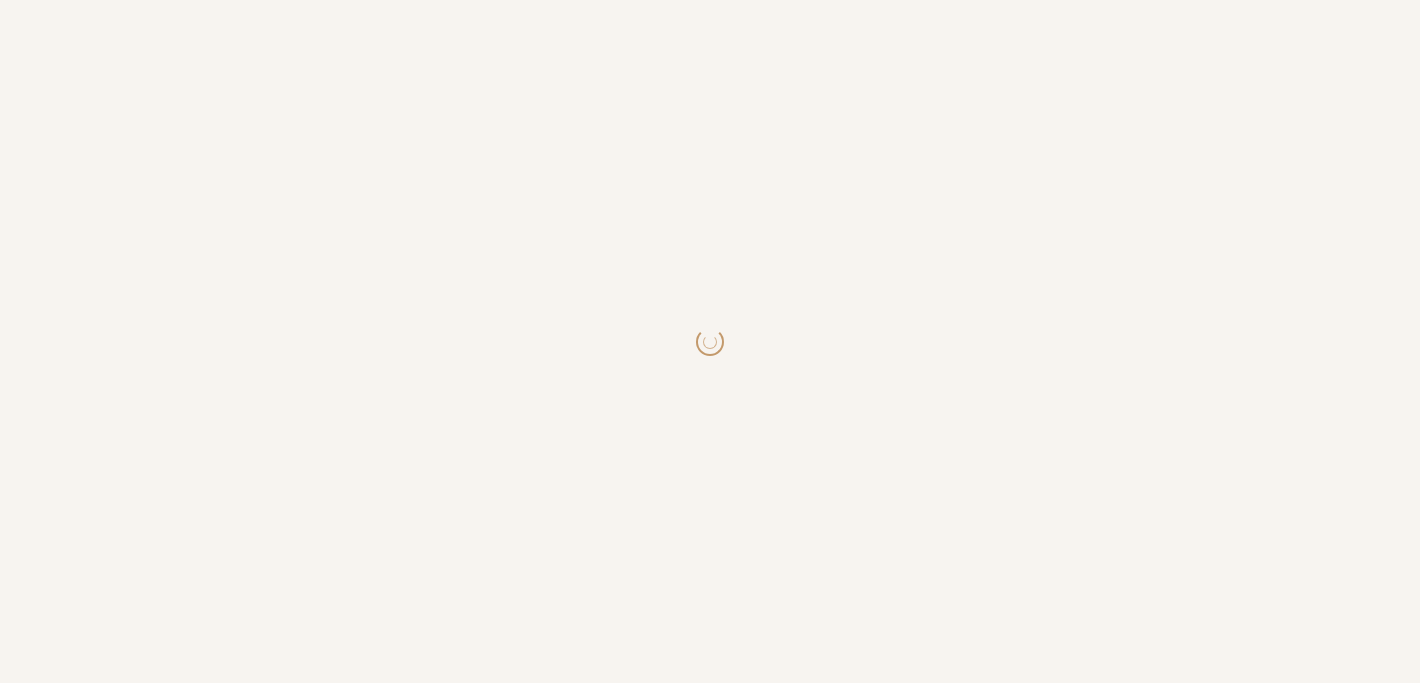 scroll, scrollTop: 0, scrollLeft: 0, axis: both 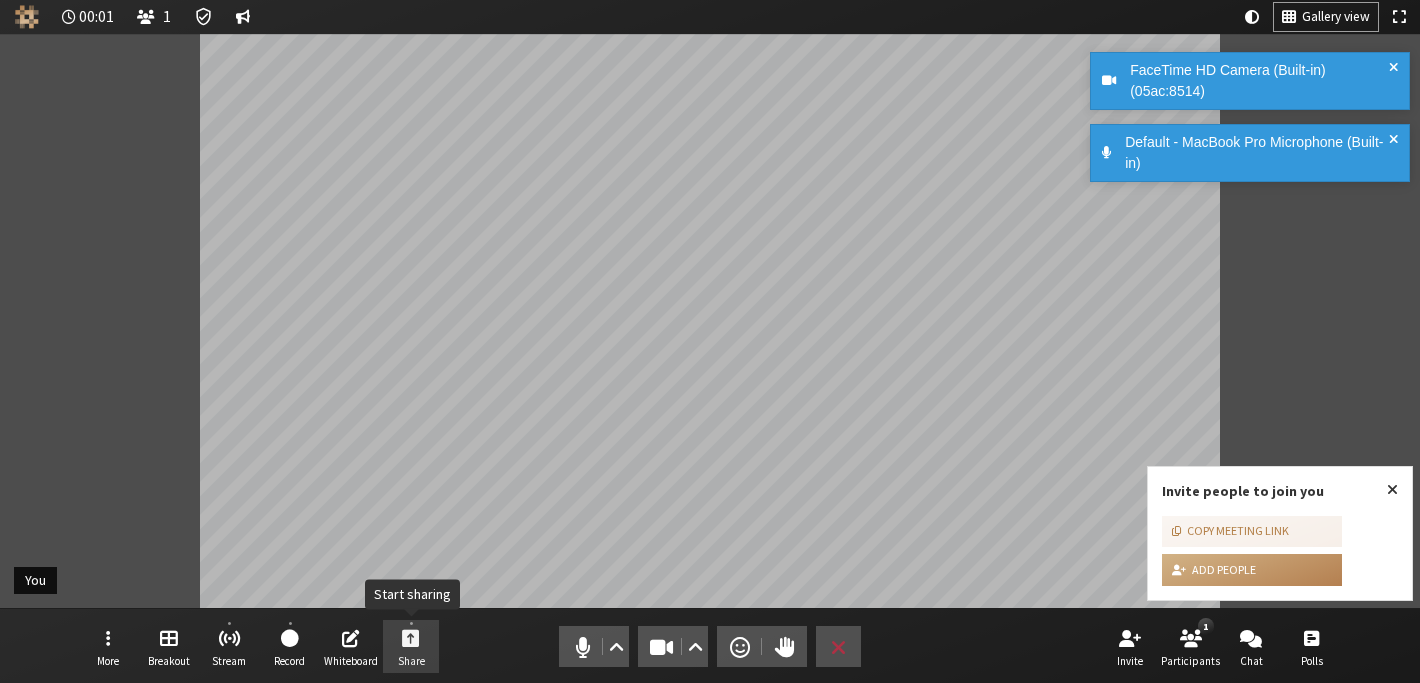 click on "Share" at bounding box center (411, 647) 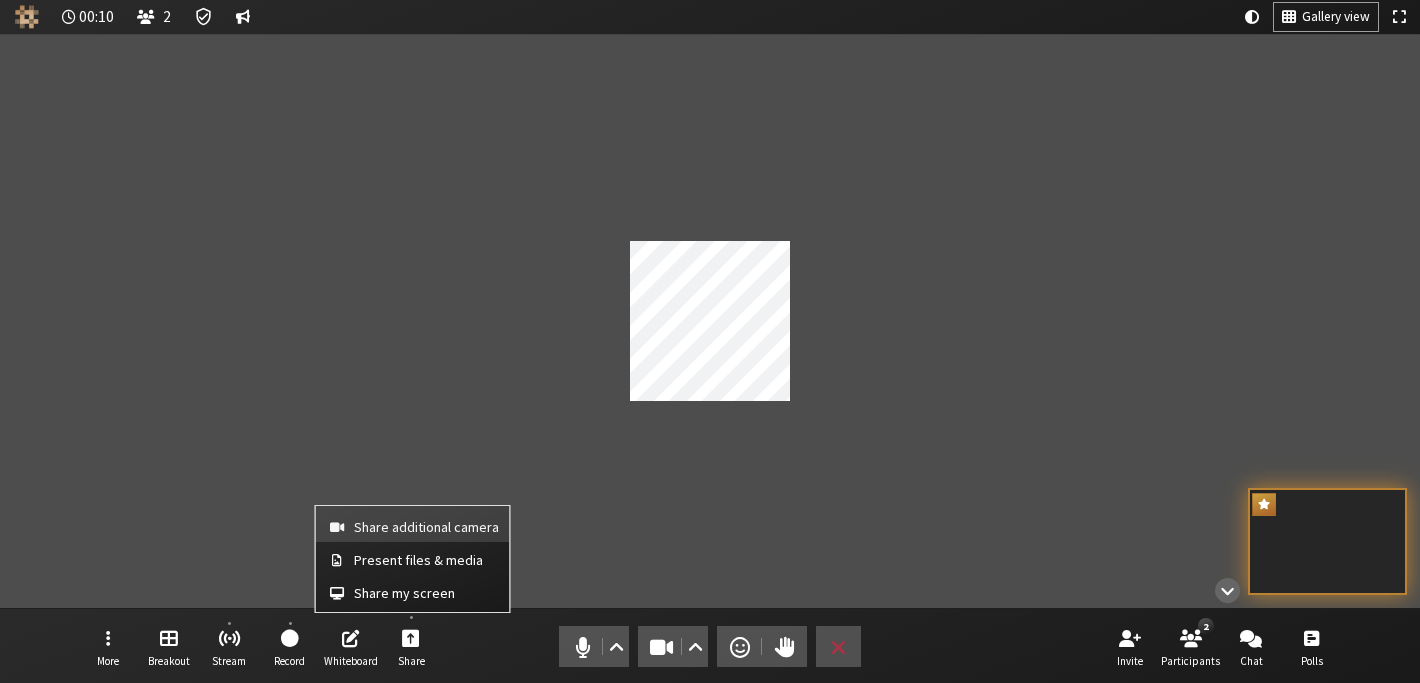 click on "Share additional camera" at bounding box center (426, 527) 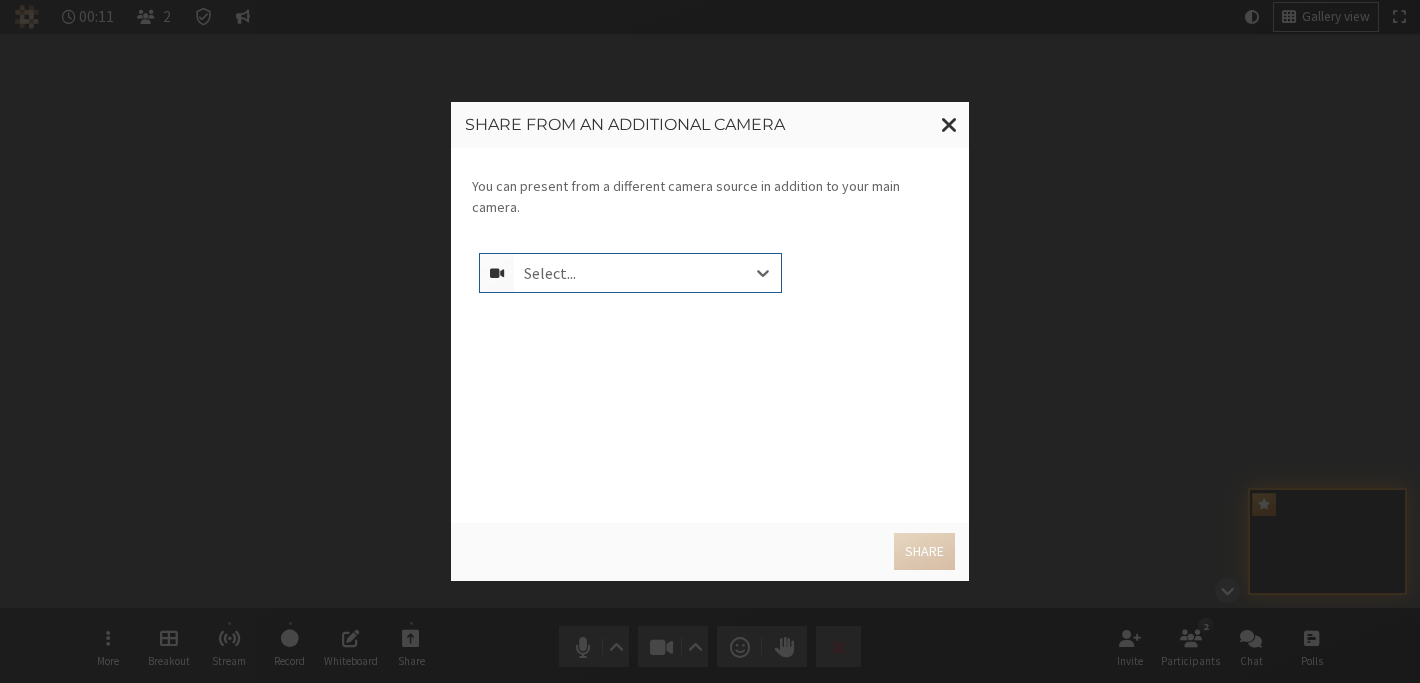 click on "Select..." at bounding box center [648, 273] 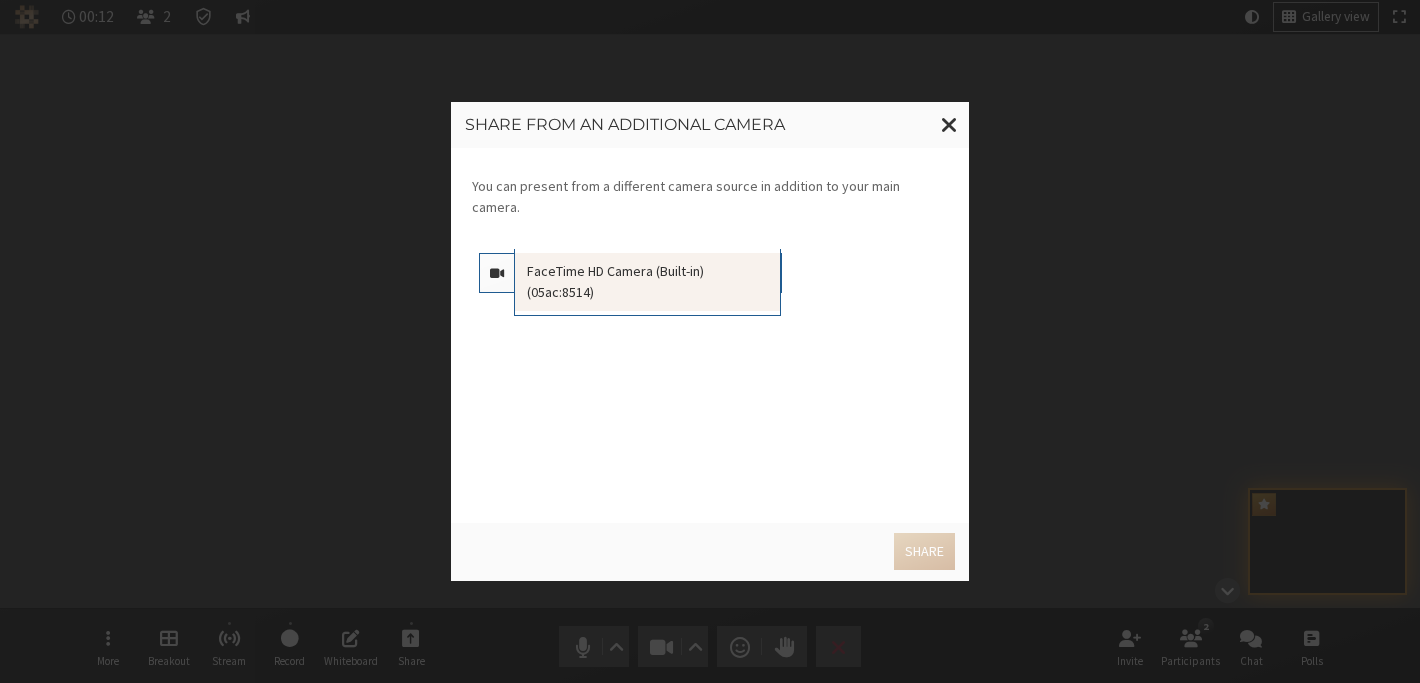 click on "FaceTime HD Camera (Built-in) (05ac:8514)" at bounding box center [648, 282] 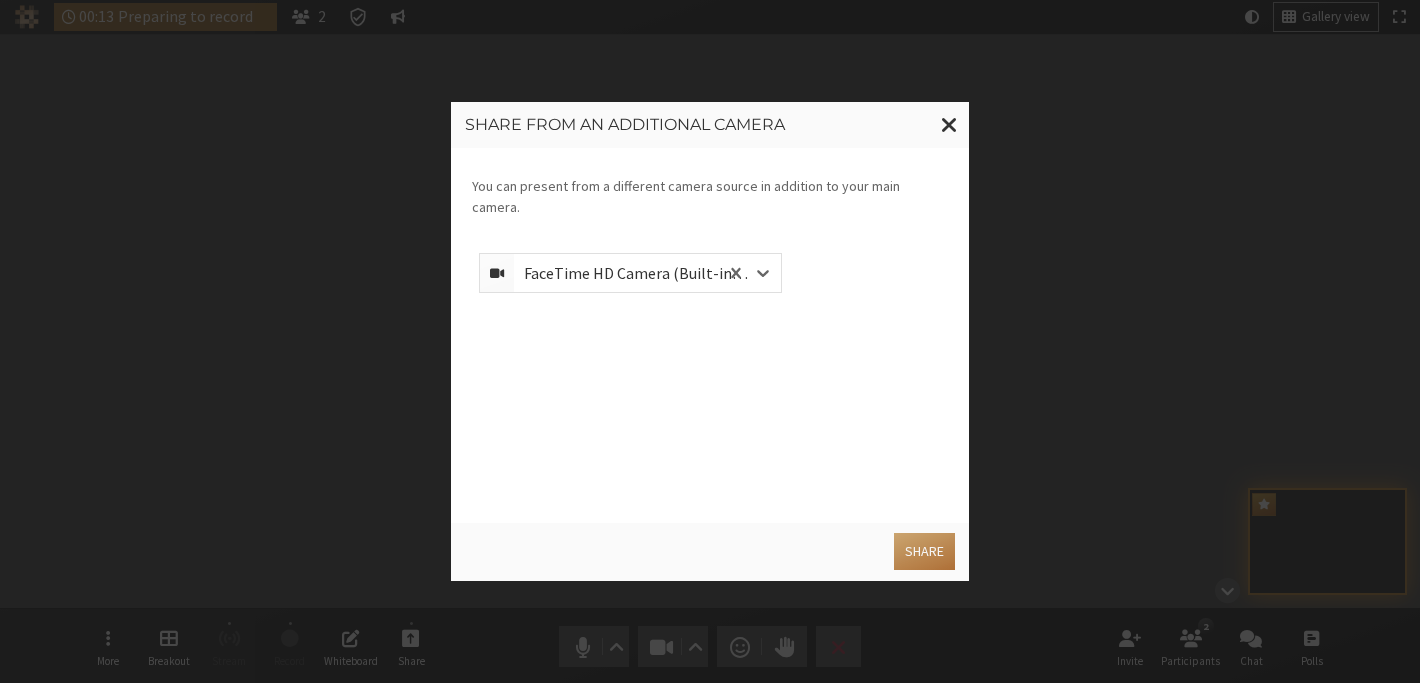 click on "Share" at bounding box center [924, 551] 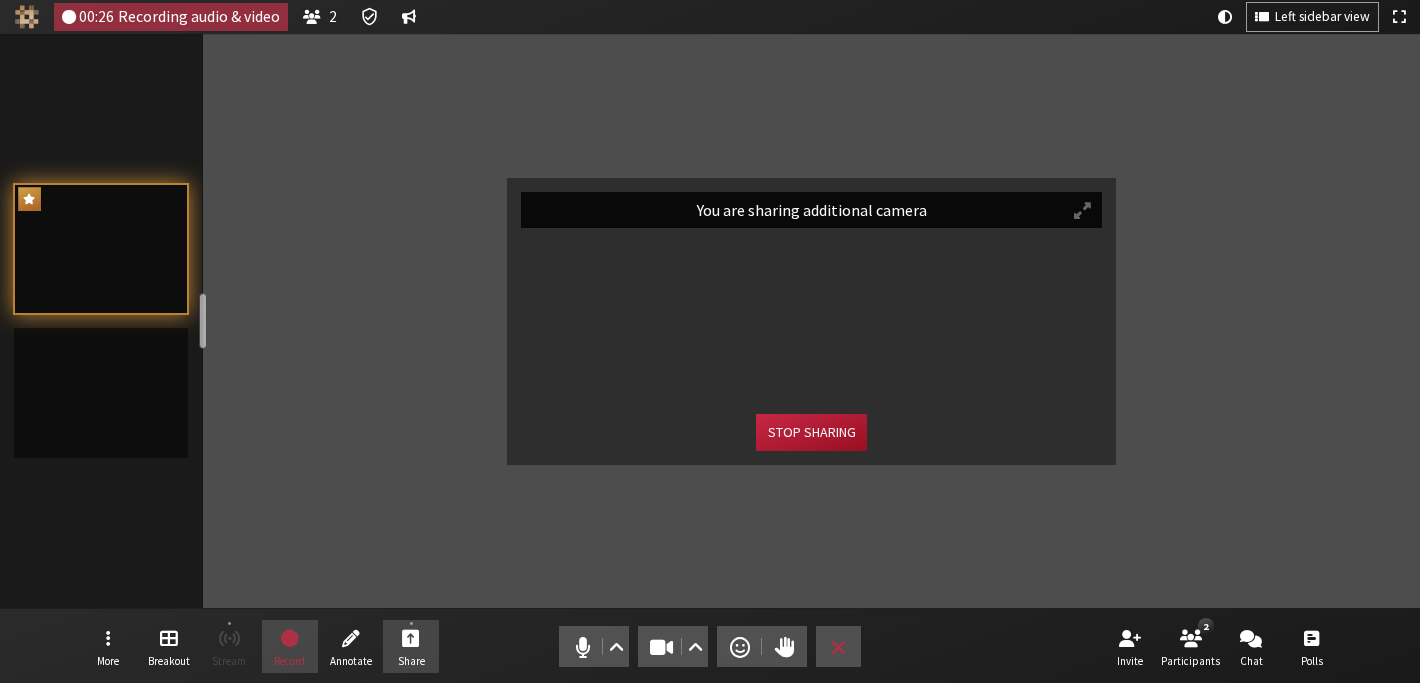 click on "Stop sharing" at bounding box center [811, 432] 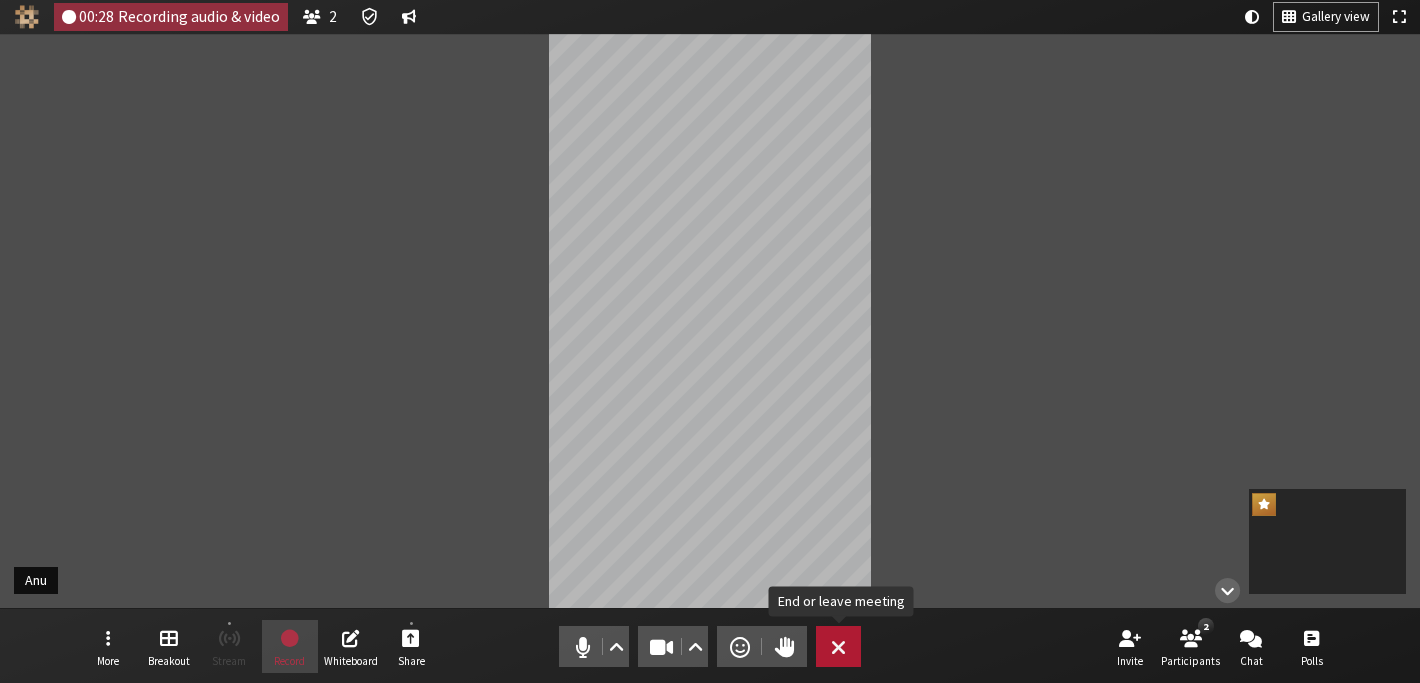 click at bounding box center (838, 647) 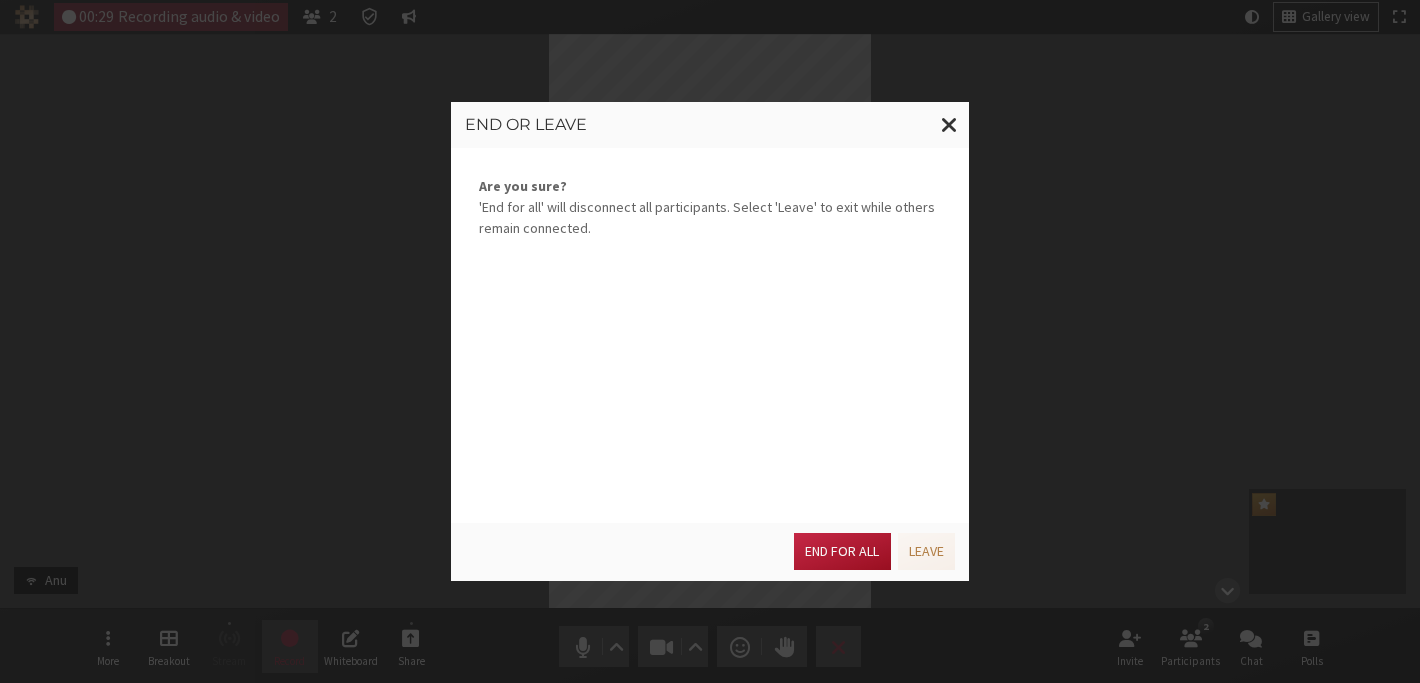 click on "End for all" at bounding box center (842, 551) 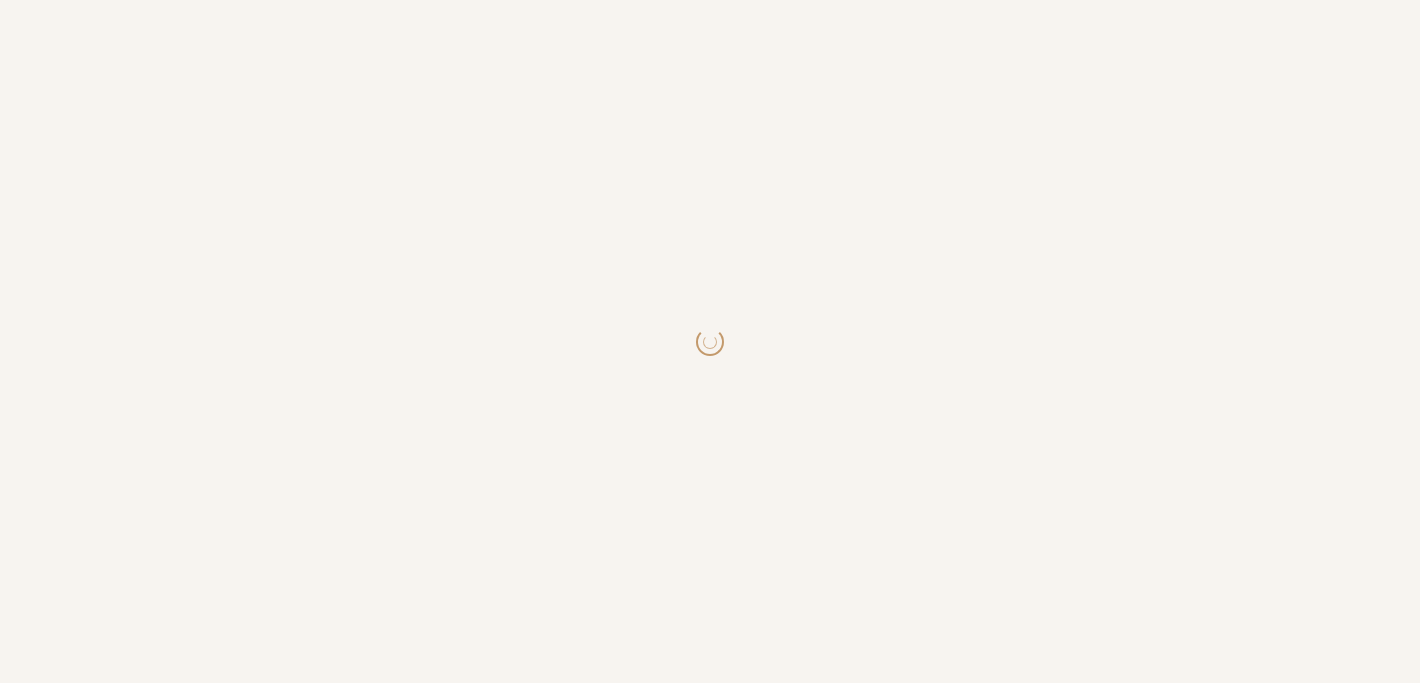 scroll, scrollTop: 0, scrollLeft: 0, axis: both 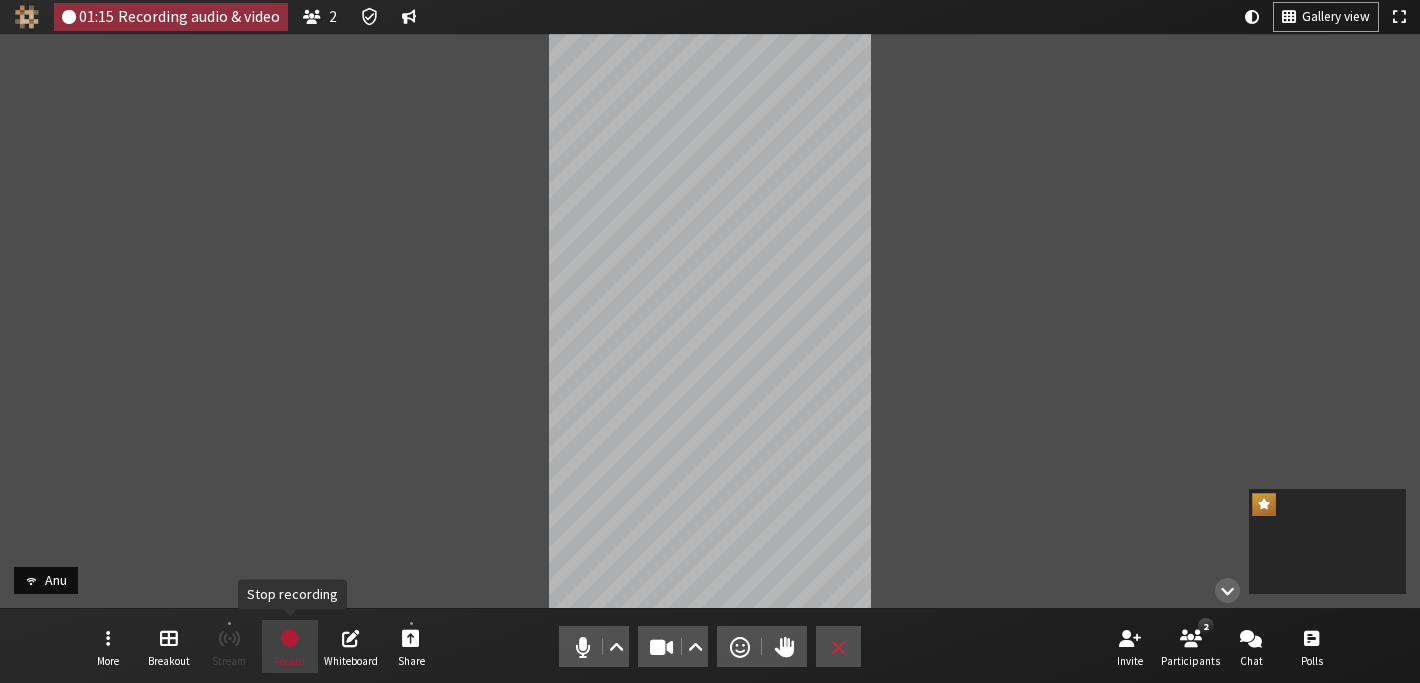 click at bounding box center [290, 638] 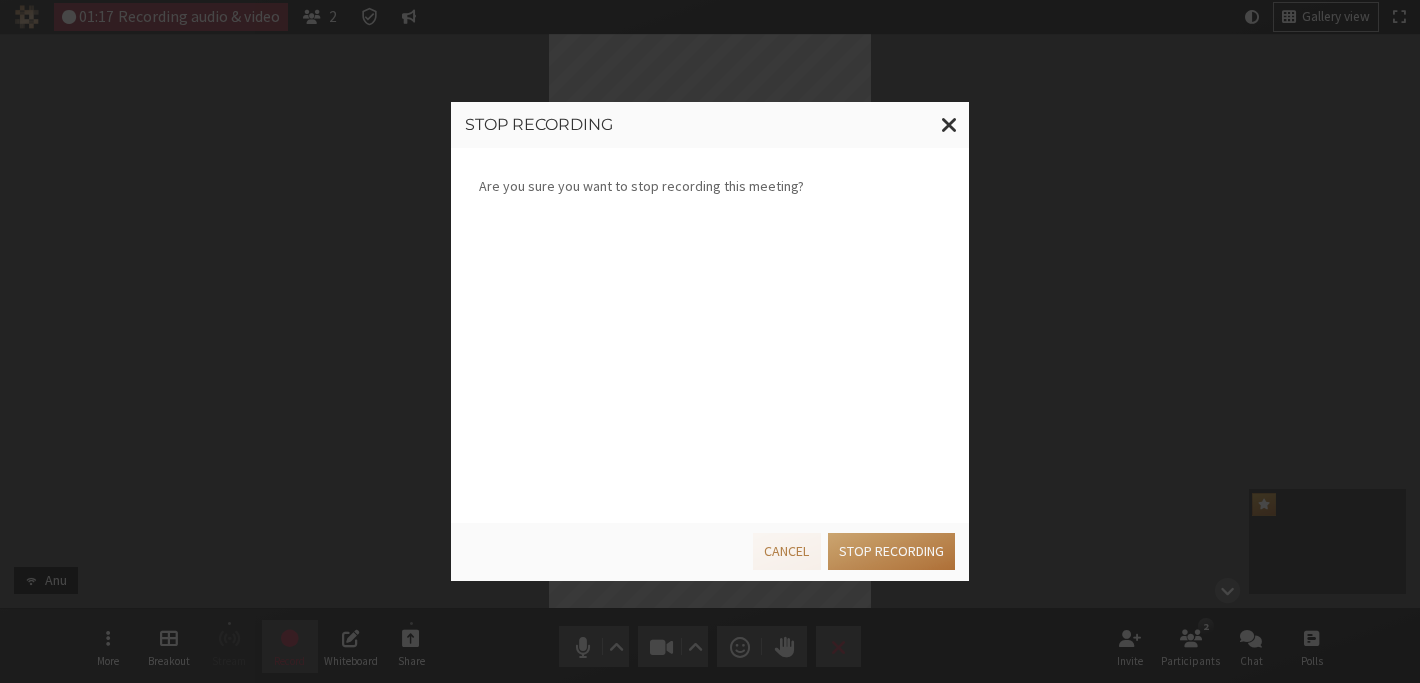 click on "Stop recording" at bounding box center (891, 551) 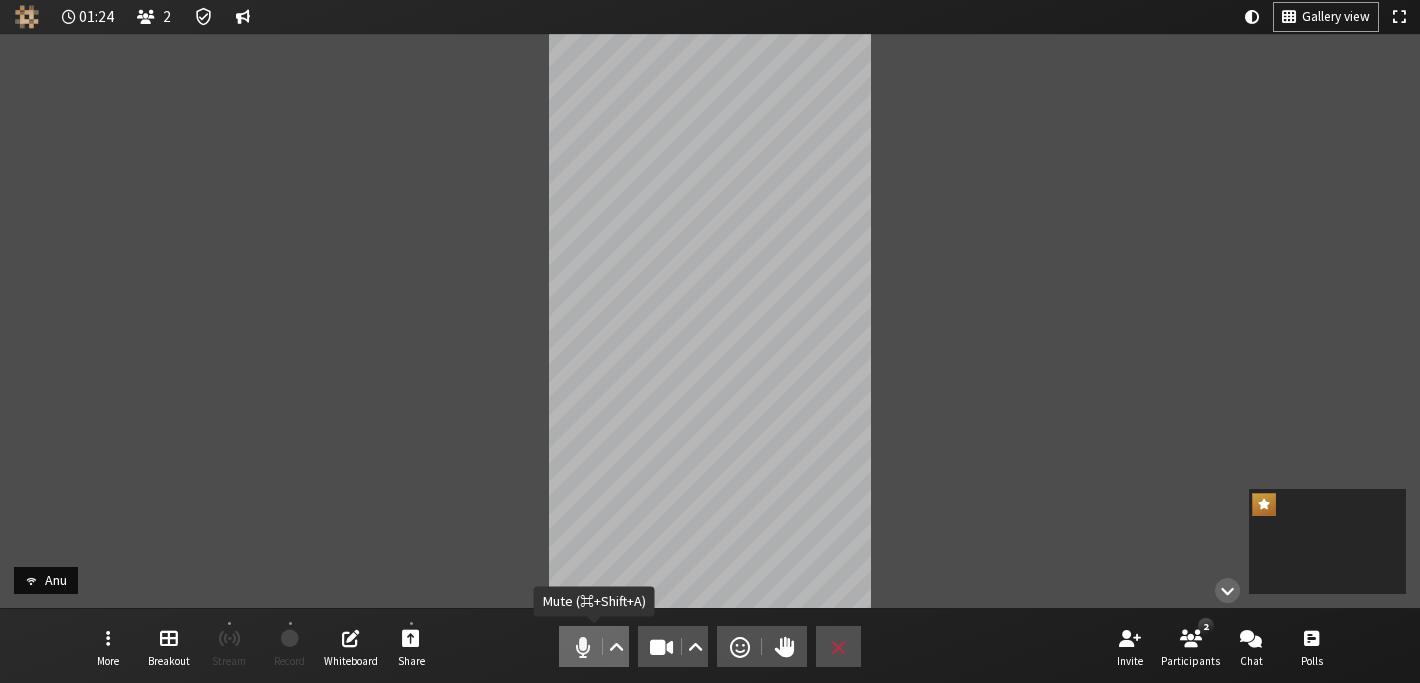 click at bounding box center [583, 647] 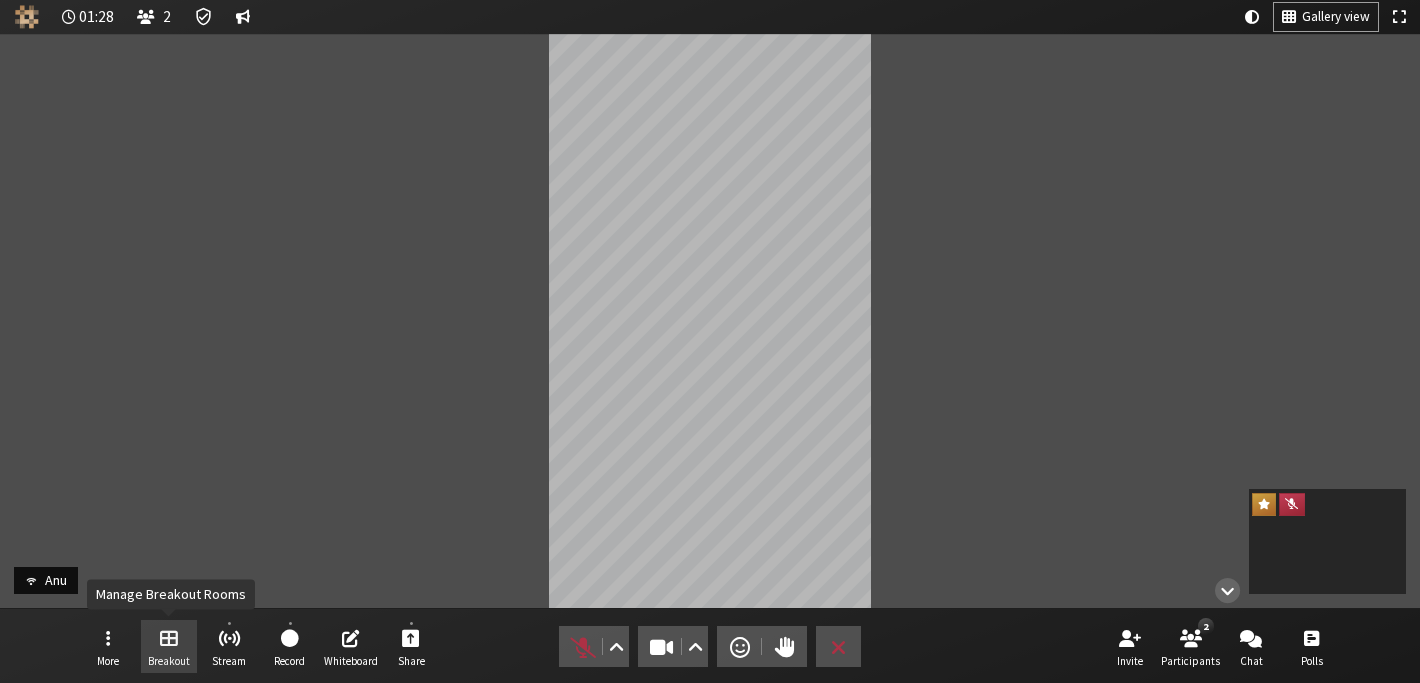 click at bounding box center [169, 637] 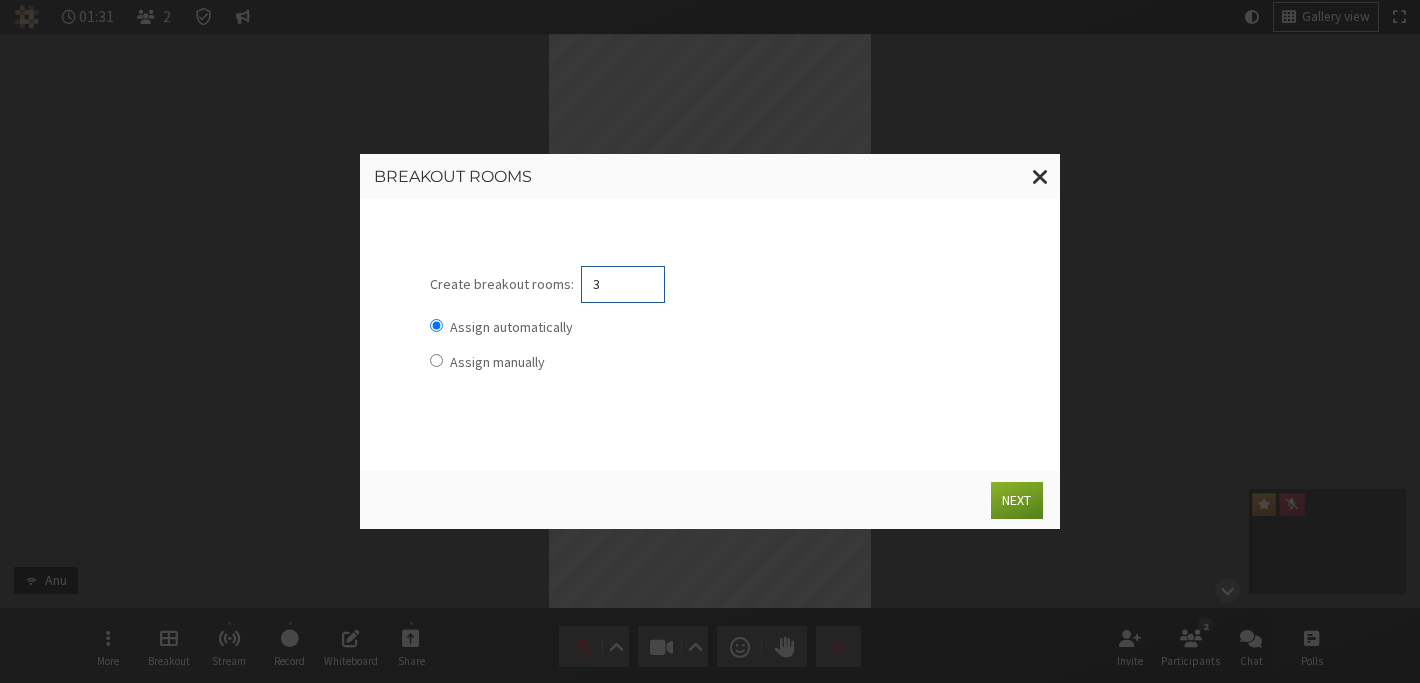 click on "3" at bounding box center (623, 284) 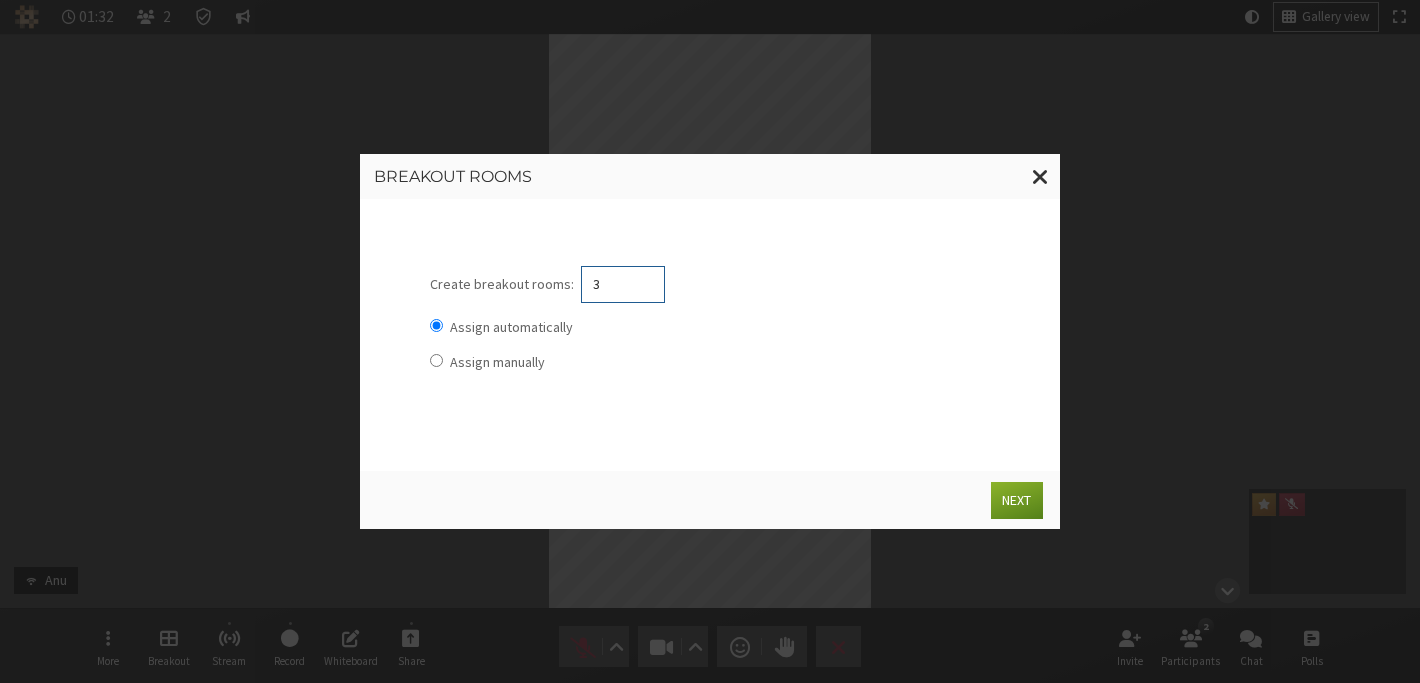 type on "4" 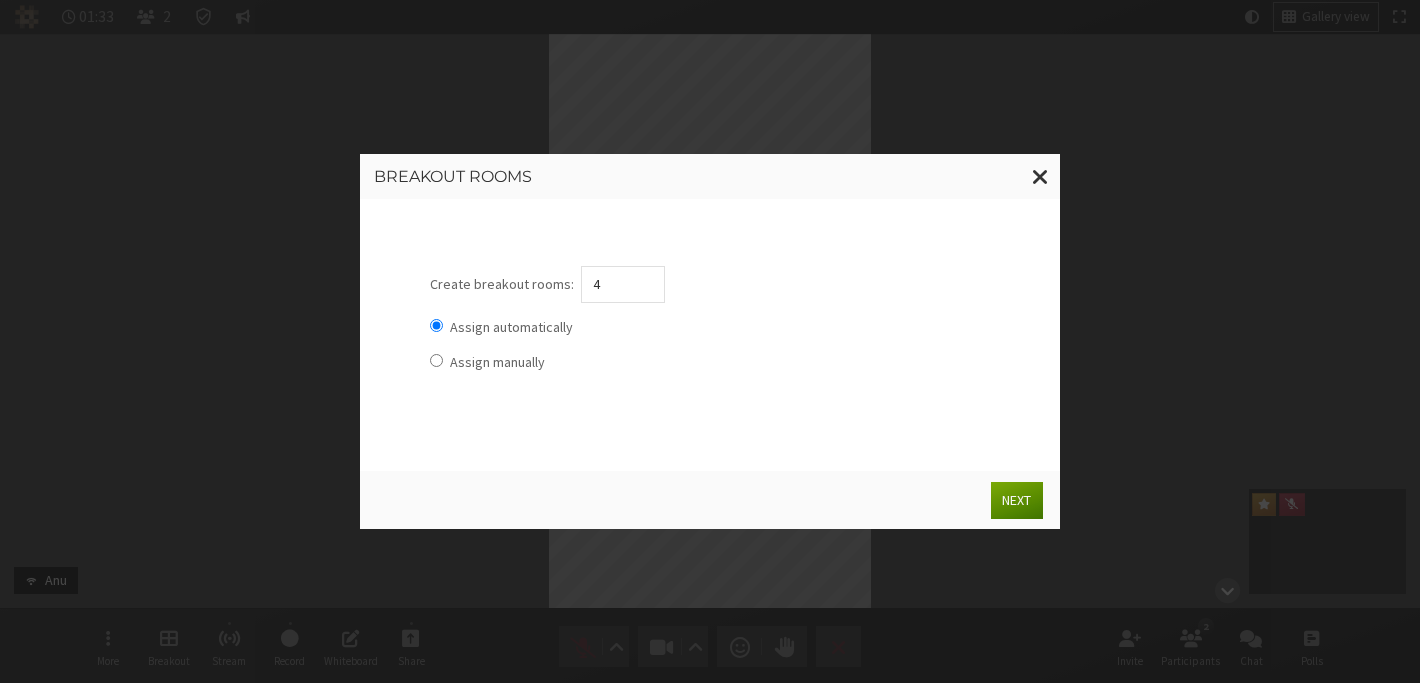 click on "Next" at bounding box center [1016, 500] 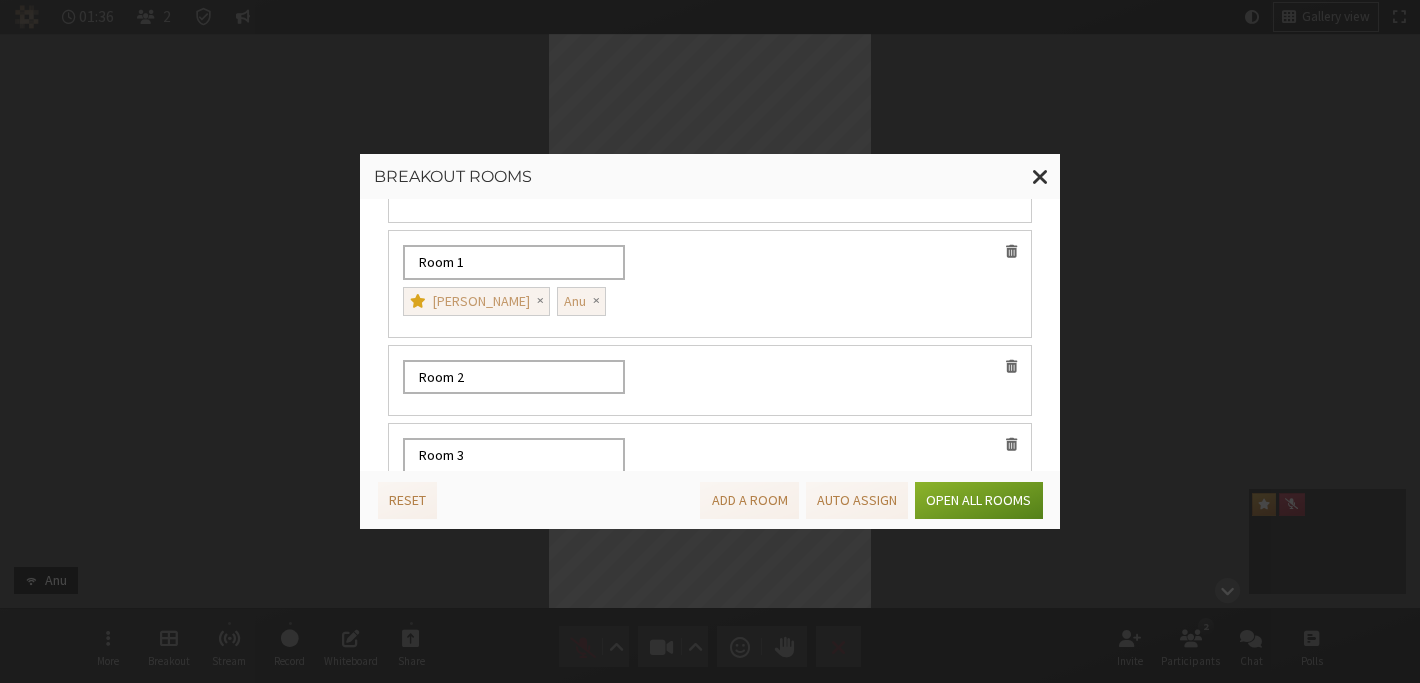 scroll, scrollTop: 82, scrollLeft: 0, axis: vertical 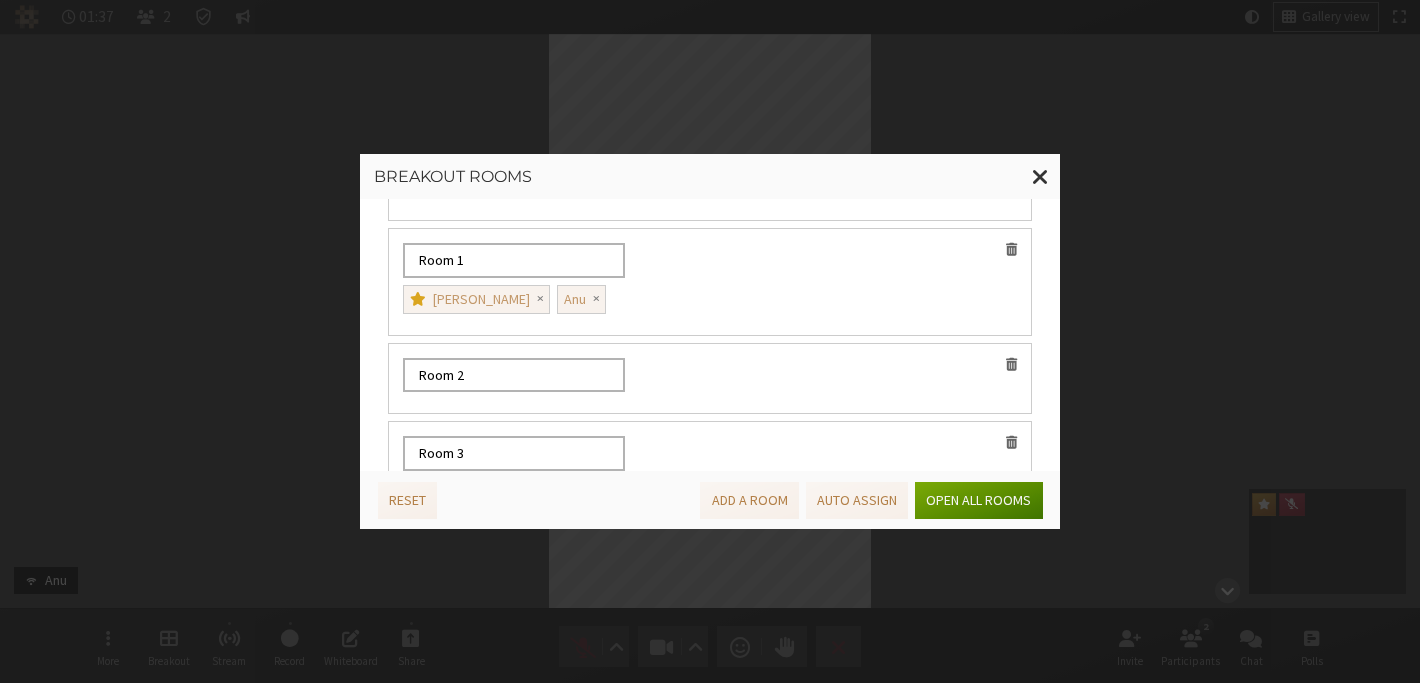 click on "Open all rooms" at bounding box center (978, 500) 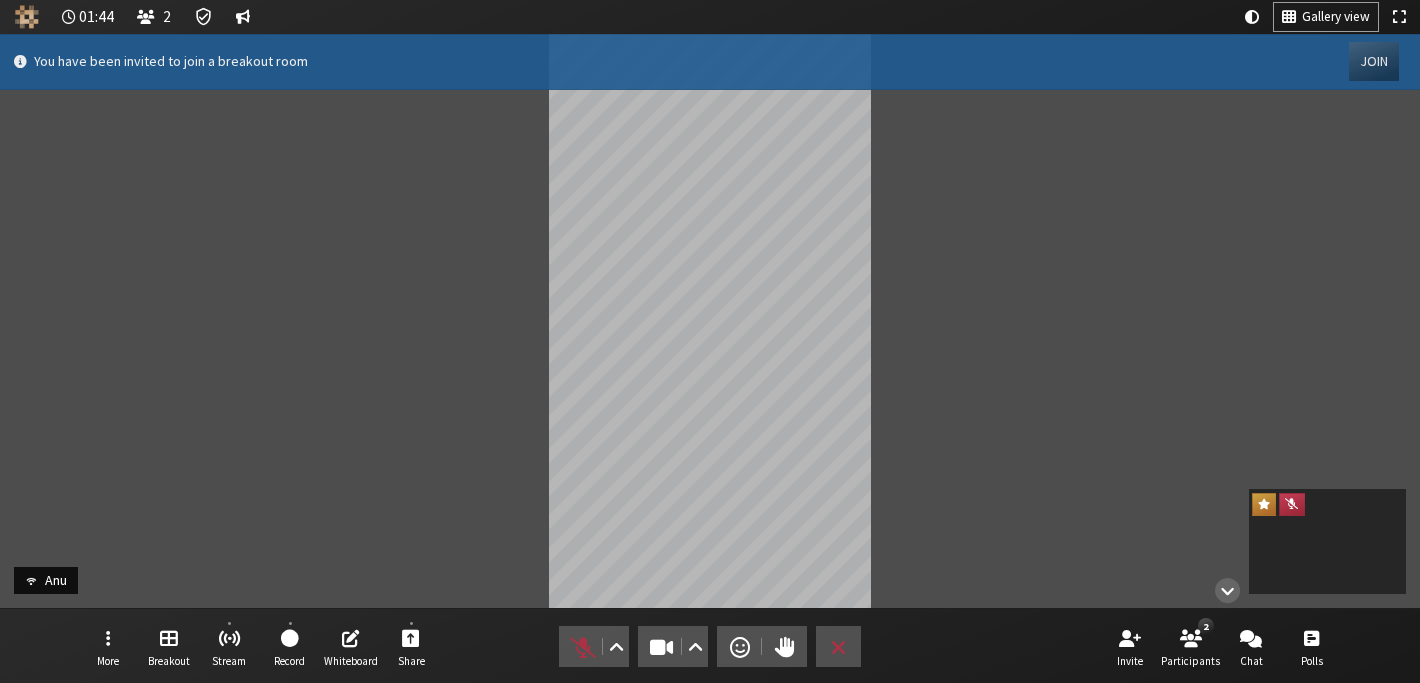 click on "Join" at bounding box center (1374, 61) 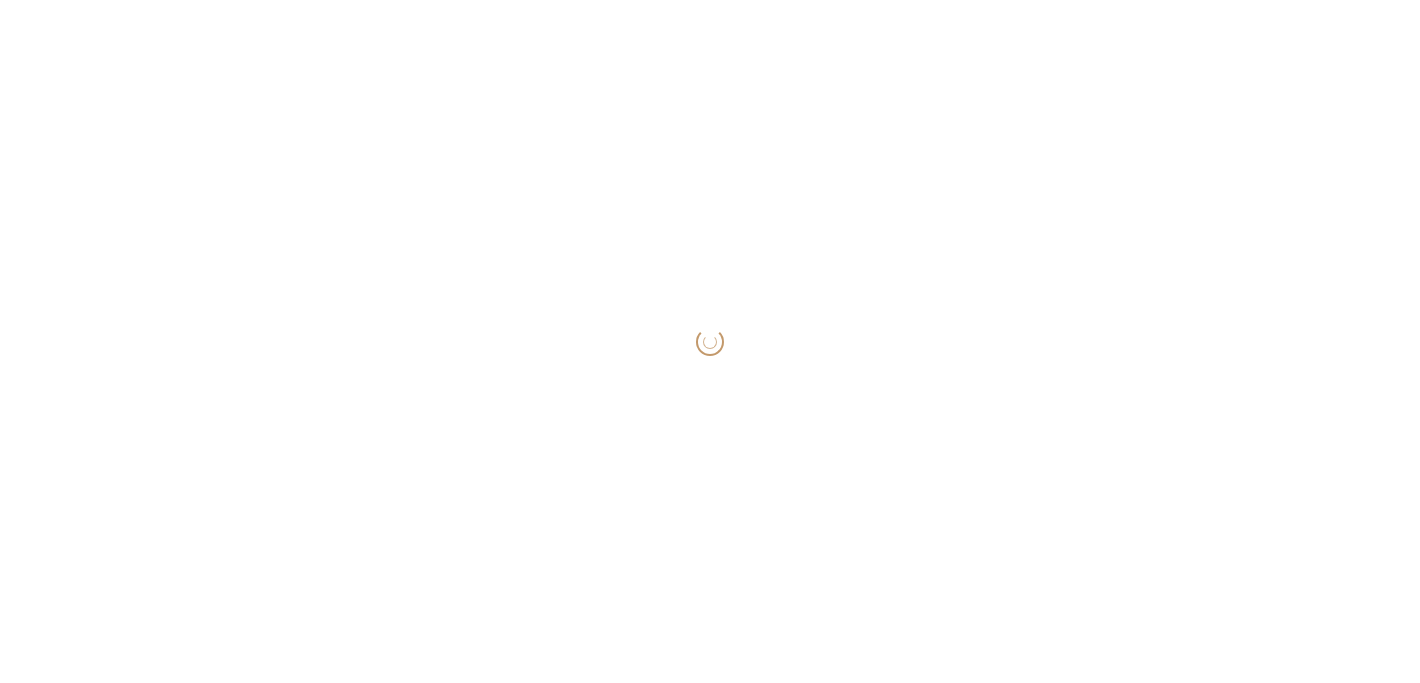 scroll, scrollTop: 0, scrollLeft: 0, axis: both 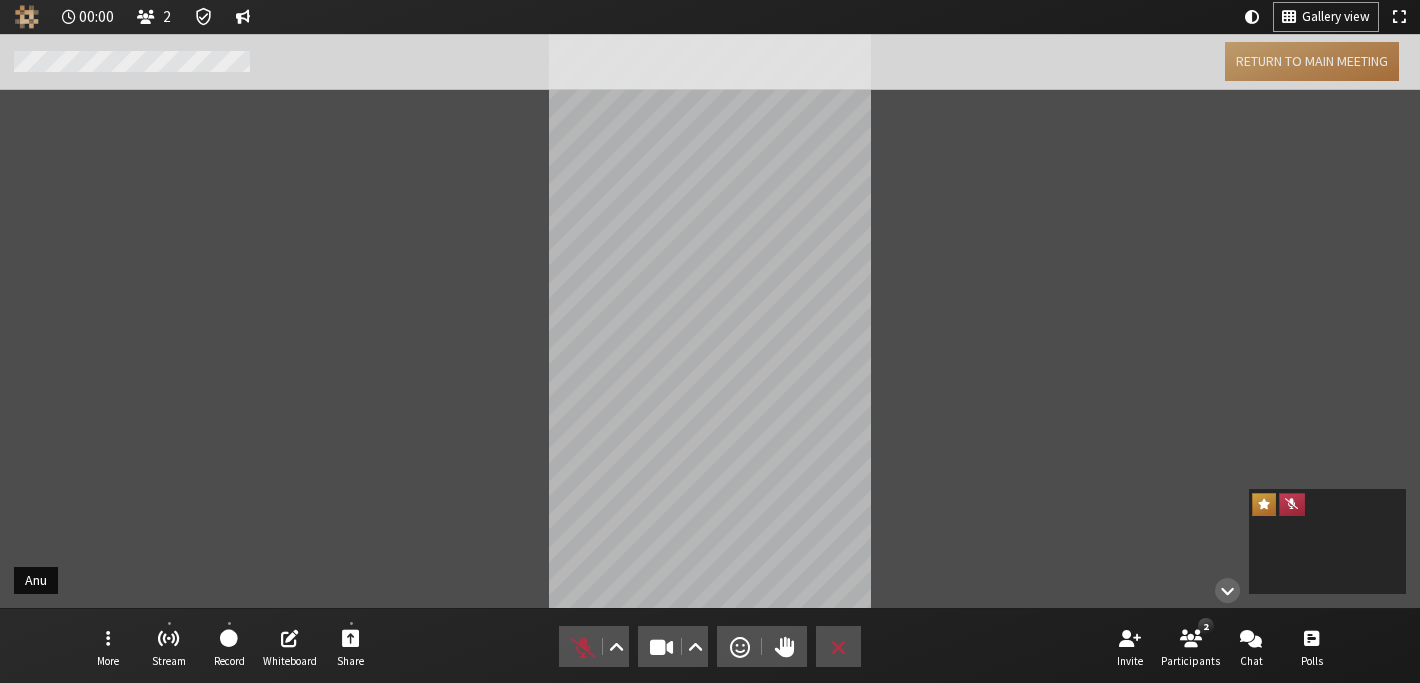 click on "Return to main meeting" at bounding box center (1312, 61) 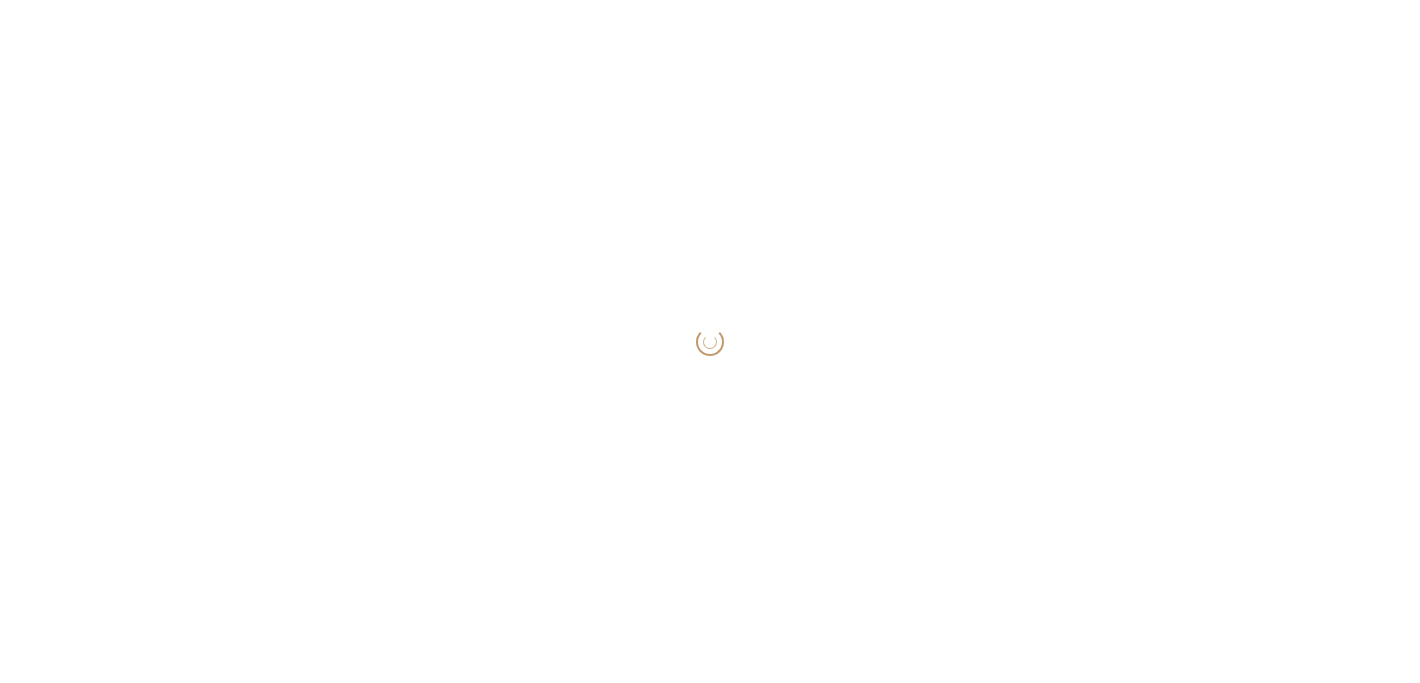 scroll, scrollTop: 0, scrollLeft: 0, axis: both 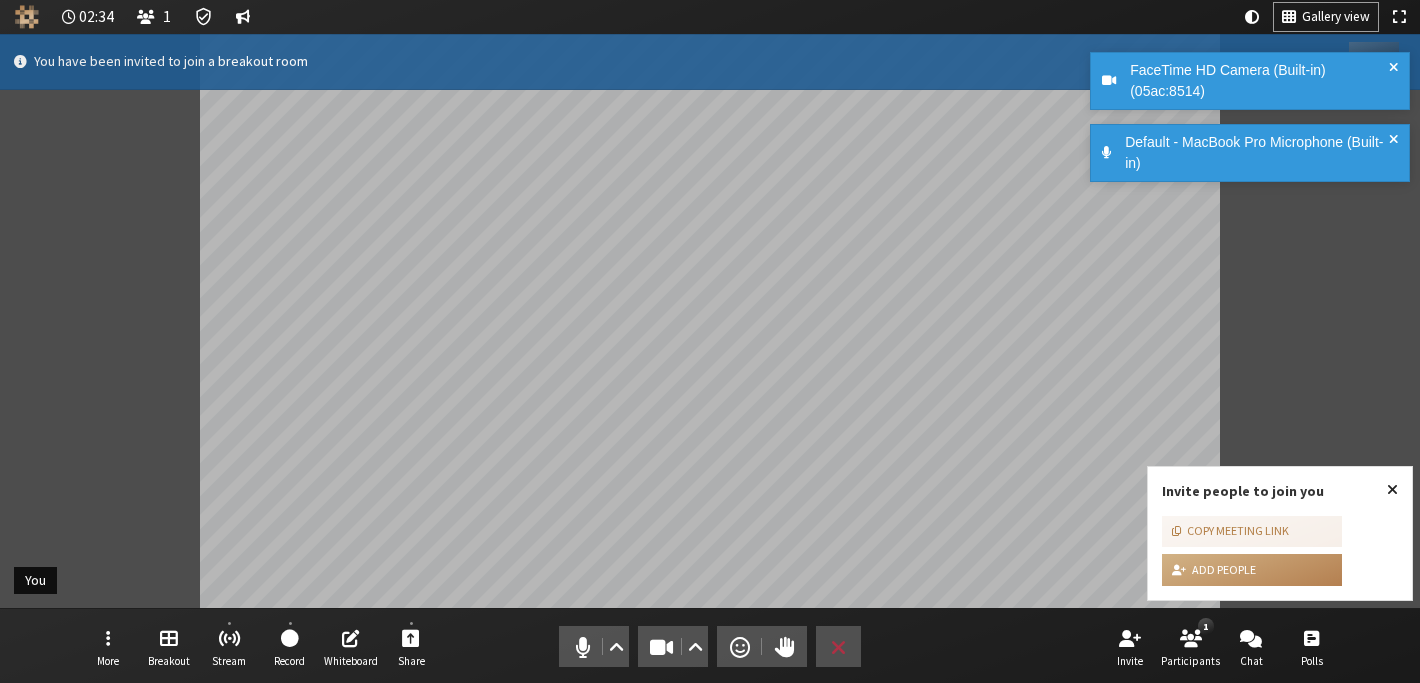 click at bounding box center [1392, 489] 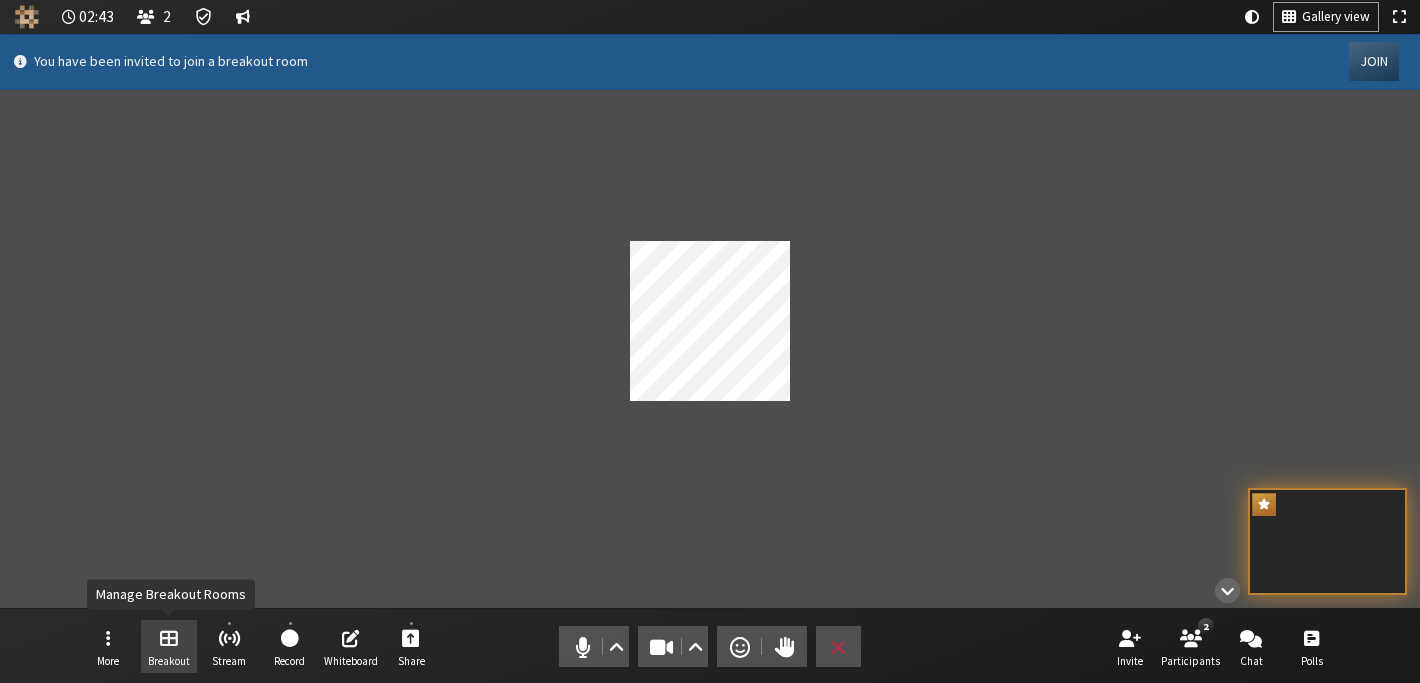 click at bounding box center (169, 637) 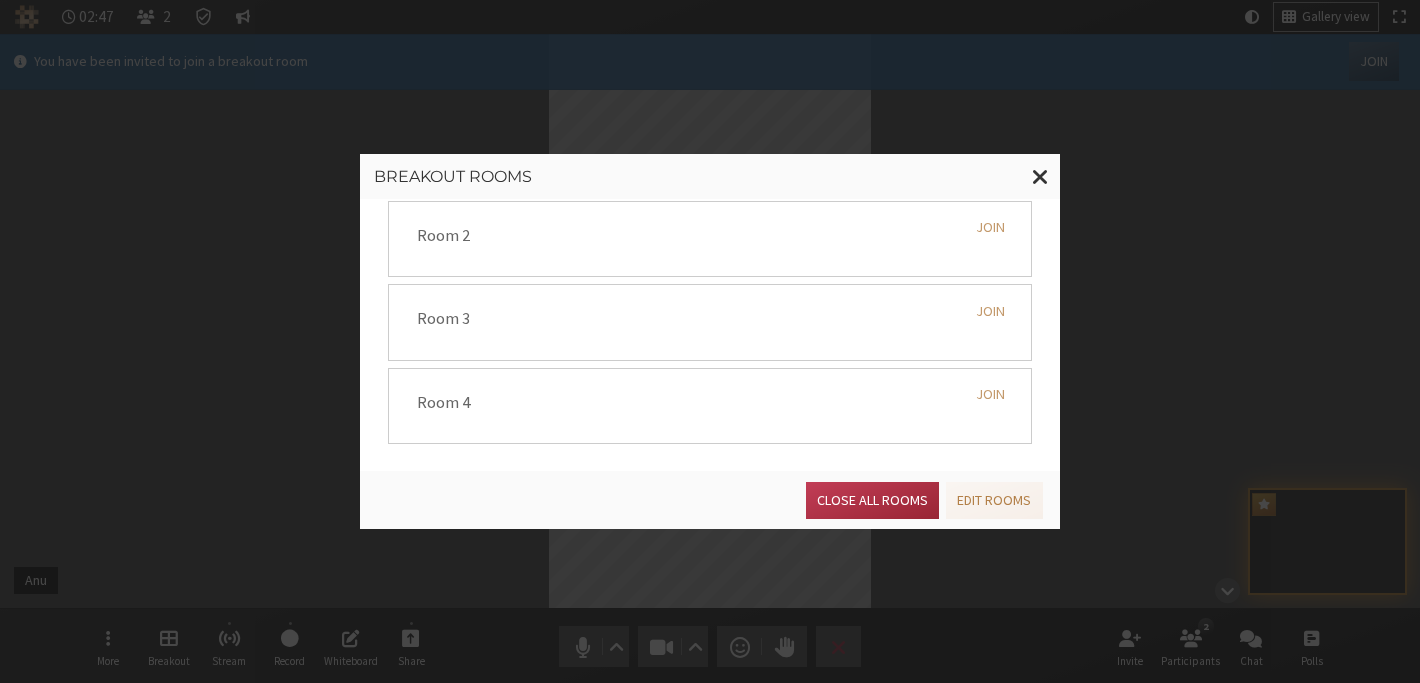 scroll, scrollTop: 228, scrollLeft: 0, axis: vertical 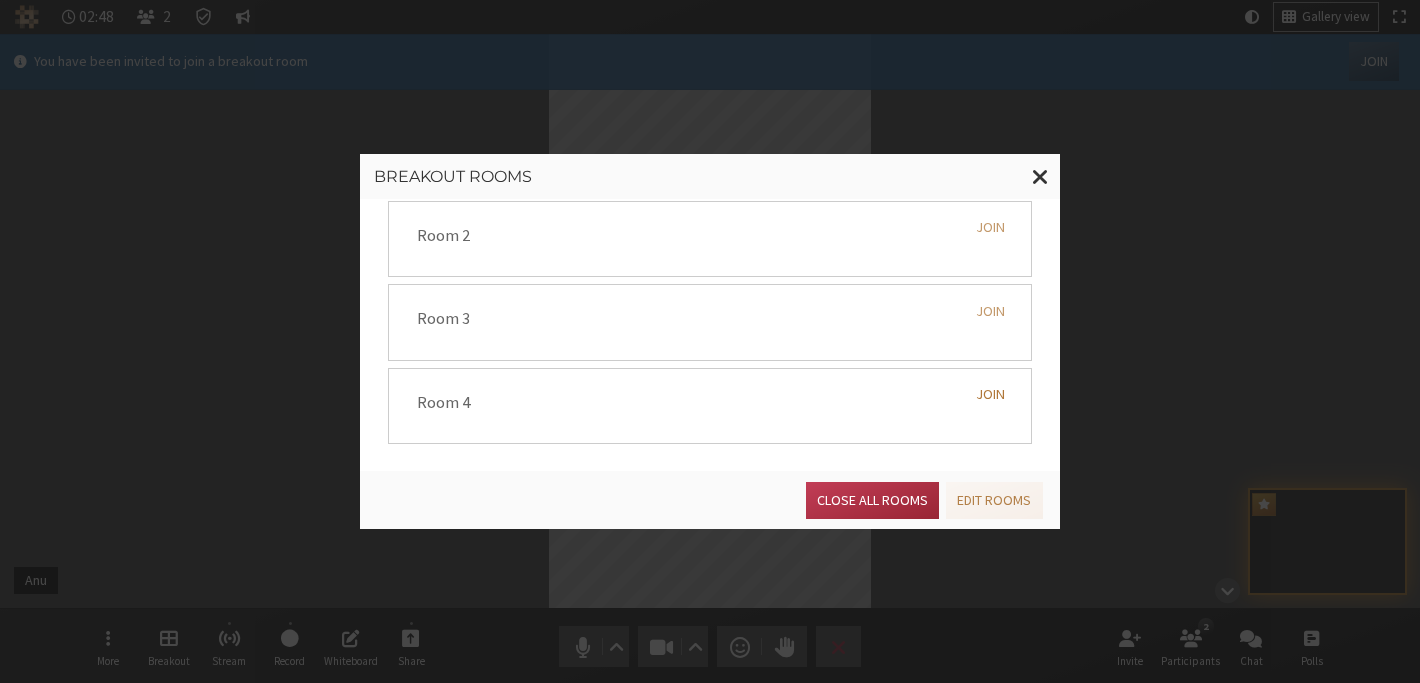 click on "Join" at bounding box center [991, 395] 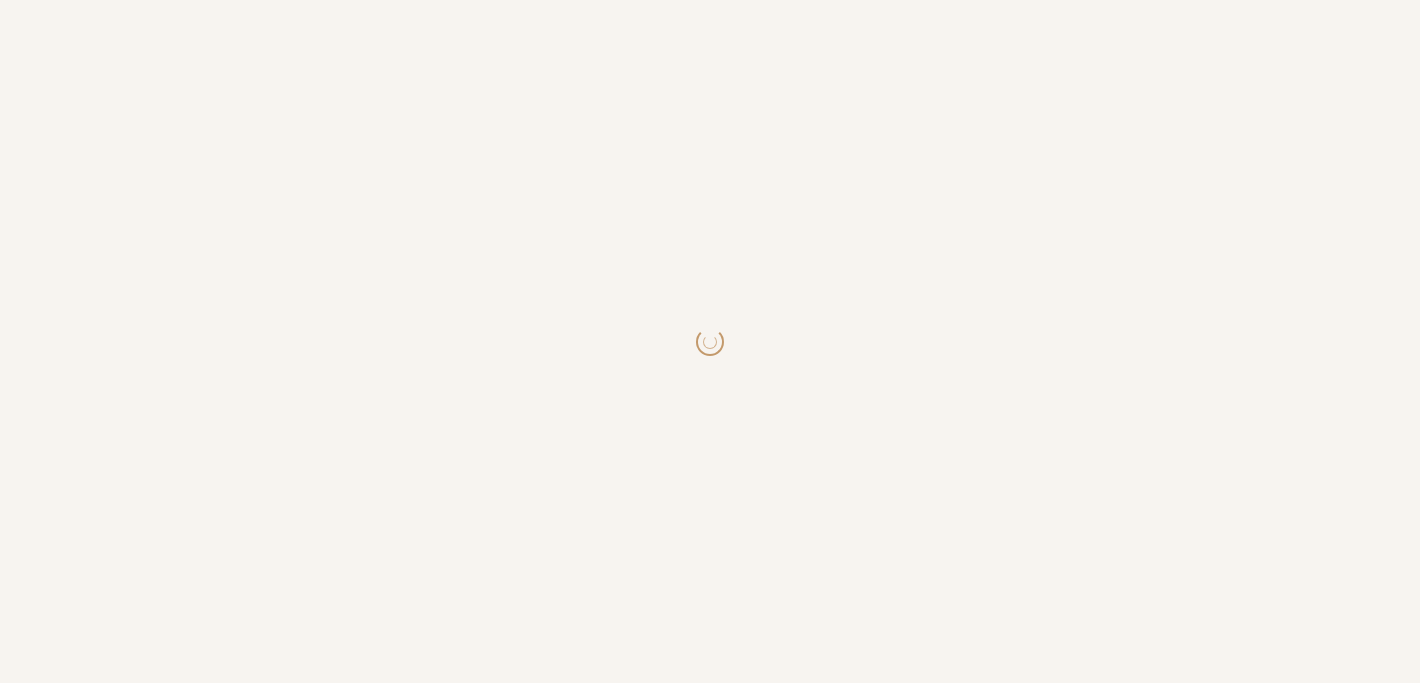 scroll, scrollTop: 0, scrollLeft: 0, axis: both 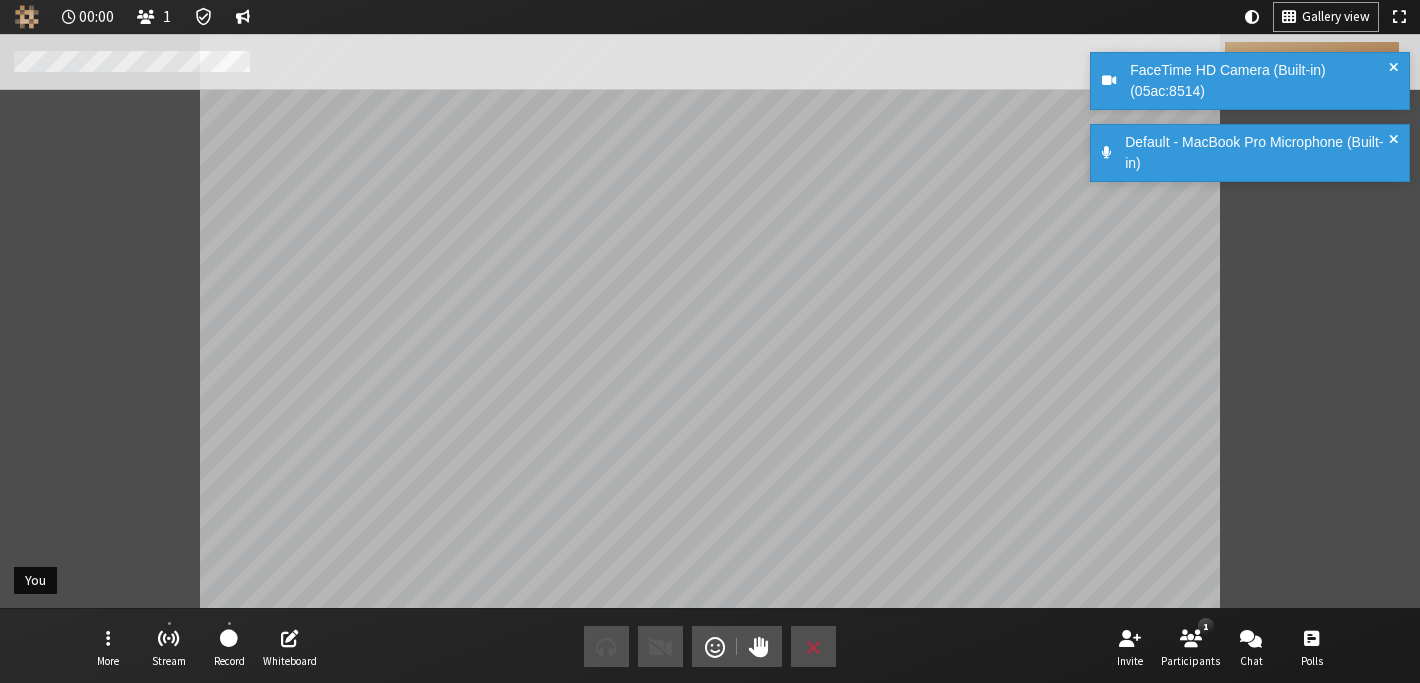 click at bounding box center [710, 321] 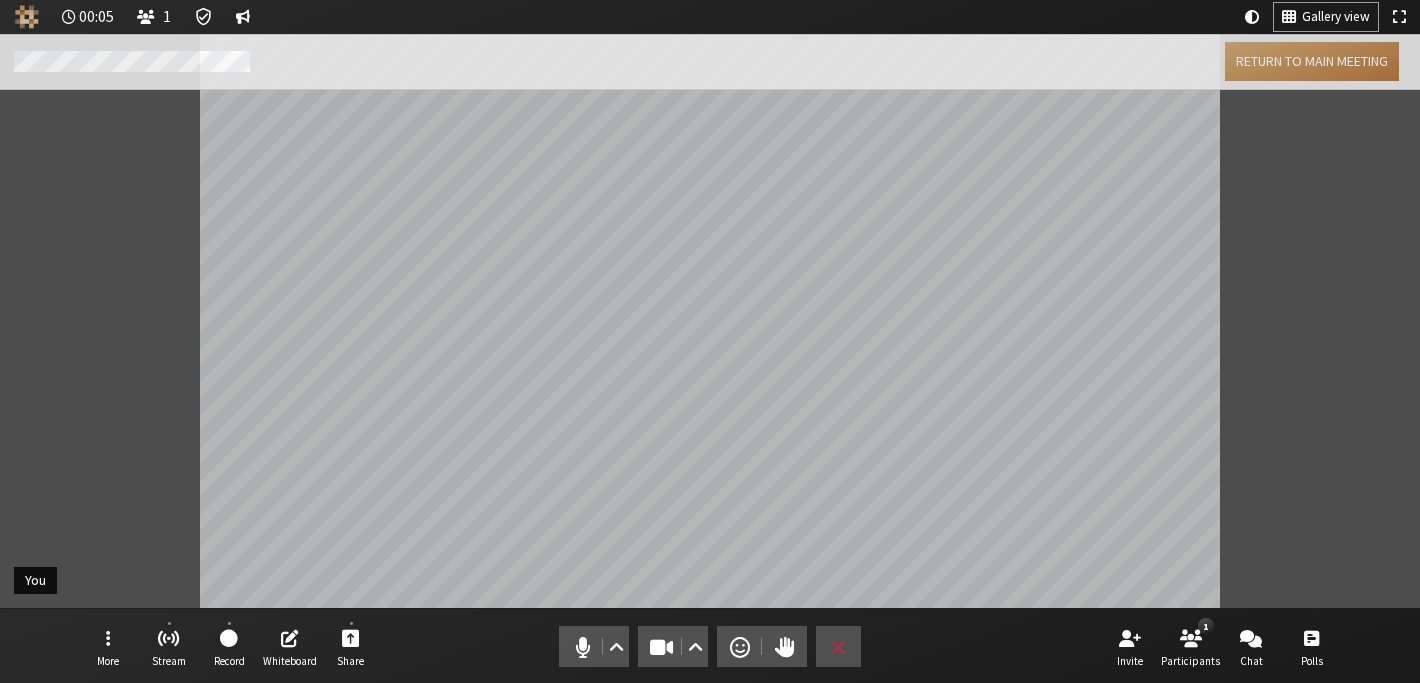 click on "Return to main meeting" at bounding box center [1312, 61] 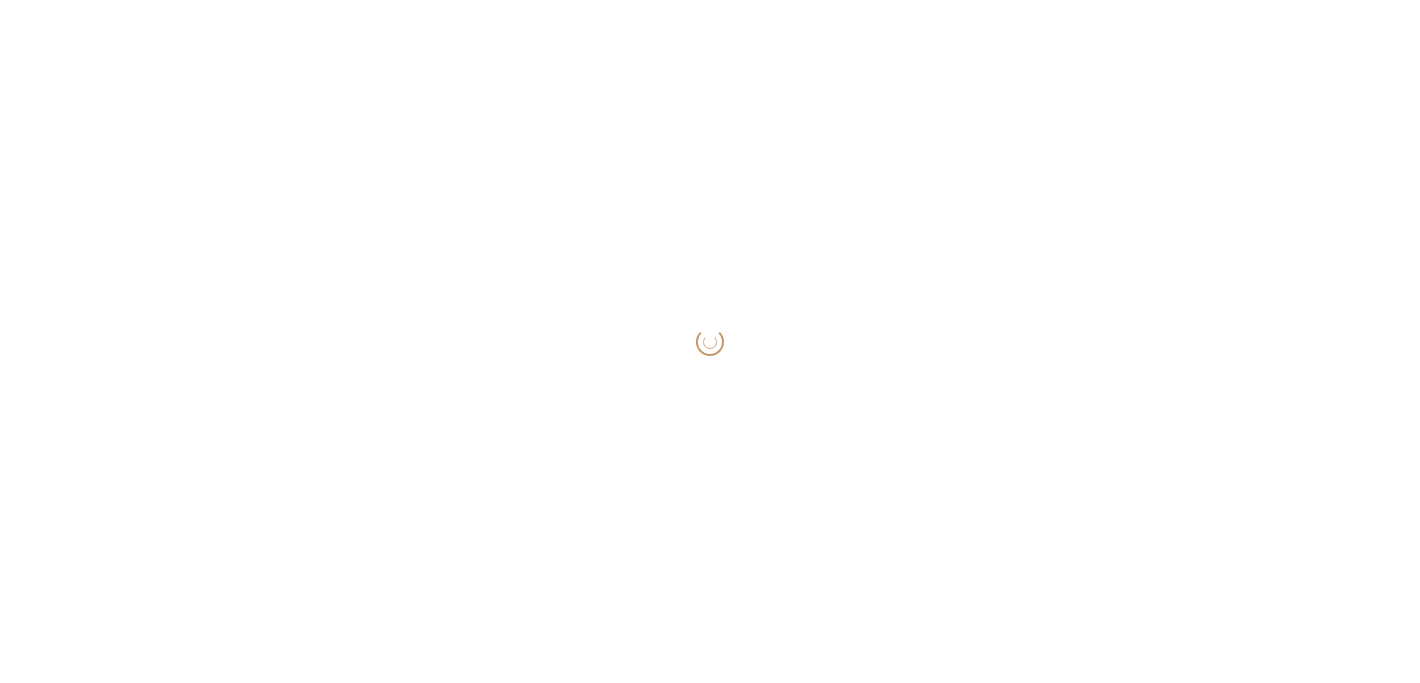 scroll, scrollTop: 0, scrollLeft: 0, axis: both 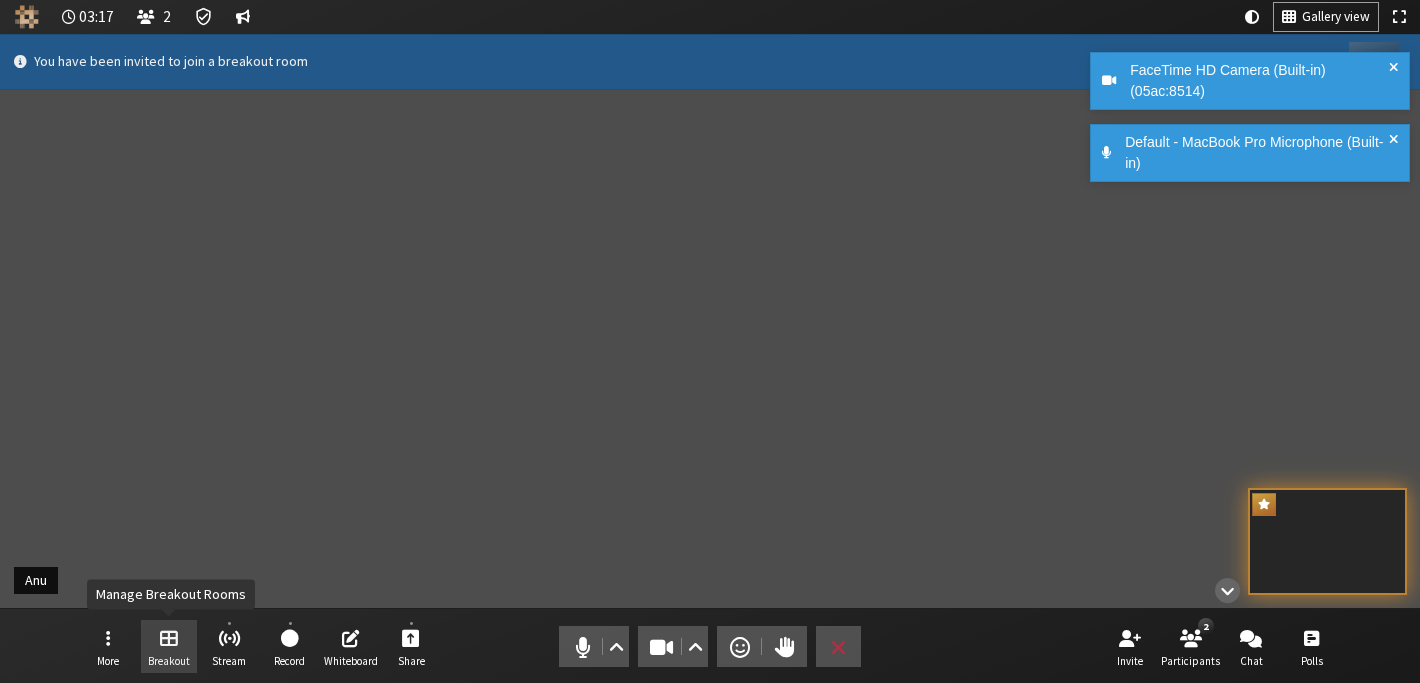 click on "Breakout" at bounding box center [169, 647] 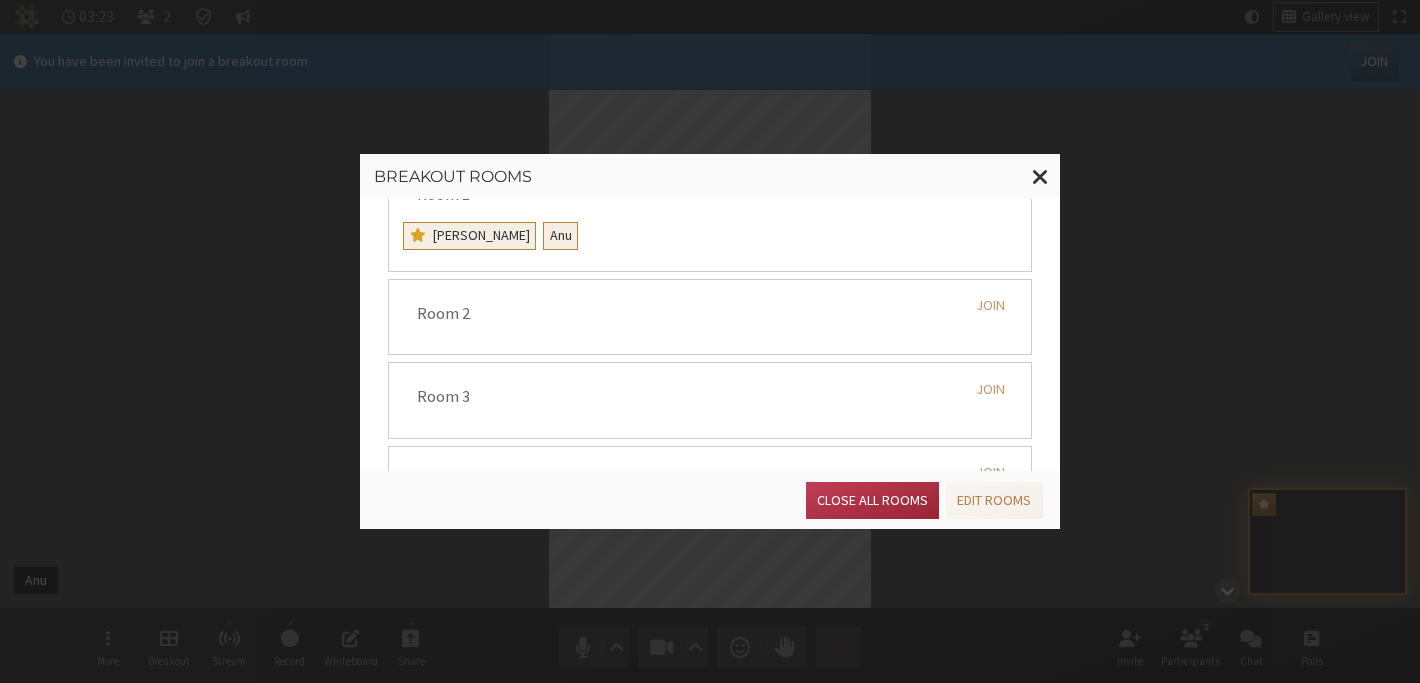 scroll, scrollTop: 0, scrollLeft: 0, axis: both 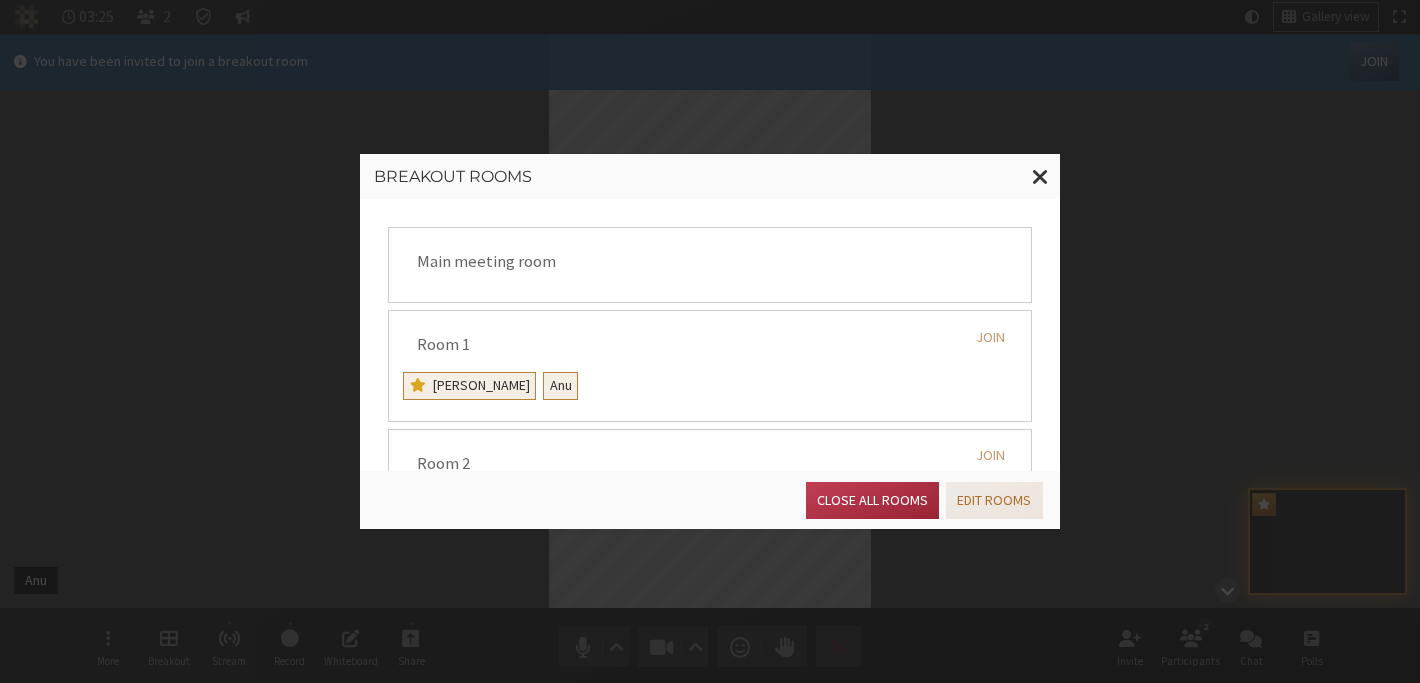click on "Edit rooms" at bounding box center (994, 500) 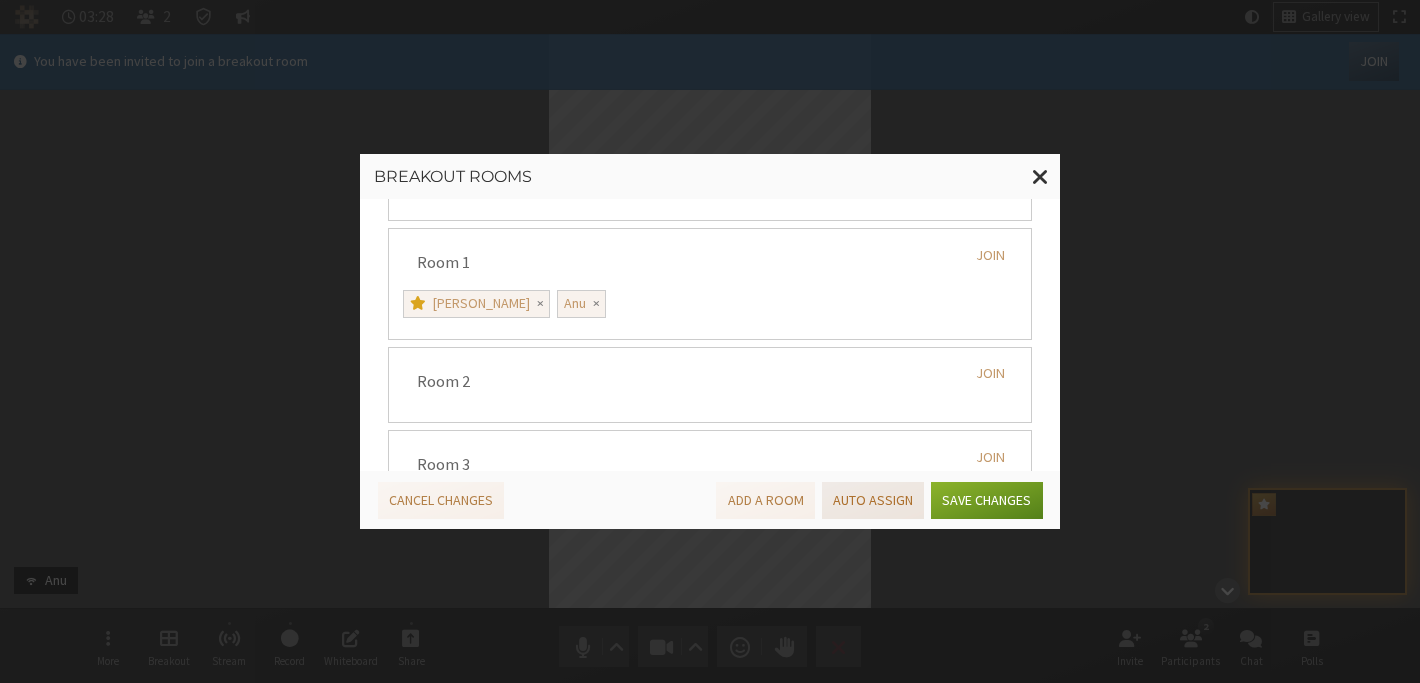 scroll, scrollTop: 152, scrollLeft: 0, axis: vertical 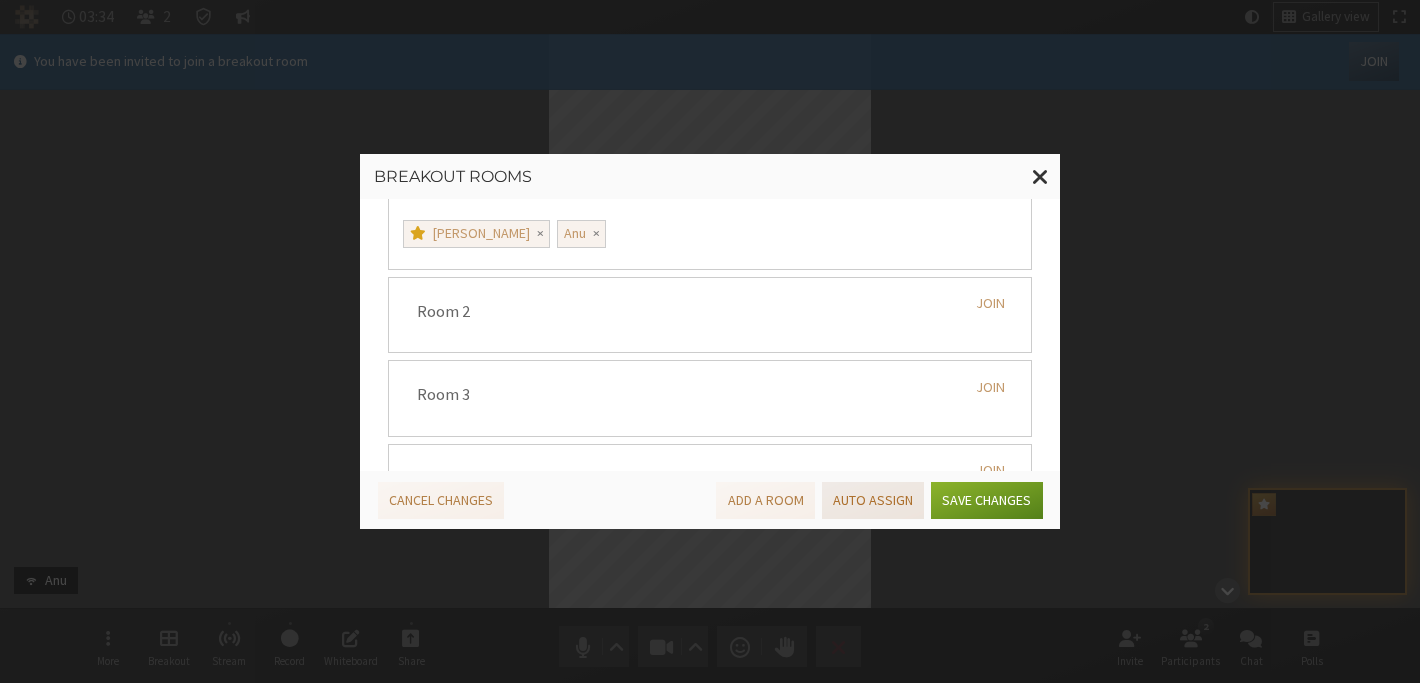 click on "Auto assign" at bounding box center (873, 500) 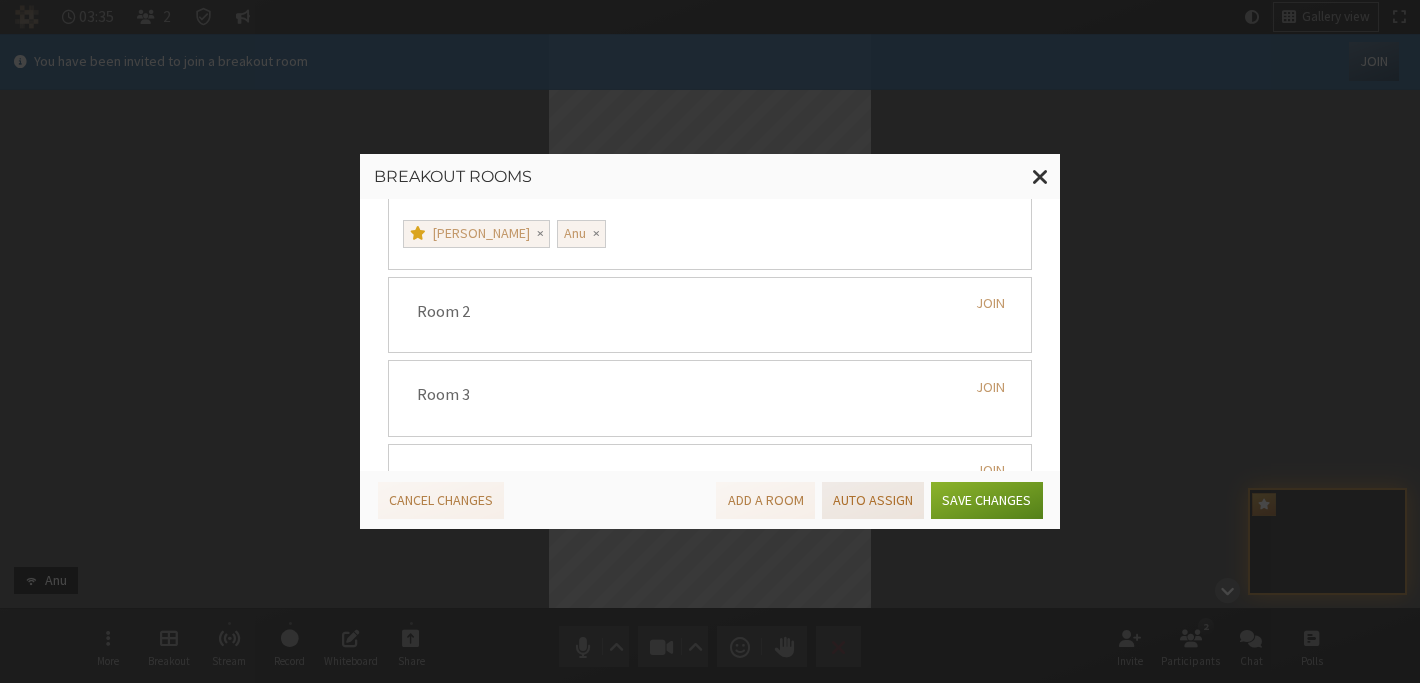 click on "Auto assign" at bounding box center (873, 500) 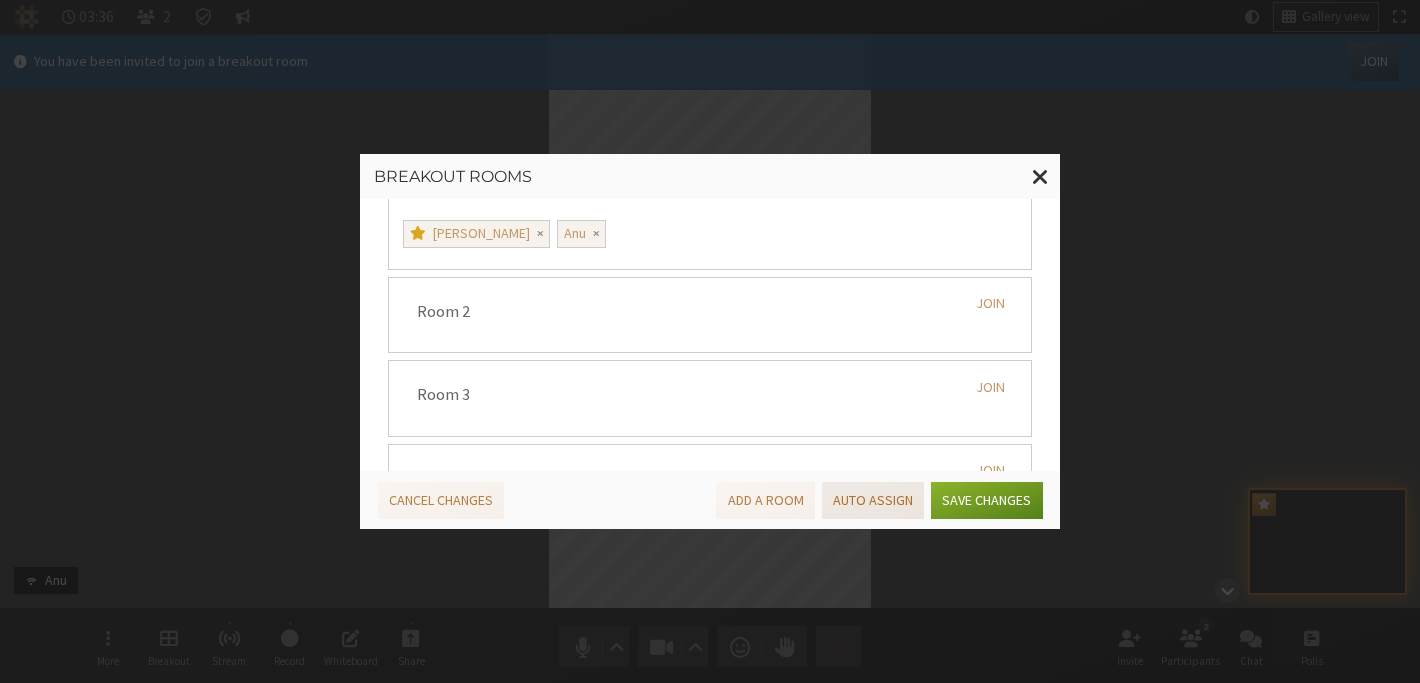 click on "Auto assign" at bounding box center (873, 500) 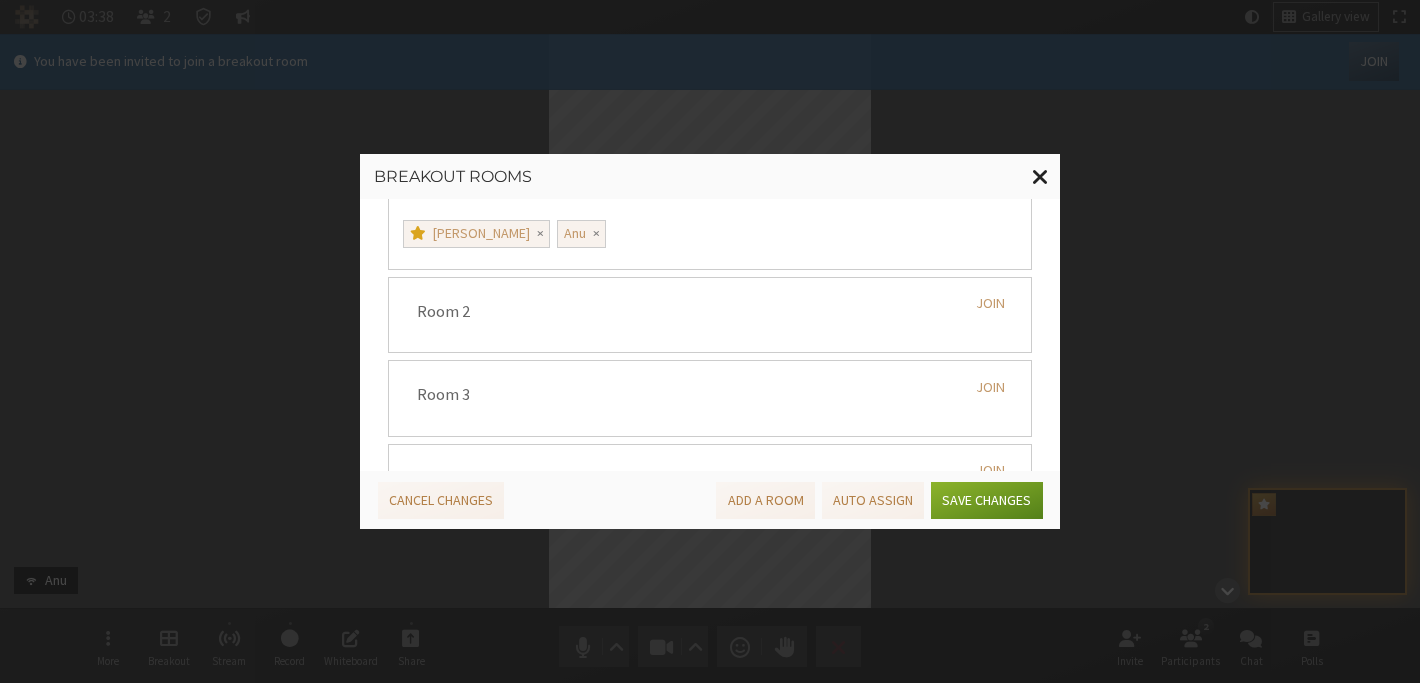 click at bounding box center (1040, 176) 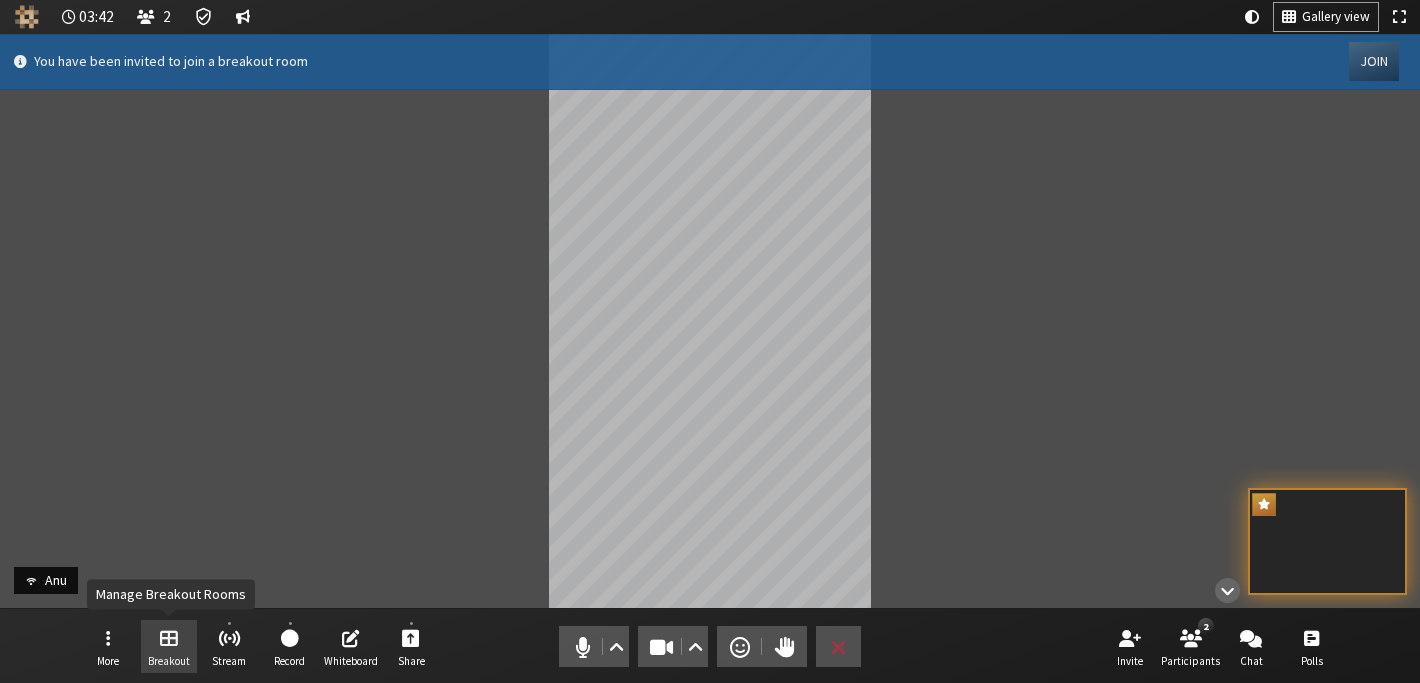 click on "Breakout" at bounding box center [169, 647] 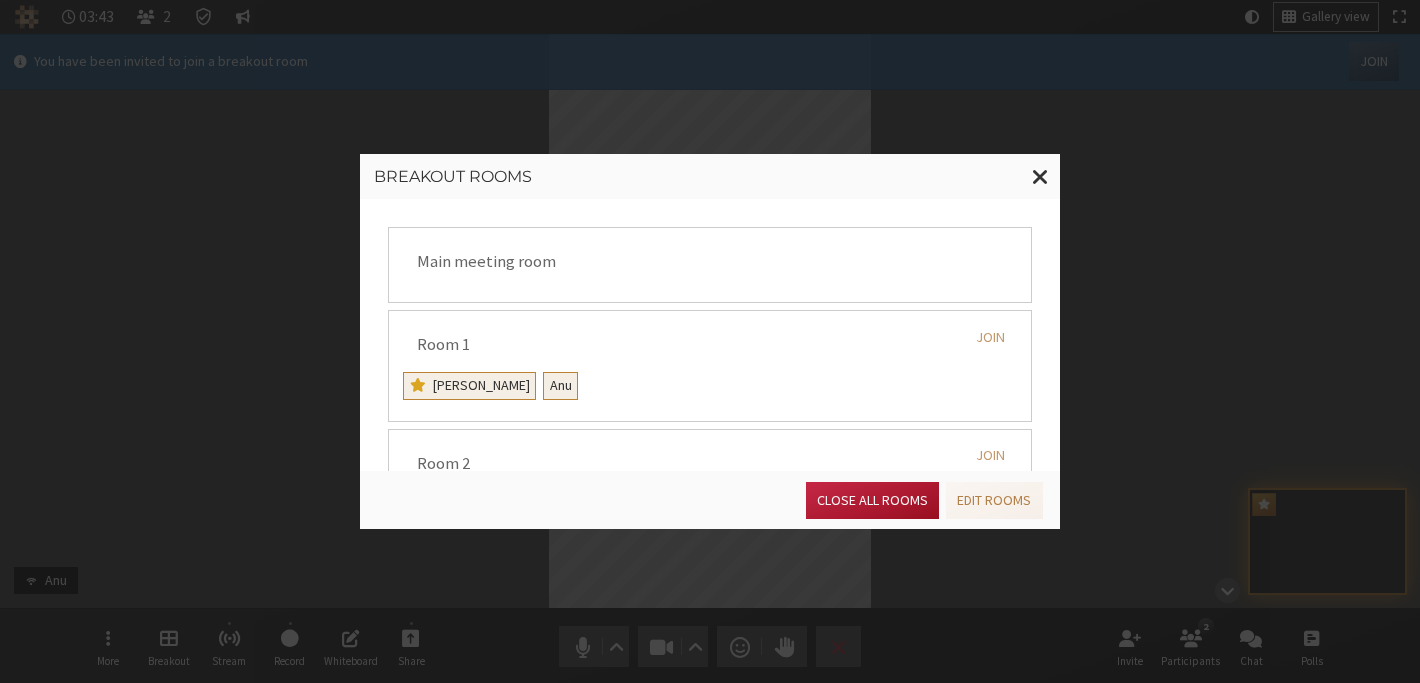 click on "Close all rooms" at bounding box center [872, 500] 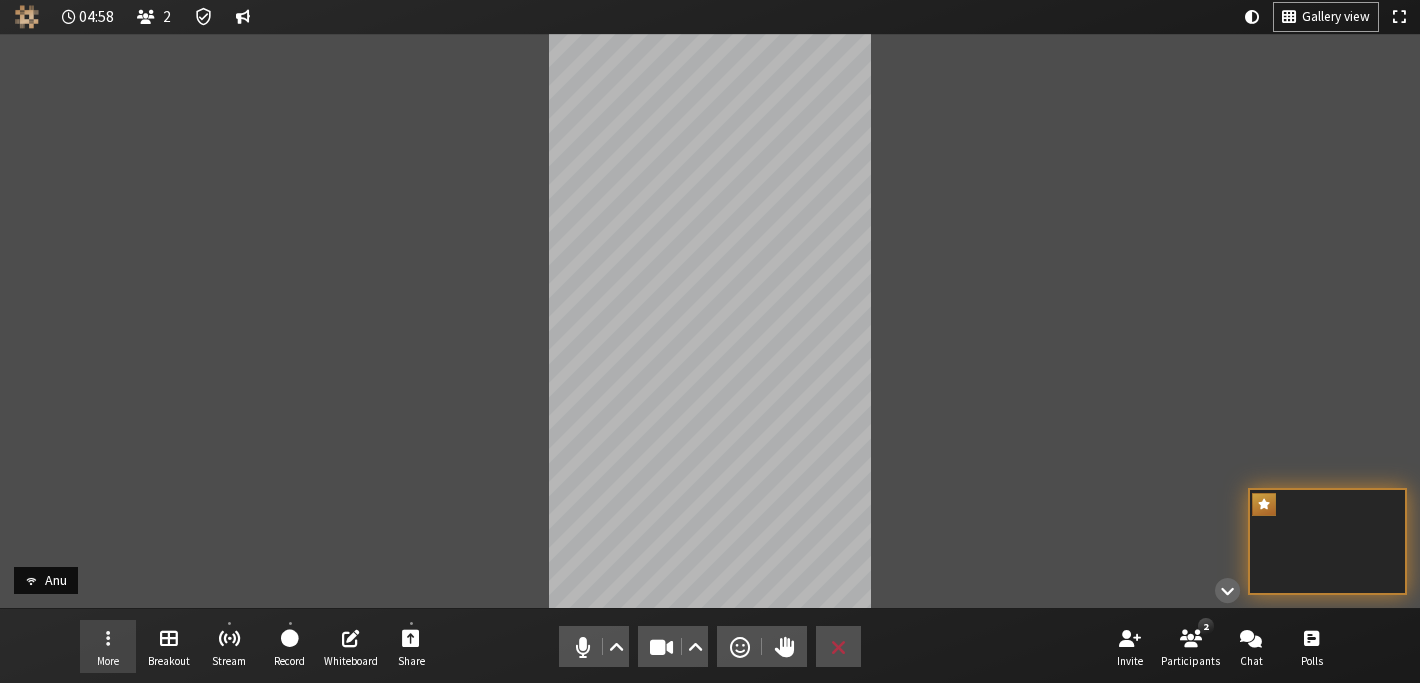 click on "More" at bounding box center (108, 647) 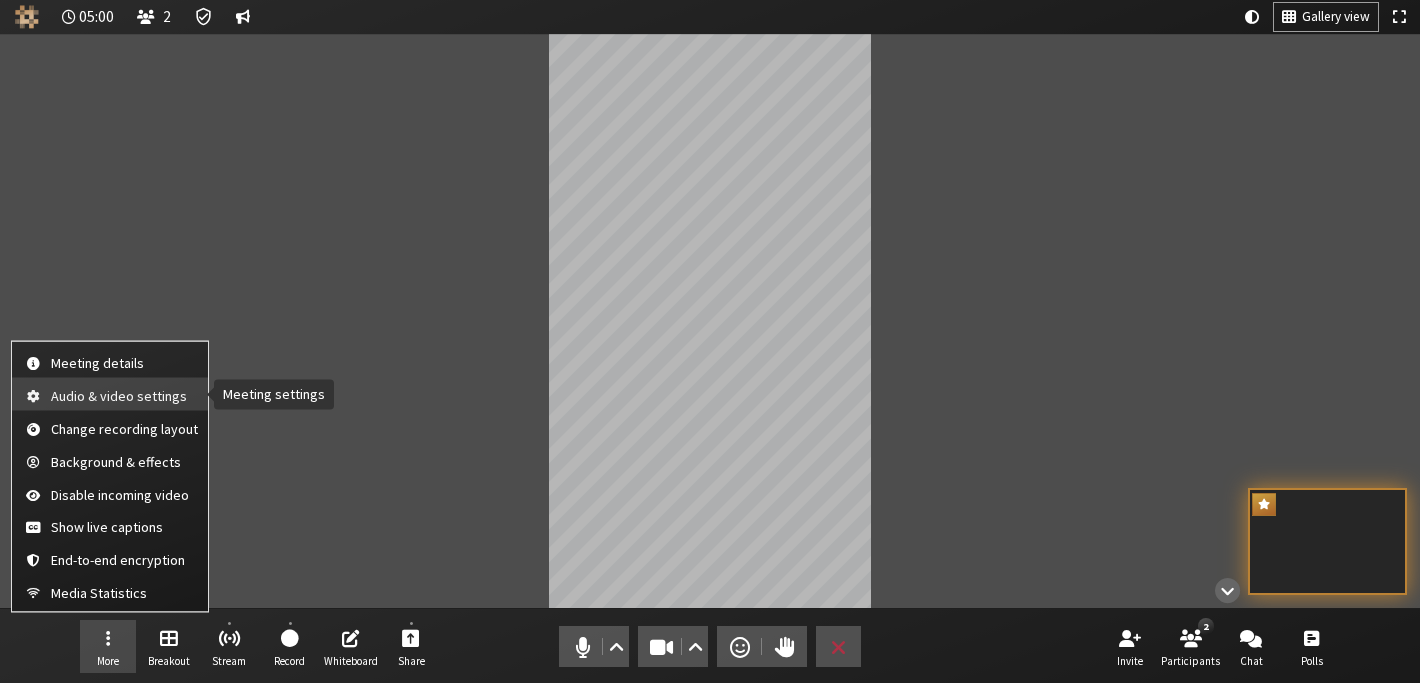 click on "Audio & video settings" at bounding box center (124, 395) 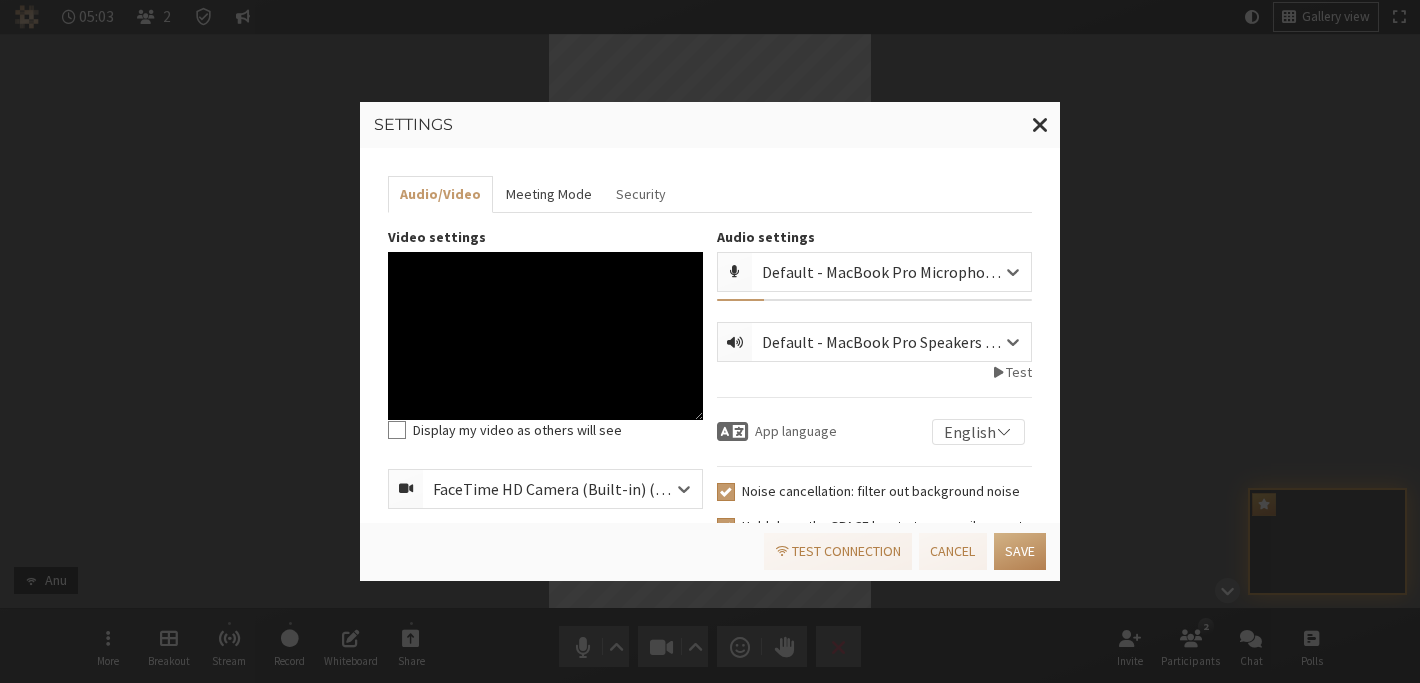 click on "Meeting Mode" at bounding box center [548, 194] 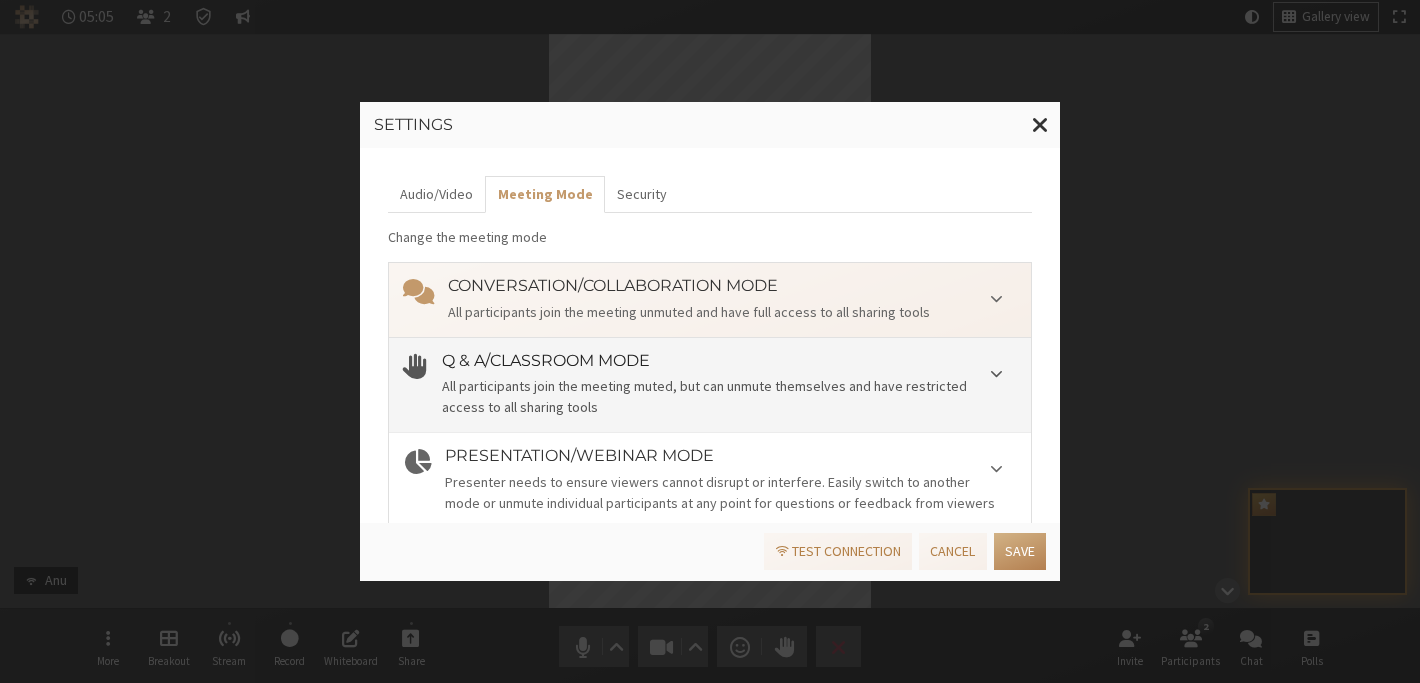 click on "Q & A/Classroom mode All participants join the meeting muted, but can unmute themselves and have restricted access to all sharing tools" at bounding box center [729, 385] 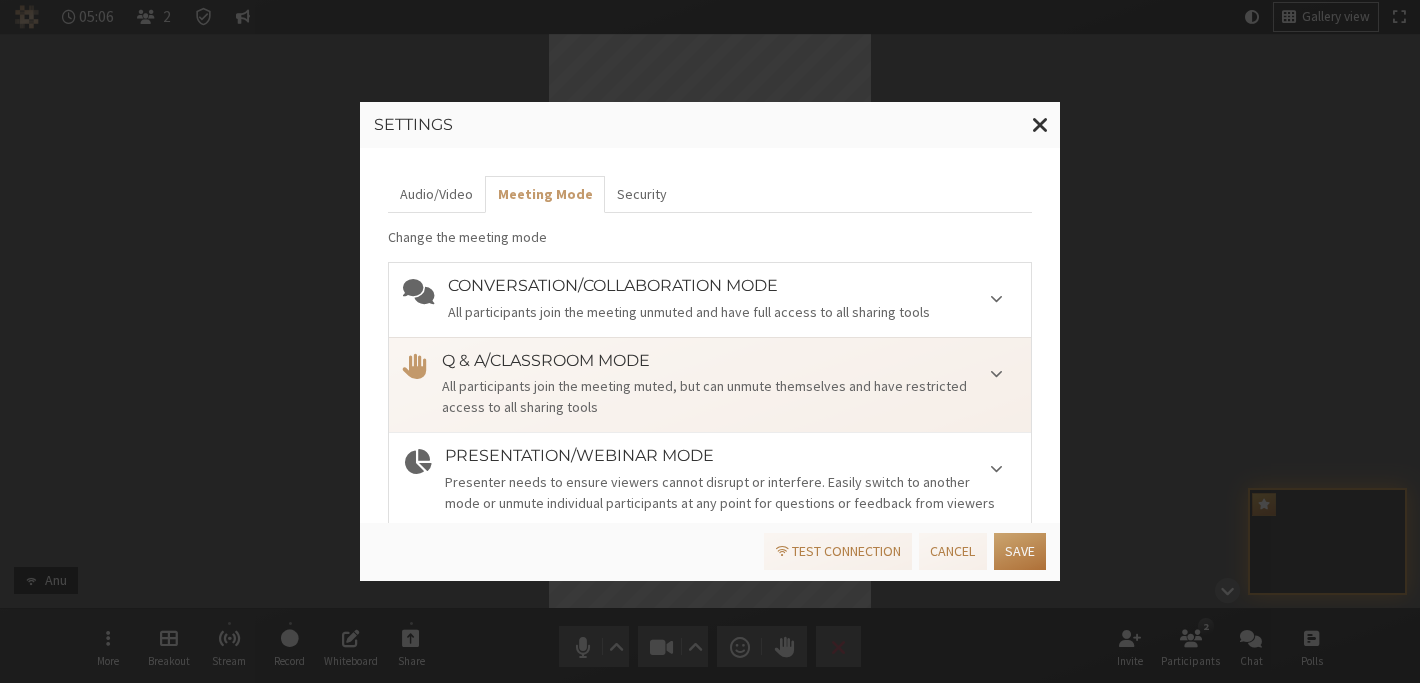 click on "Save" at bounding box center [1020, 551] 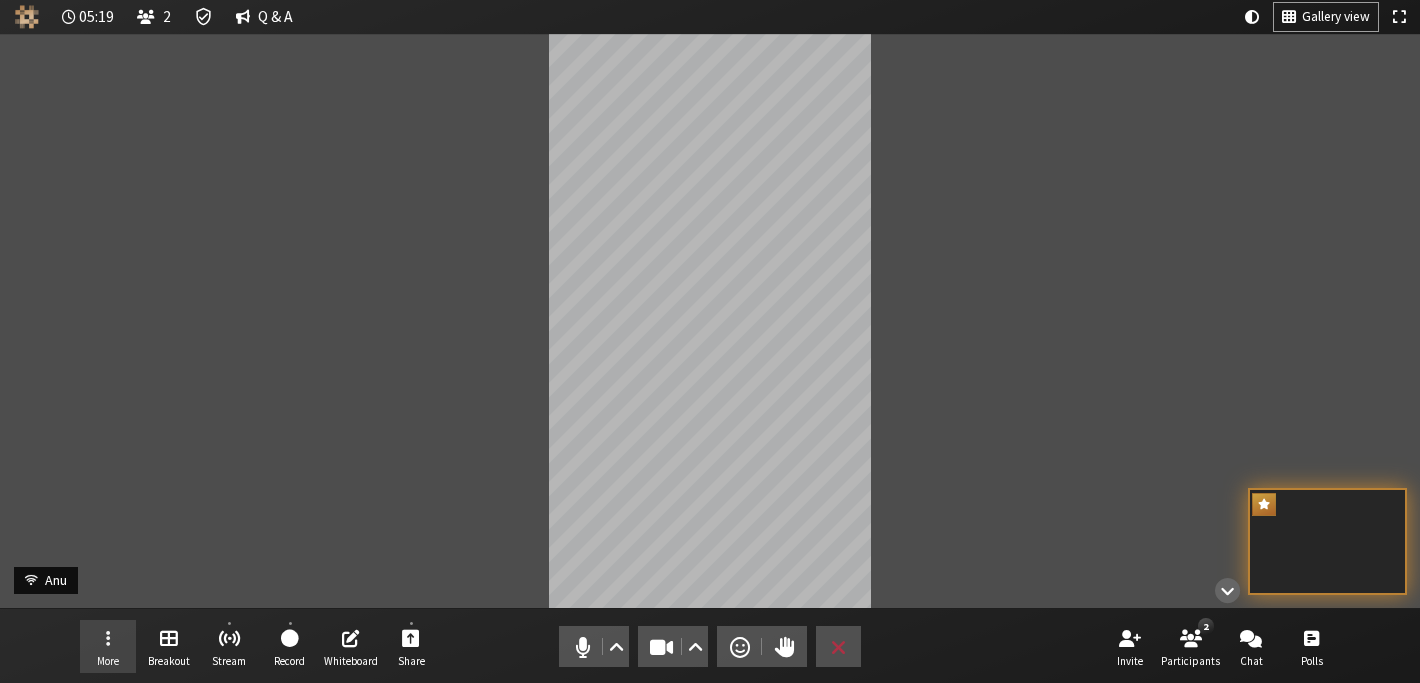 click on "More" at bounding box center [108, 647] 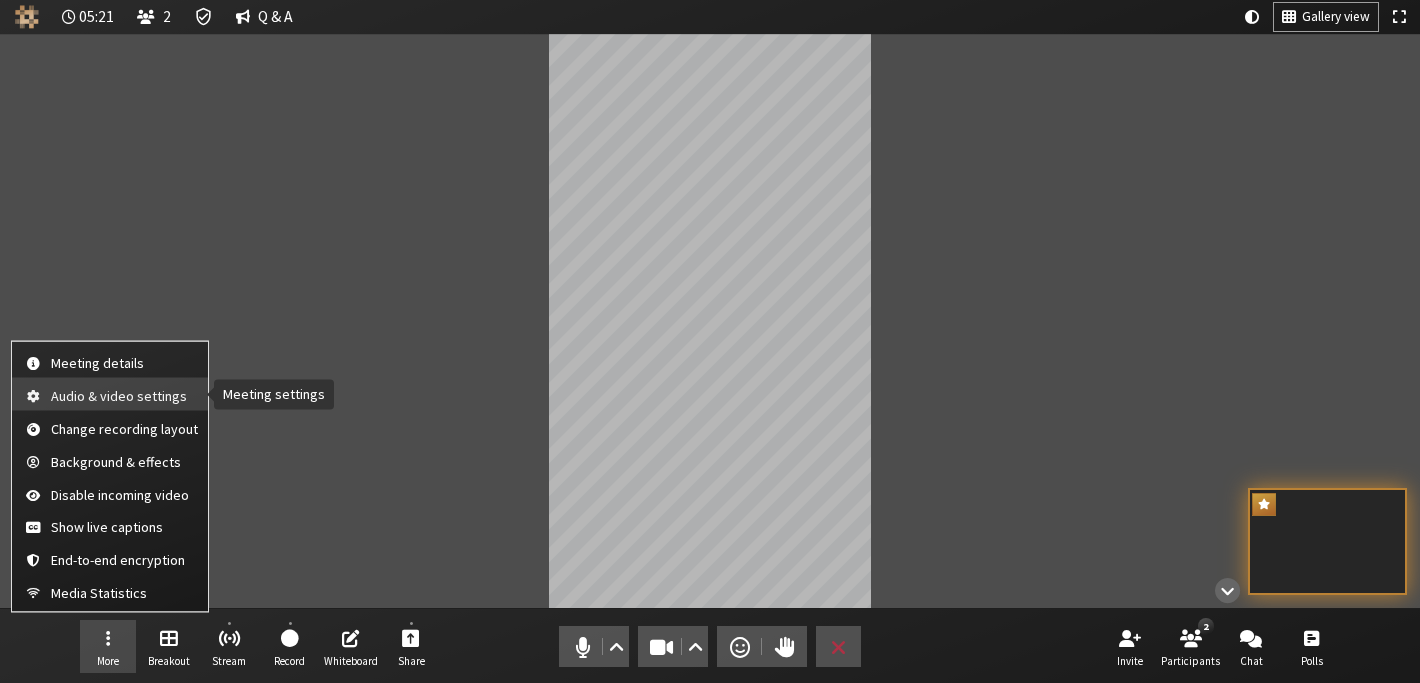 click on "Audio & video settings" at bounding box center [110, 394] 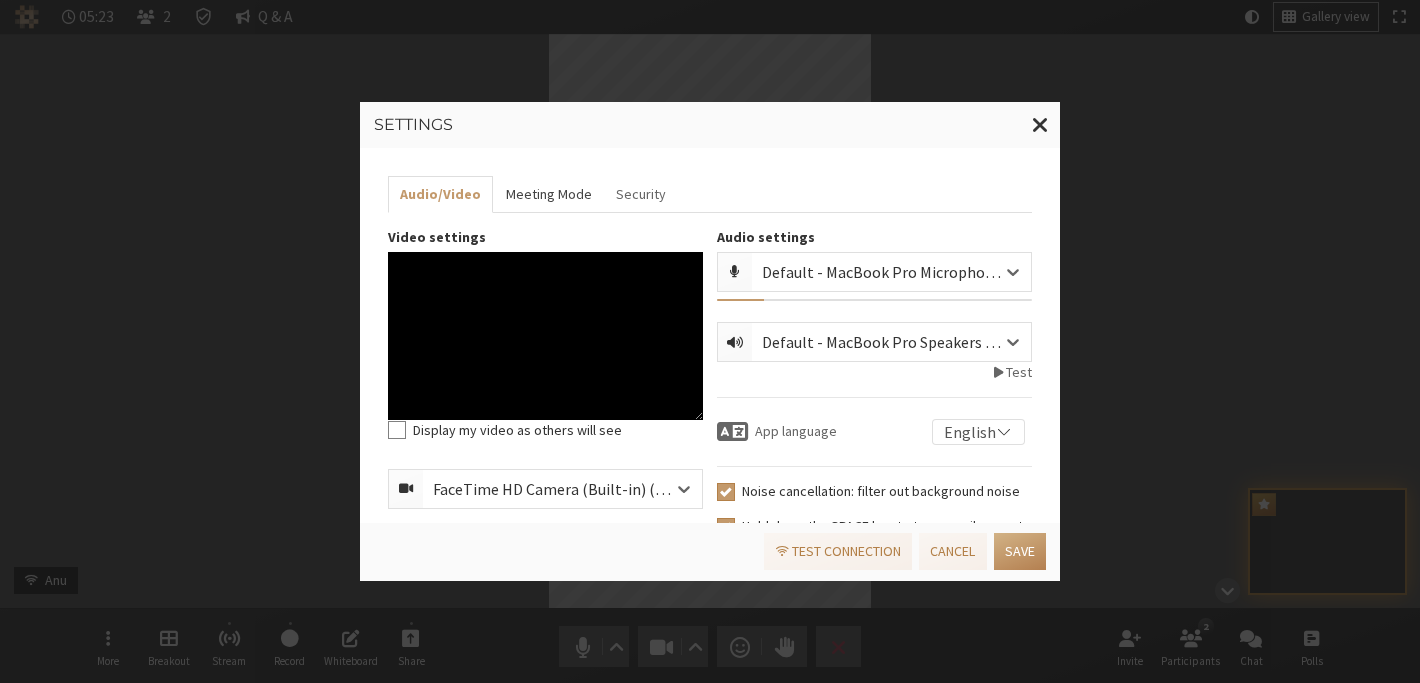 click on "Meeting Mode" at bounding box center [548, 194] 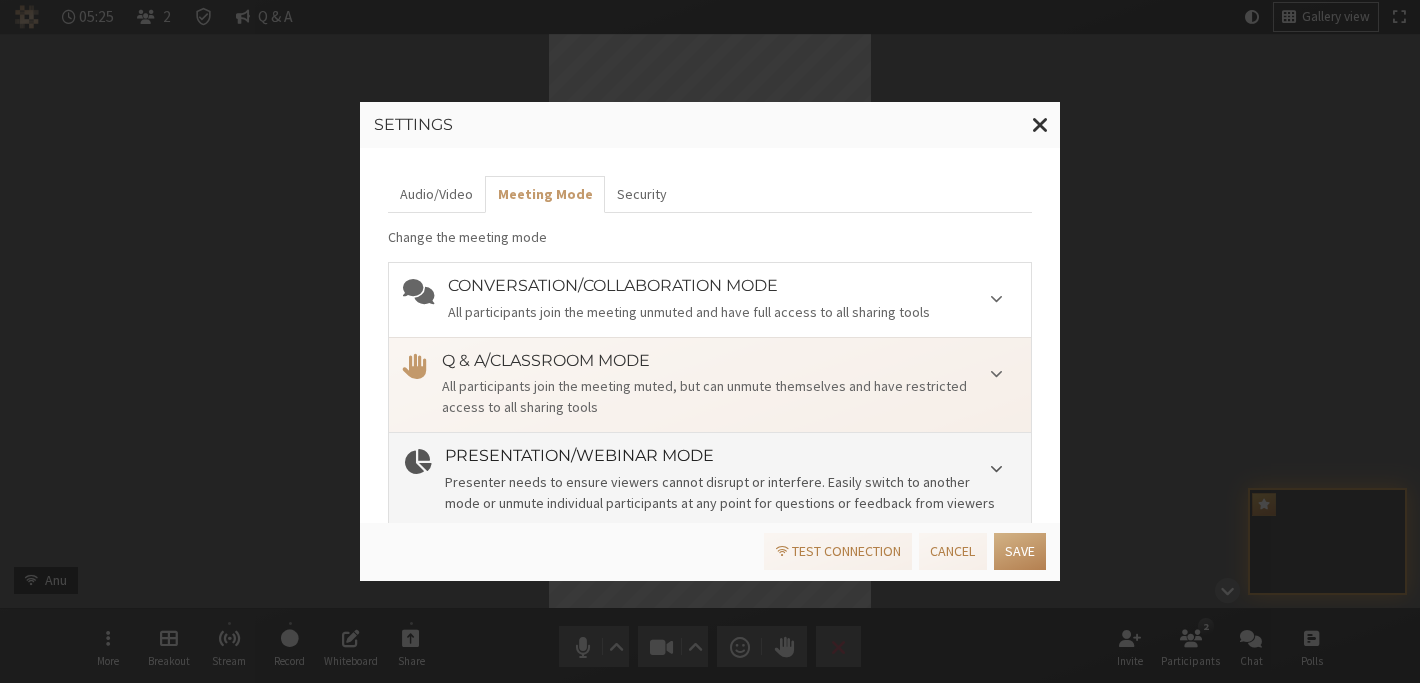click on "Presenter needs to ensure viewers cannot disrupt or interfere. Easily switch to another mode or unmute individual participants at any point for questions or feedback from viewers" at bounding box center (731, 493) 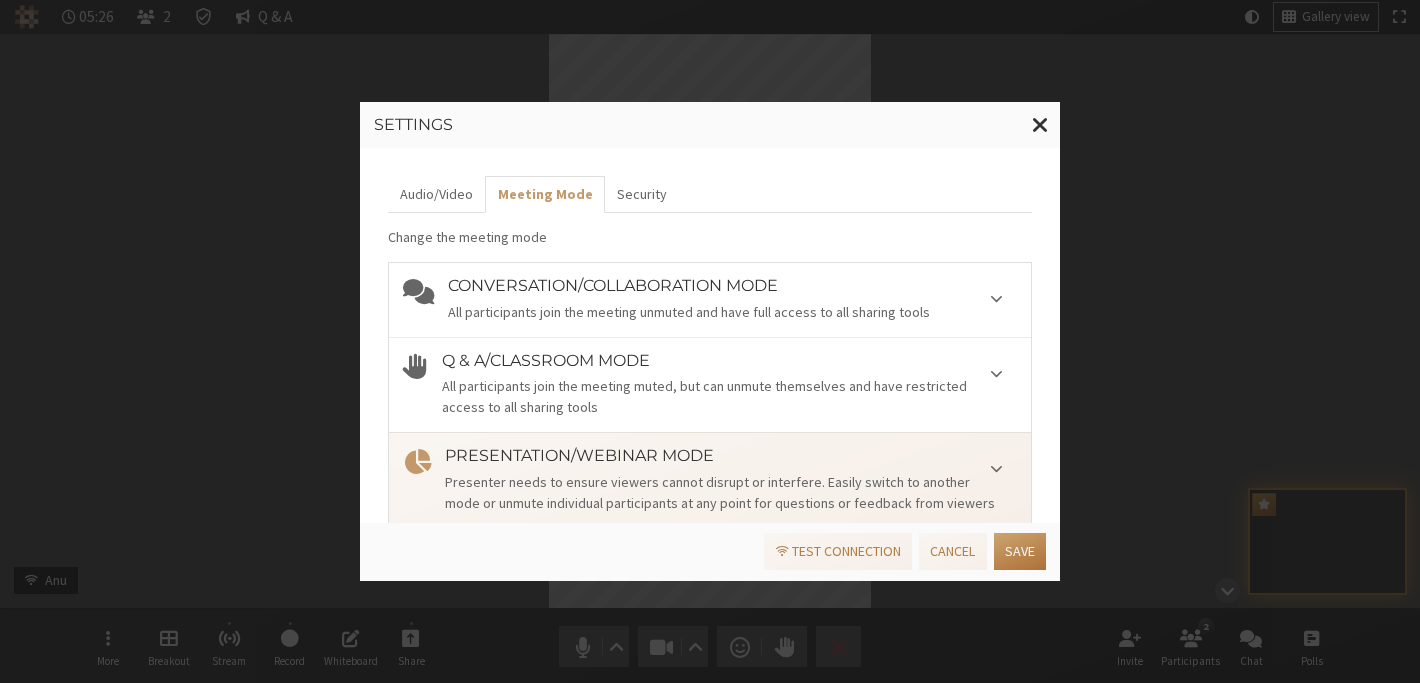 click on "Save" at bounding box center (1020, 551) 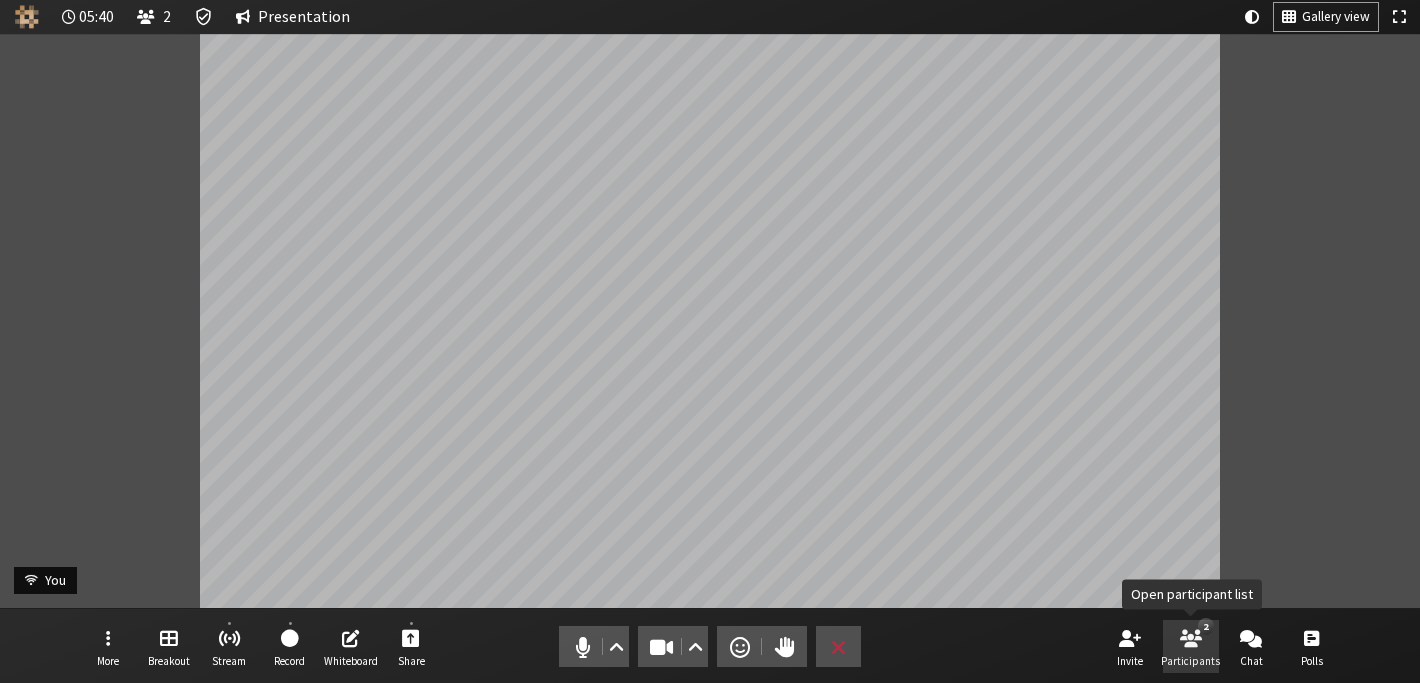 click at bounding box center [1191, 637] 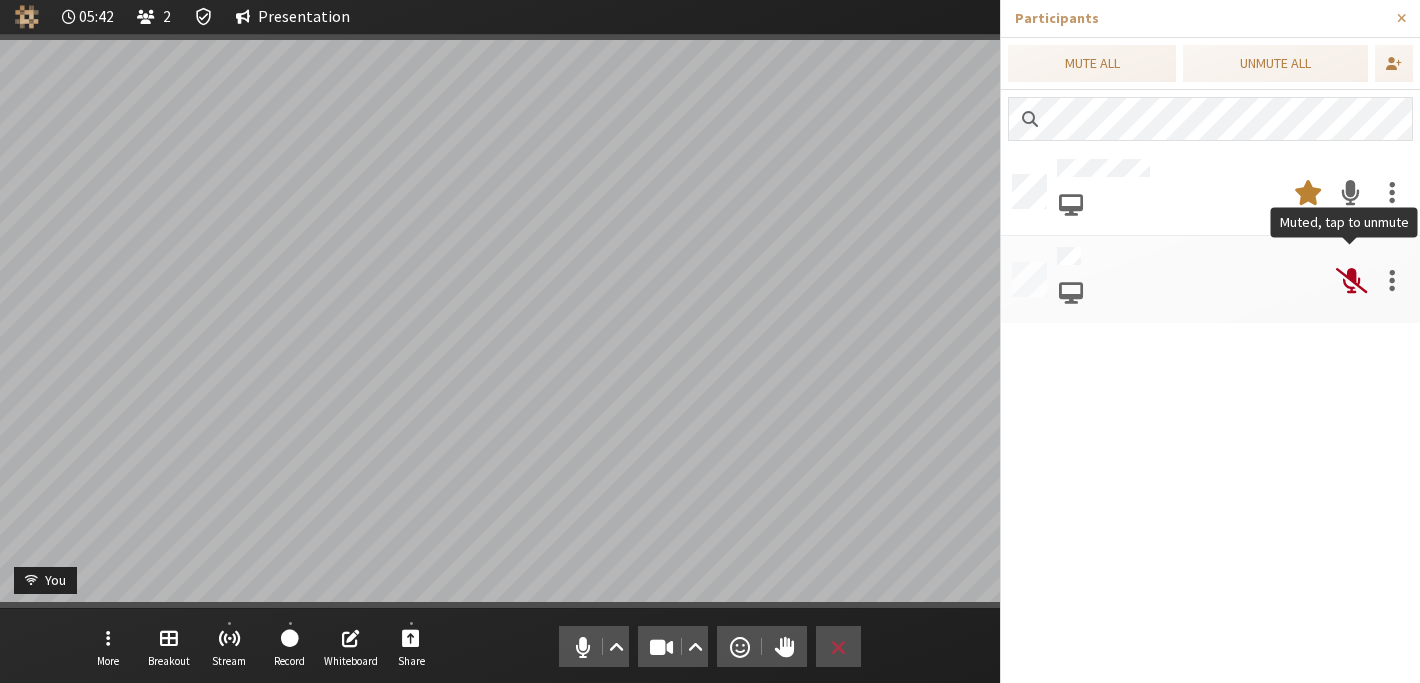 click at bounding box center [1351, 280] 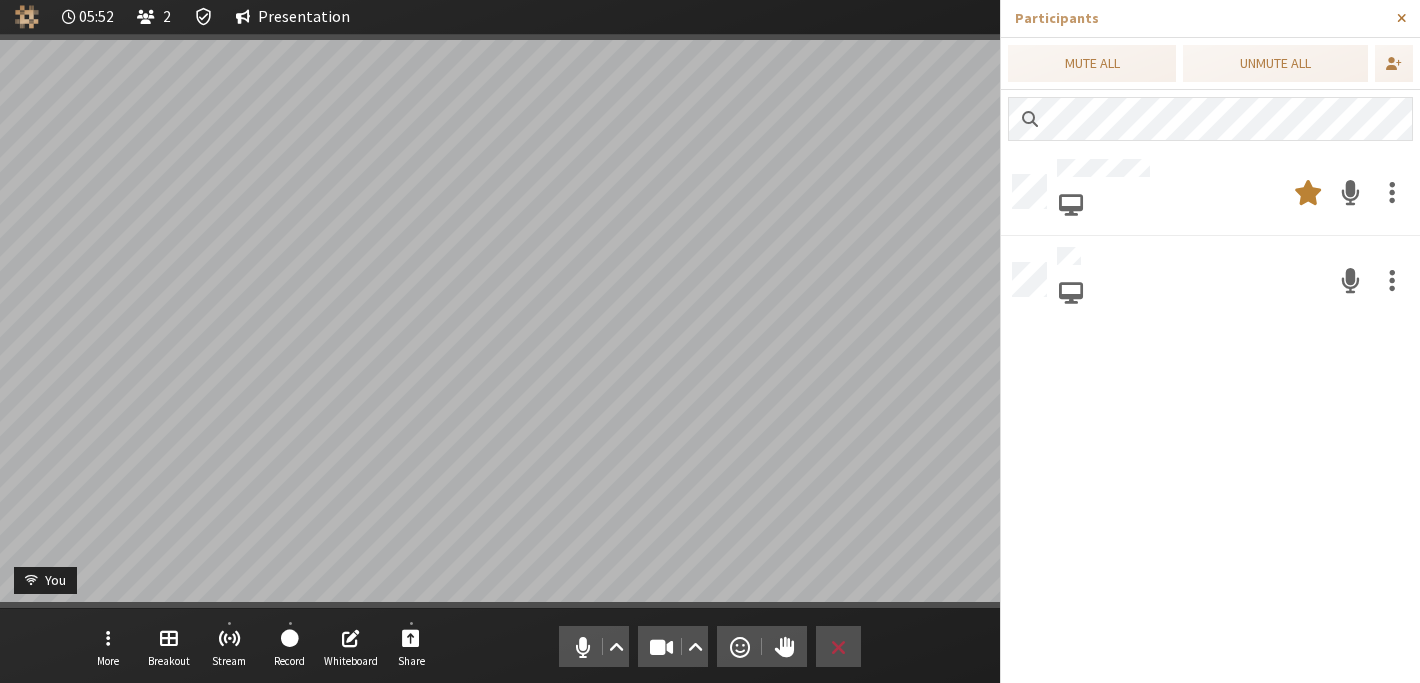 click at bounding box center [1401, 18] 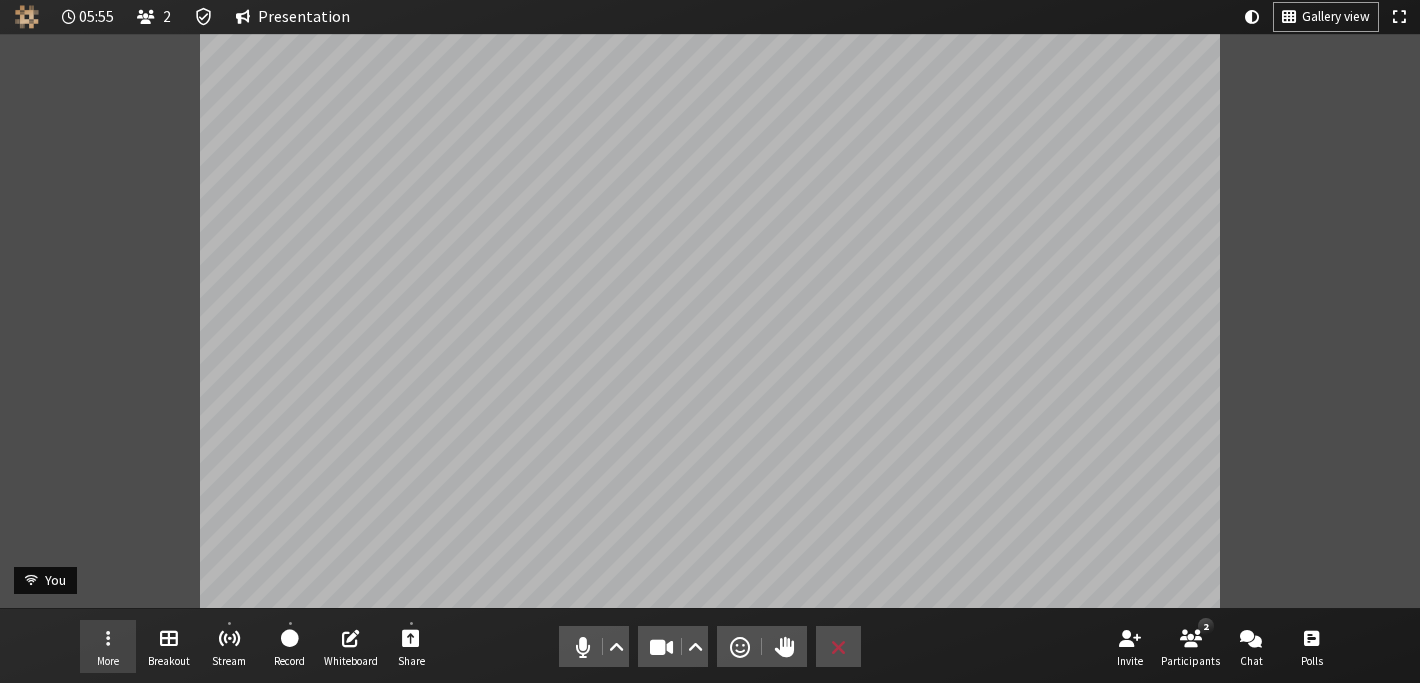 click on "More" at bounding box center (108, 647) 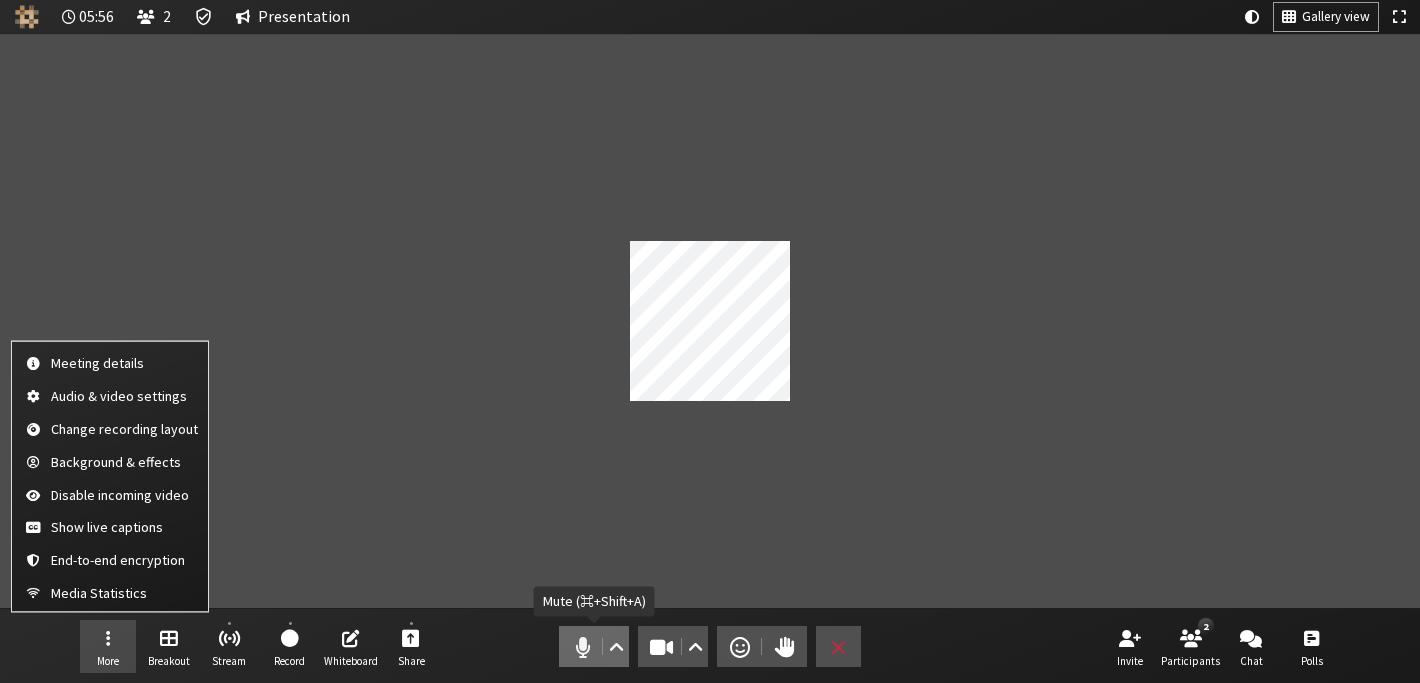 click on "Audio" at bounding box center (594, 646) 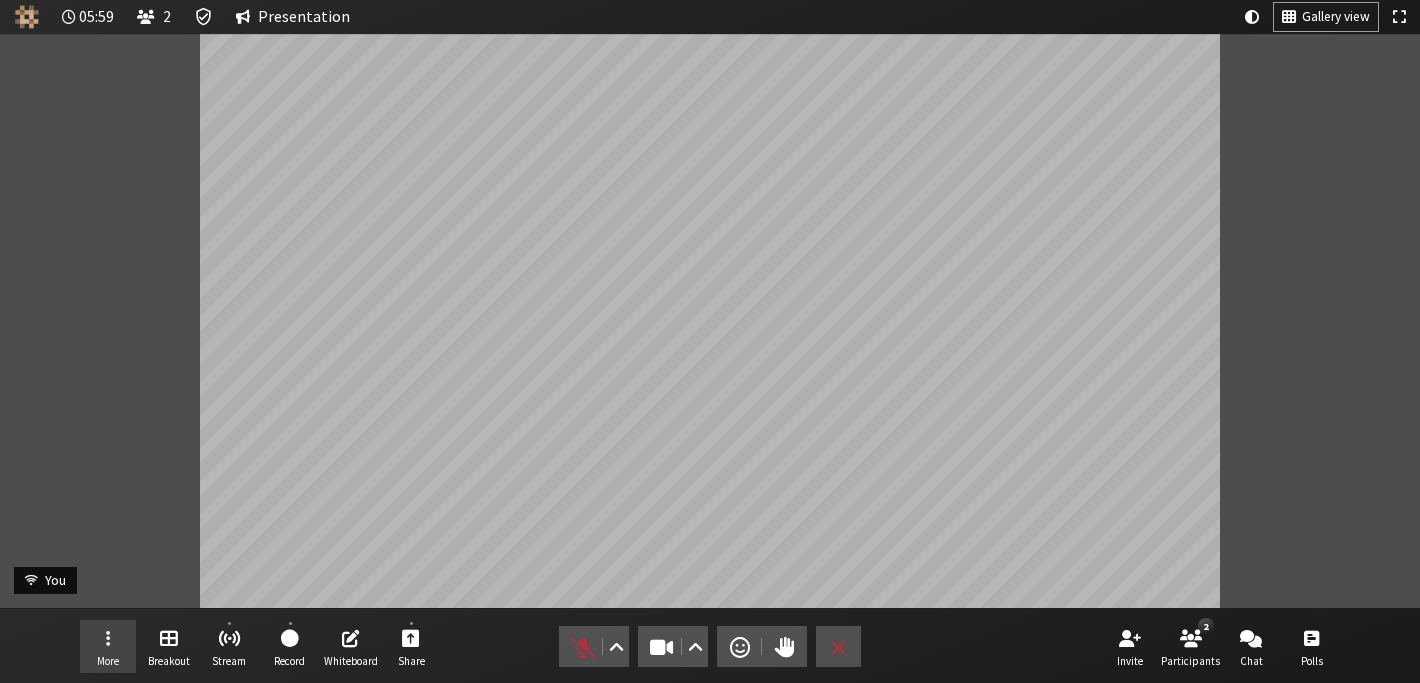 click at bounding box center [108, 637] 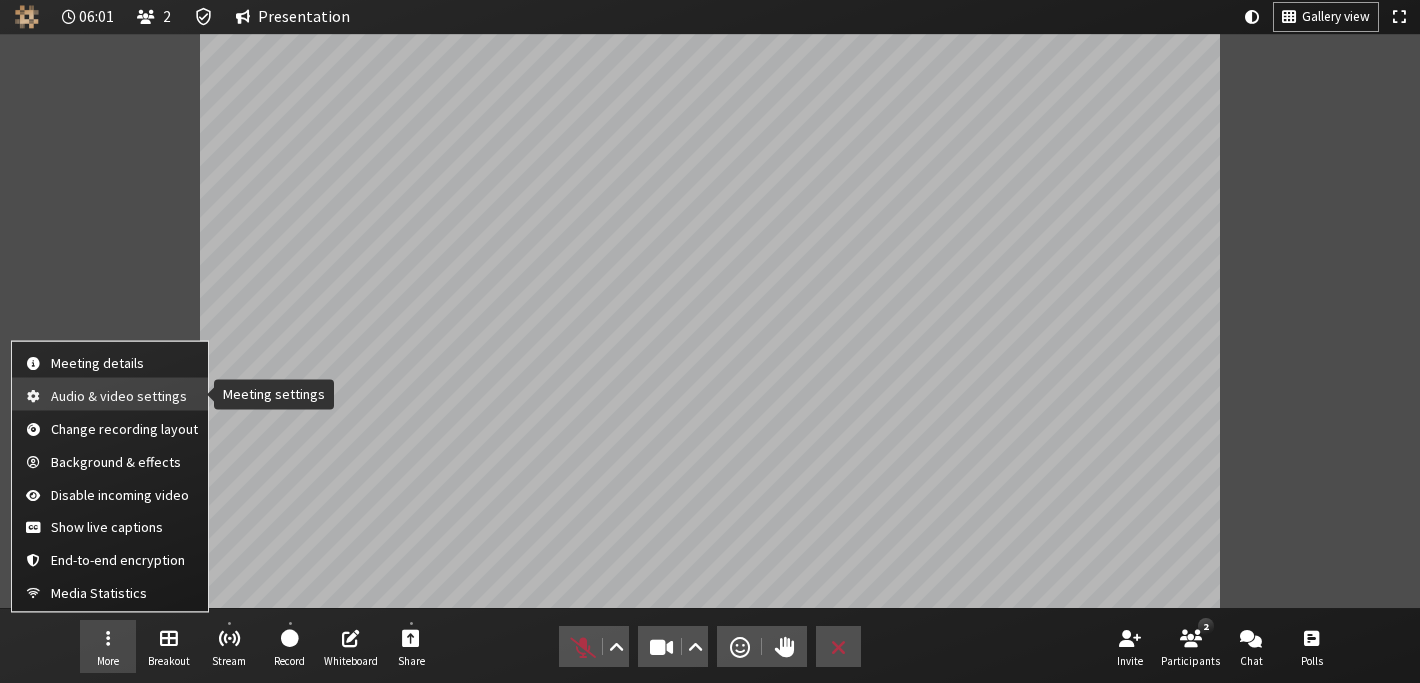 click on "Audio & video settings" at bounding box center [124, 395] 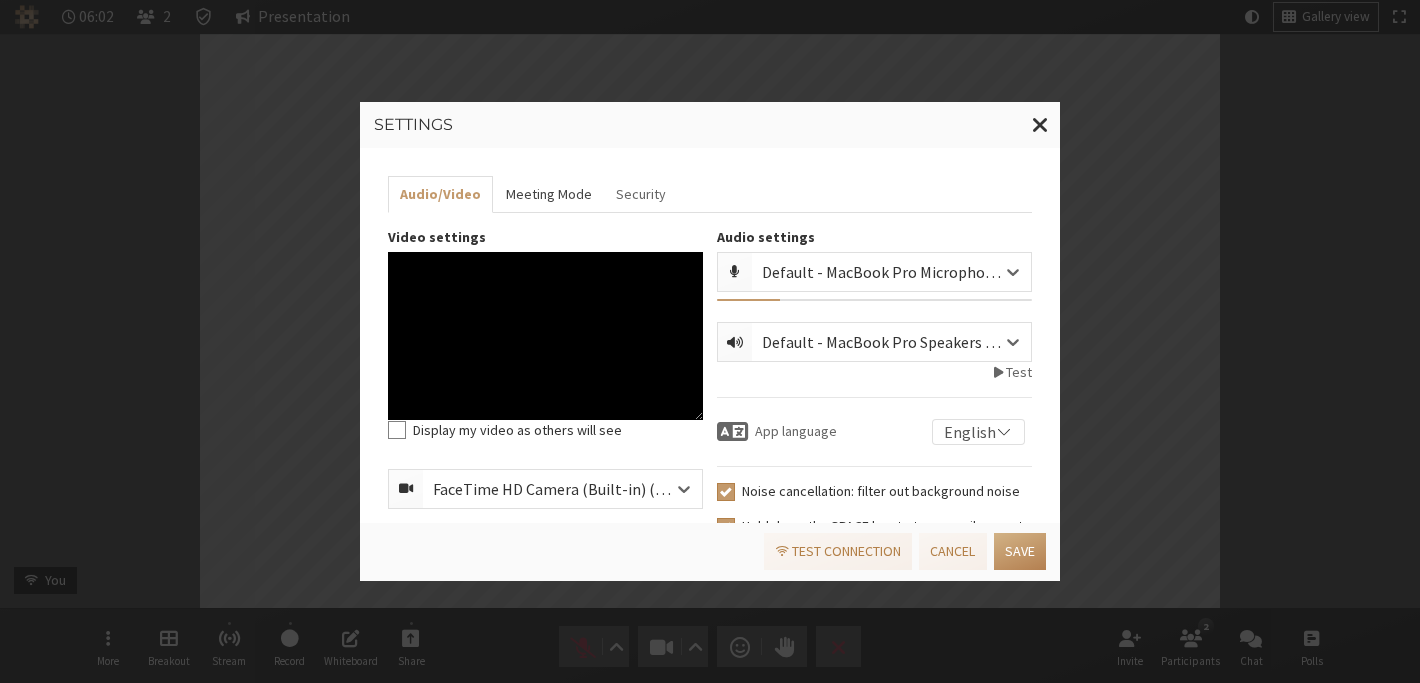 click on "Meeting Mode" at bounding box center [548, 194] 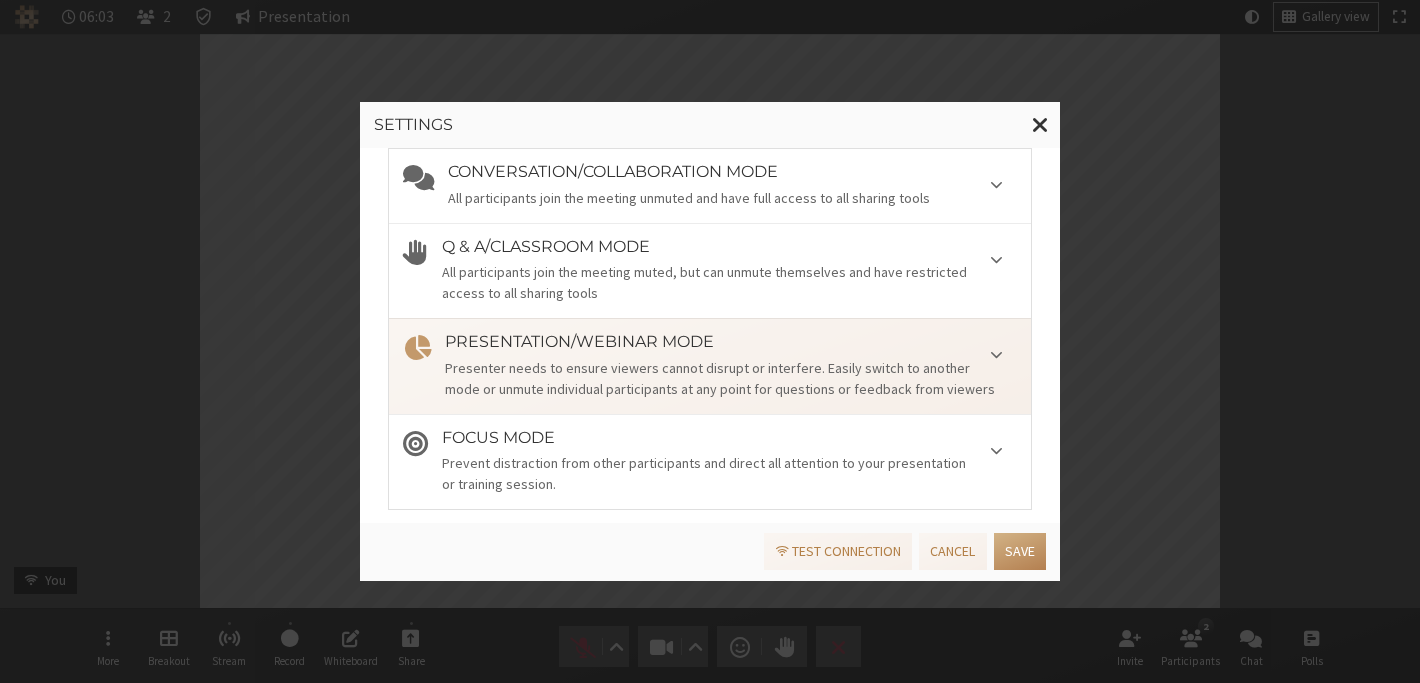 scroll, scrollTop: 144, scrollLeft: 0, axis: vertical 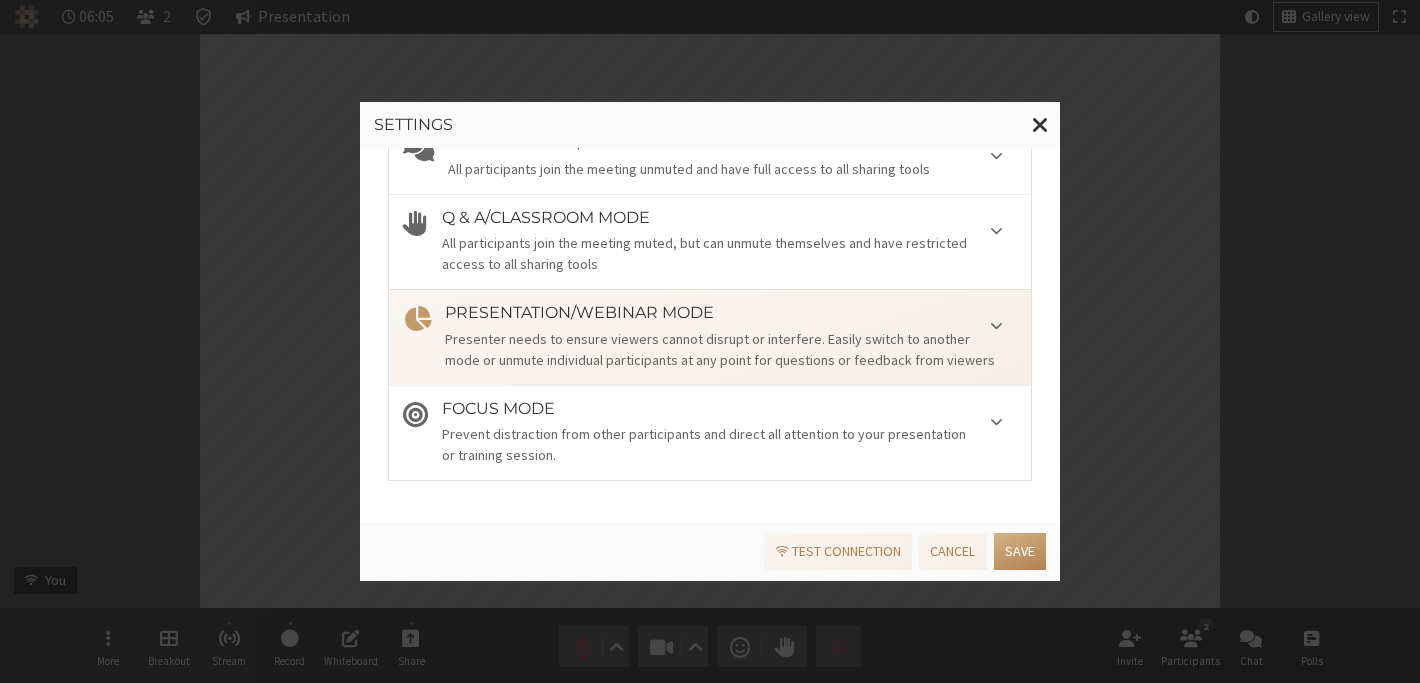 click on "Prevent distraction from other participants and direct all attention to your presentation or training session." at bounding box center [729, 445] 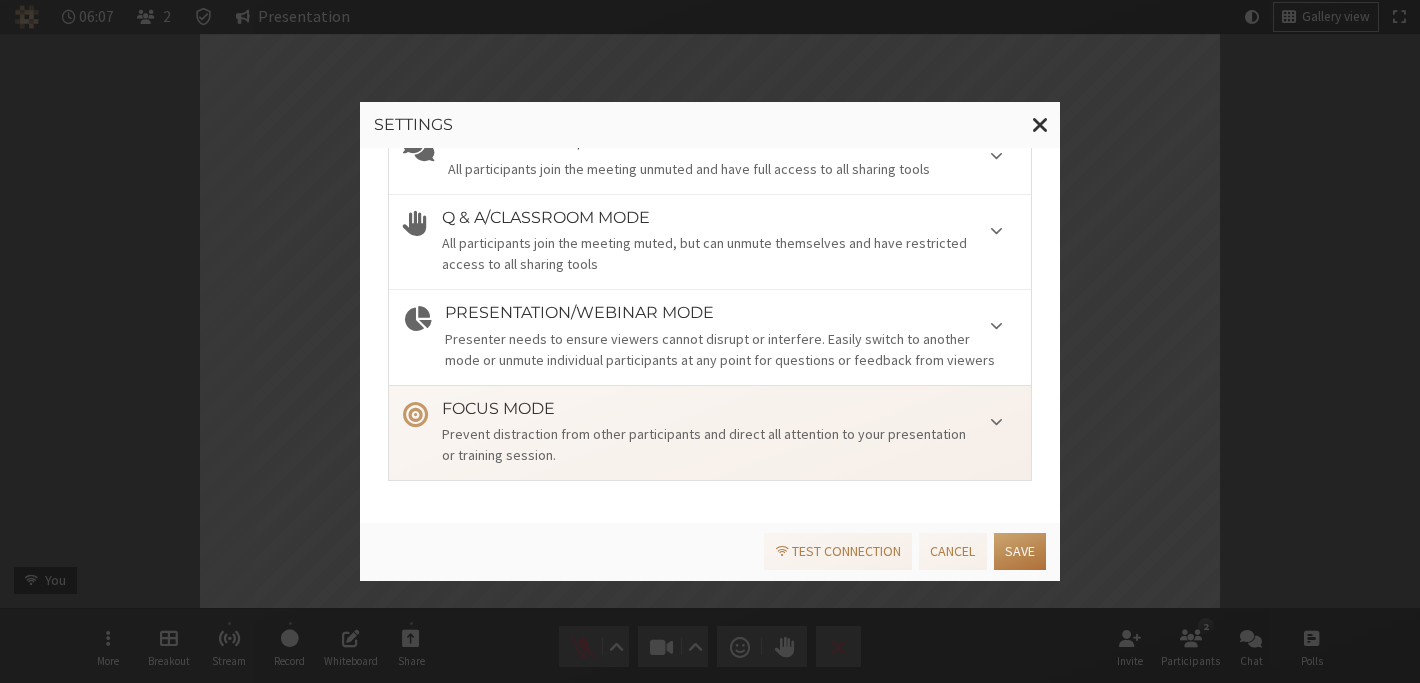 click on "Save" at bounding box center [1020, 551] 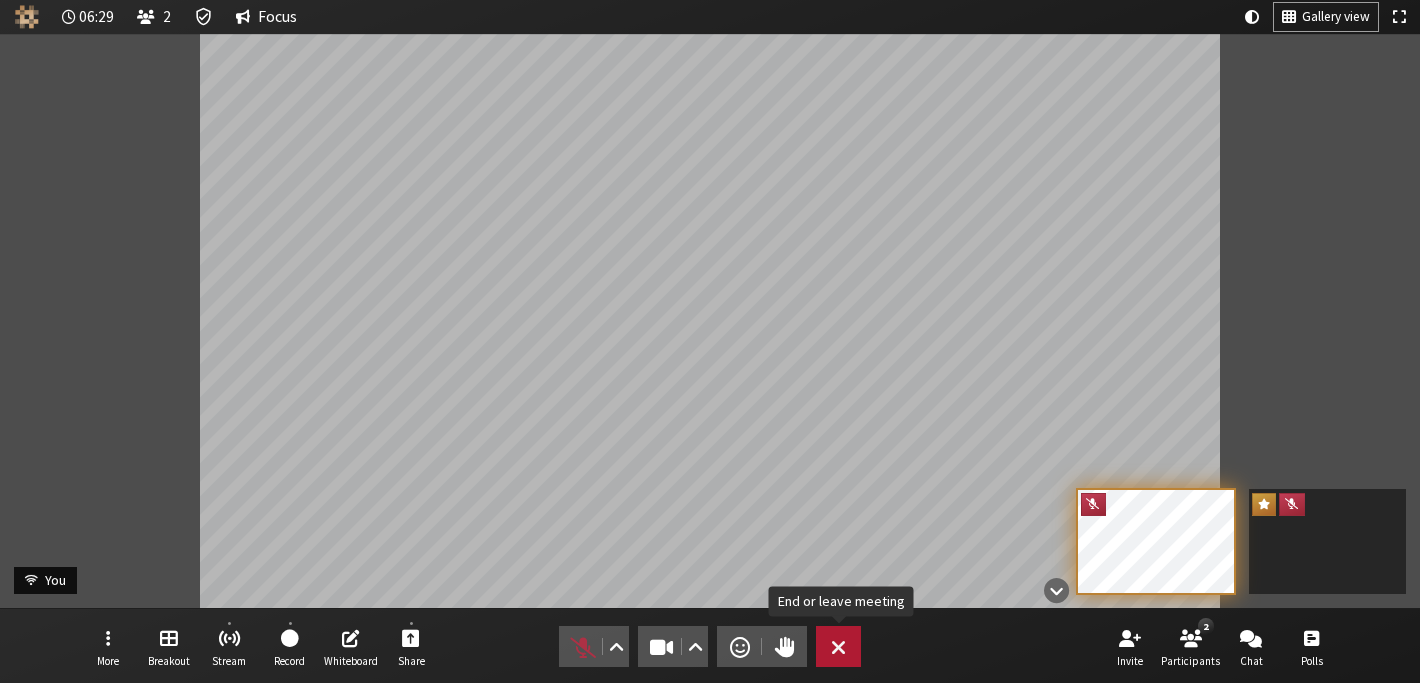 click on "Leave" at bounding box center [838, 646] 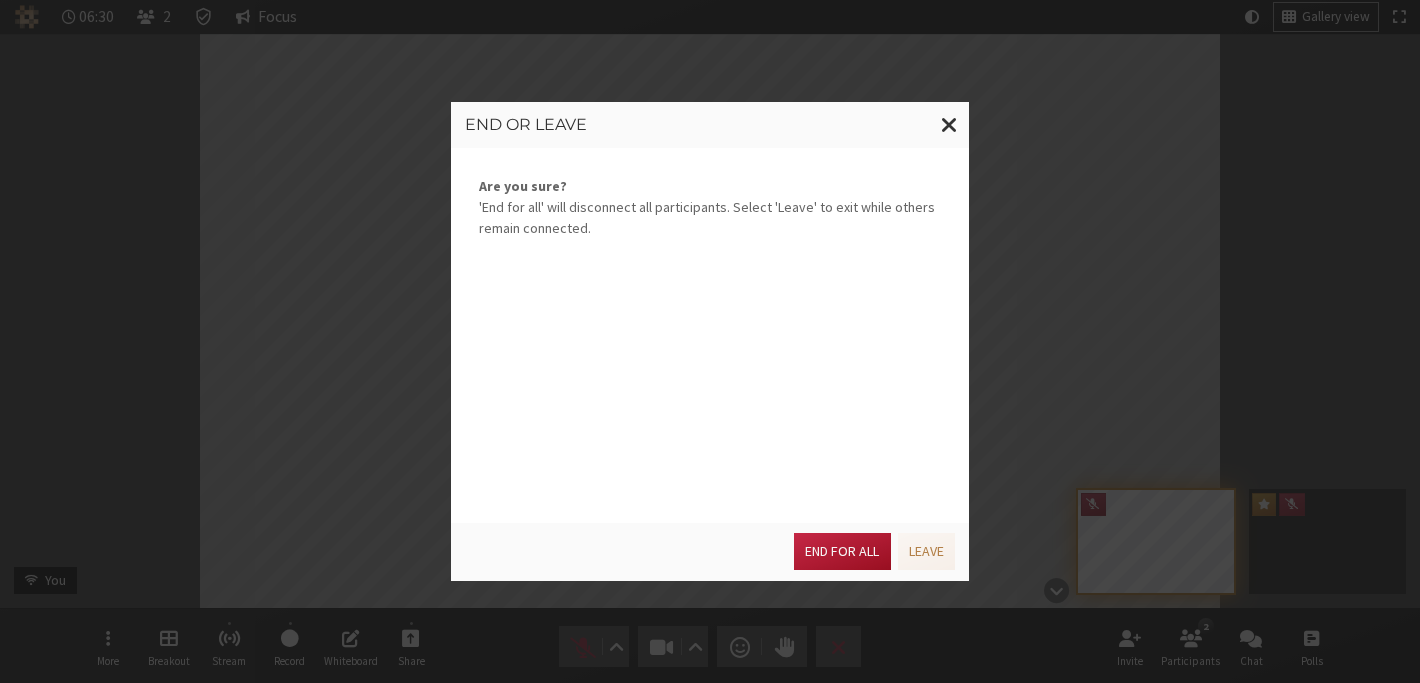 click on "End for all" at bounding box center (842, 551) 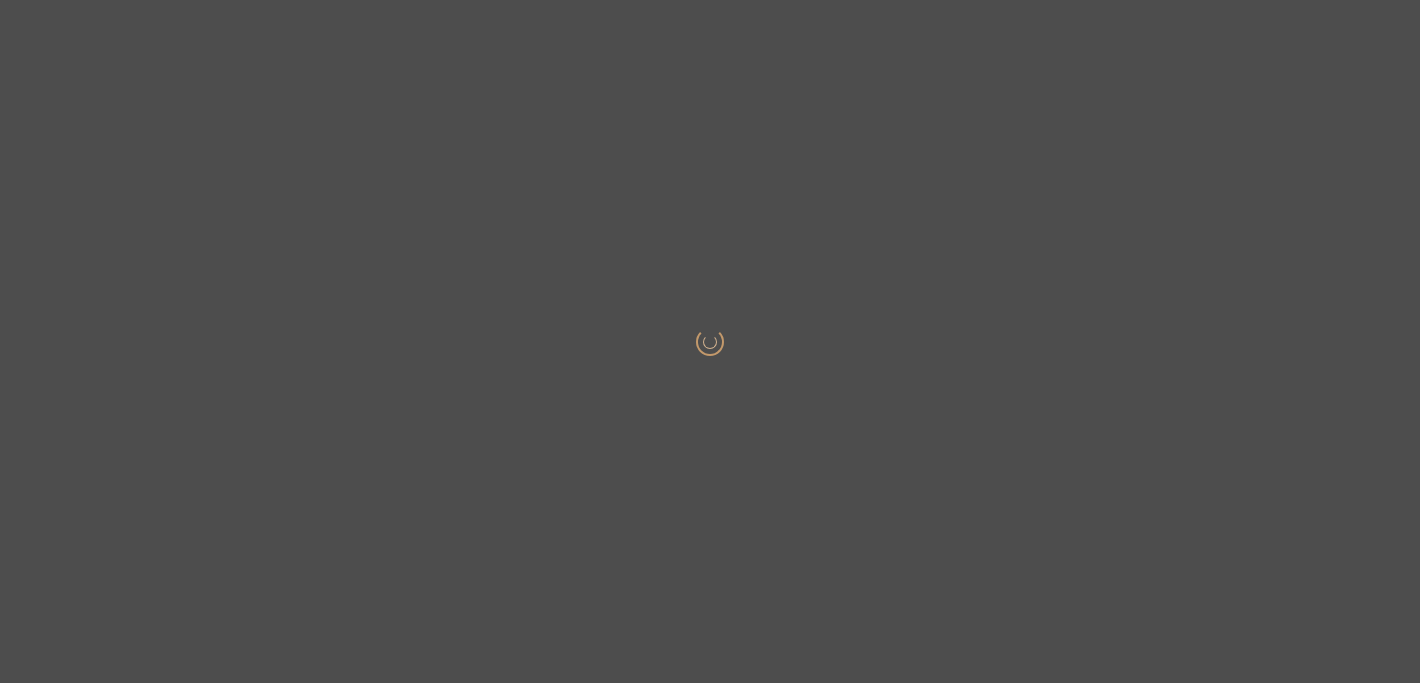 scroll, scrollTop: 0, scrollLeft: 0, axis: both 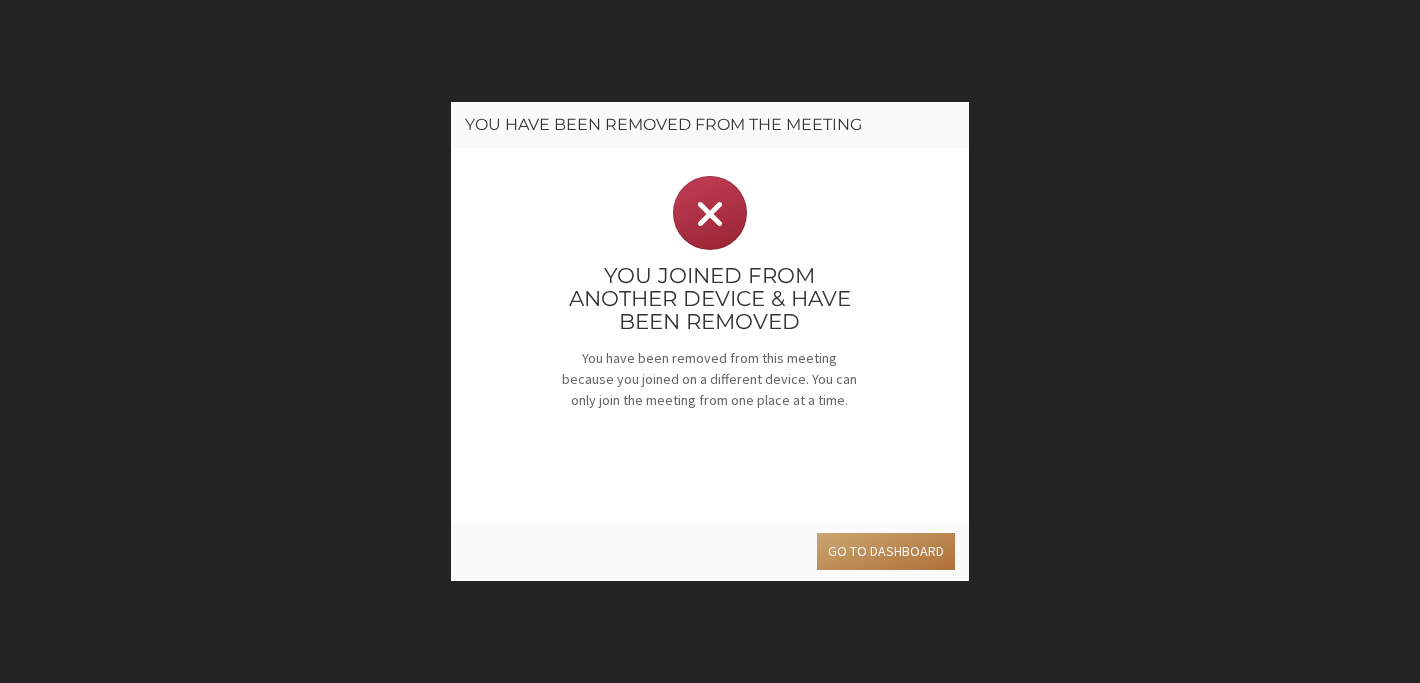 click on "Go to dashboard" at bounding box center (886, 551) 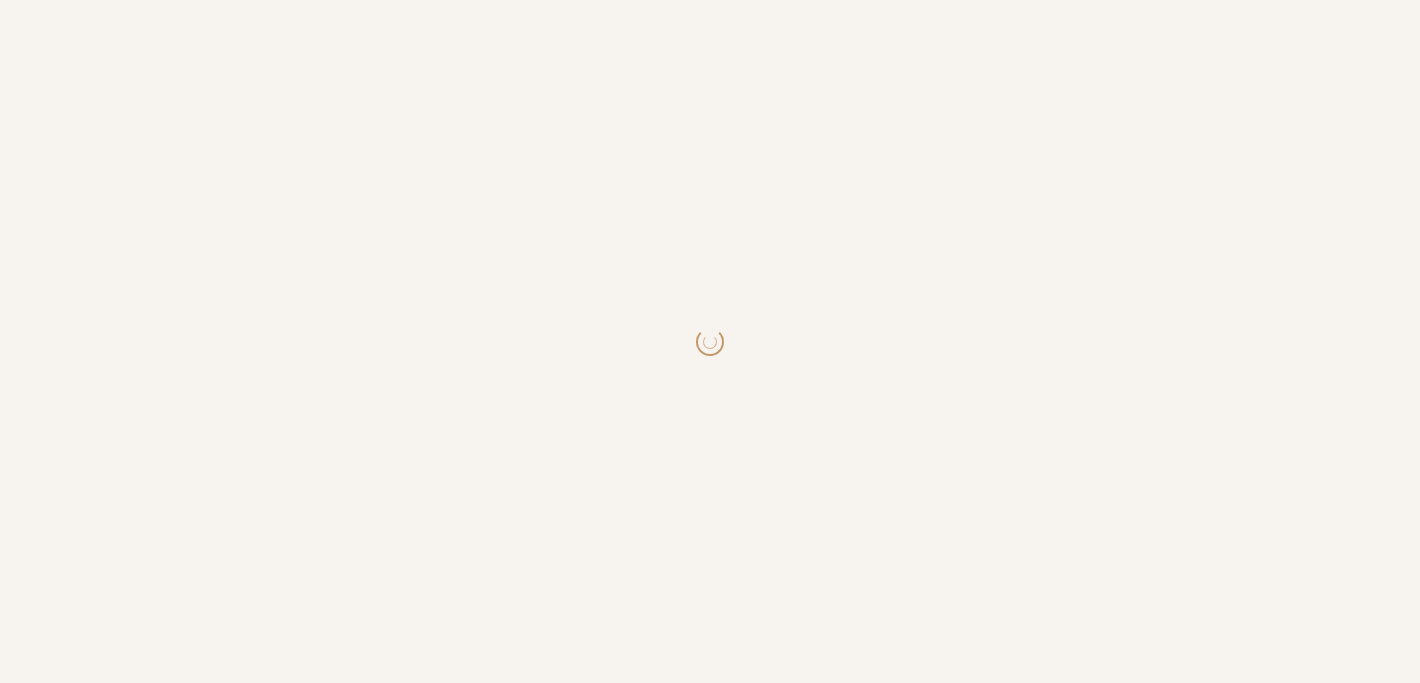 scroll, scrollTop: 0, scrollLeft: 0, axis: both 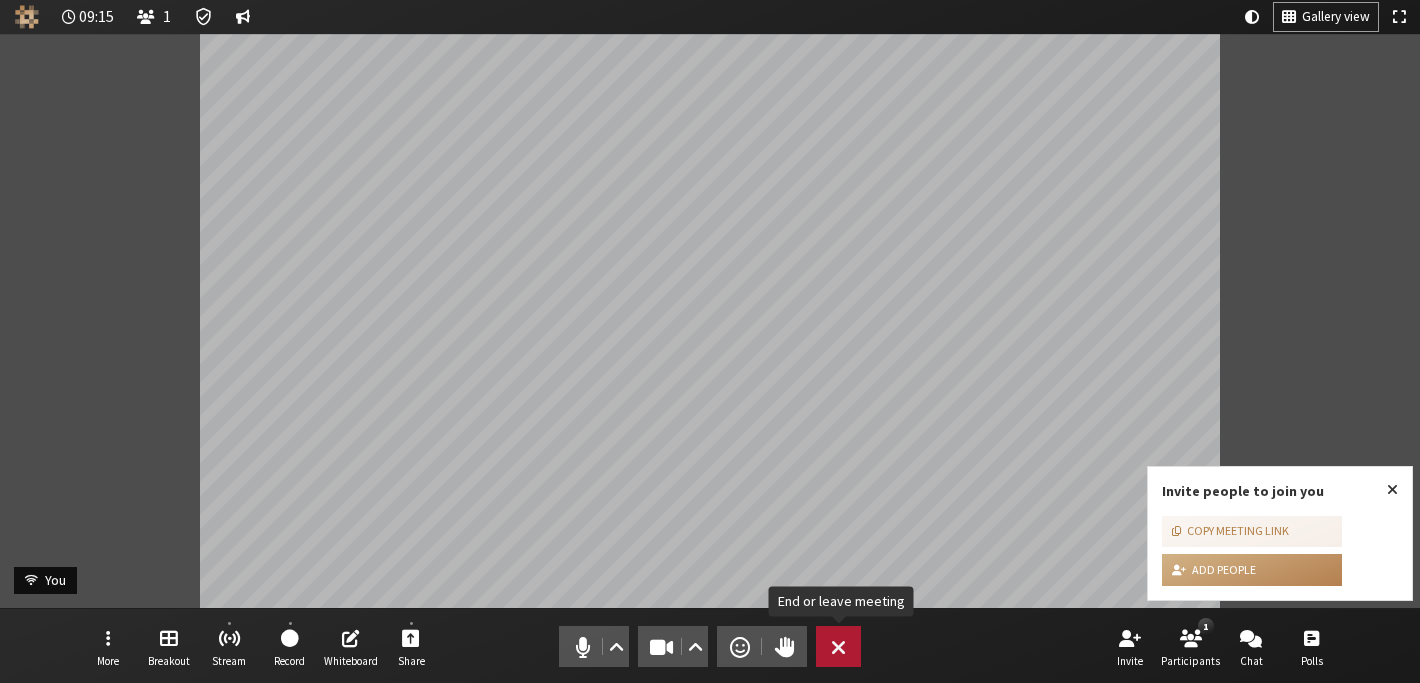 click on "Leave" at bounding box center [838, 646] 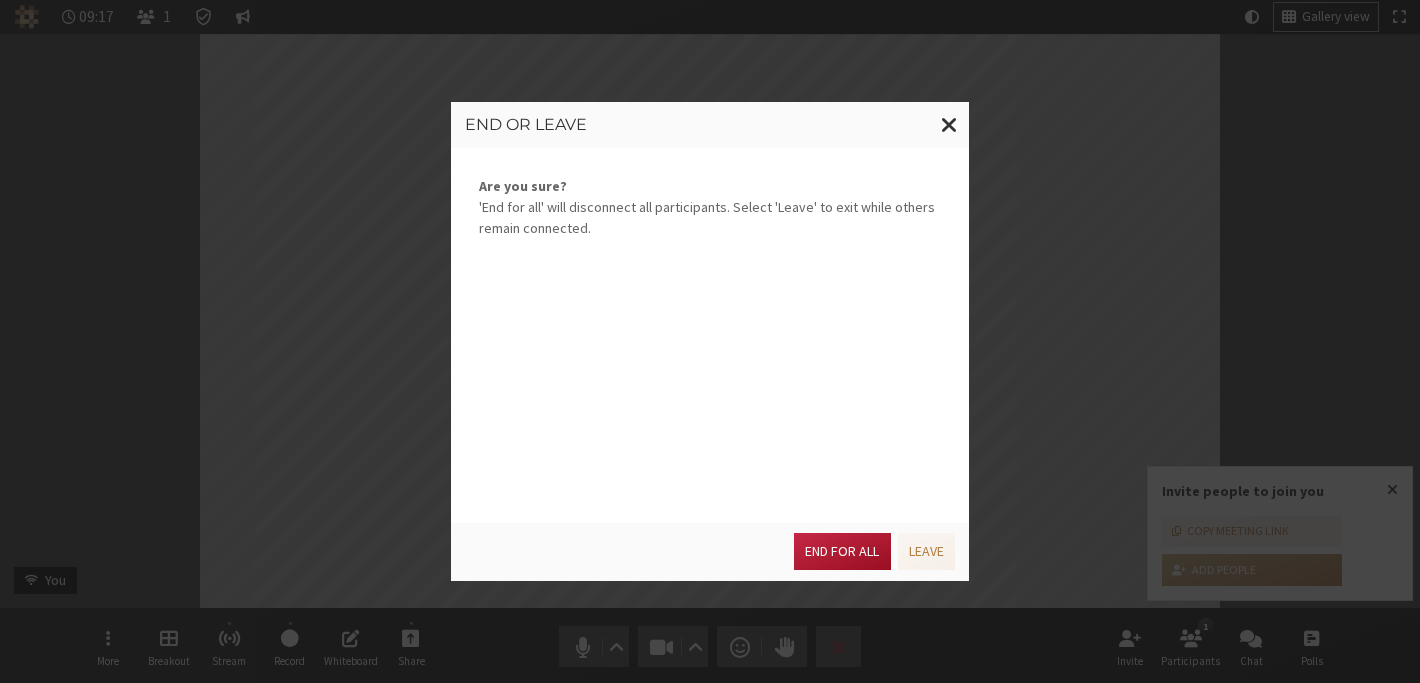 click on "End for all" at bounding box center (842, 551) 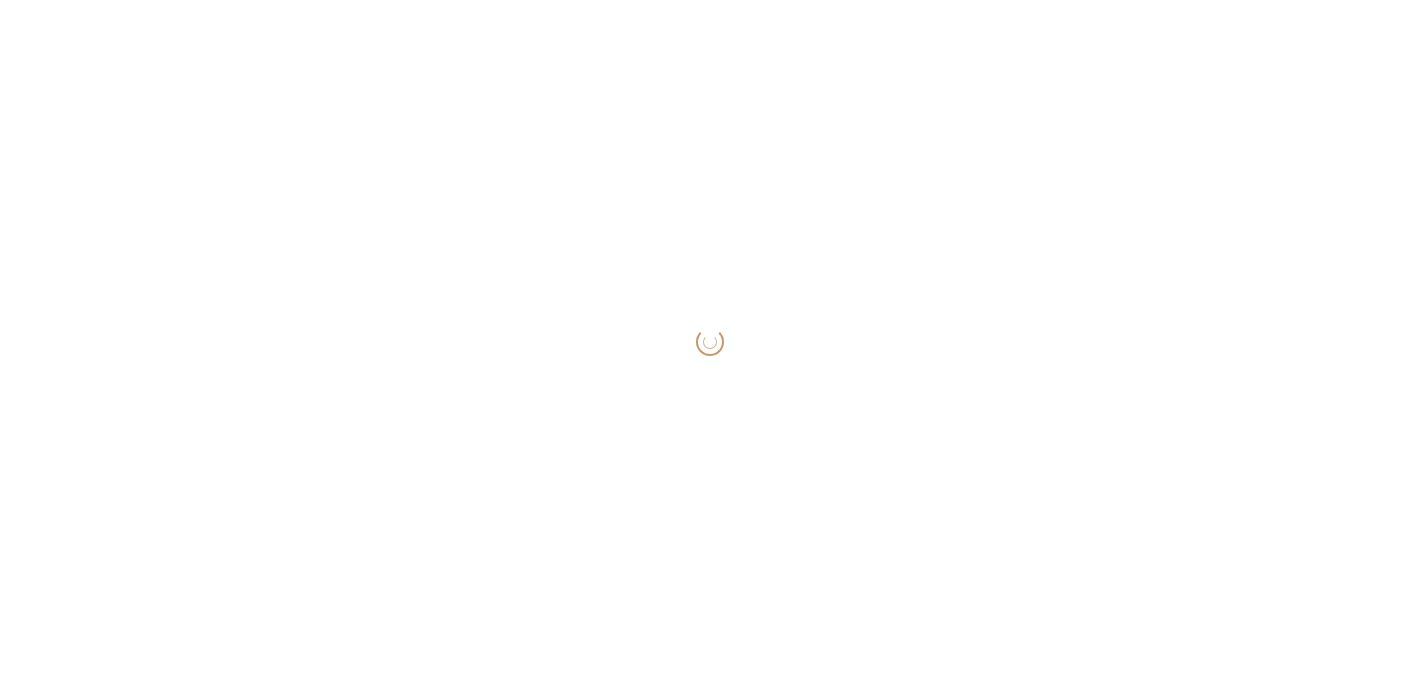 scroll, scrollTop: 0, scrollLeft: 0, axis: both 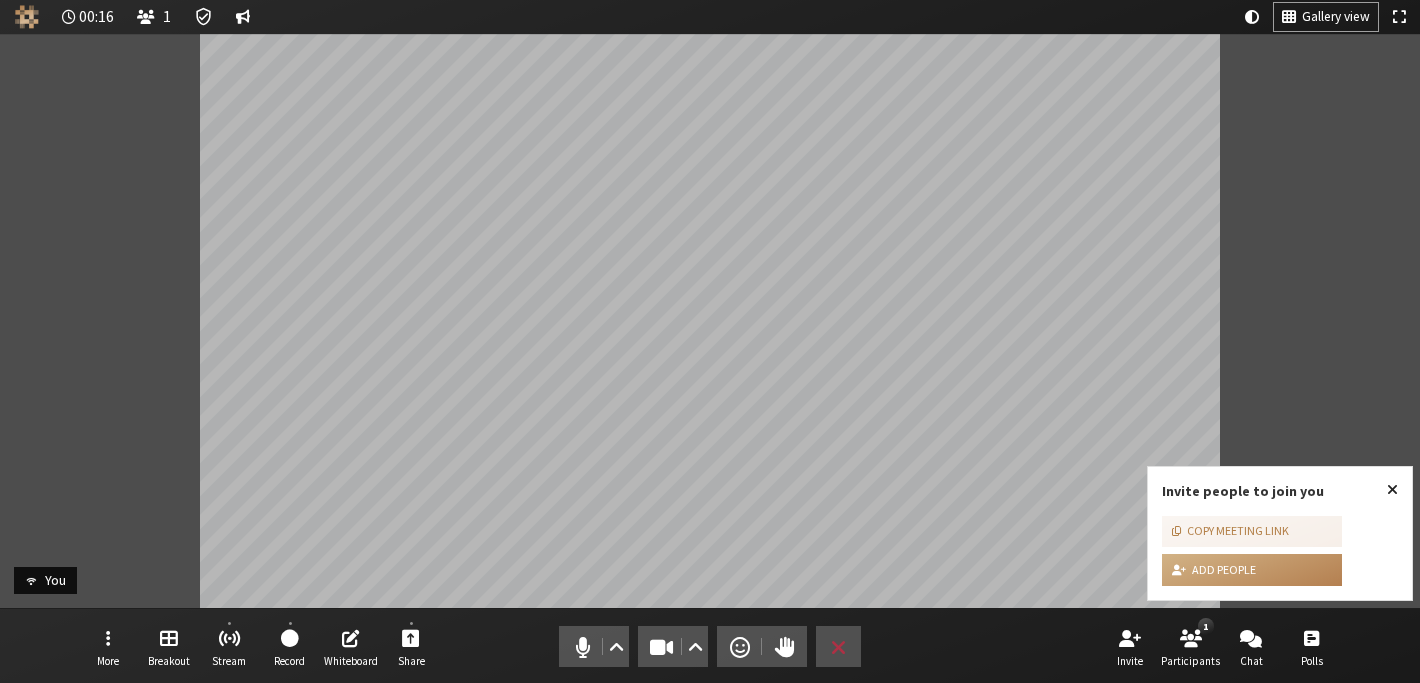 click at bounding box center [1392, 489] 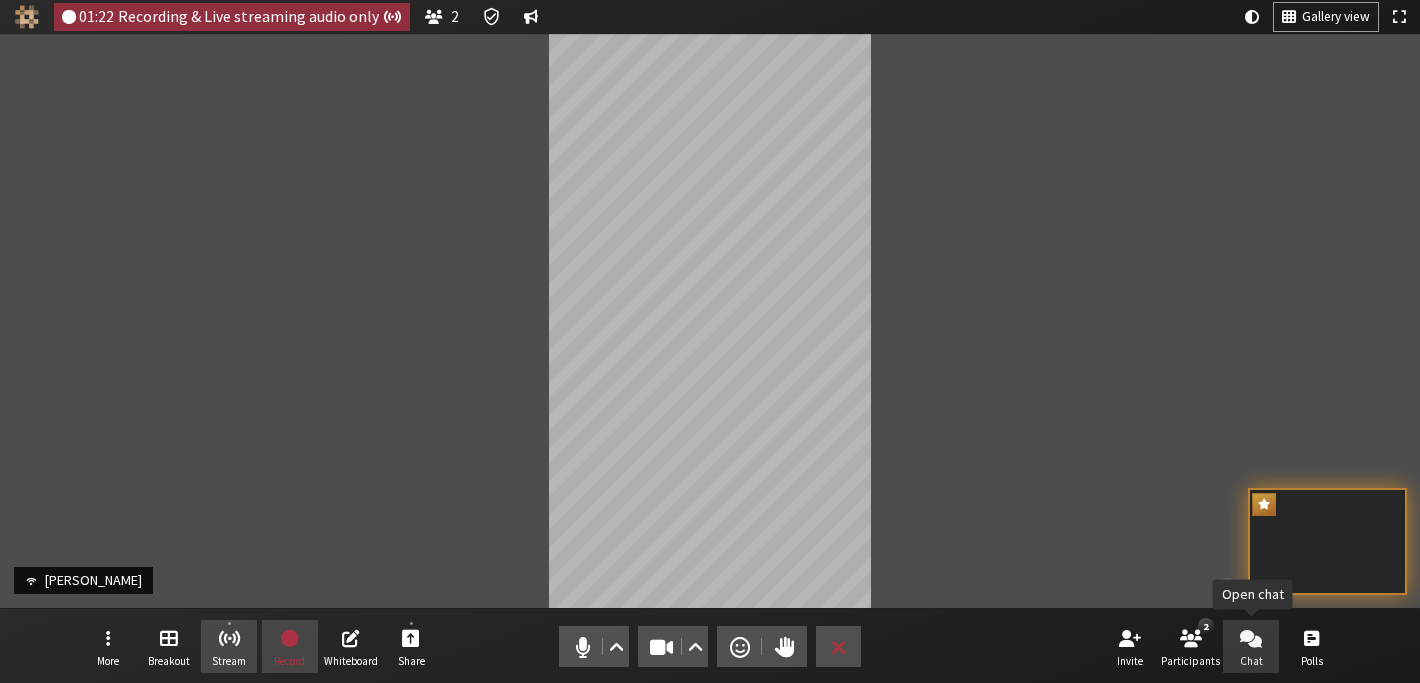click on "Chat" at bounding box center [1251, 647] 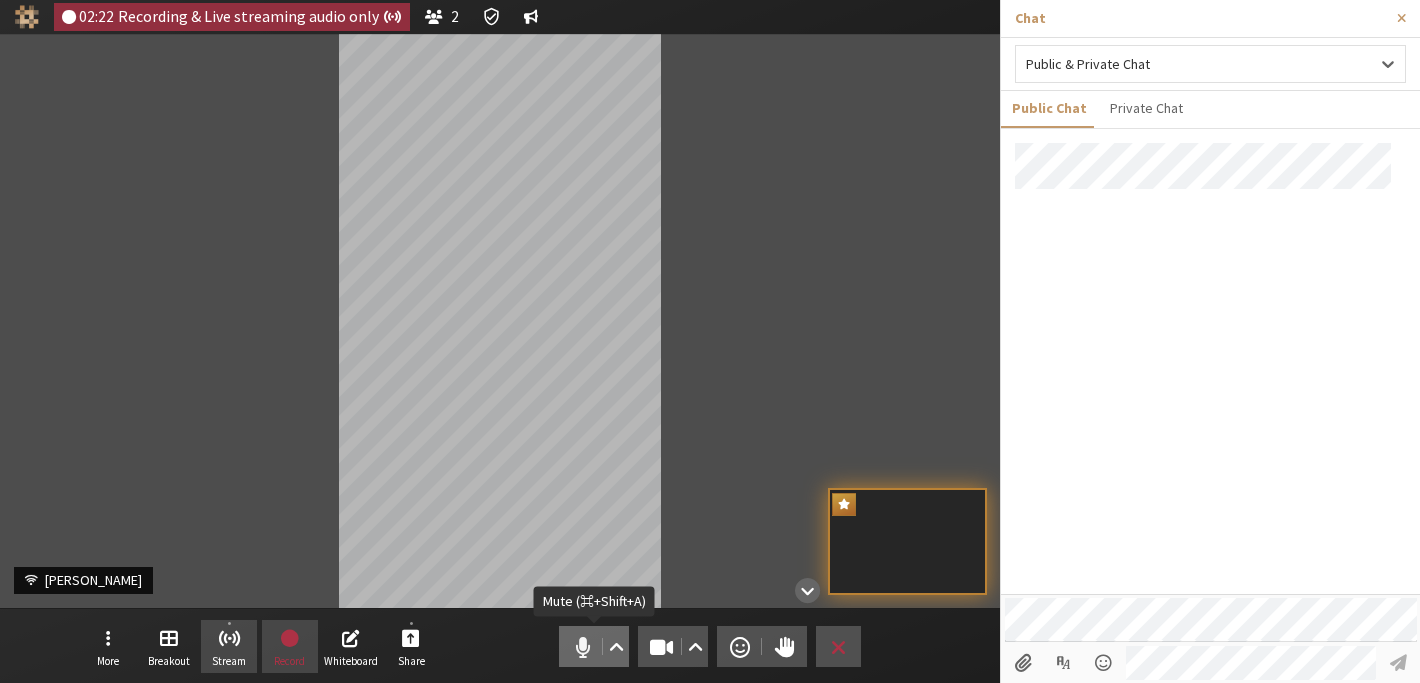 click at bounding box center [583, 647] 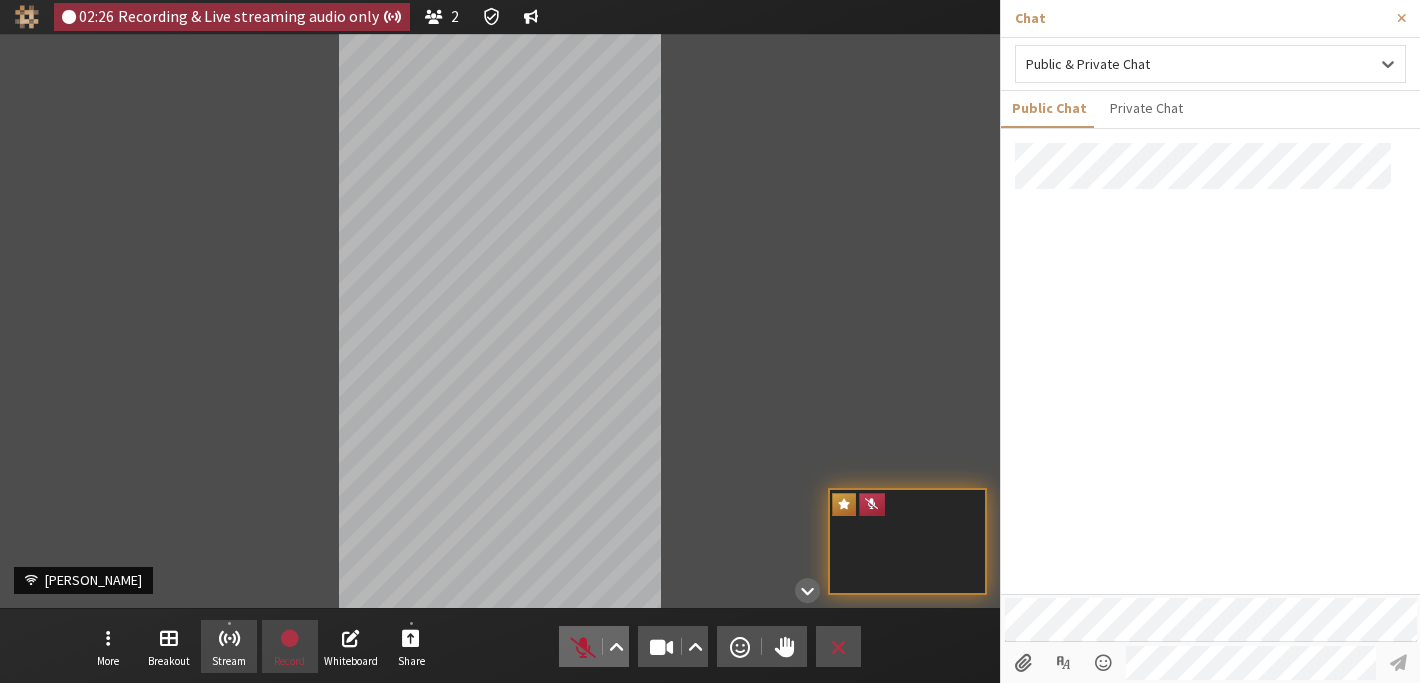 click at bounding box center (583, 647) 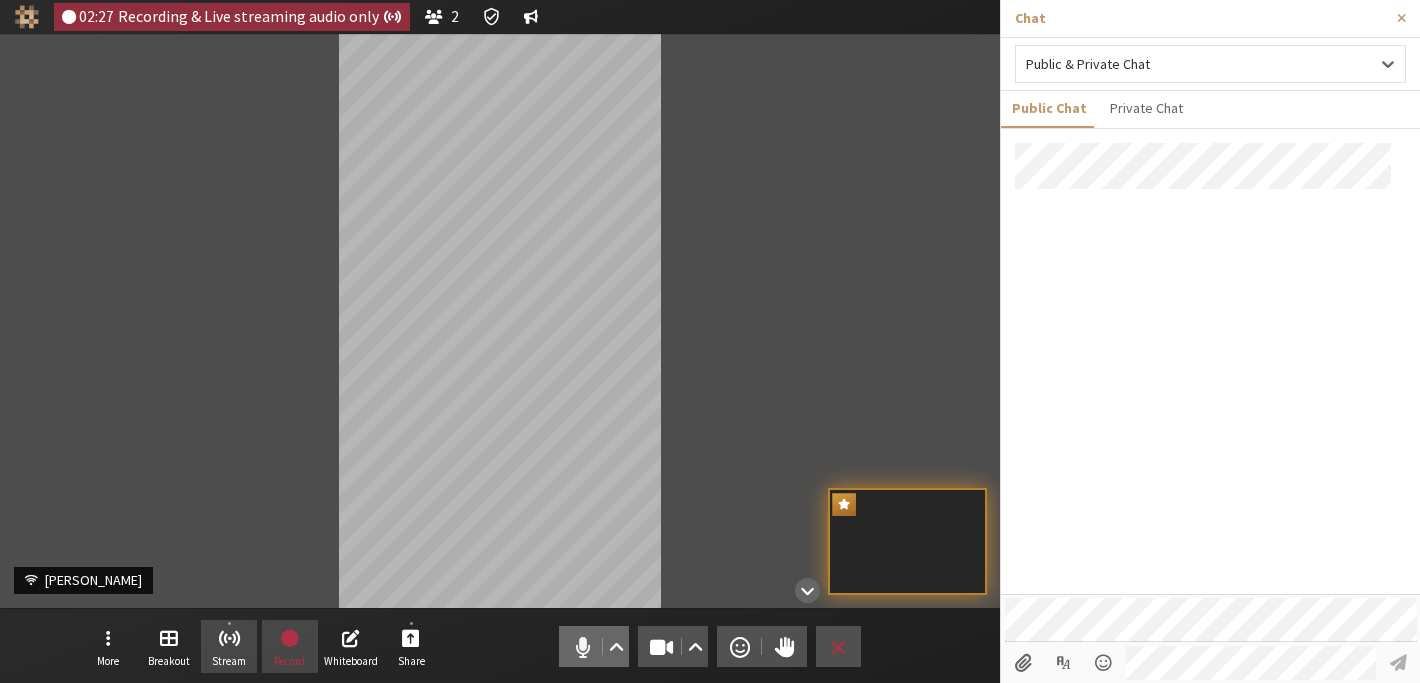 click at bounding box center (583, 647) 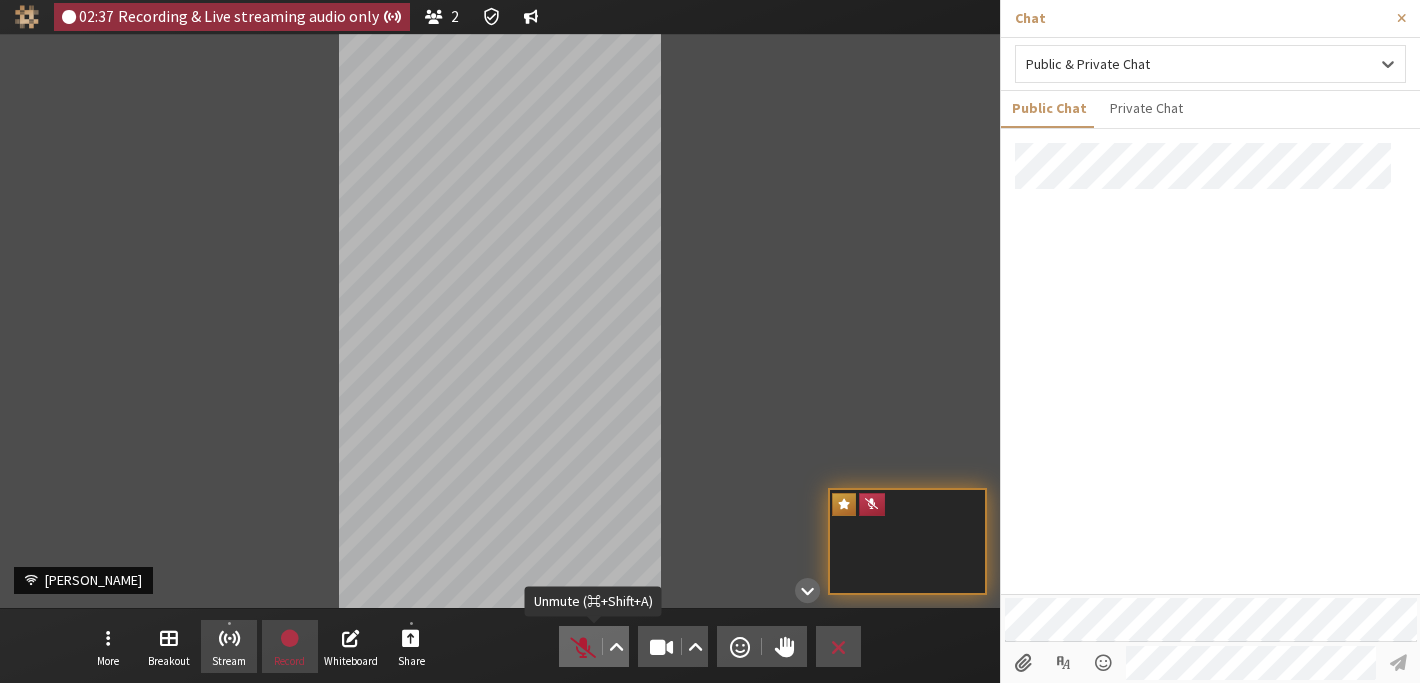 click at bounding box center (583, 647) 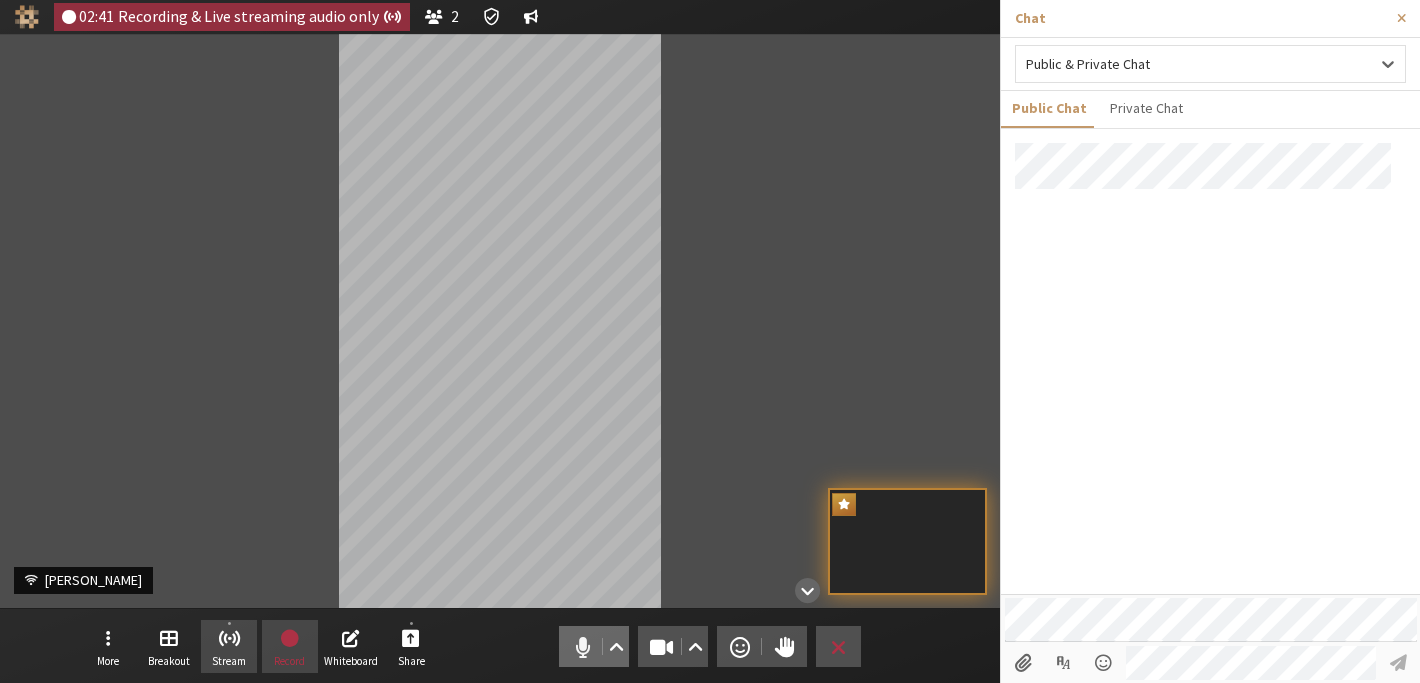 click at bounding box center [583, 647] 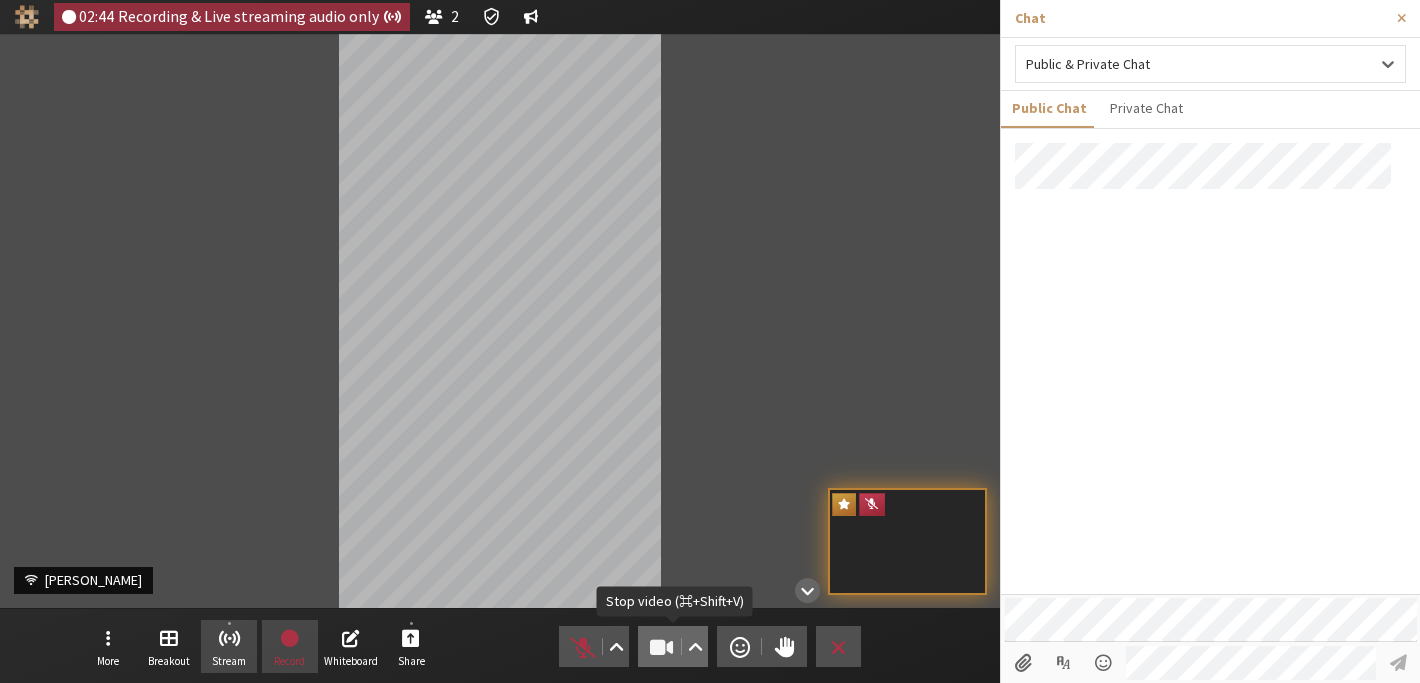 click at bounding box center (662, 647) 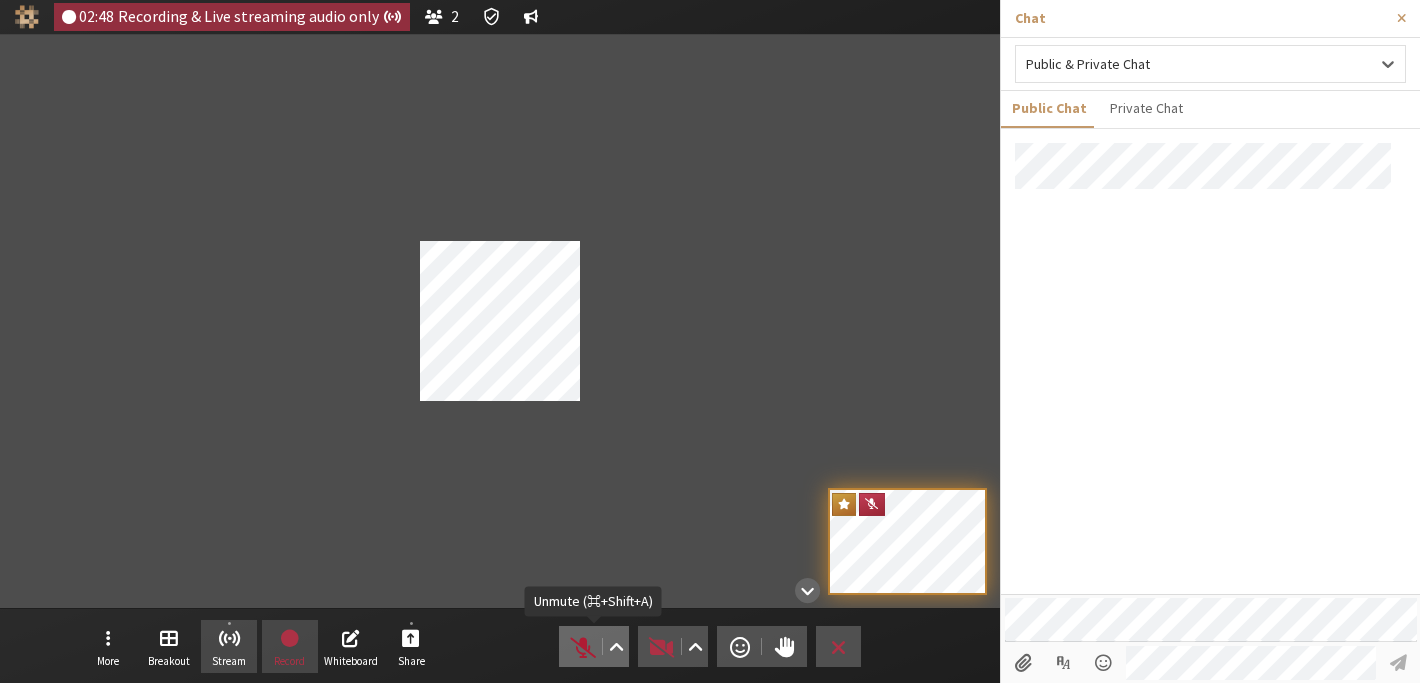 click at bounding box center (583, 647) 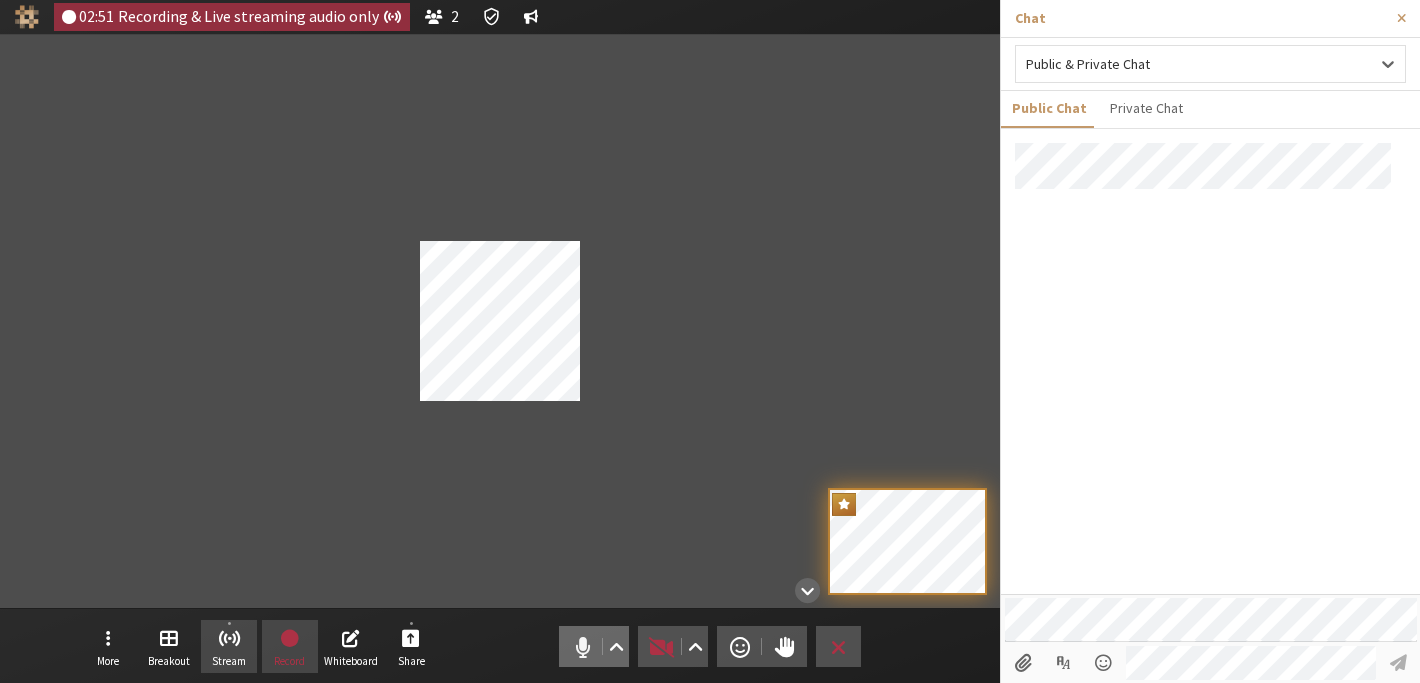 click at bounding box center (583, 647) 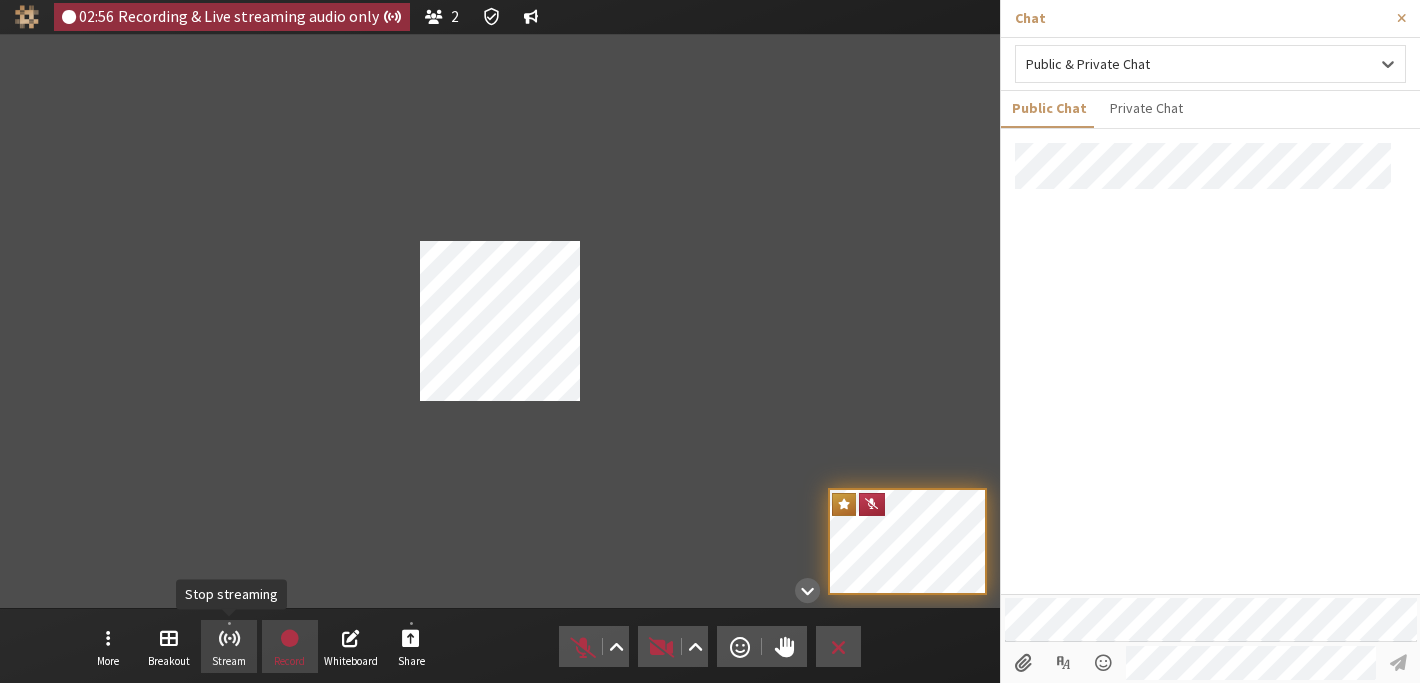 click on "Stream" at bounding box center (229, 647) 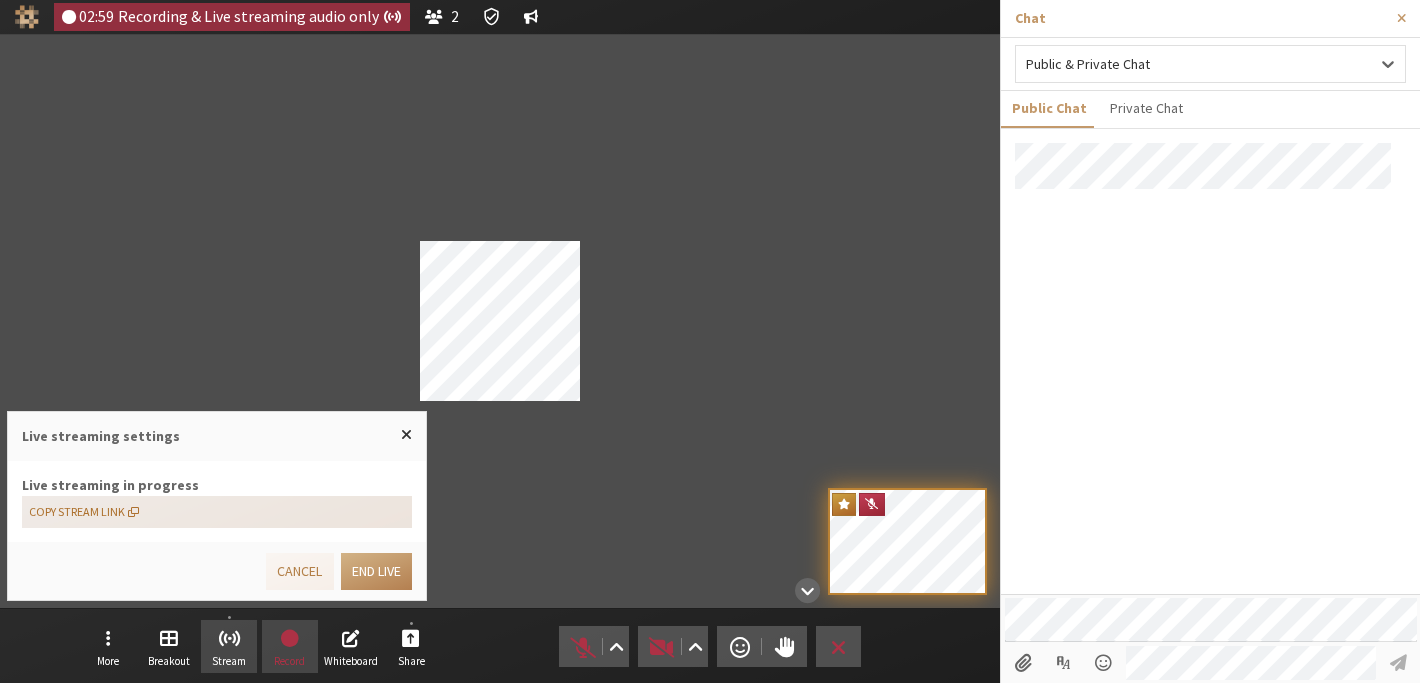 click at bounding box center [133, 512] 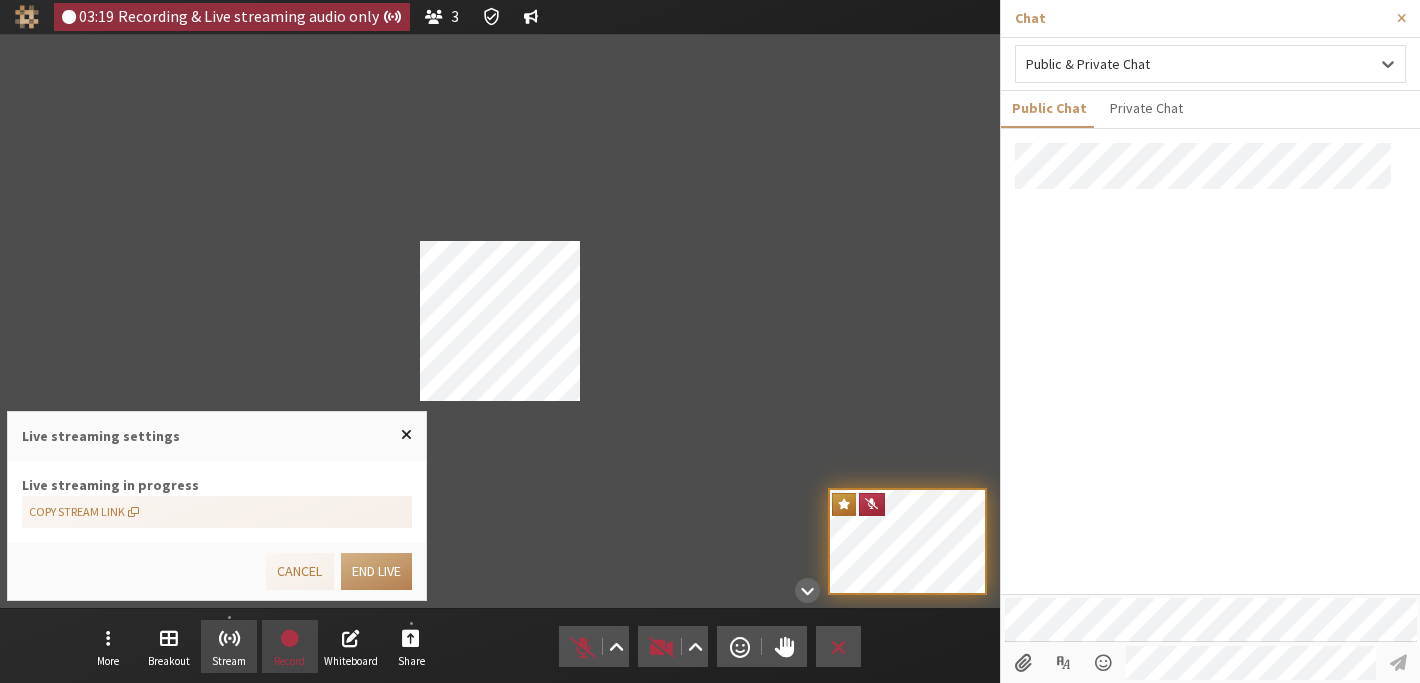 click at bounding box center [406, 434] 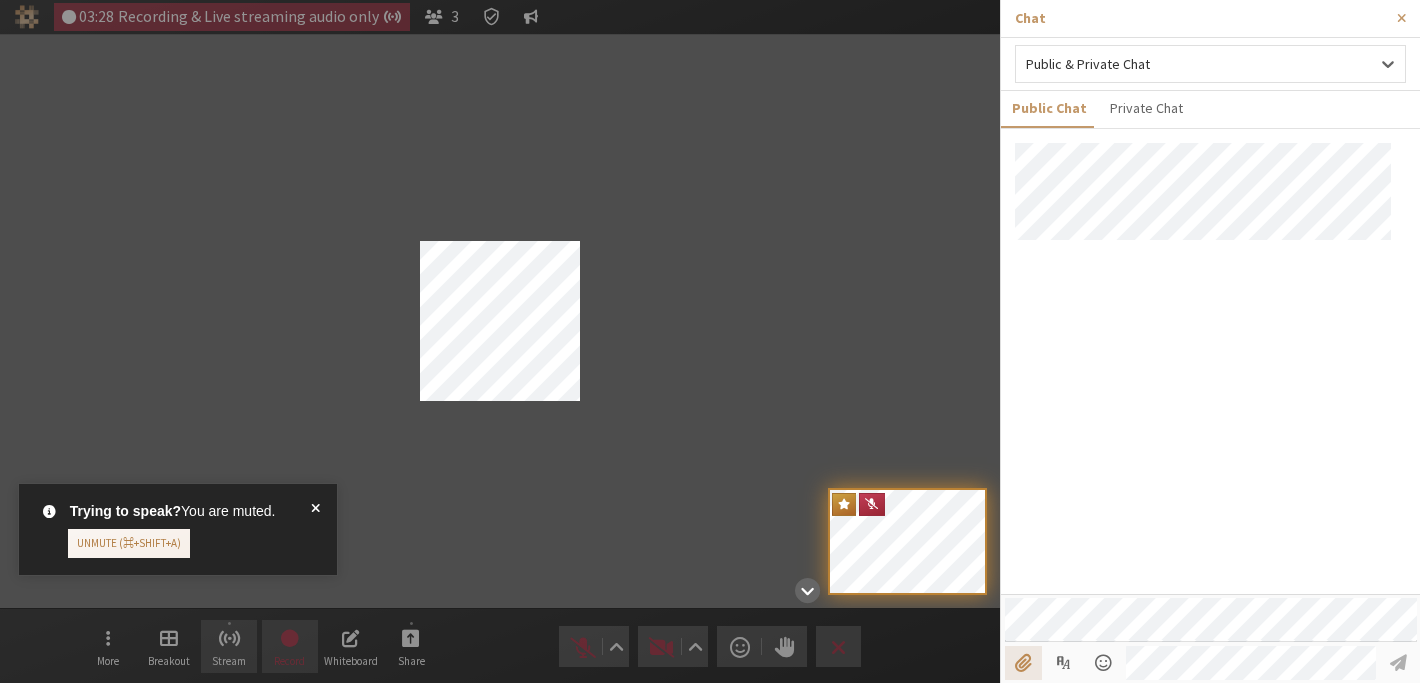 click at bounding box center [1023, 663] 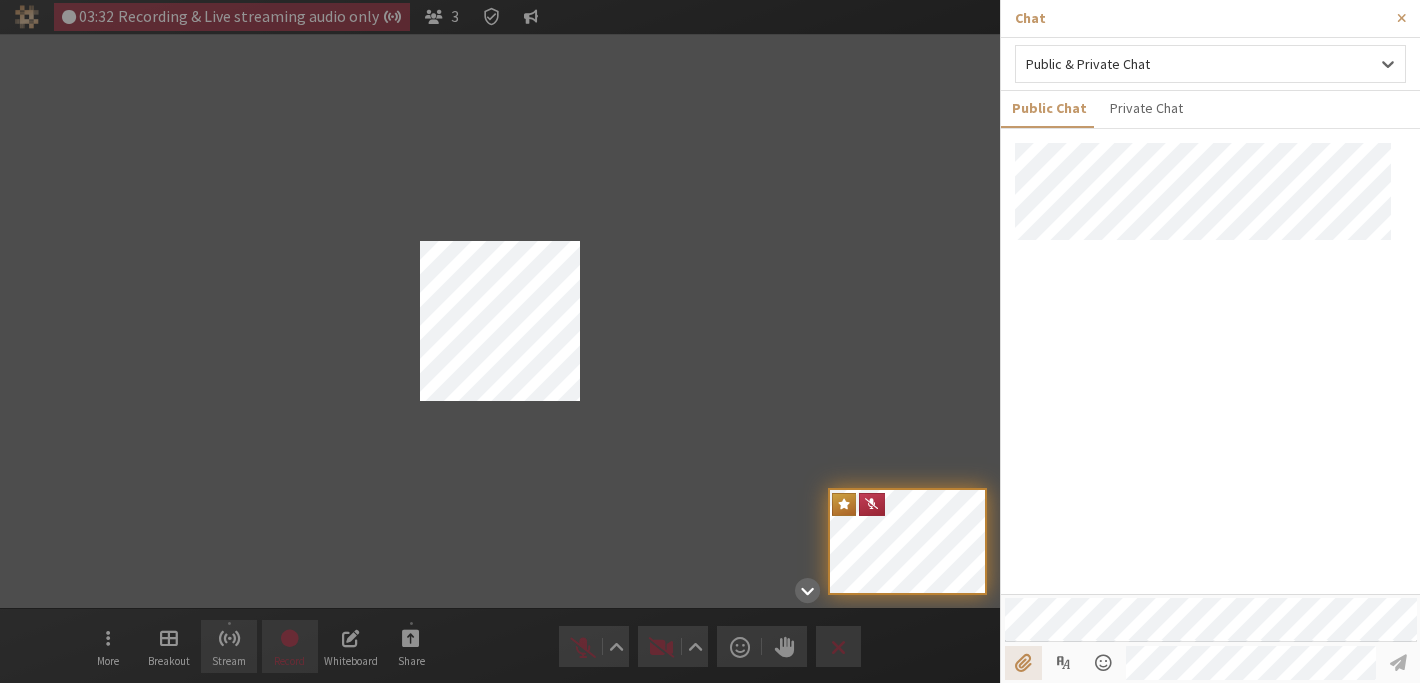 type on "C:\fakepath\Screenshot 2025-02-11 at 7.02.14 PM.png" 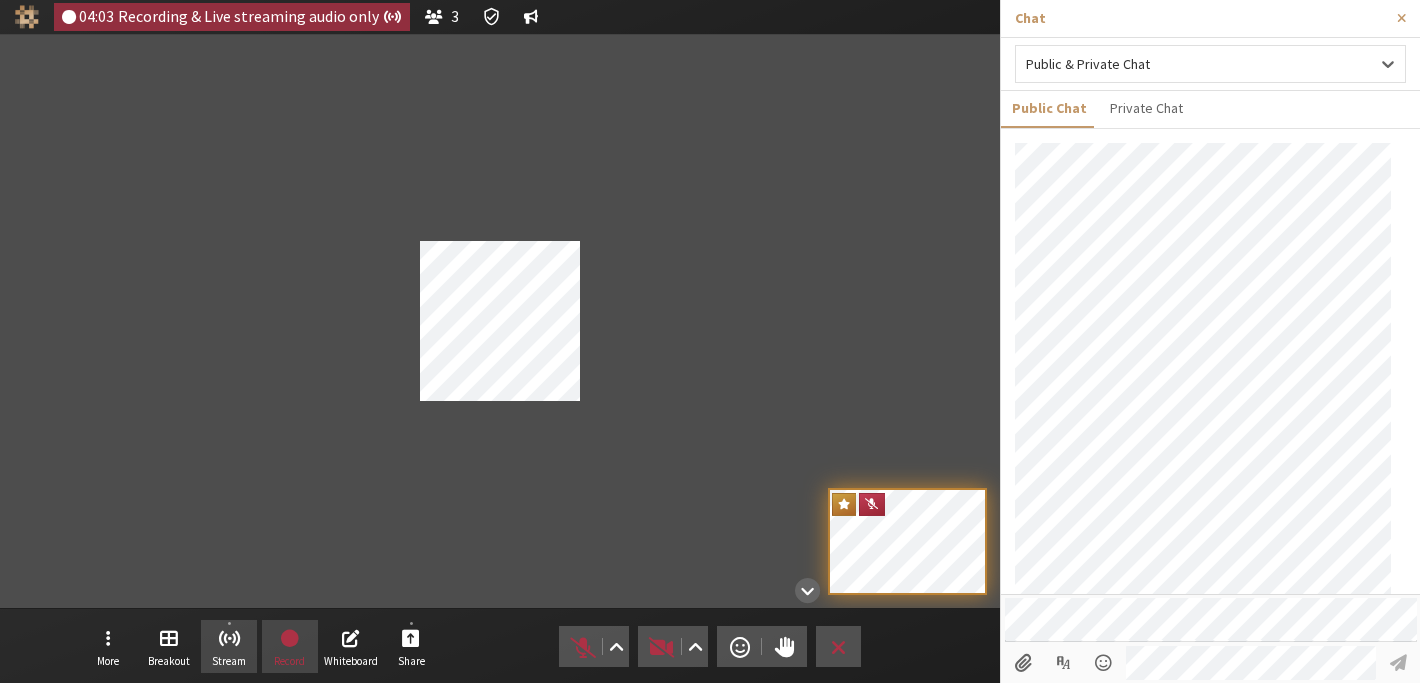 scroll, scrollTop: 334, scrollLeft: 0, axis: vertical 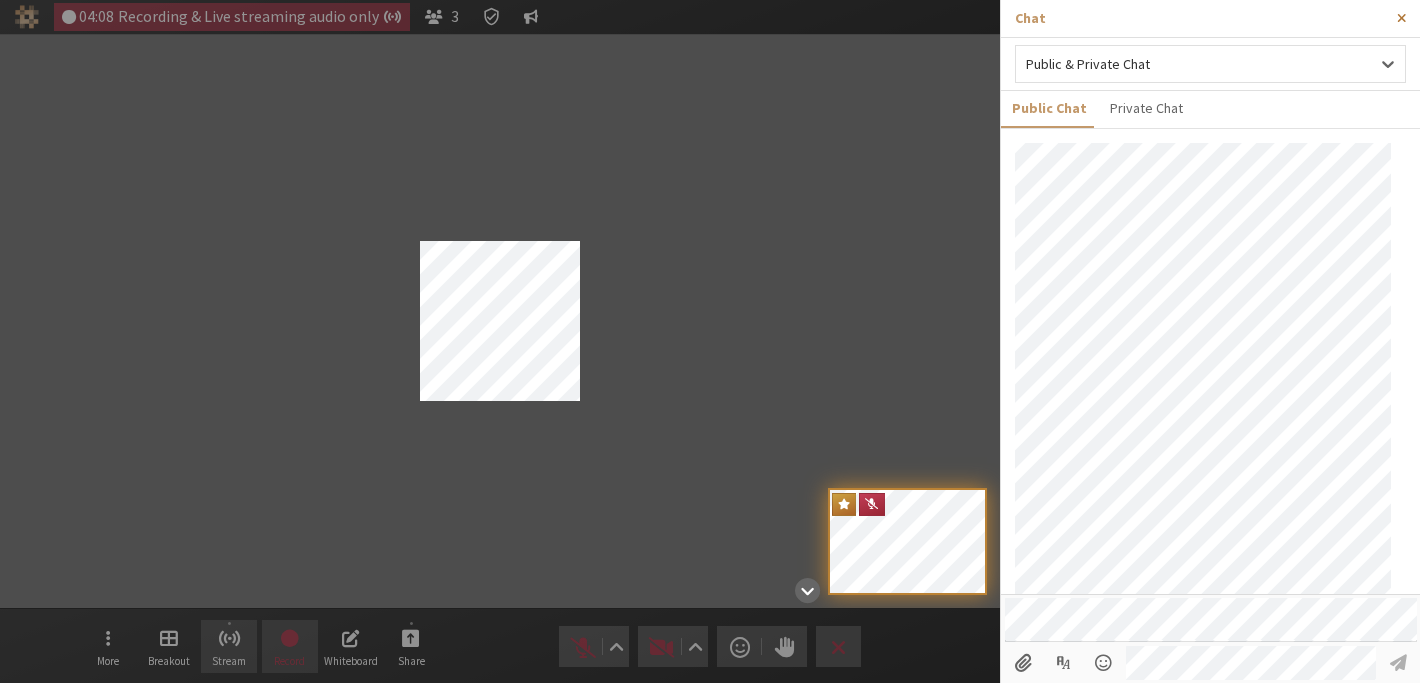 click at bounding box center (1401, 18) 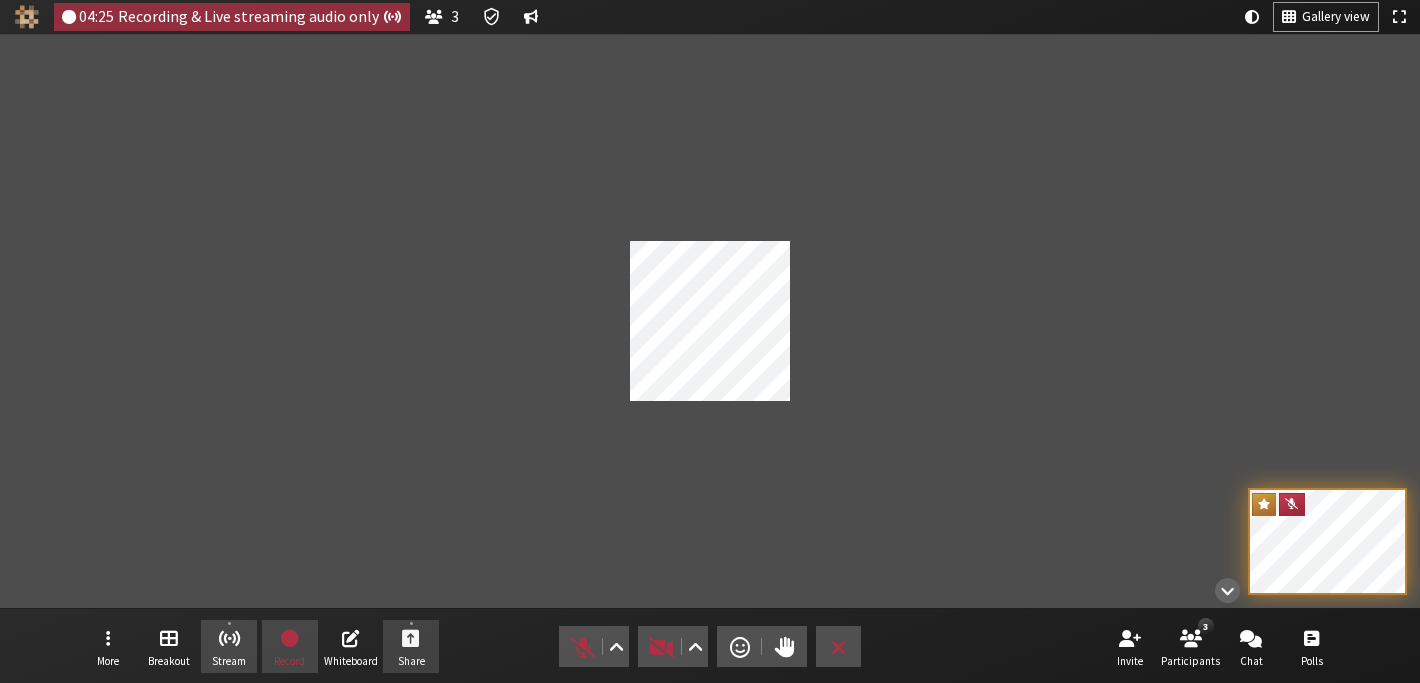 click on "Share" at bounding box center (411, 647) 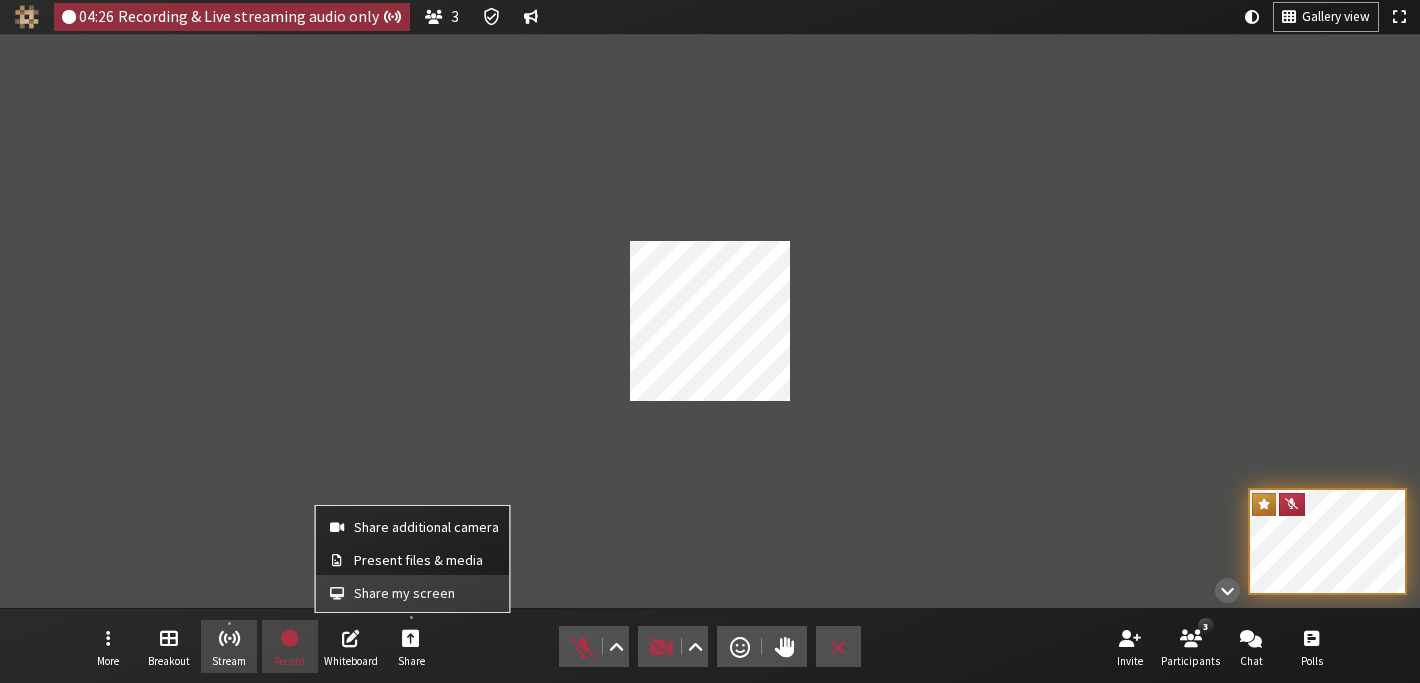 click on "Share my screen" at bounding box center [426, 593] 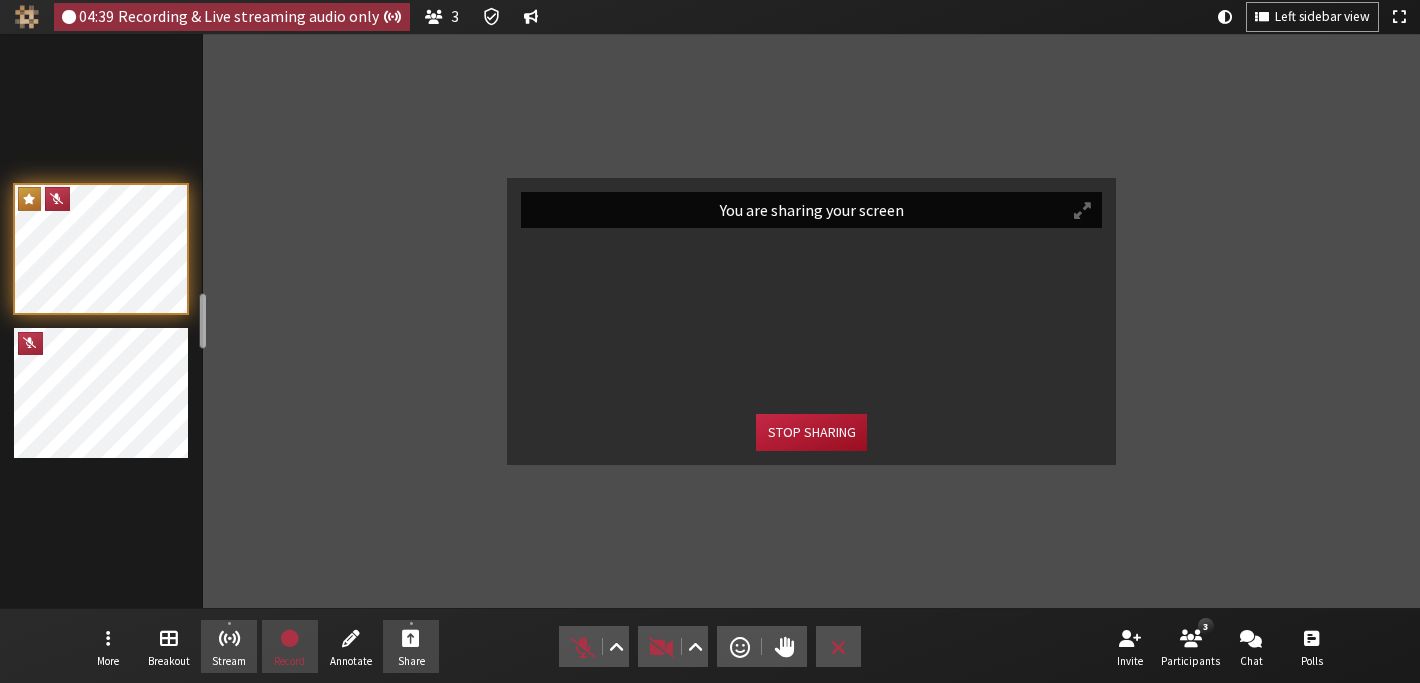 click on "Stop sharing" at bounding box center [811, 432] 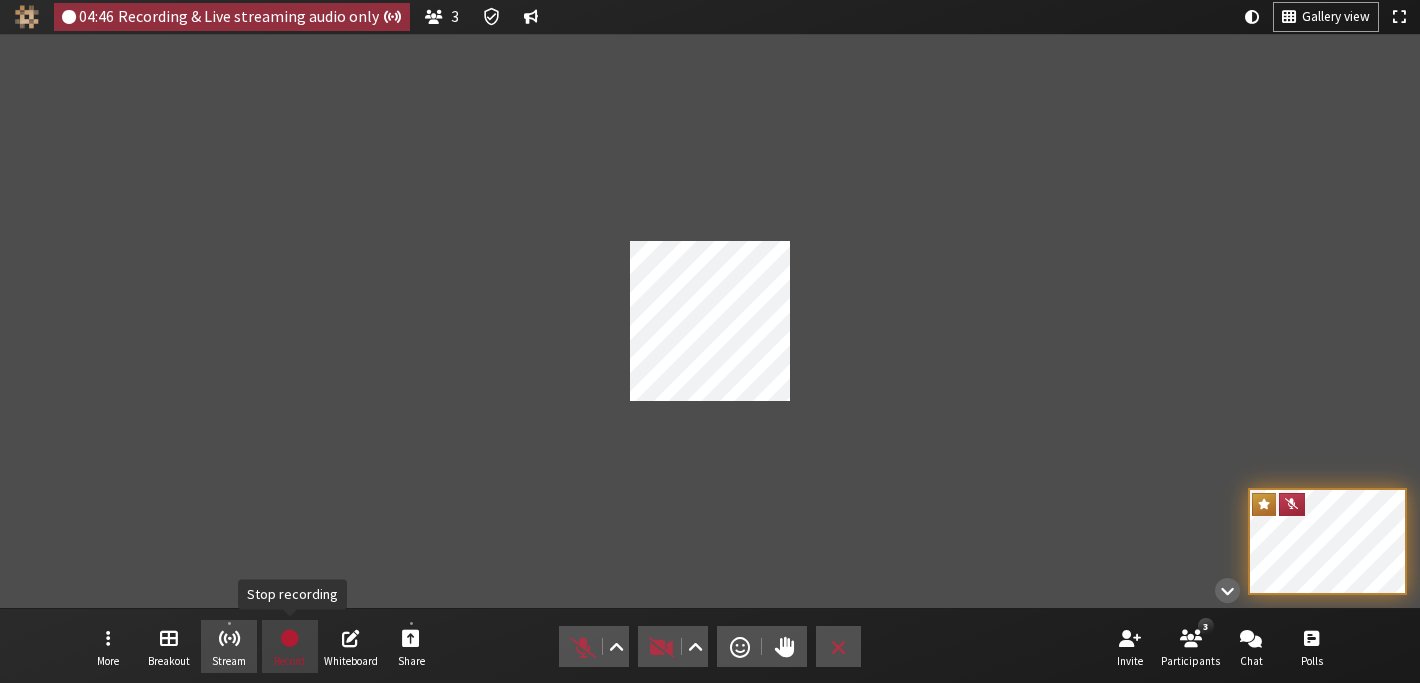 click at bounding box center [289, 637] 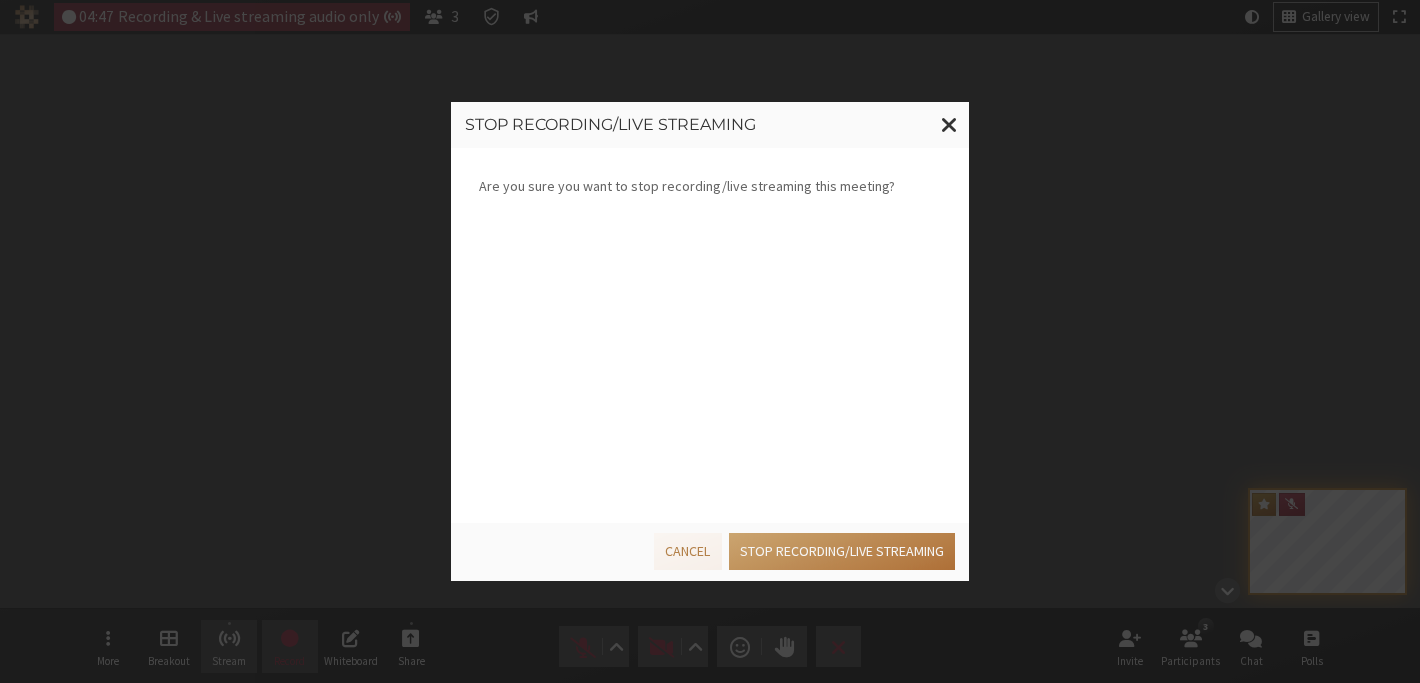click on "Stop recording/live streaming" at bounding box center (842, 551) 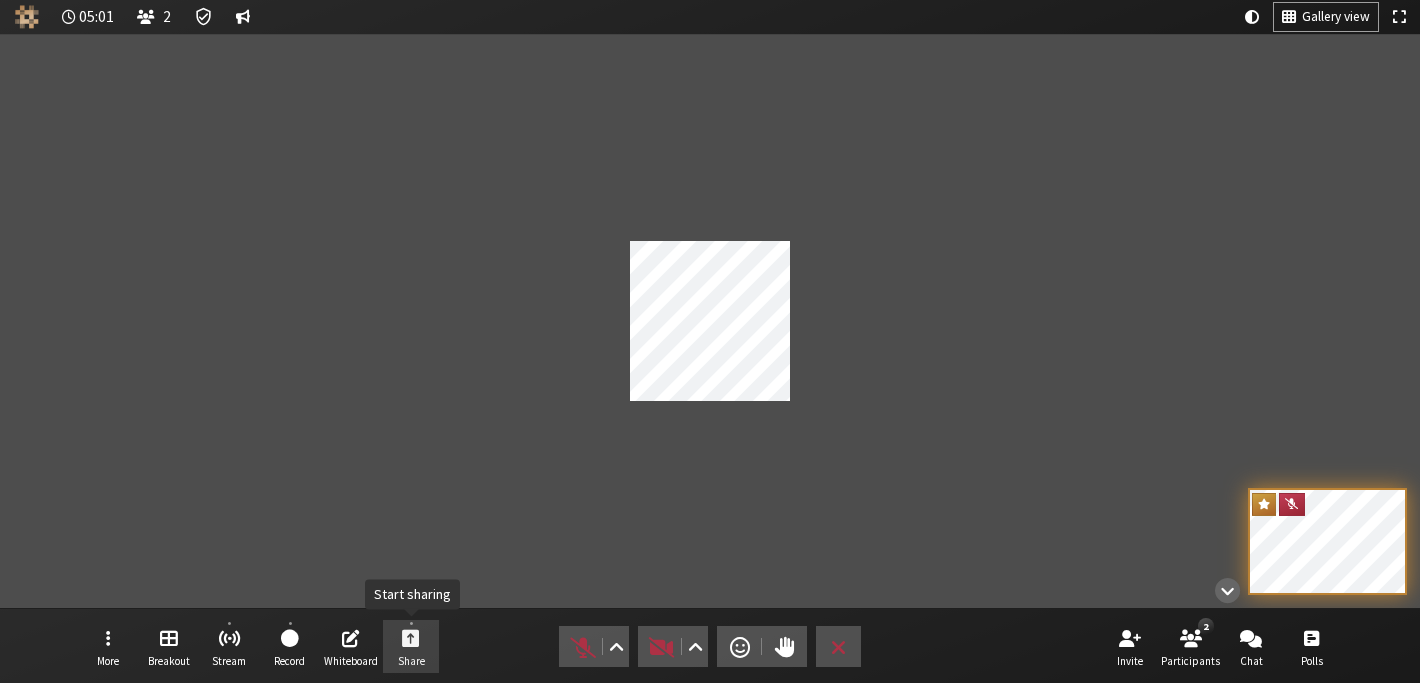 click at bounding box center [411, 637] 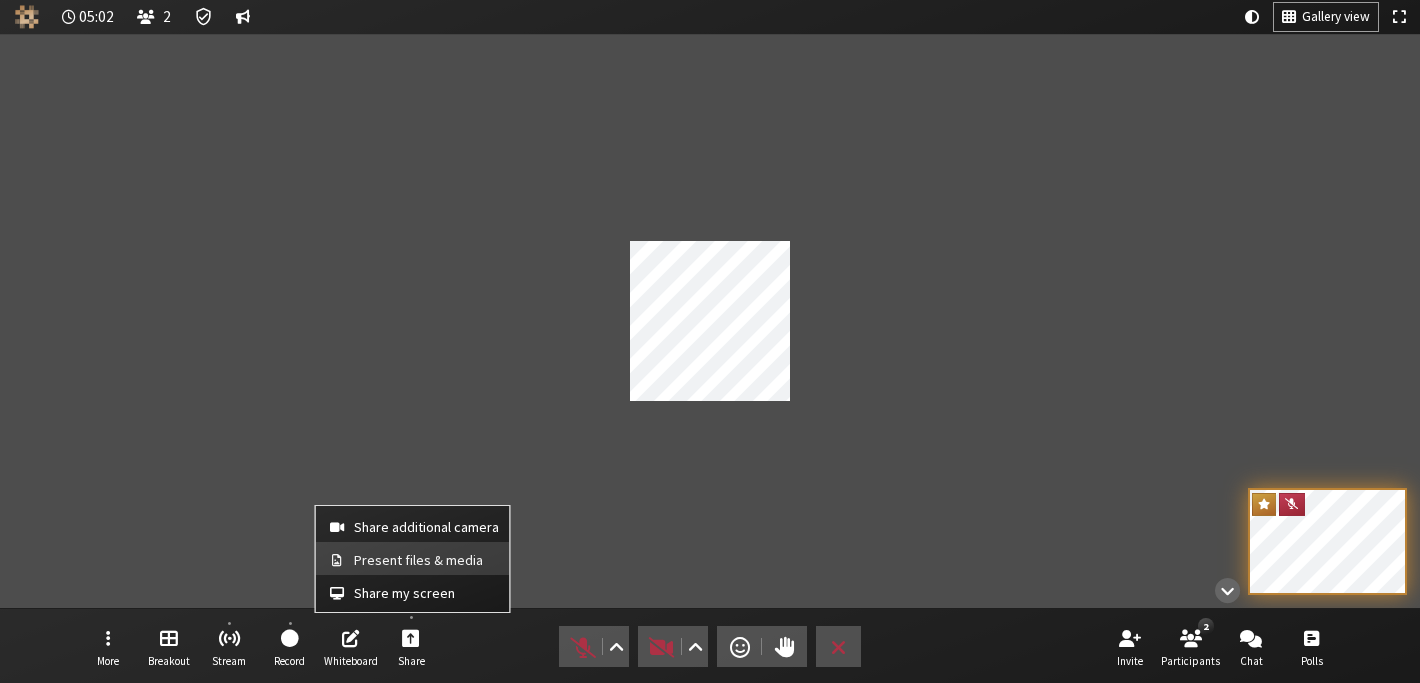 click on "Present files & media" at bounding box center (426, 560) 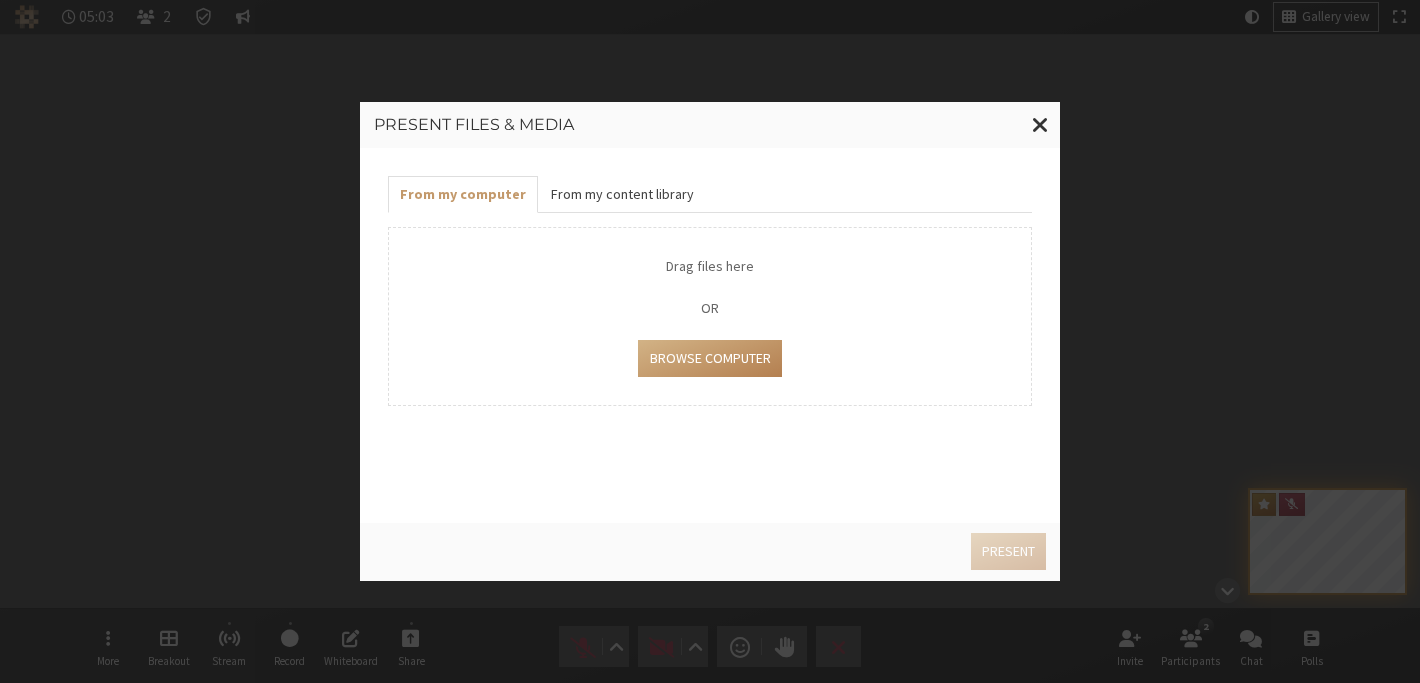 click on "From my content library" at bounding box center (621, 194) 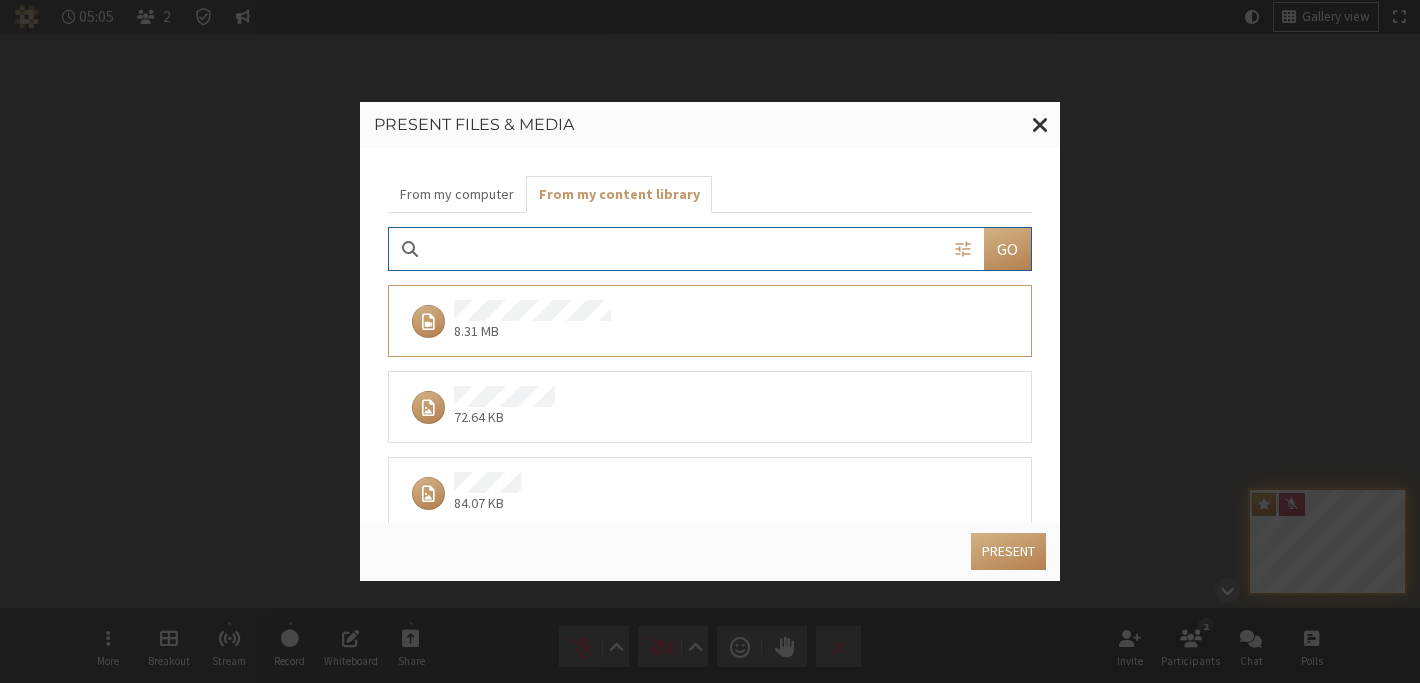 click on "72.64 KB" at bounding box center [703, 407] 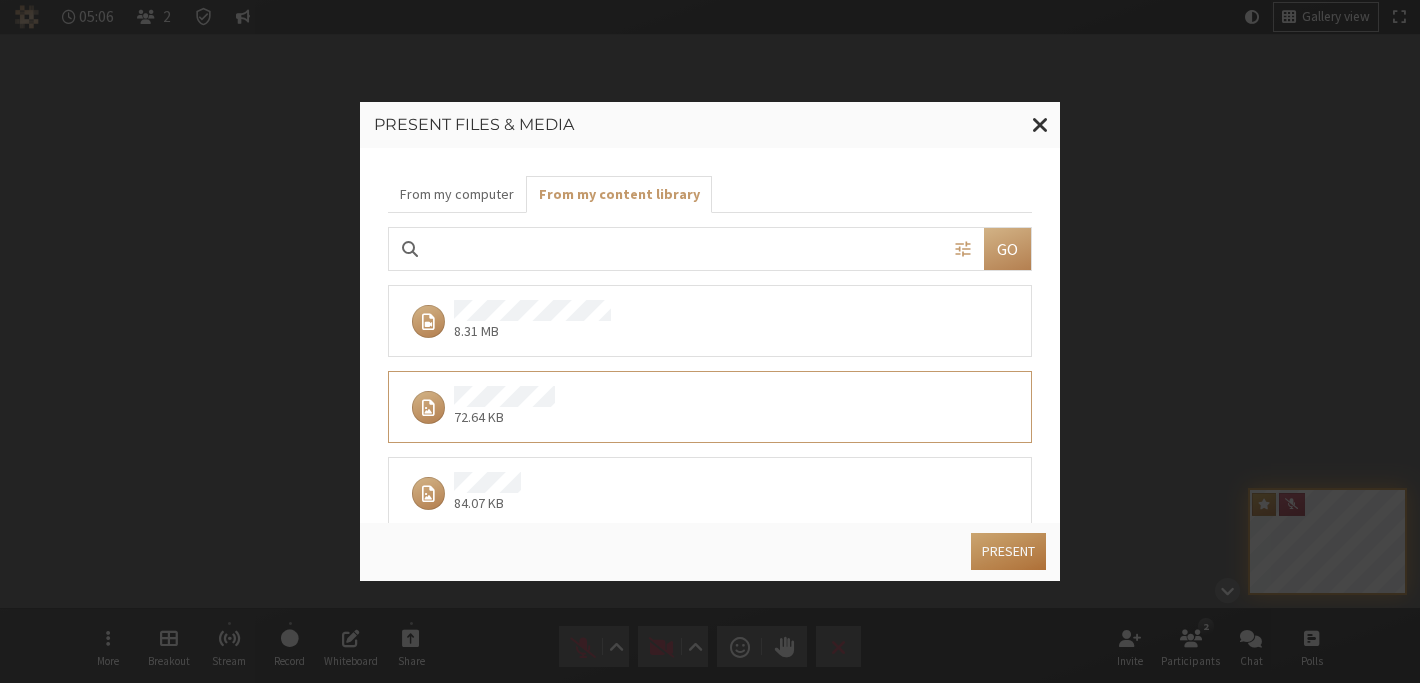 click on "Present" at bounding box center [1008, 551] 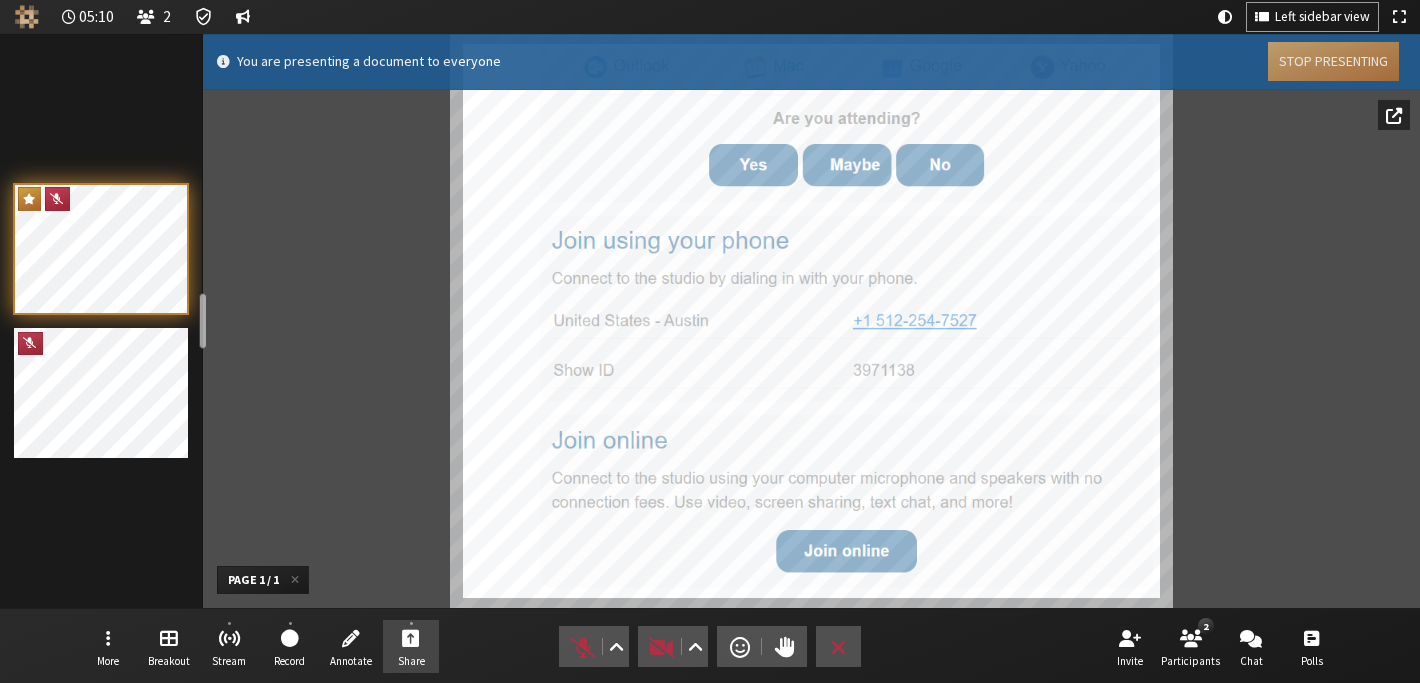 click on "Stop Presenting" at bounding box center [1333, 61] 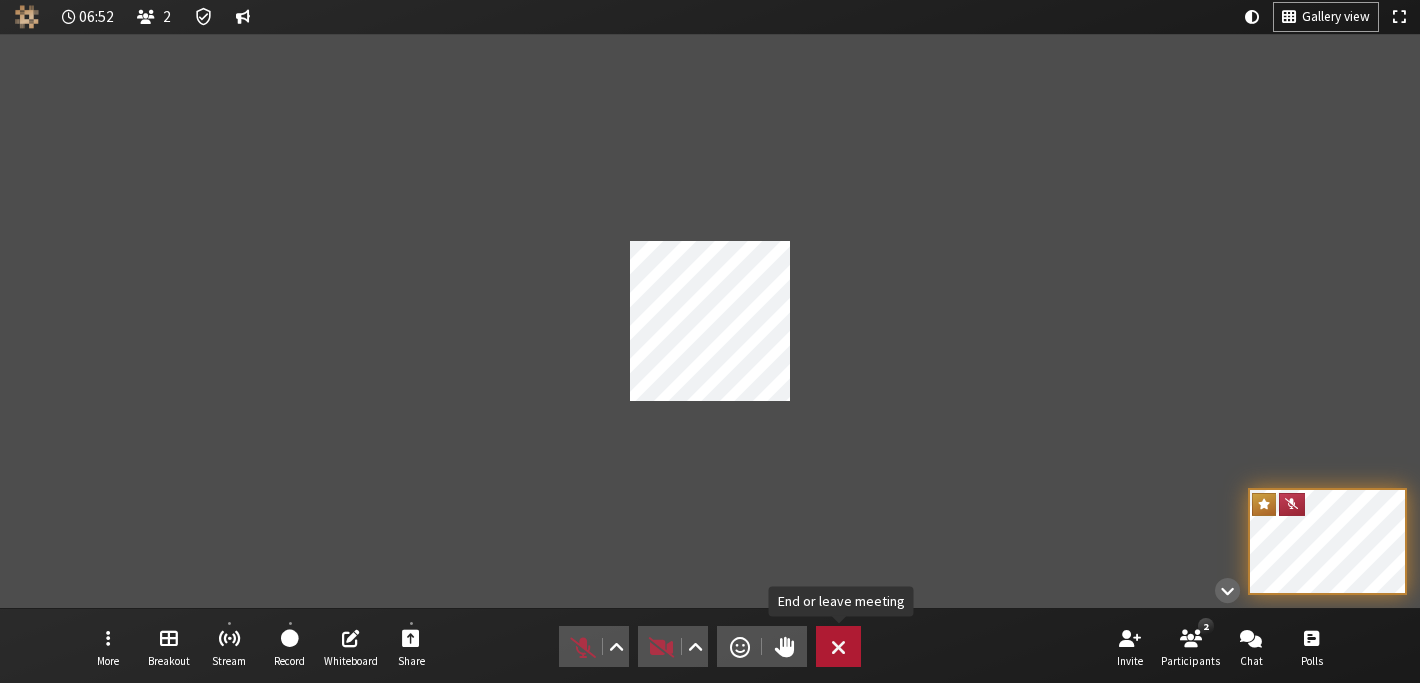 click on "Leave" at bounding box center (838, 646) 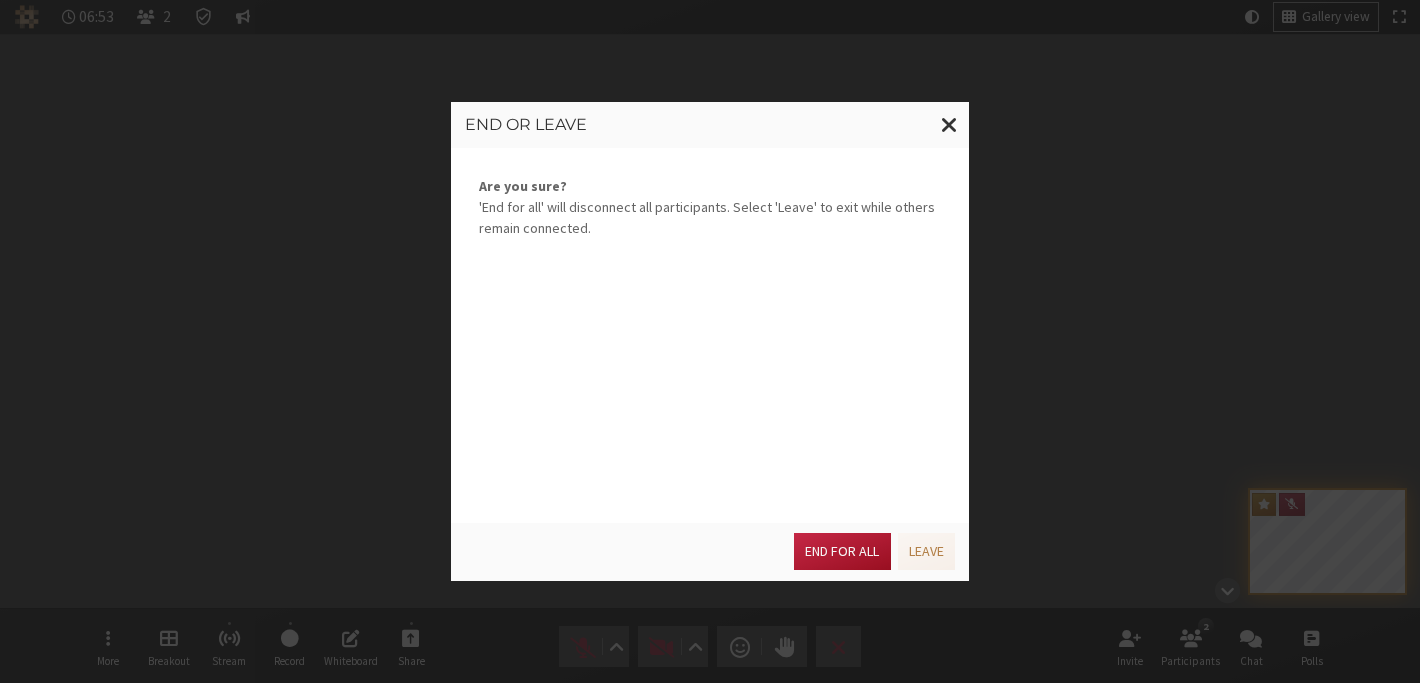 click on "End for all" at bounding box center [842, 551] 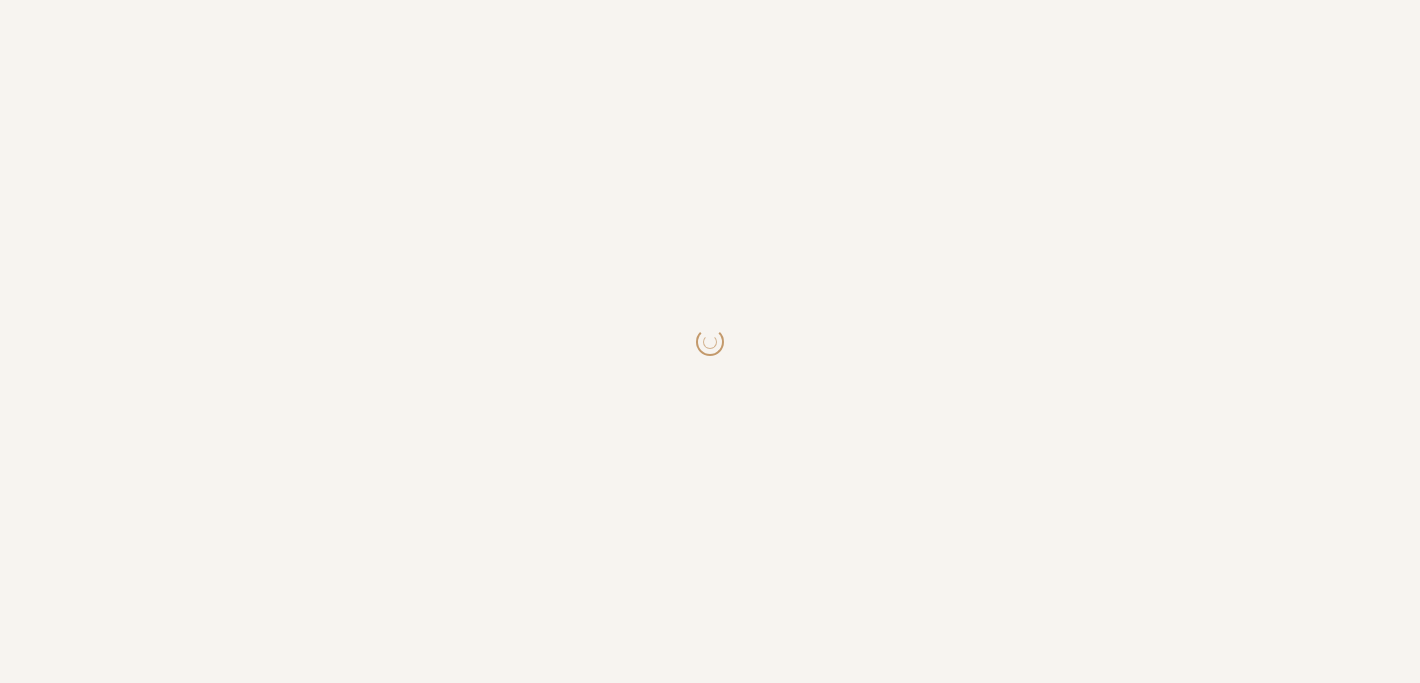scroll, scrollTop: 0, scrollLeft: 0, axis: both 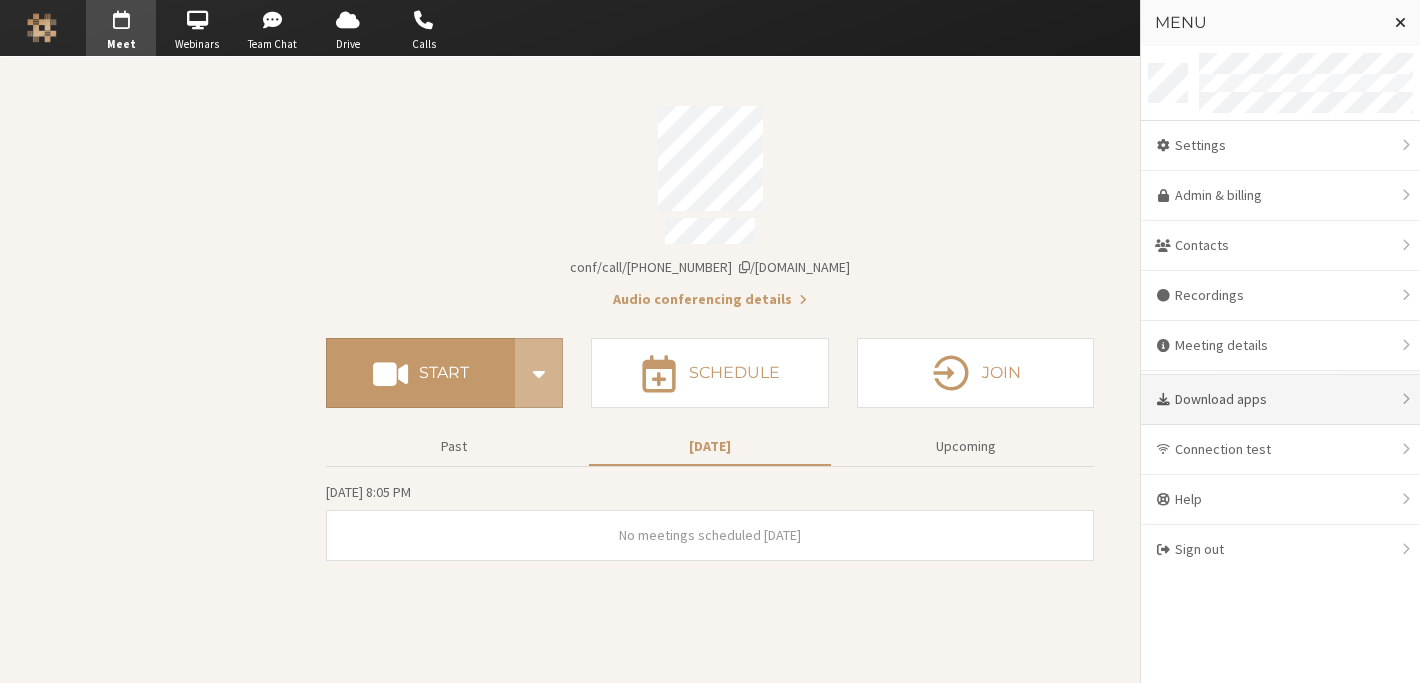 click on "Download apps" at bounding box center (1280, 400) 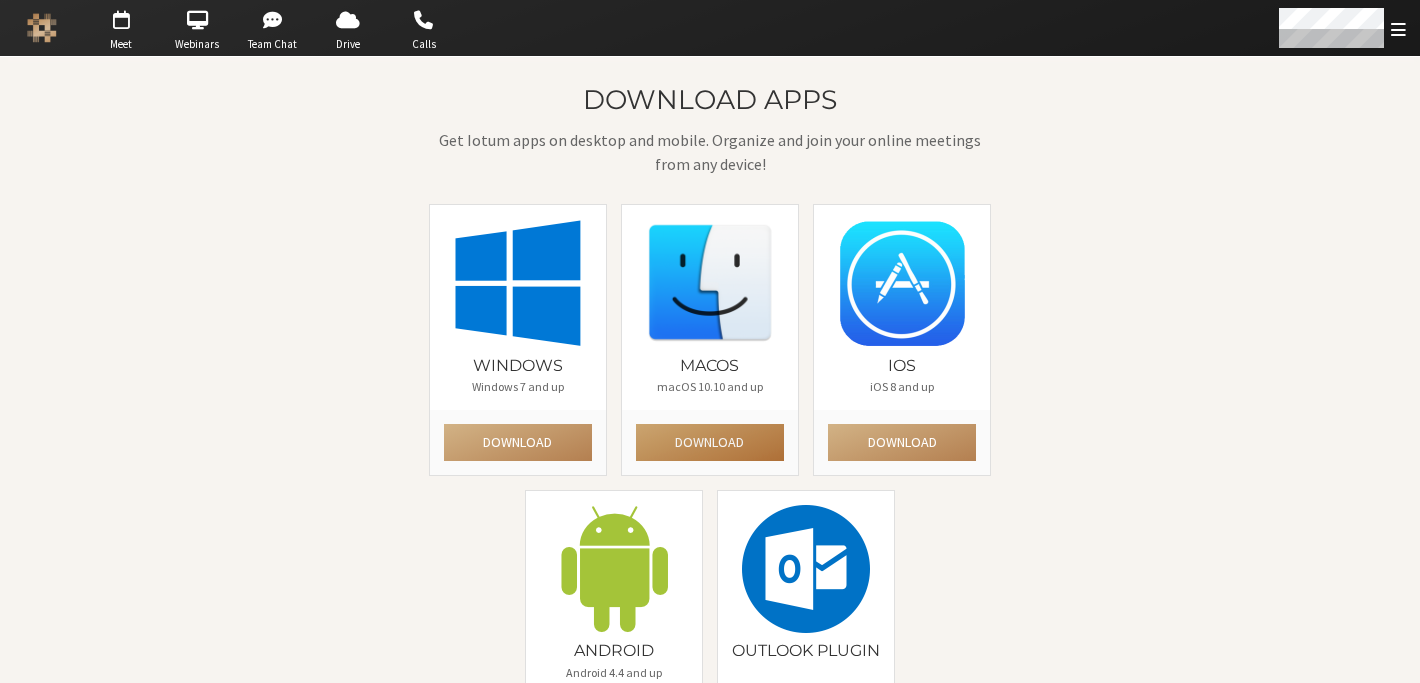 click on "Download" at bounding box center (710, 442) 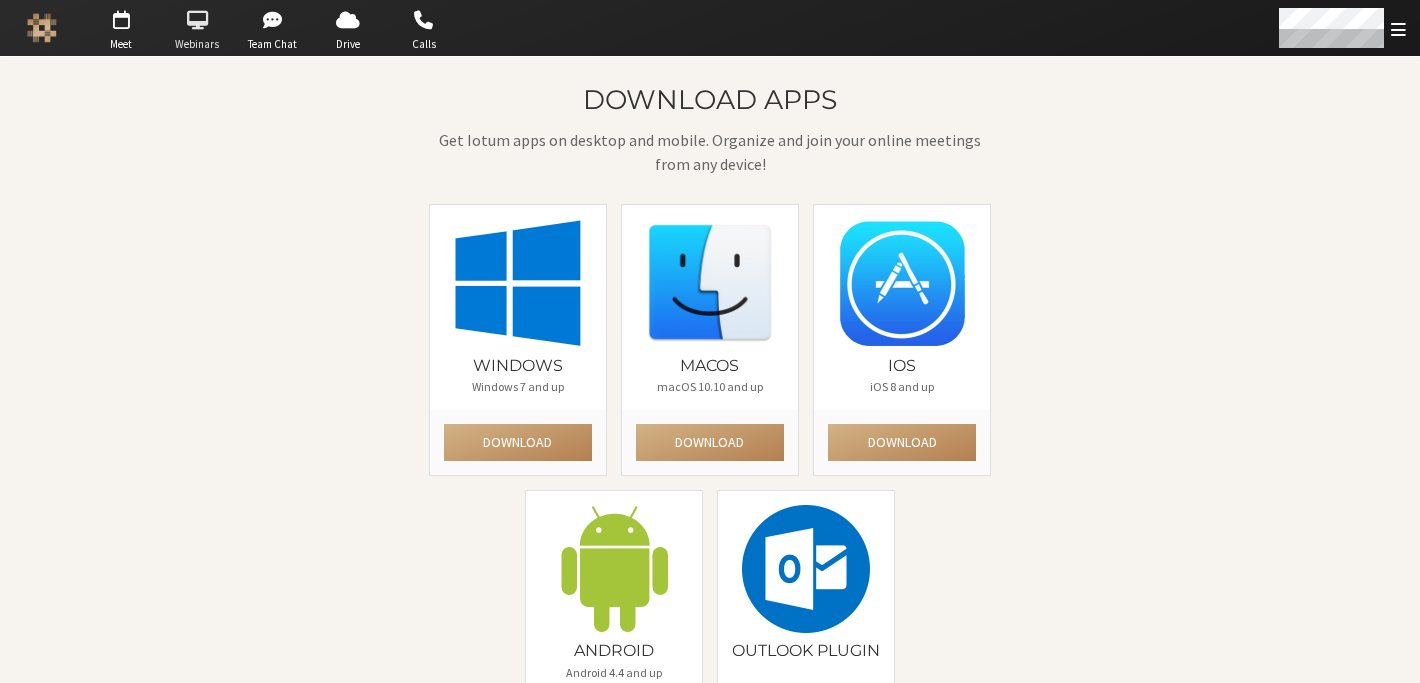 click at bounding box center (197, 20) 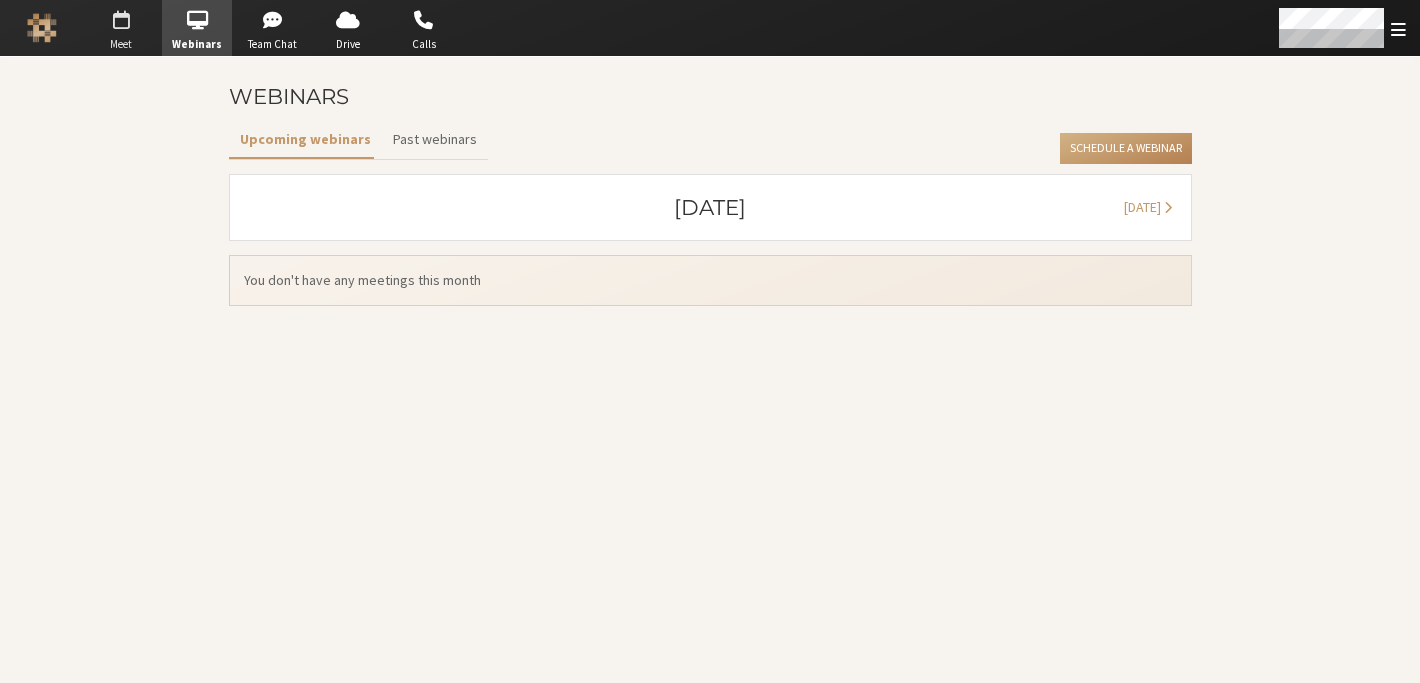 click at bounding box center [121, 20] 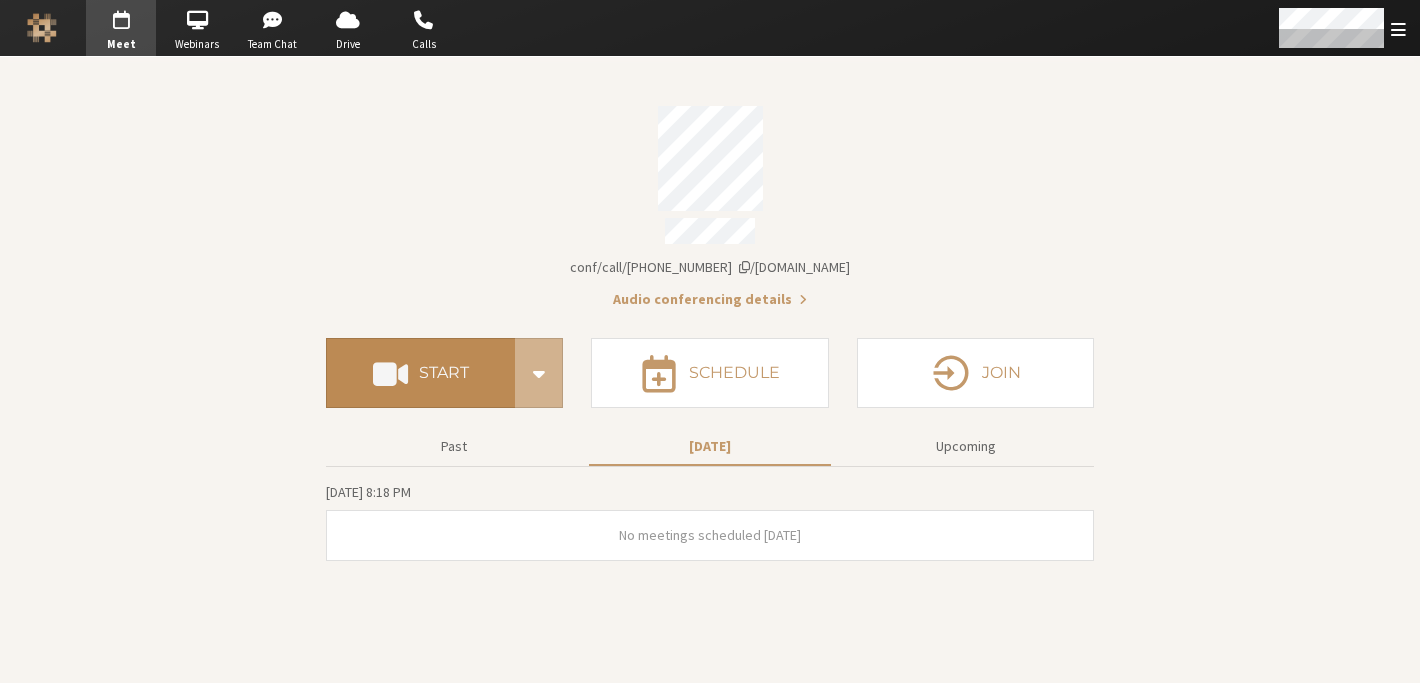 click on "Start" at bounding box center (420, 373) 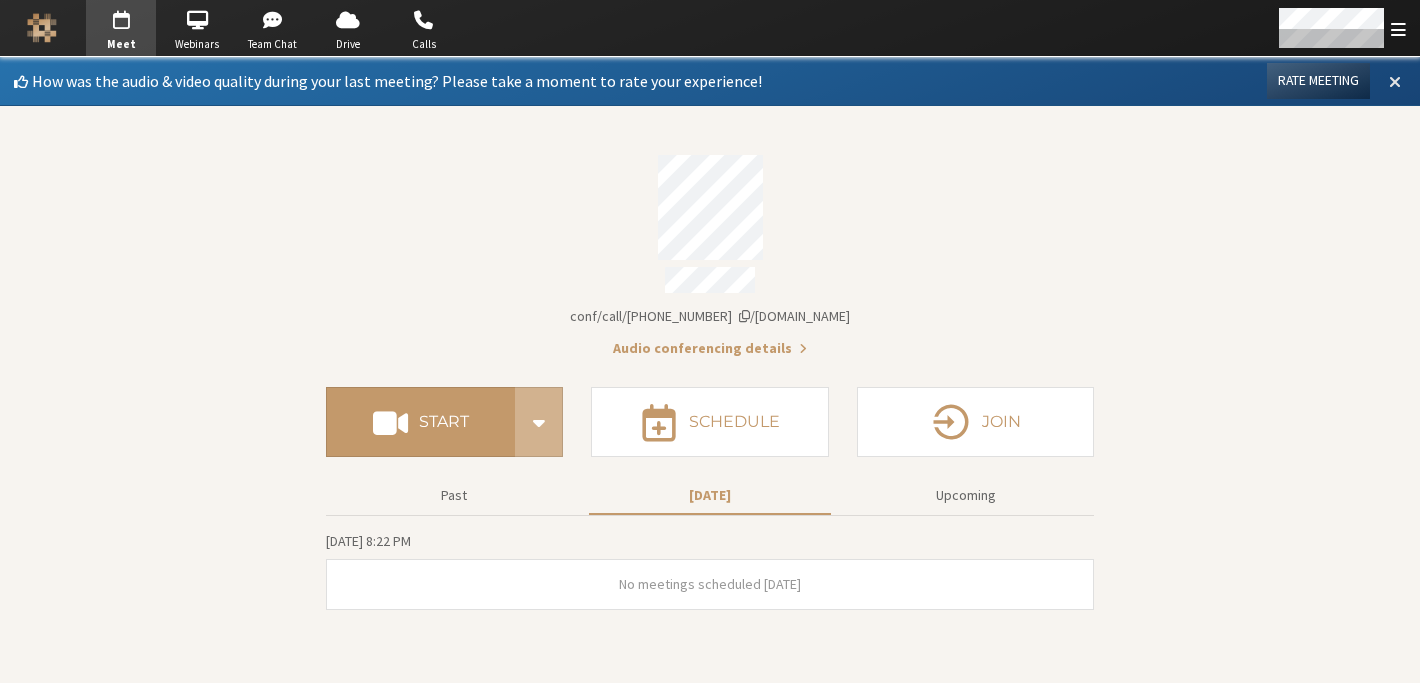 click at bounding box center (1395, 81) 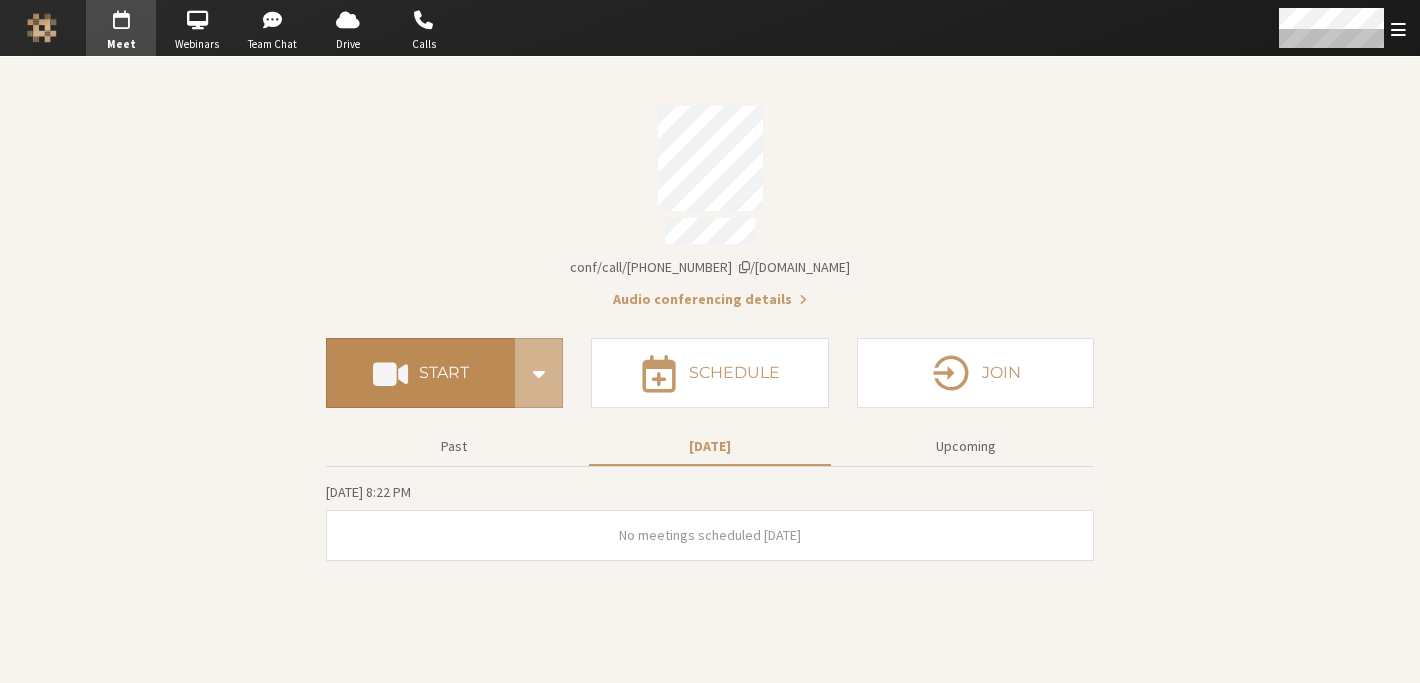 click on "Start" at bounding box center (444, 373) 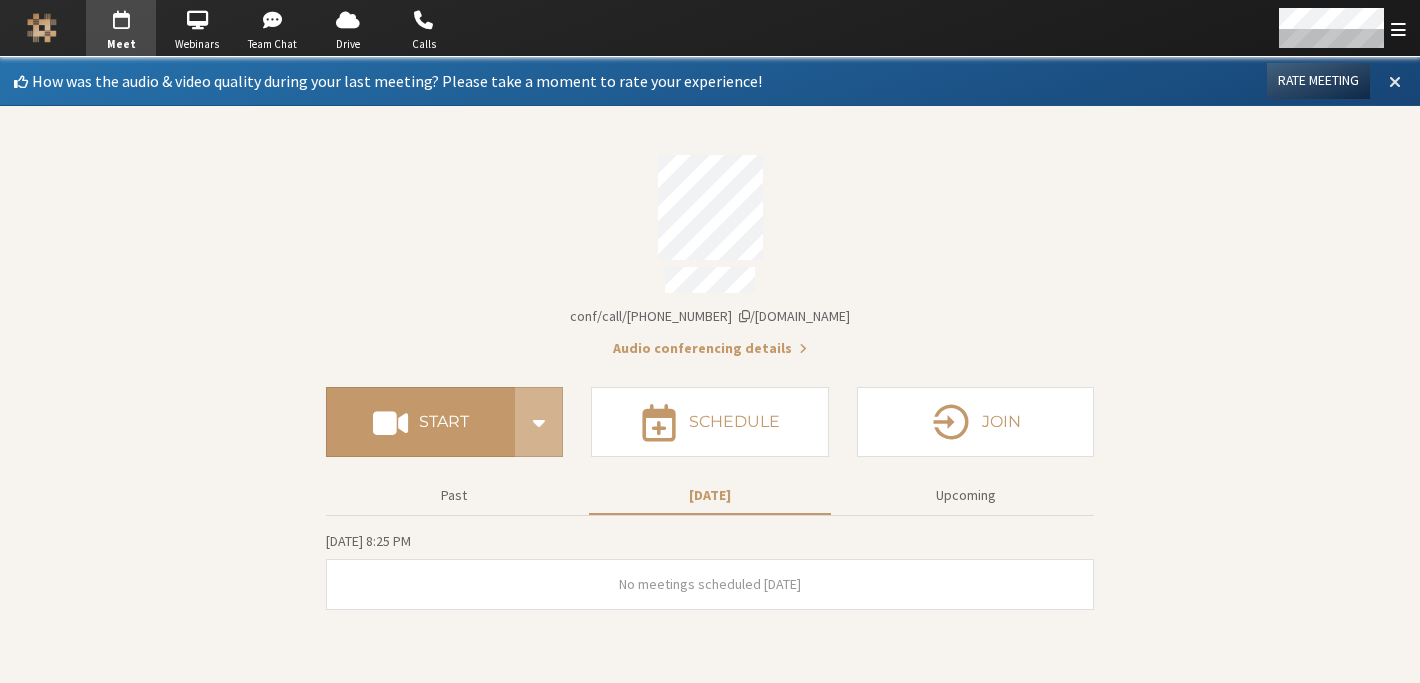 click at bounding box center [1395, 81] 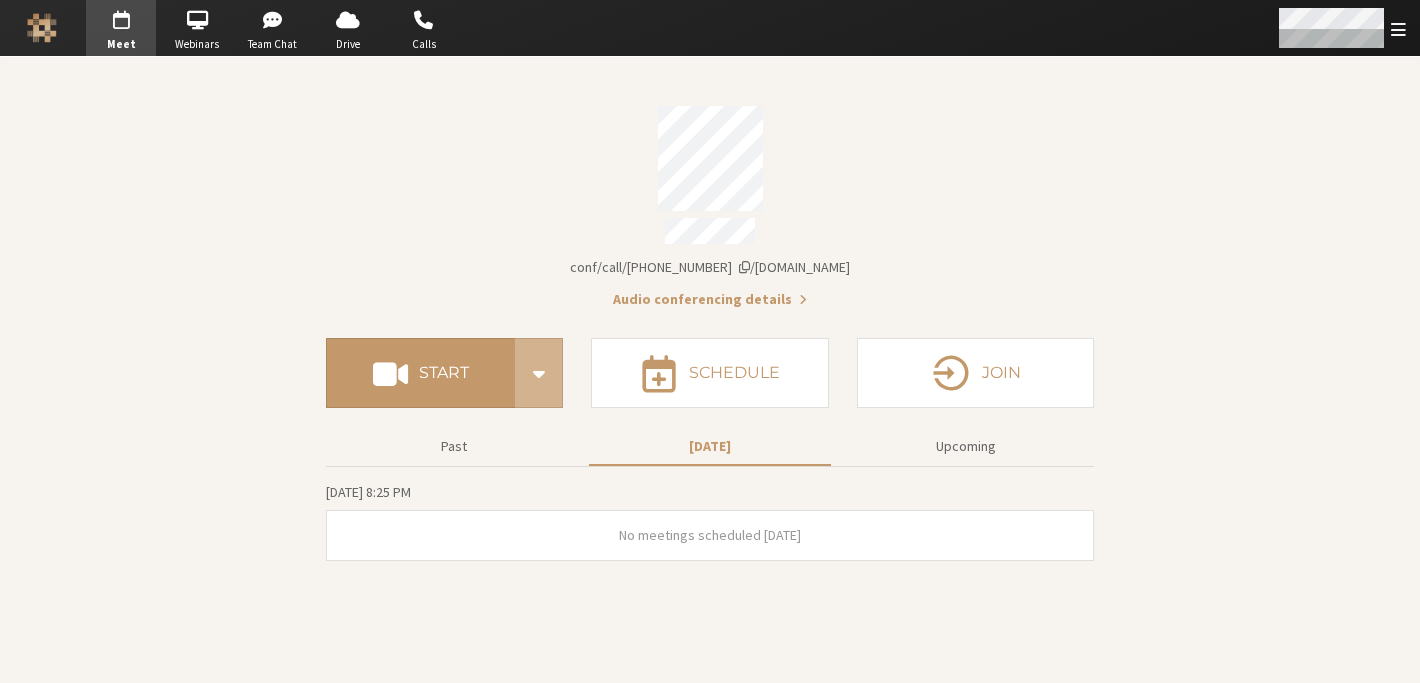 click at bounding box center (1398, 29) 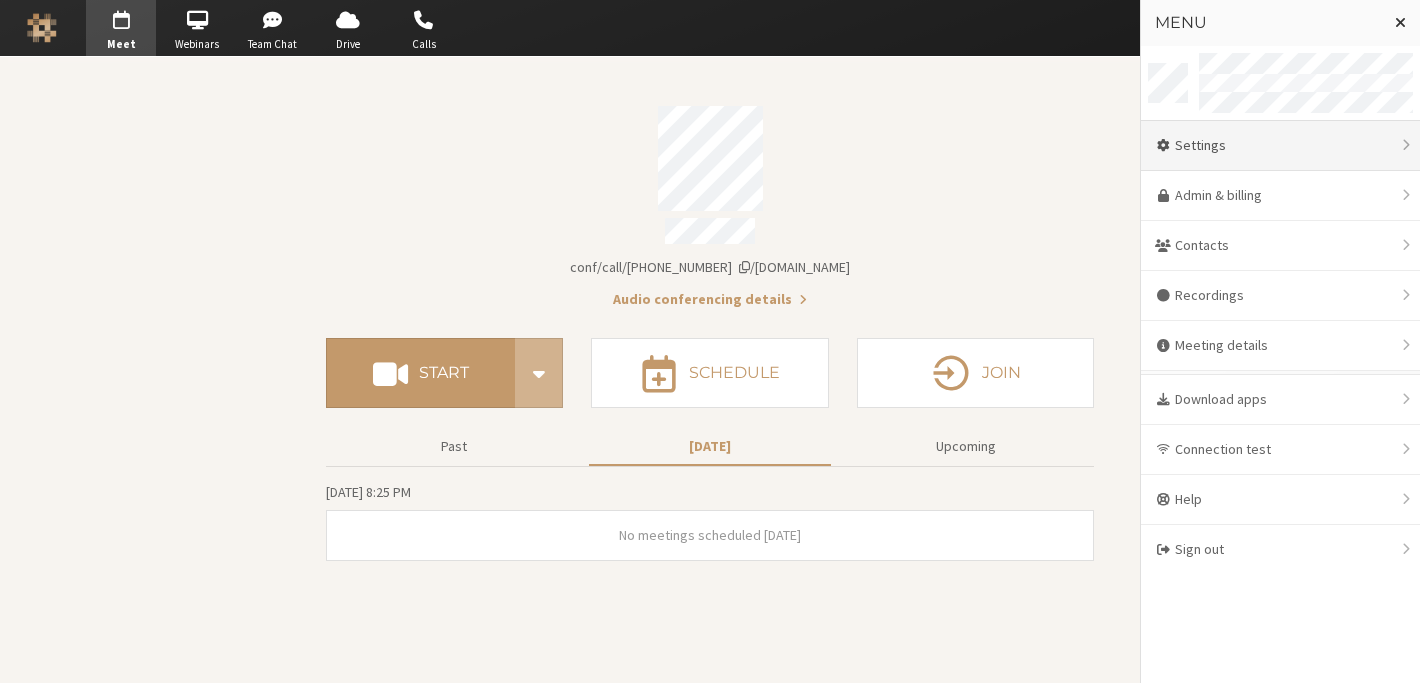 click on "Settings" at bounding box center [1280, 146] 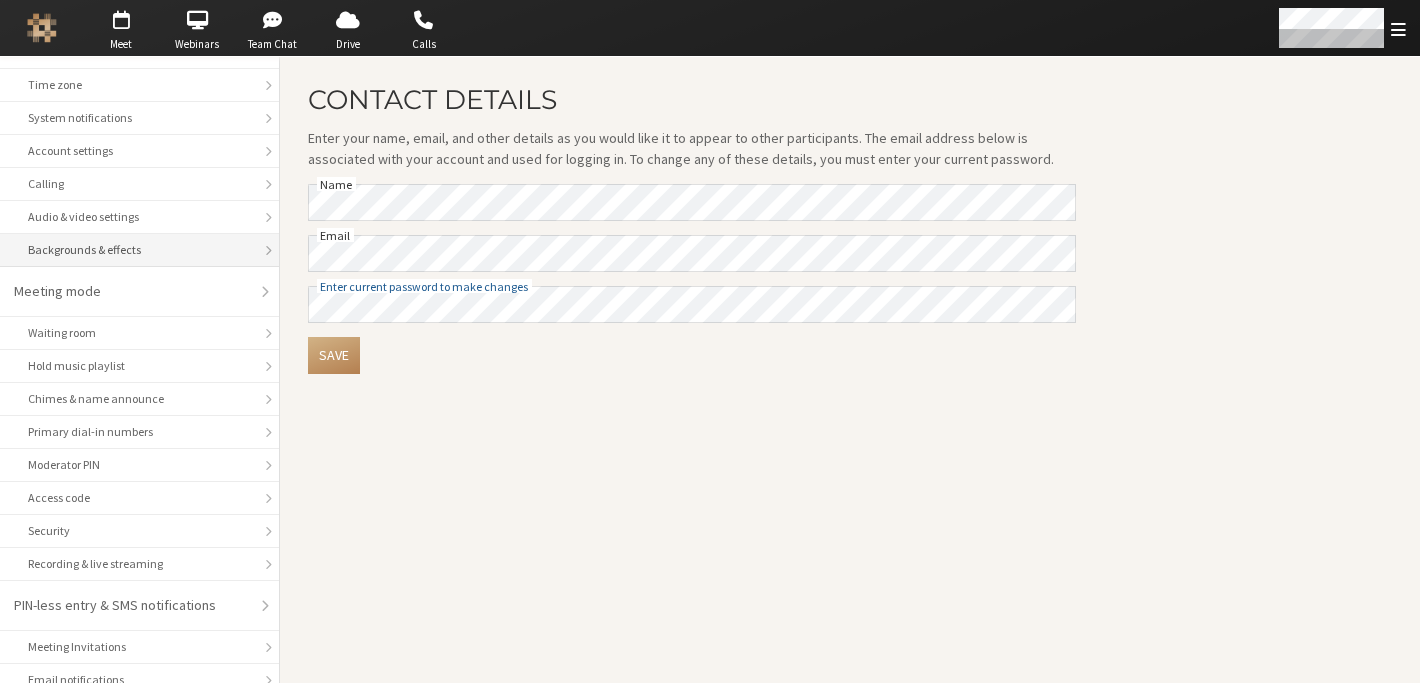 scroll, scrollTop: 200, scrollLeft: 0, axis: vertical 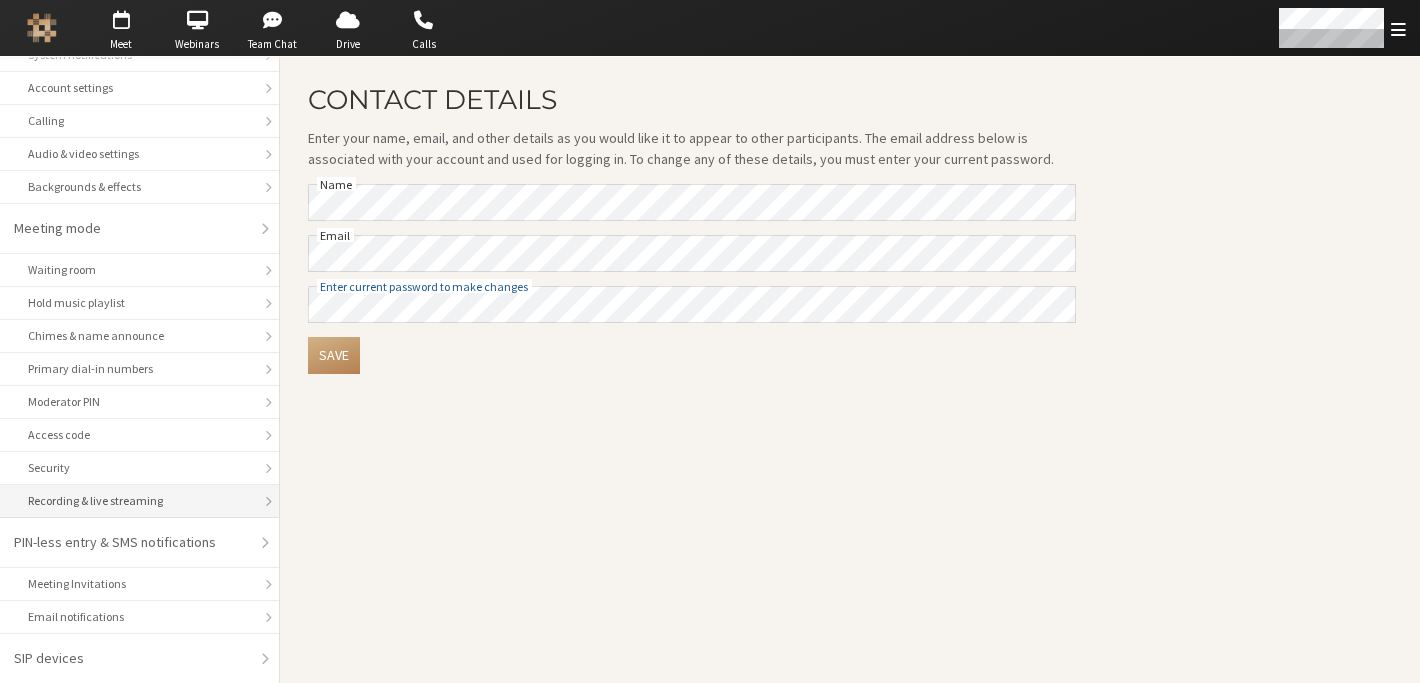 click on "Recording & live streaming" at bounding box center [139, 501] 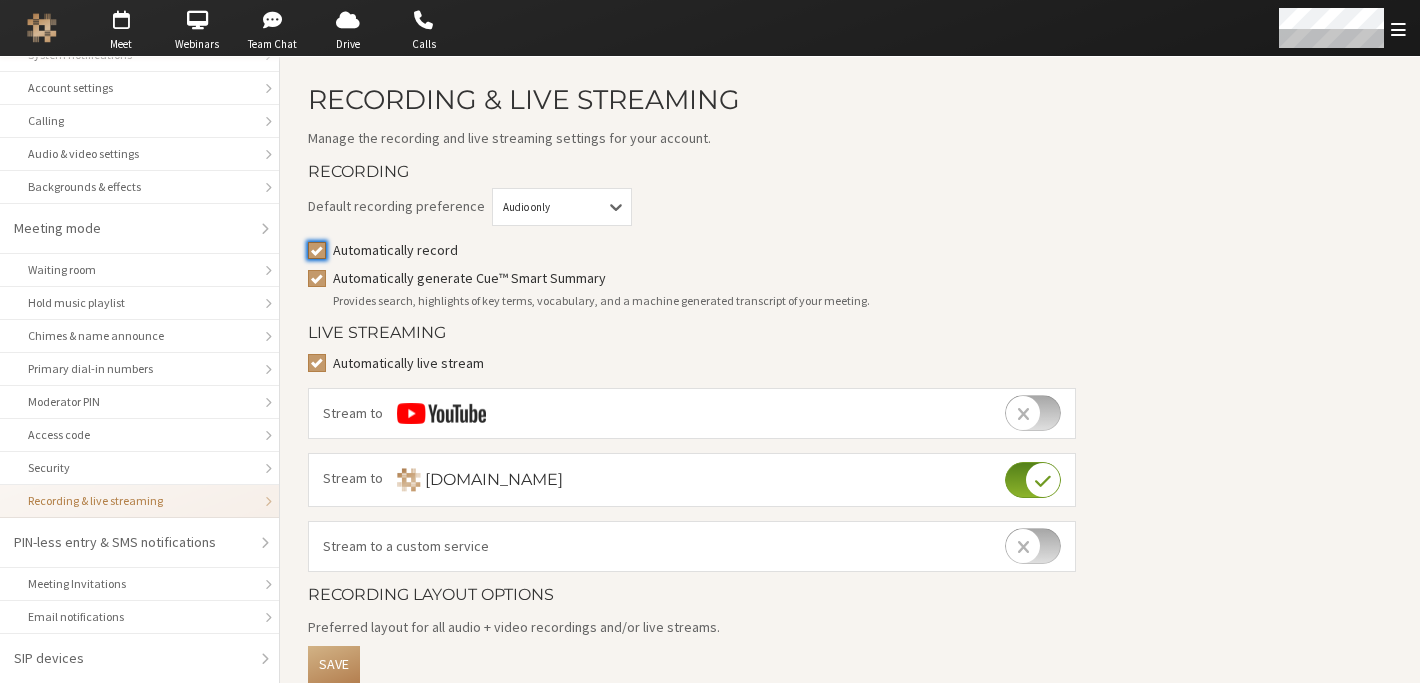 click on "Automatically record" at bounding box center (317, 250) 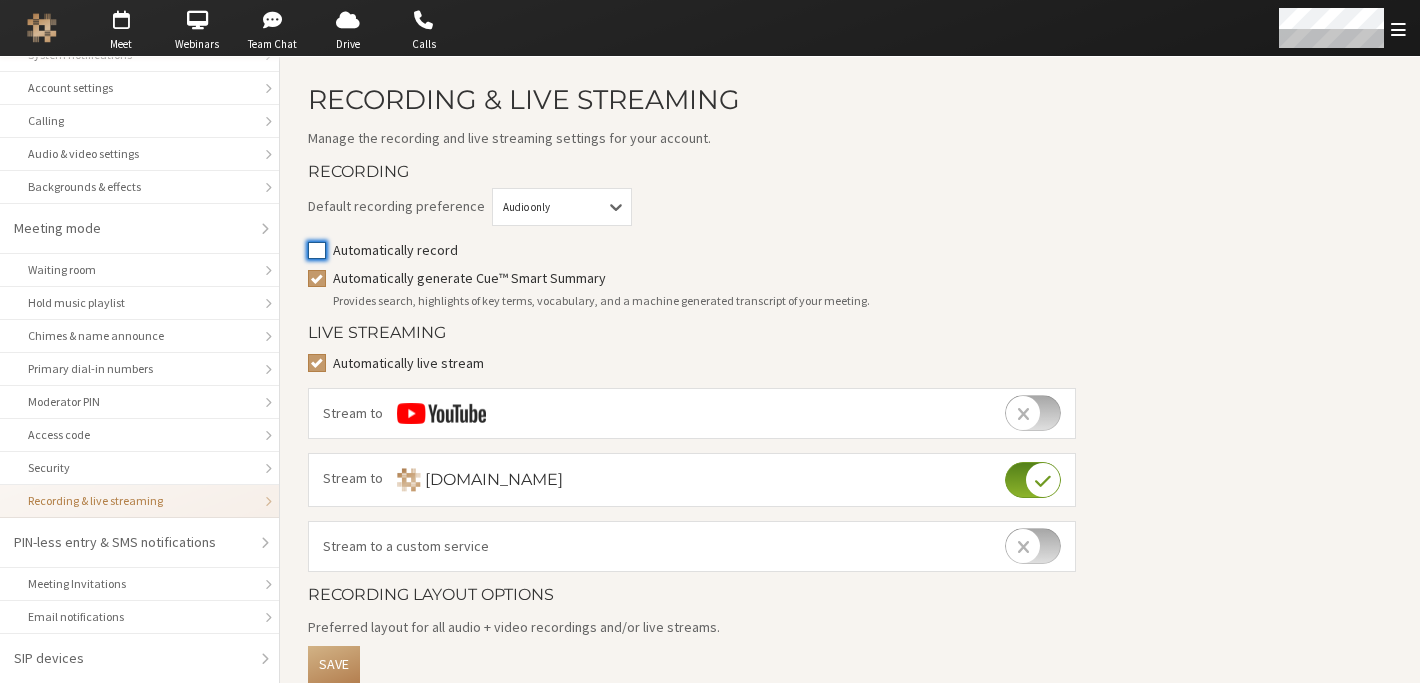 checkbox on "false" 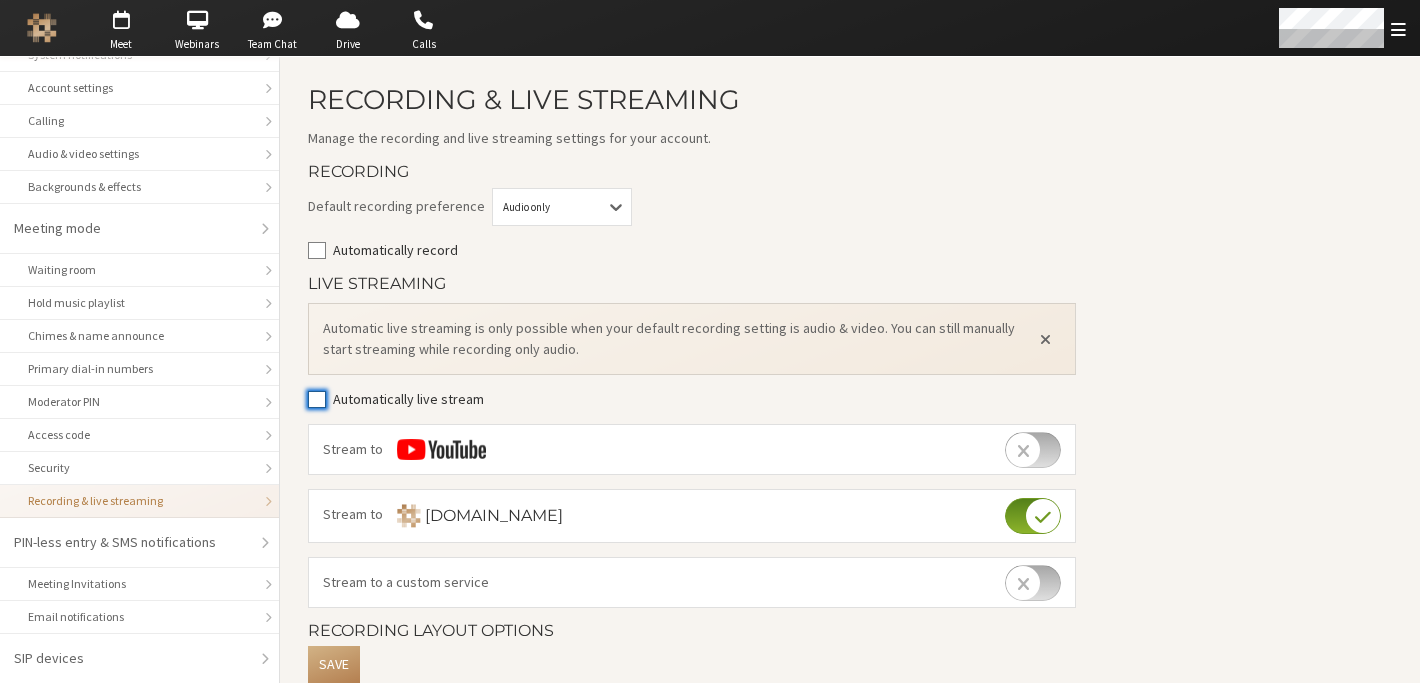 click on "Automatically live stream" at bounding box center [317, 399] 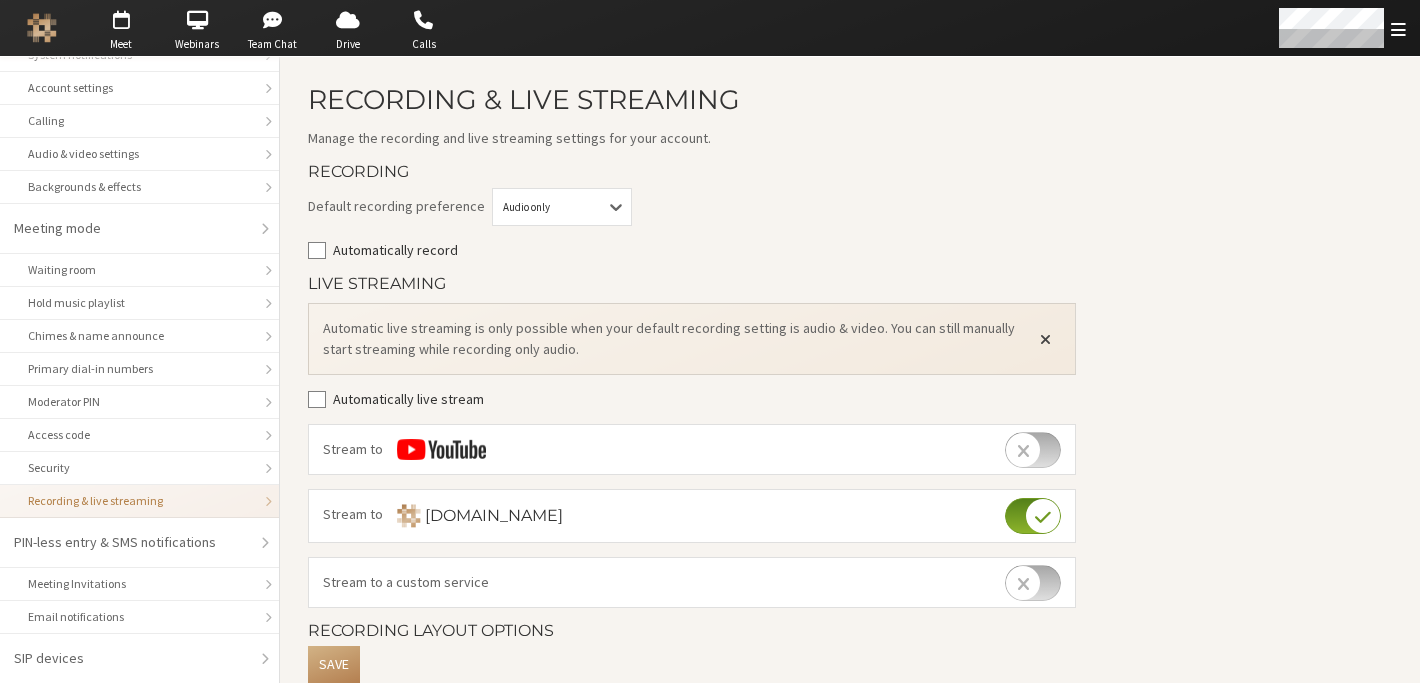 click at bounding box center (1045, 339) 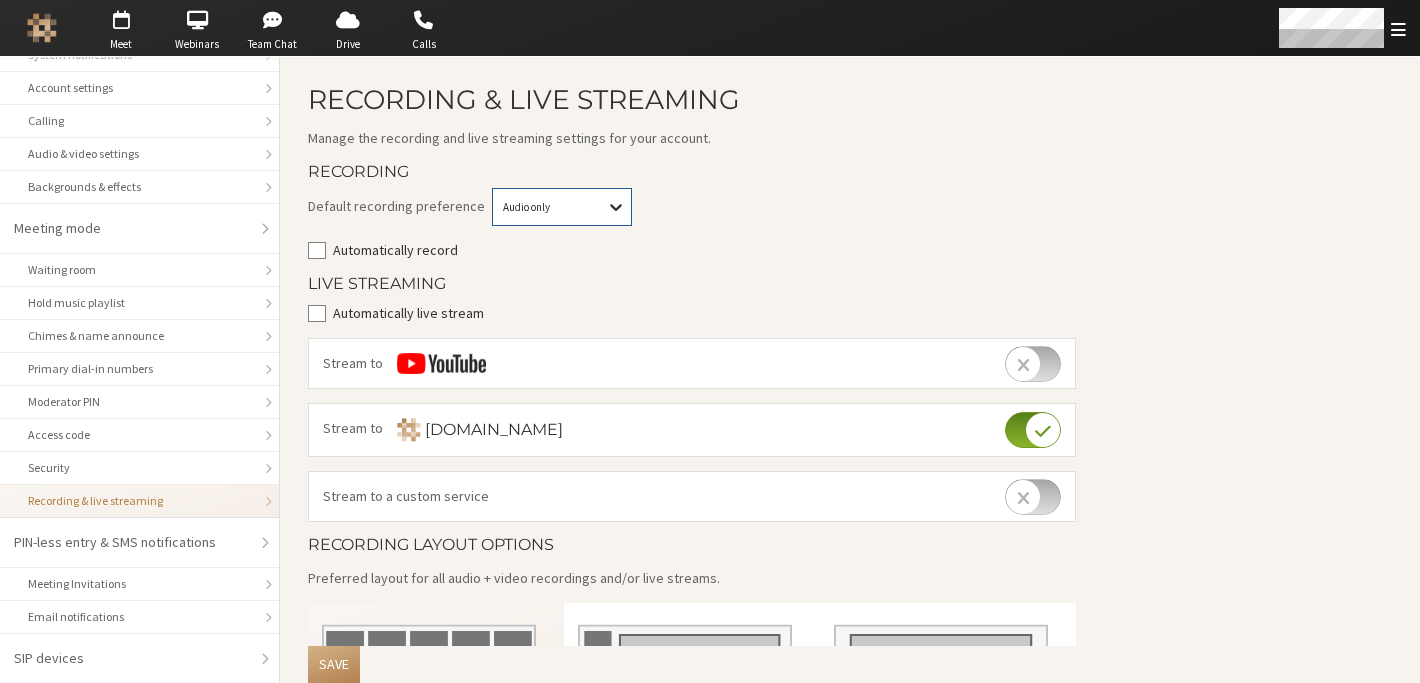 click 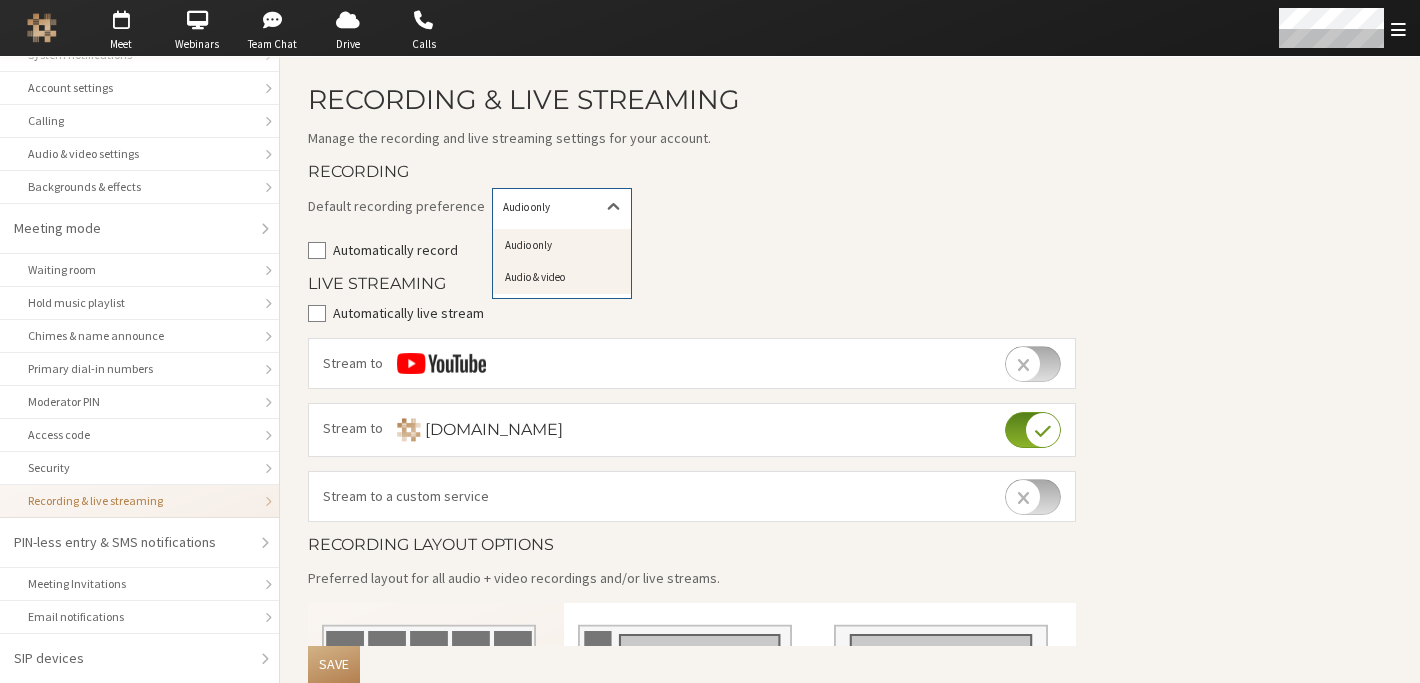 click on "Audio & video" at bounding box center (562, 277) 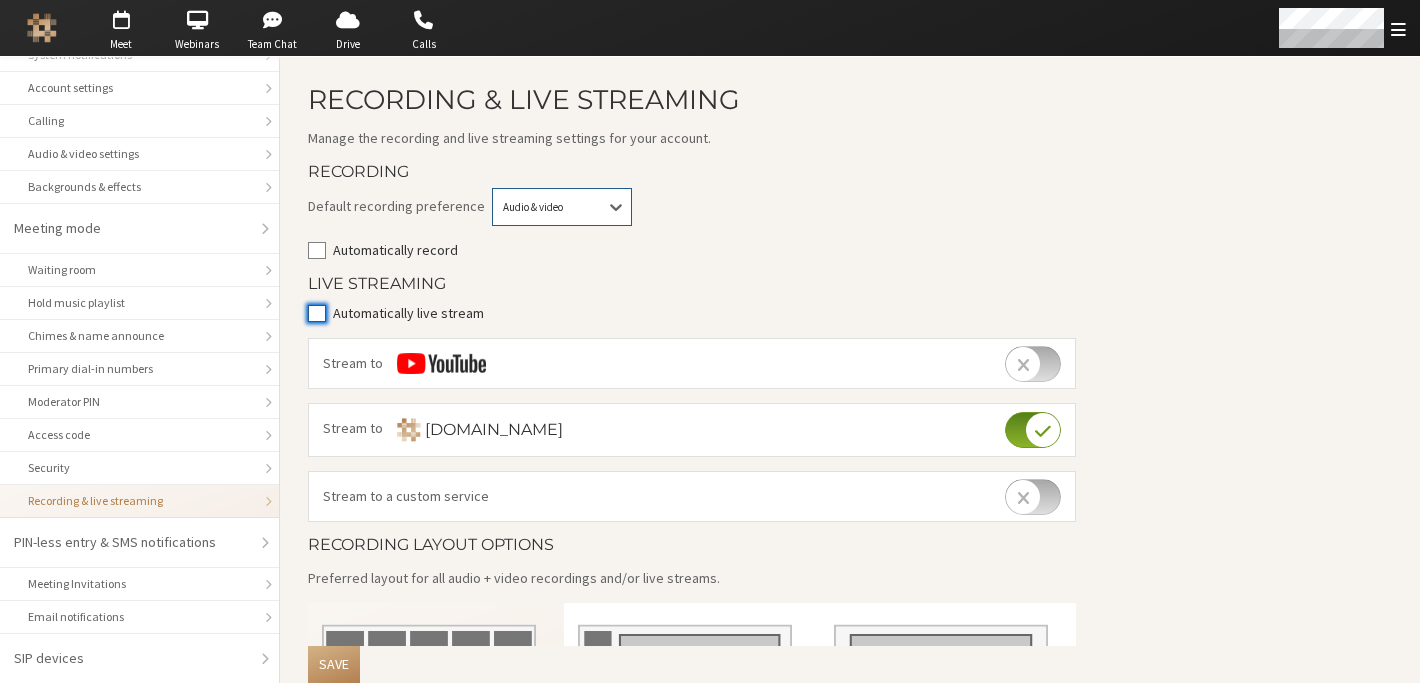 click on "Automatically live stream" at bounding box center (317, 313) 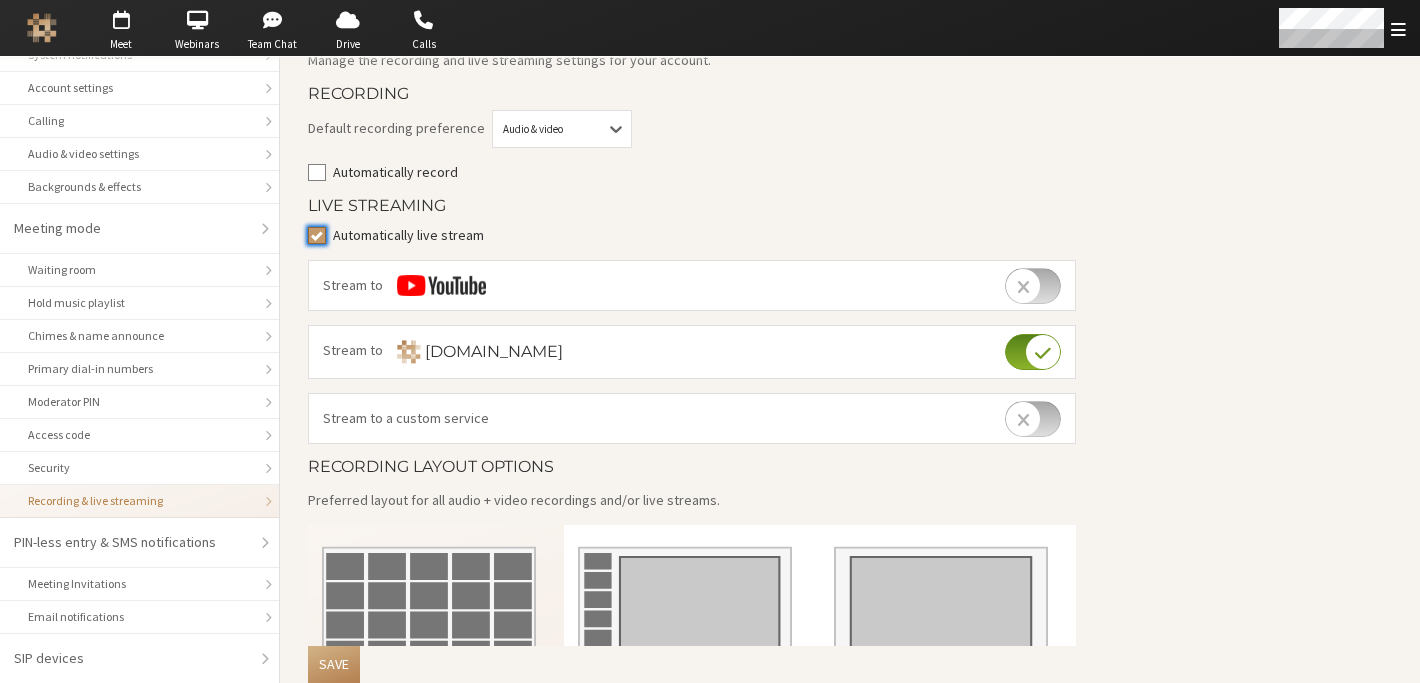 scroll, scrollTop: 99, scrollLeft: 0, axis: vertical 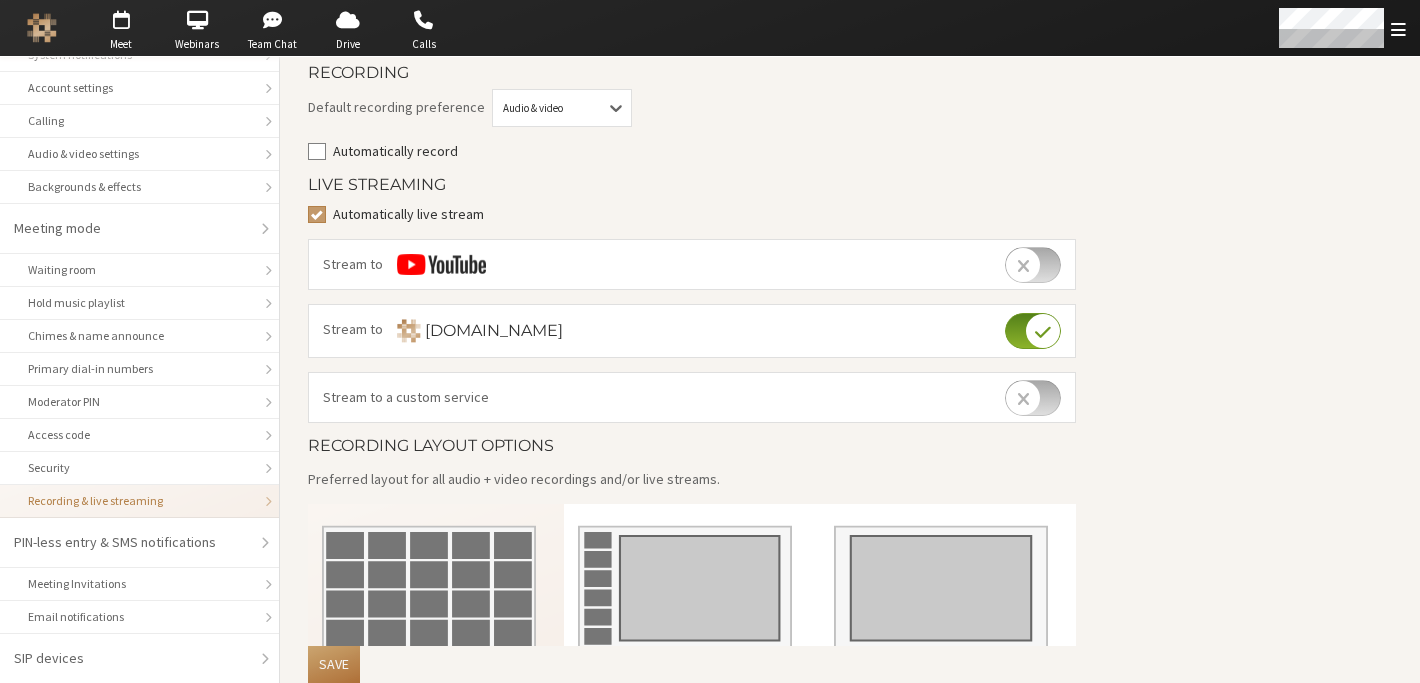 click on "Save" at bounding box center [334, 664] 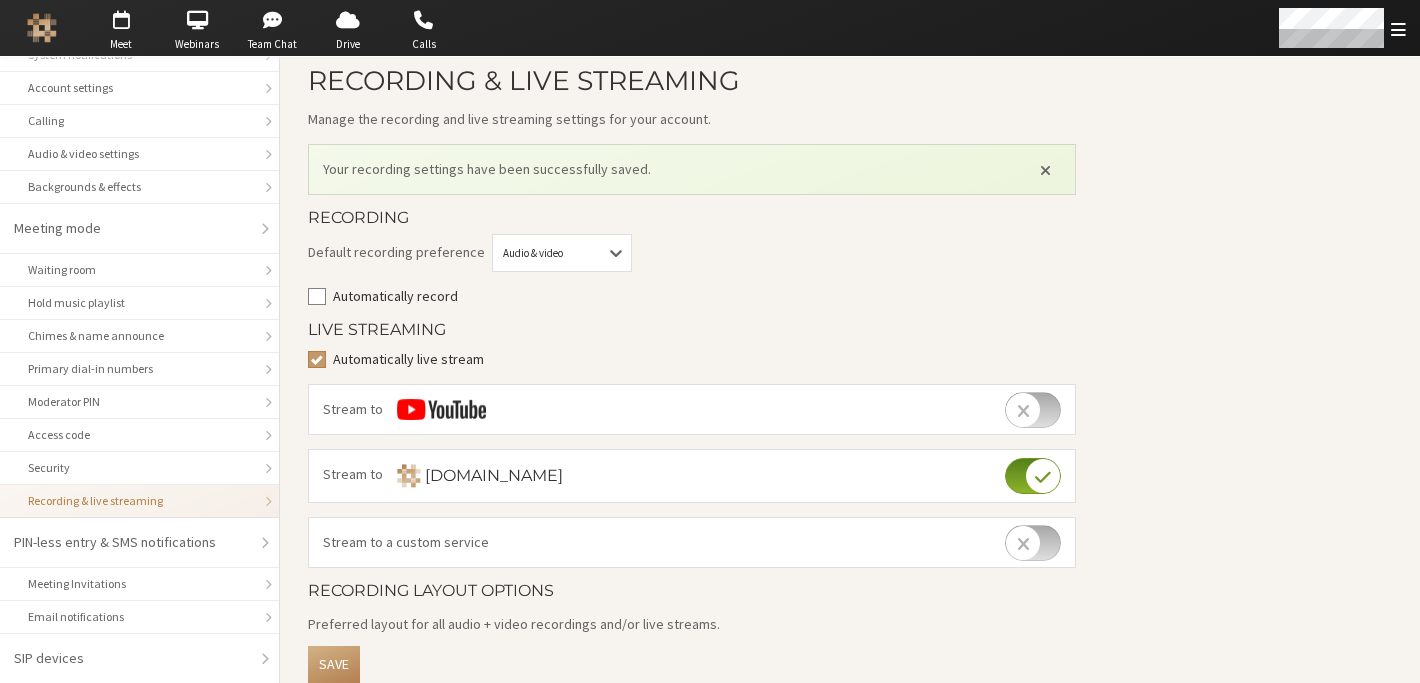 scroll, scrollTop: 0, scrollLeft: 0, axis: both 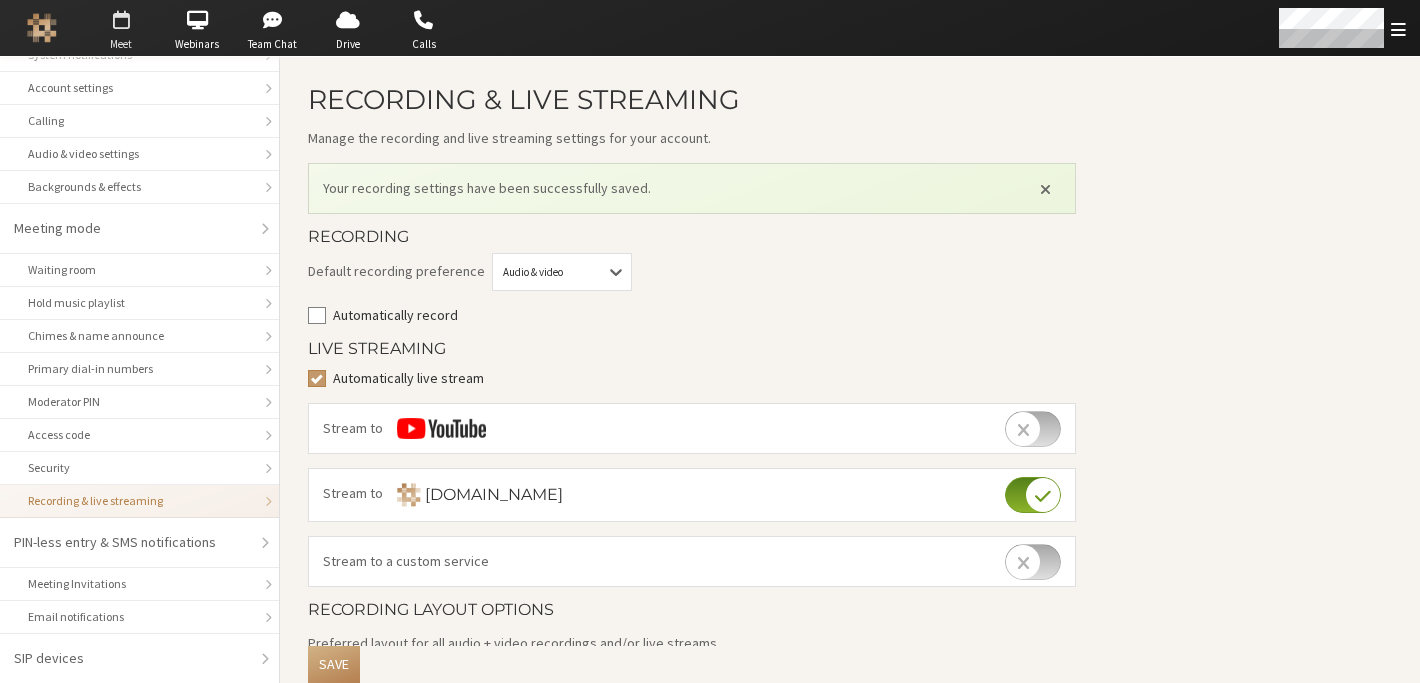 click on "Meet" at bounding box center [121, 44] 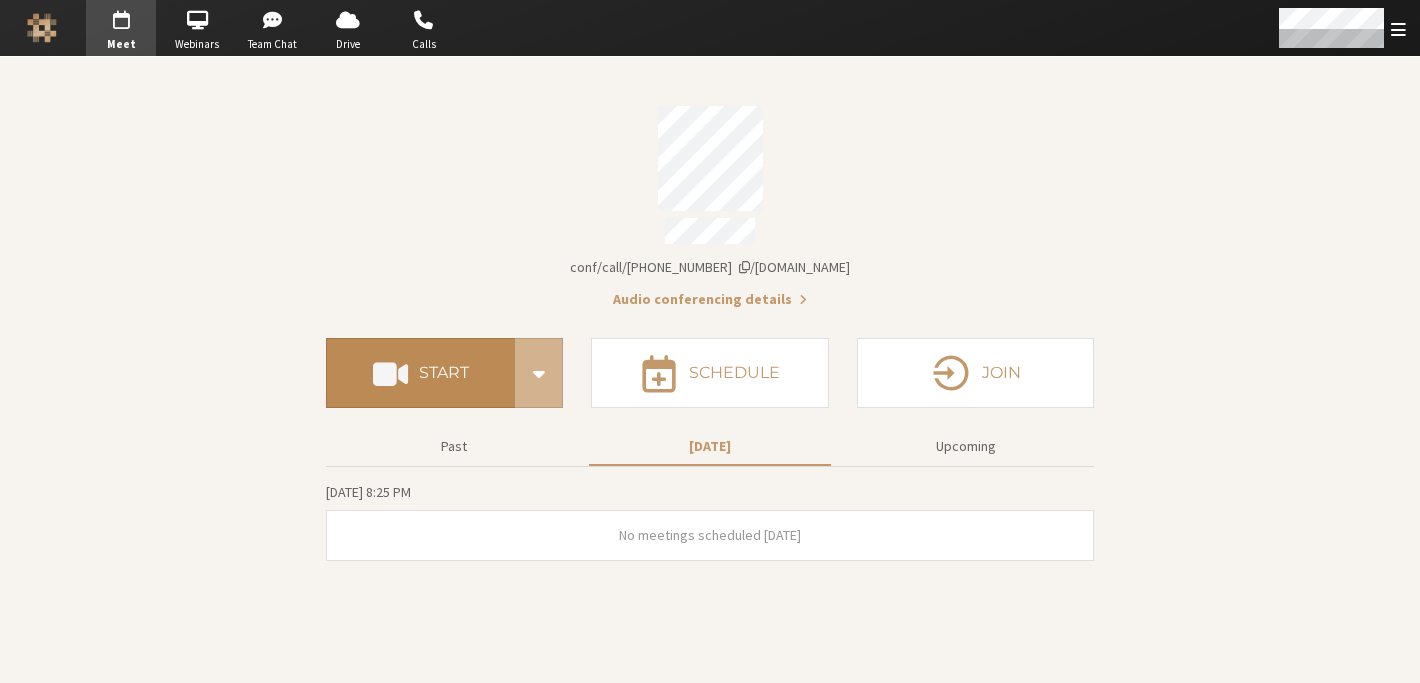 click on "Start" at bounding box center (420, 373) 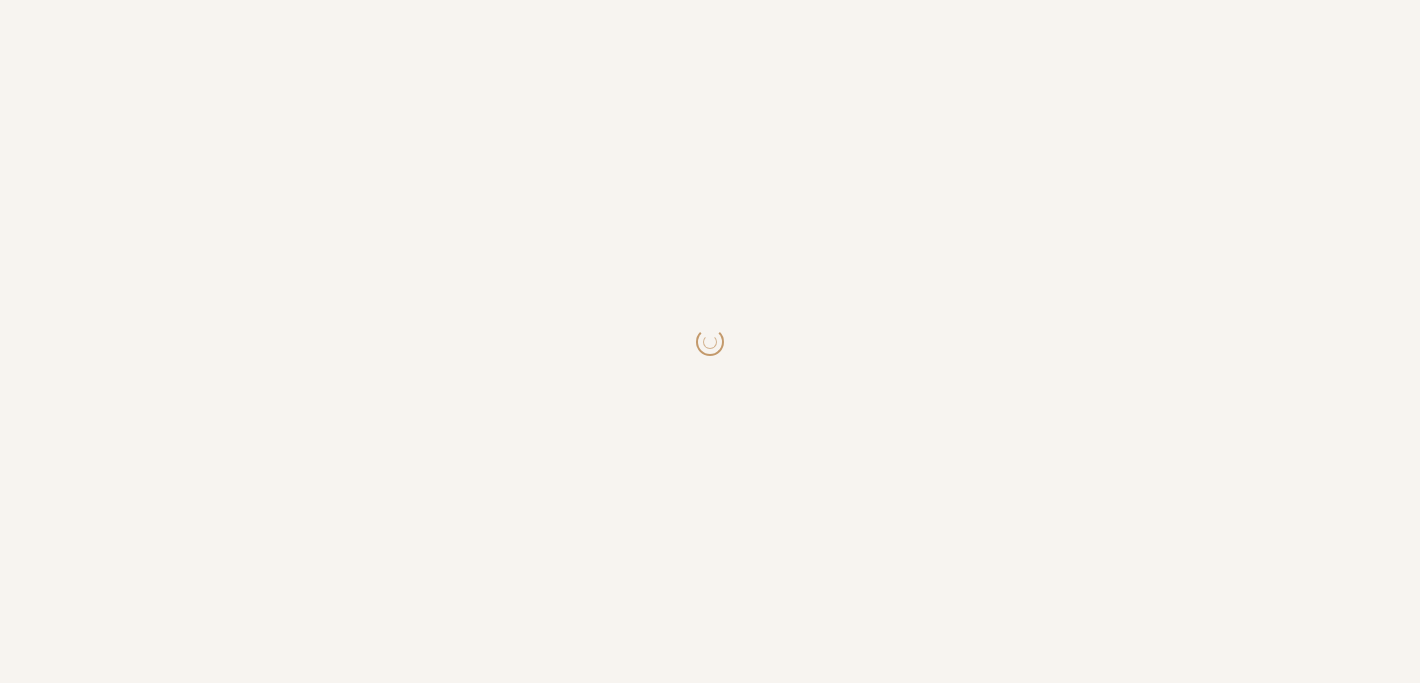 scroll, scrollTop: 0, scrollLeft: 0, axis: both 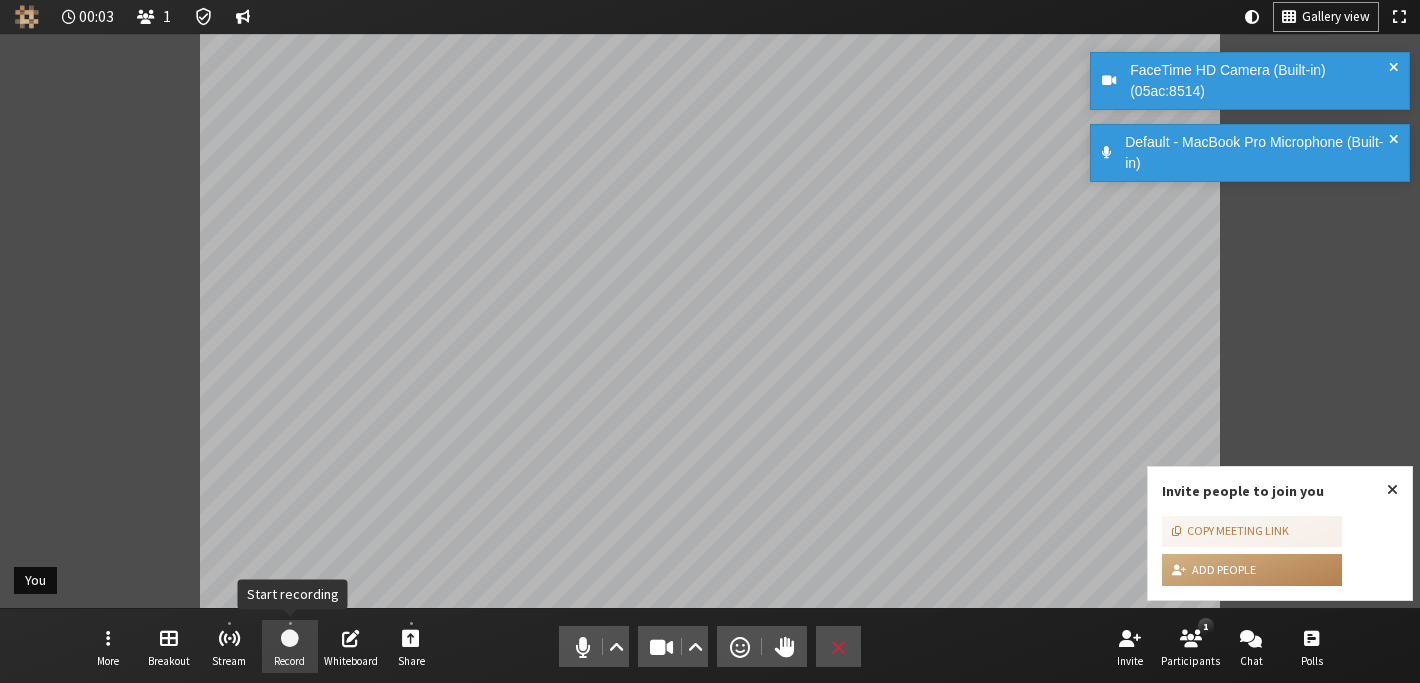 click at bounding box center [290, 637] 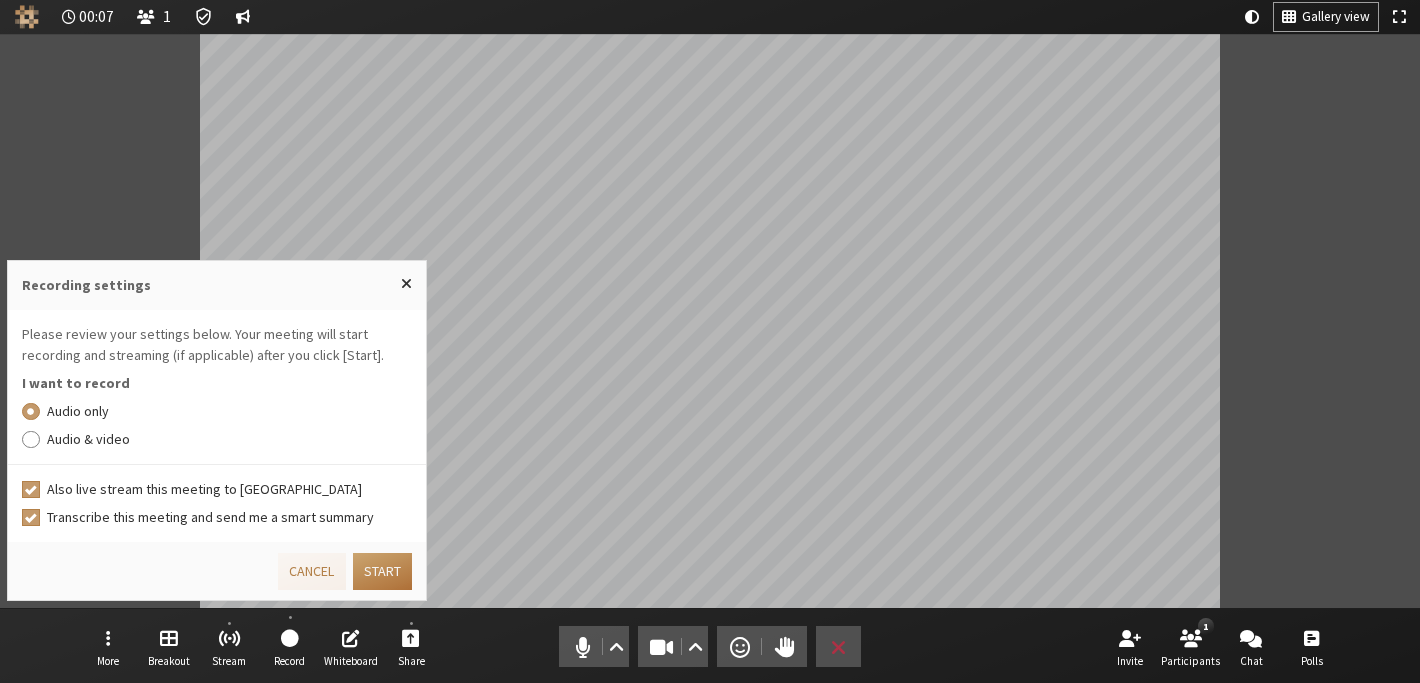click on "Start" at bounding box center [382, 571] 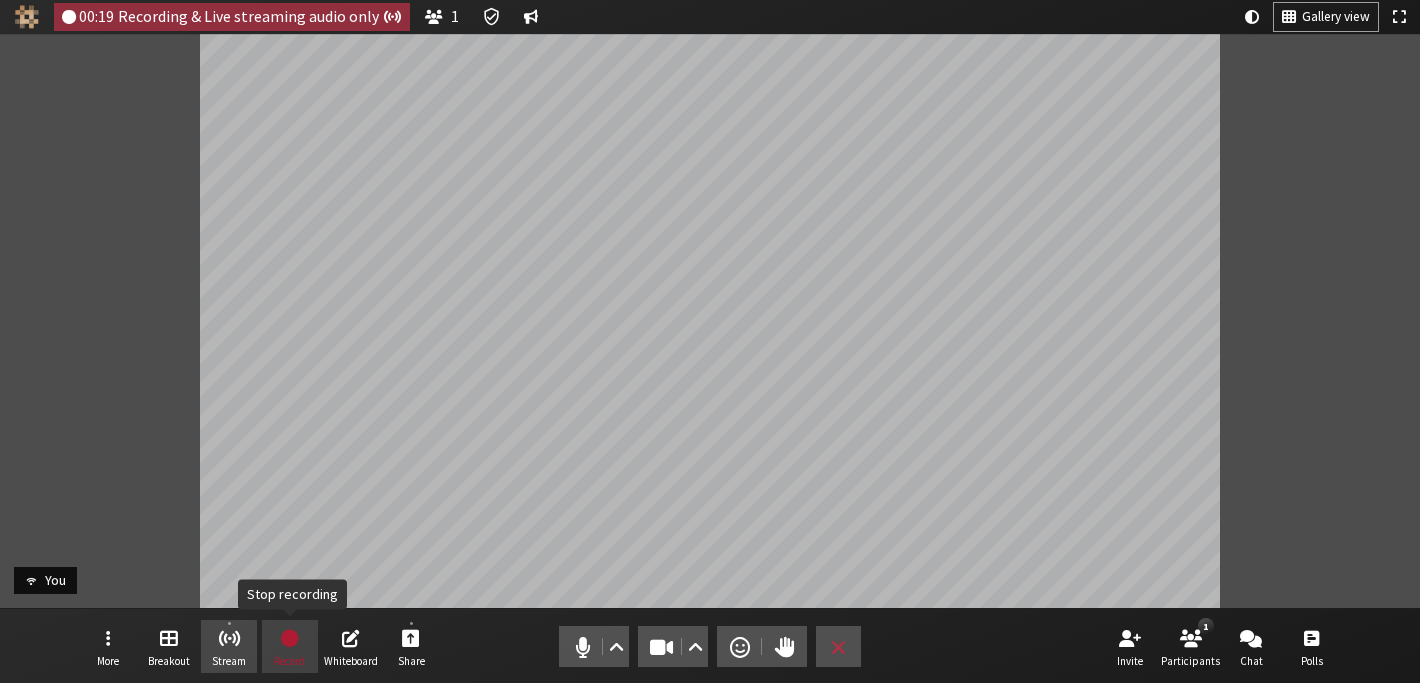 click on "Record" at bounding box center (289, 661) 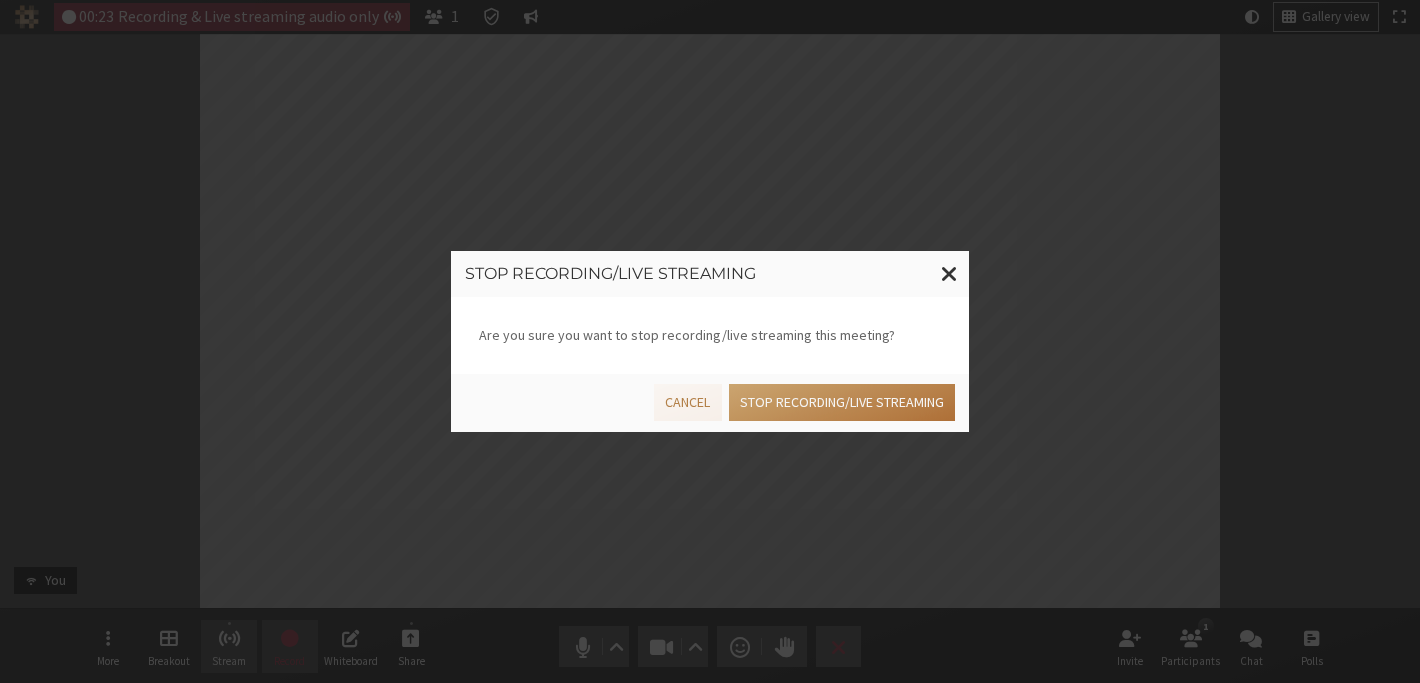 click on "Stop recording/live streaming" at bounding box center (842, 402) 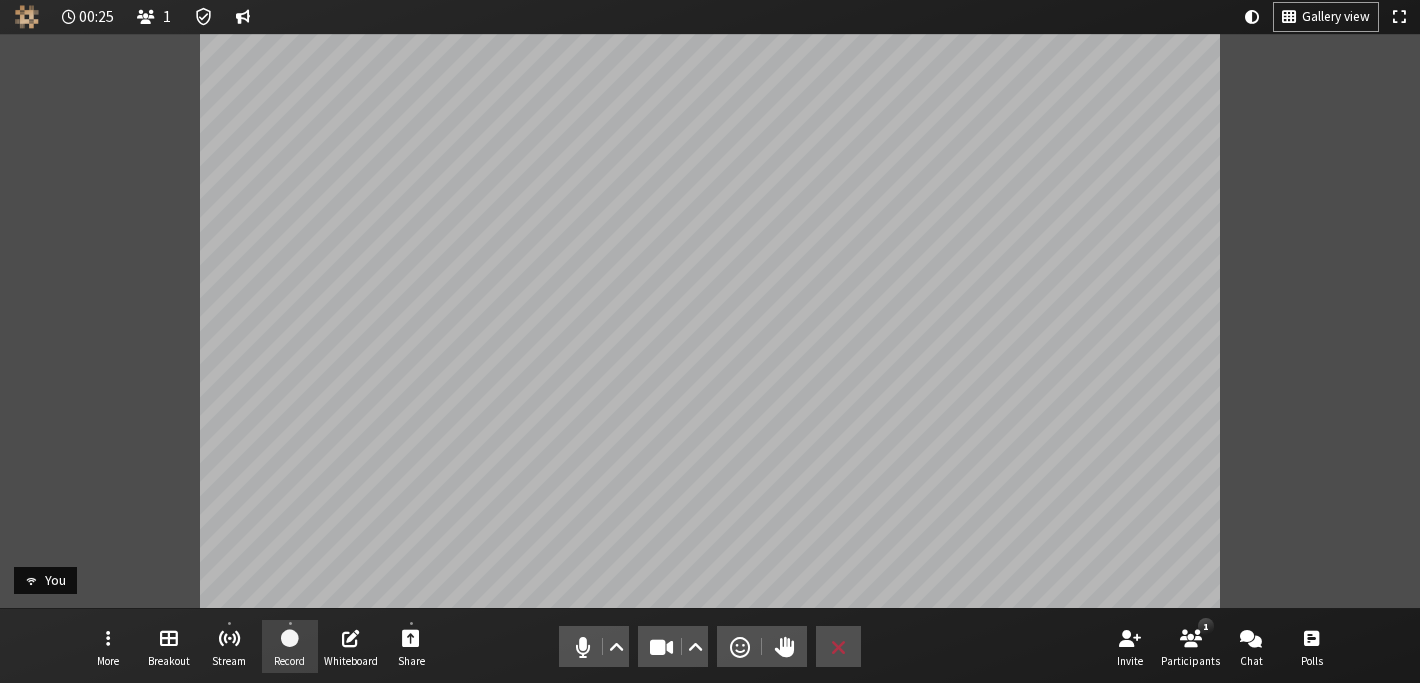 click at bounding box center (290, 637) 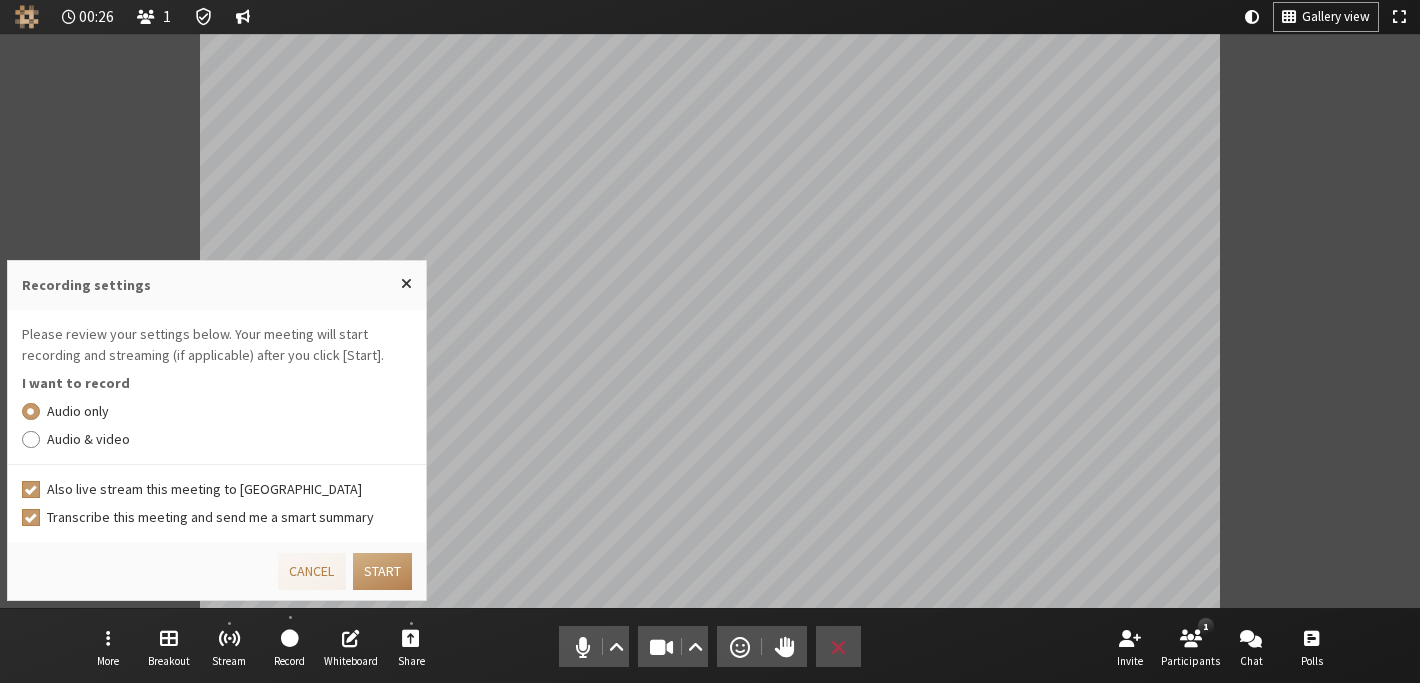 click on "Also live stream this meeting to [GEOGRAPHIC_DATA]" at bounding box center [217, 489] 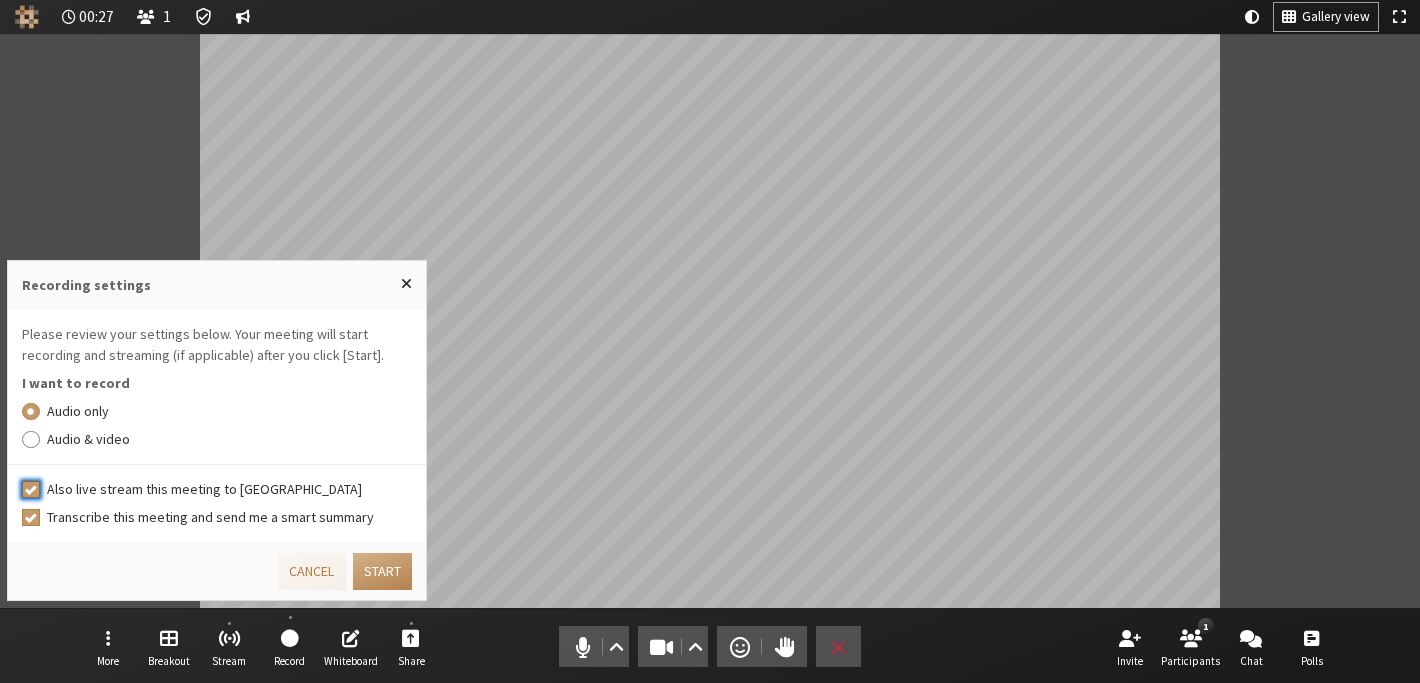 click on "Also live stream this meeting to [GEOGRAPHIC_DATA]" at bounding box center (31, 489) 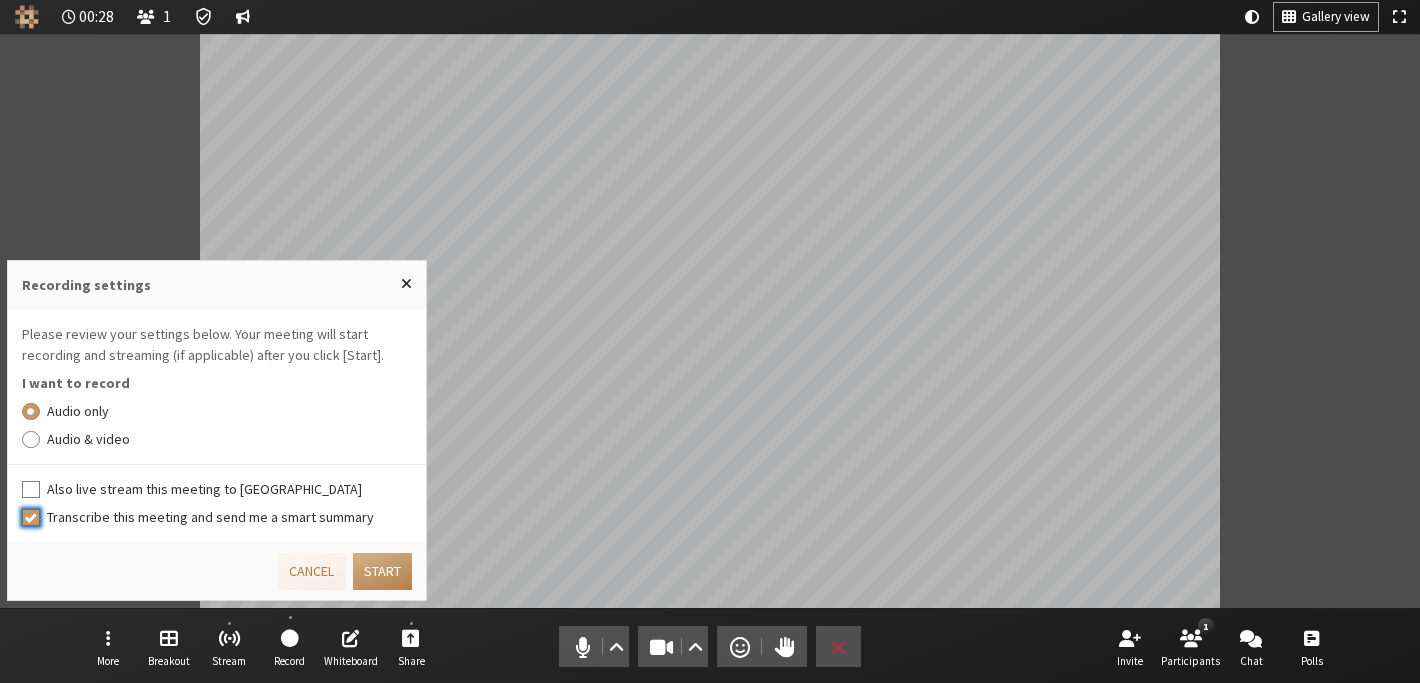 click on "Transcribe this meeting and send me a smart summary" at bounding box center (31, 517) 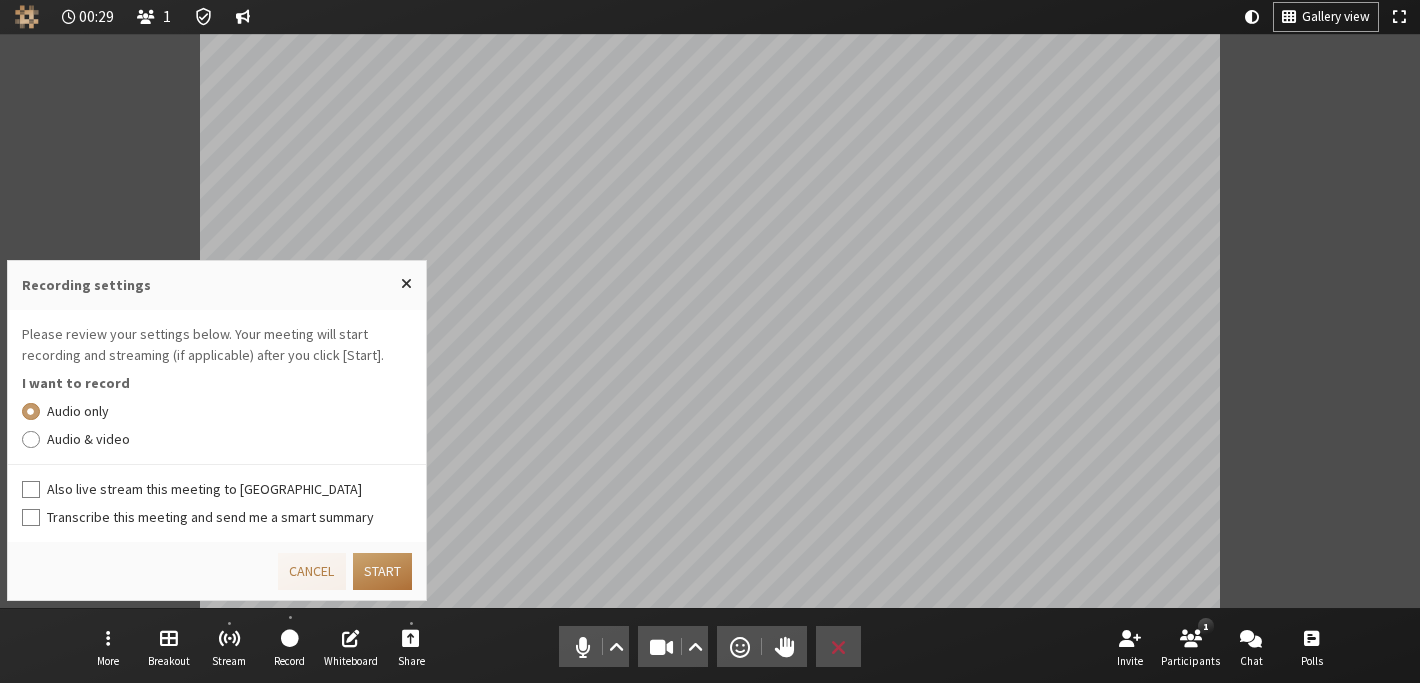 click on "Start" at bounding box center (382, 571) 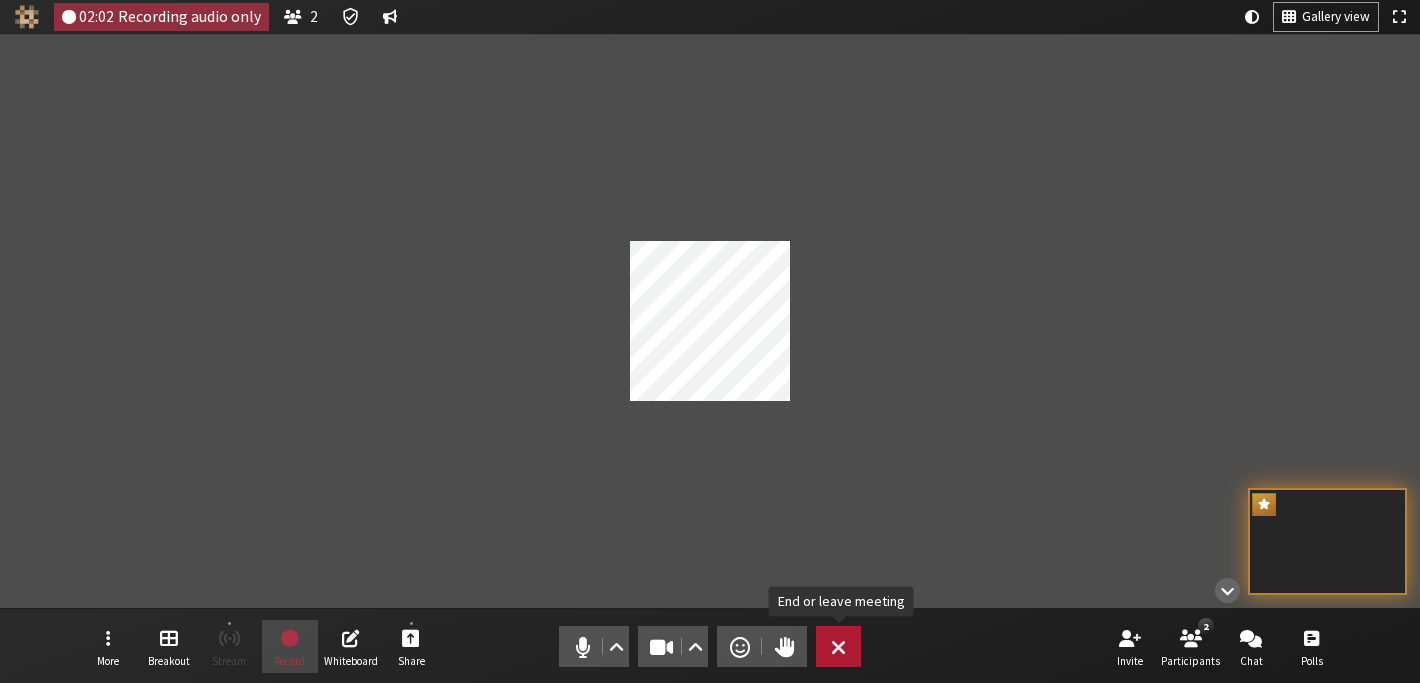 click at bounding box center (838, 647) 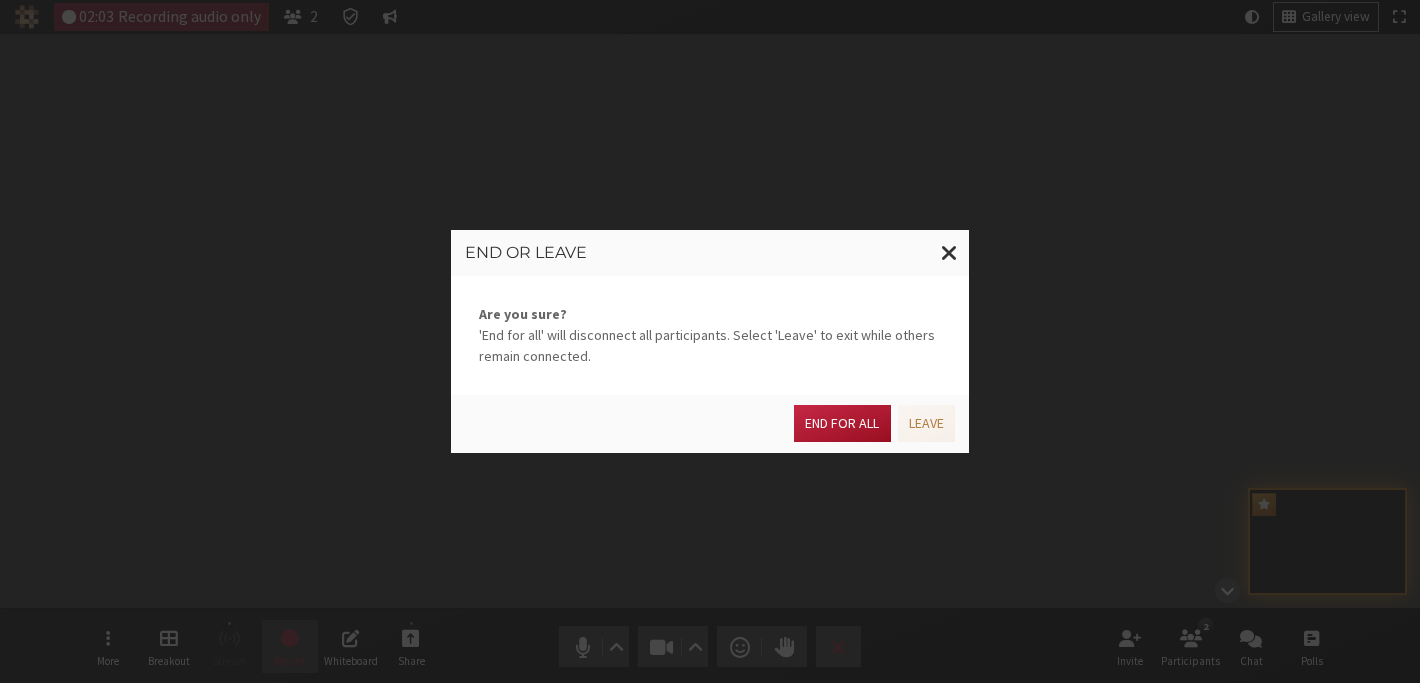 click on "End for all" at bounding box center [842, 423] 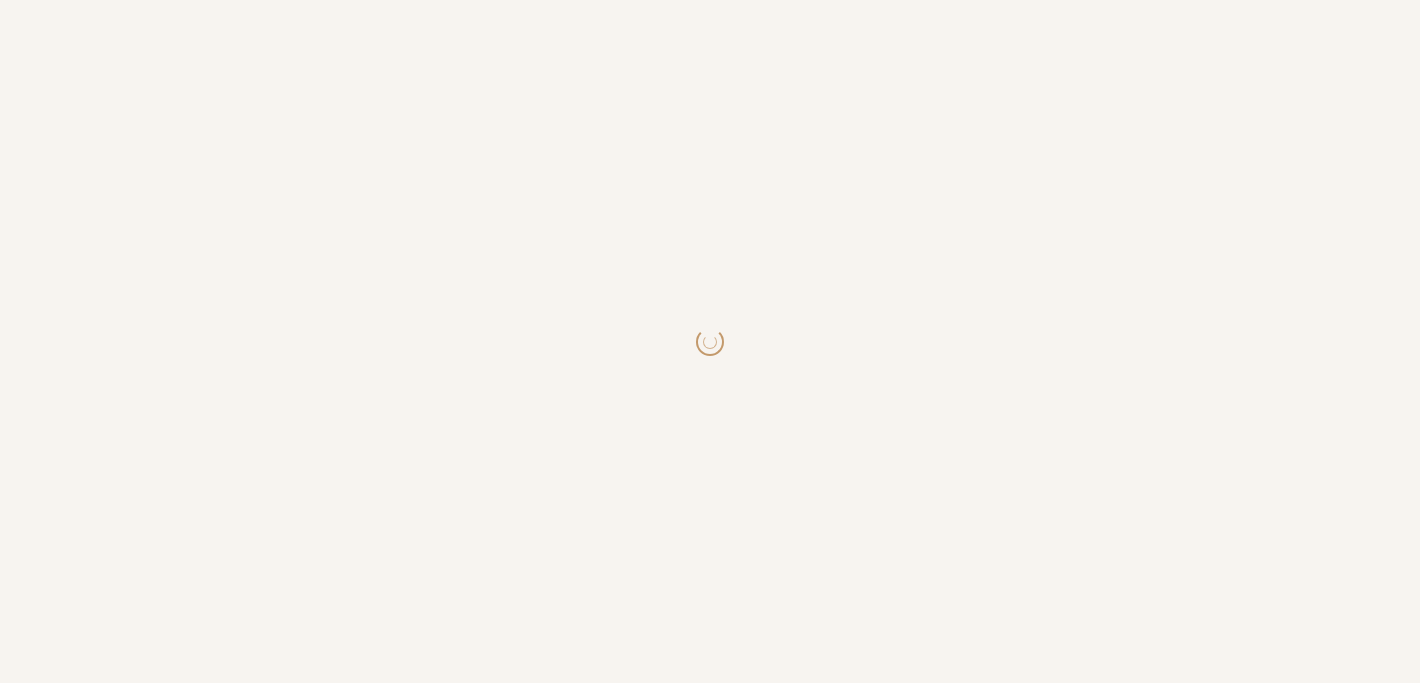 scroll, scrollTop: 0, scrollLeft: 0, axis: both 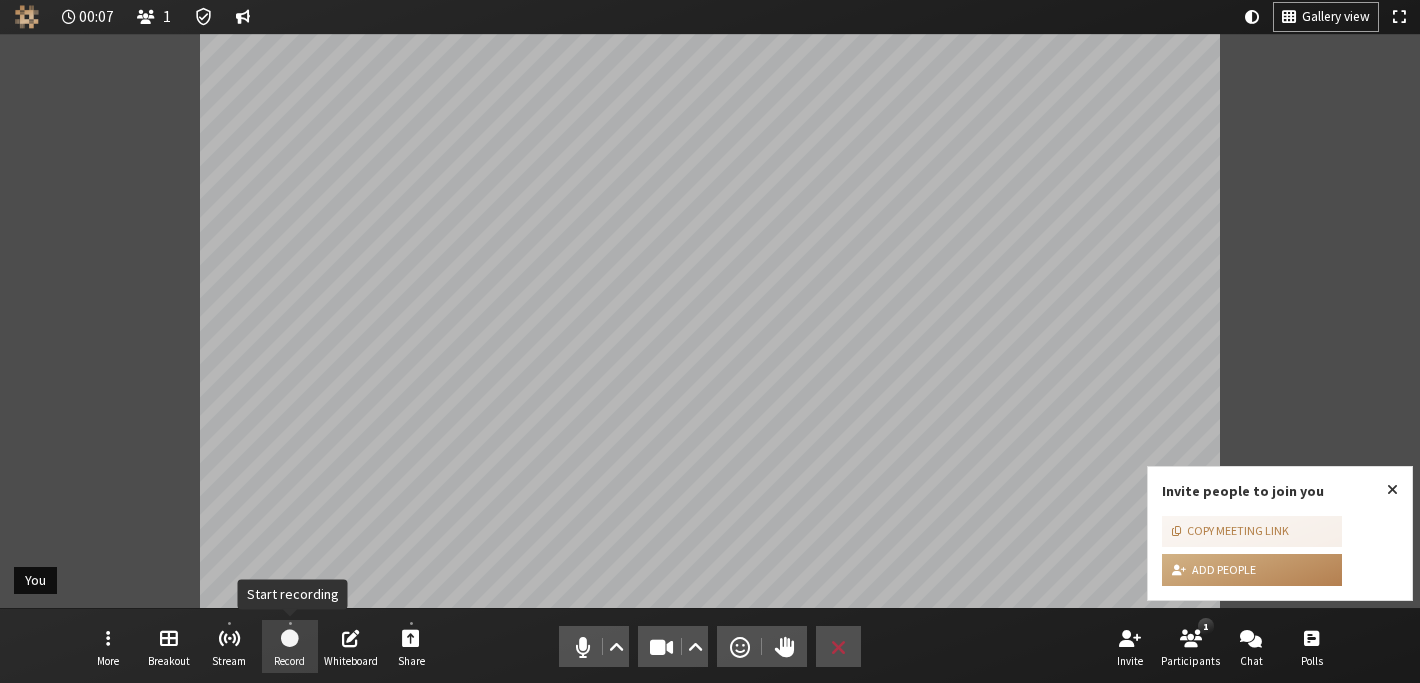 click on "Record" at bounding box center [290, 647] 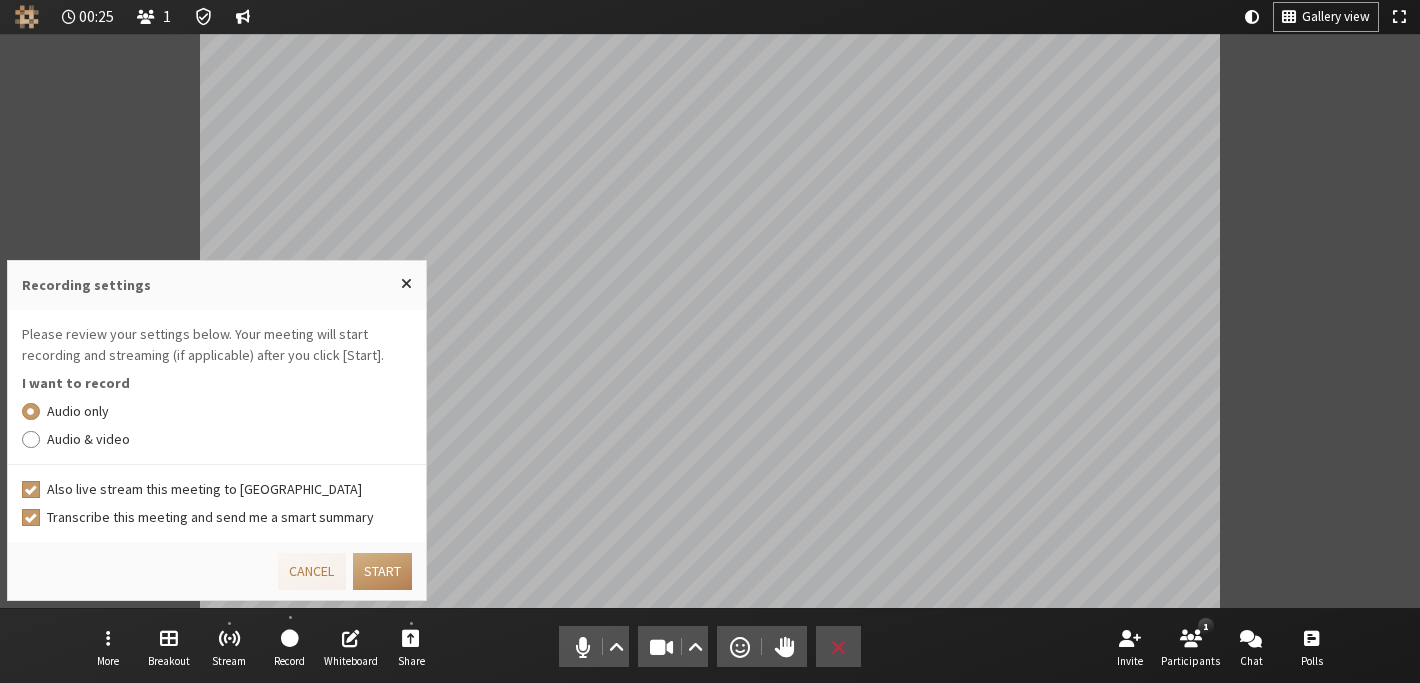 click on "Audio & video" at bounding box center [230, 439] 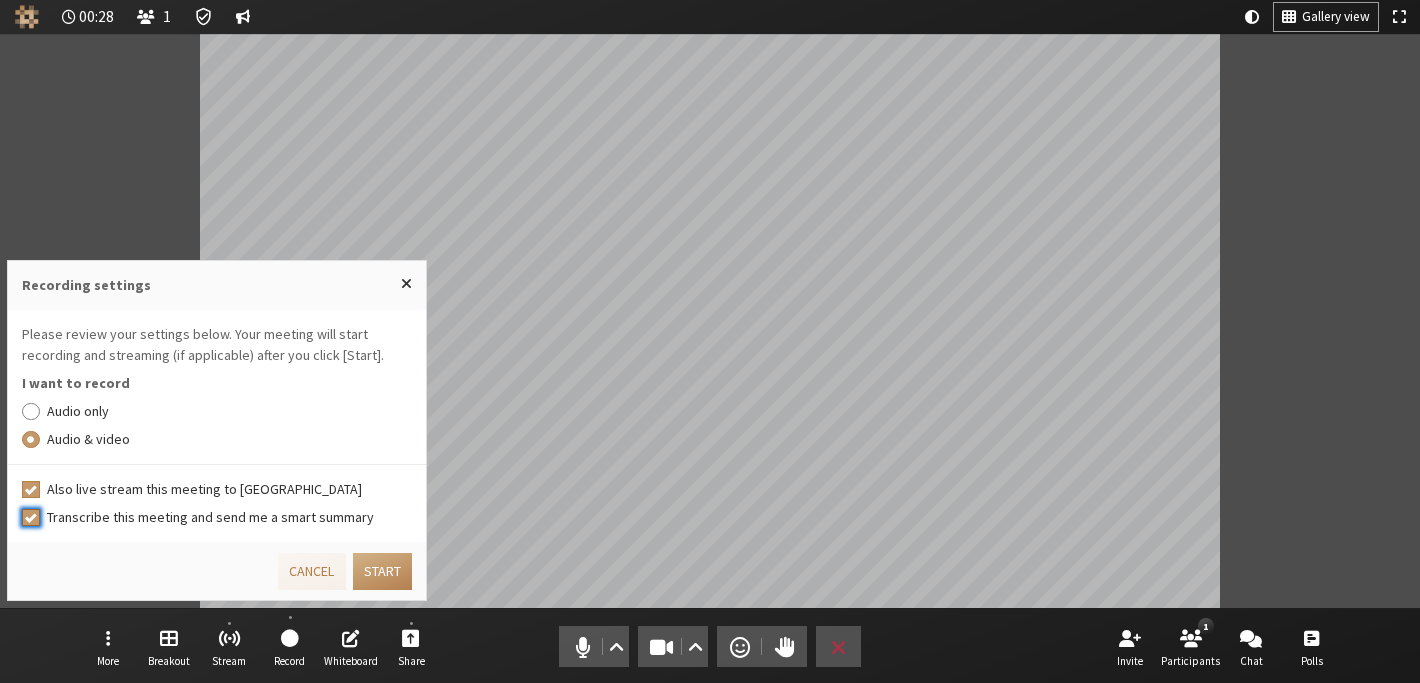 click on "Transcribe this meeting and send me a smart summary" at bounding box center [31, 517] 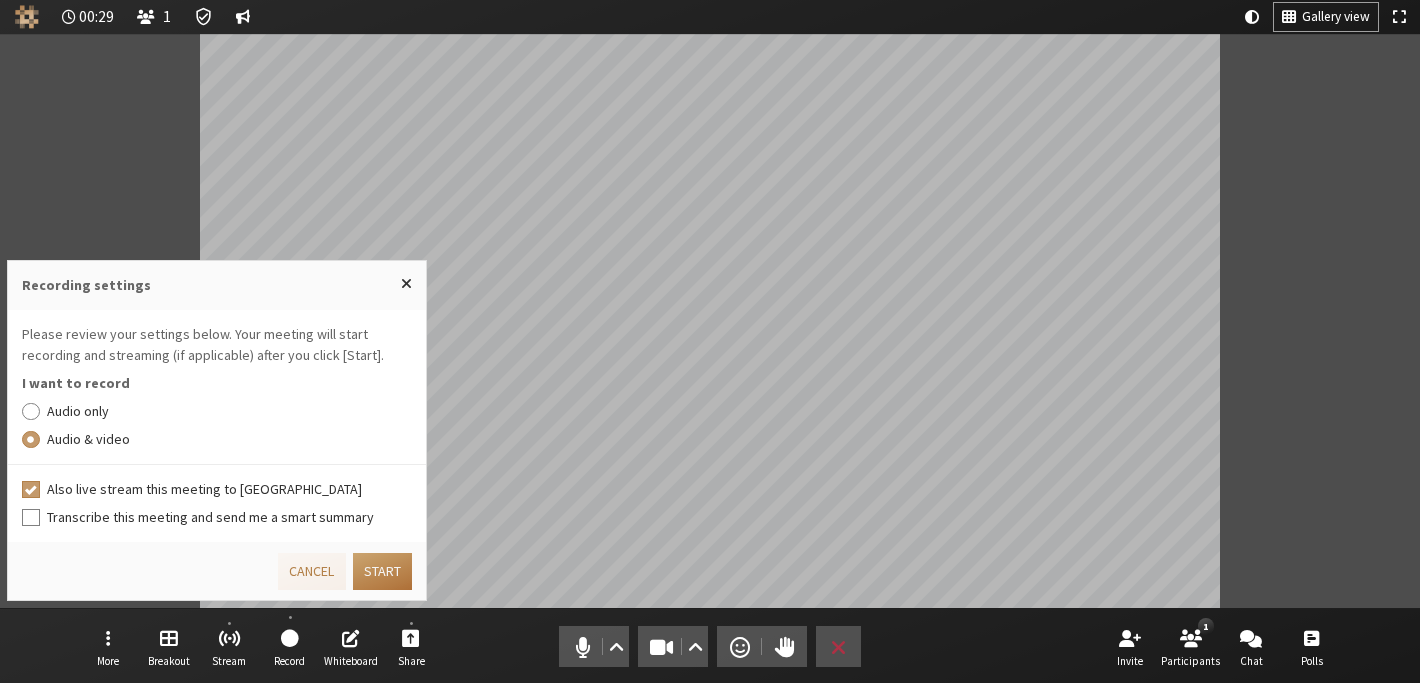 click on "Start" at bounding box center [382, 571] 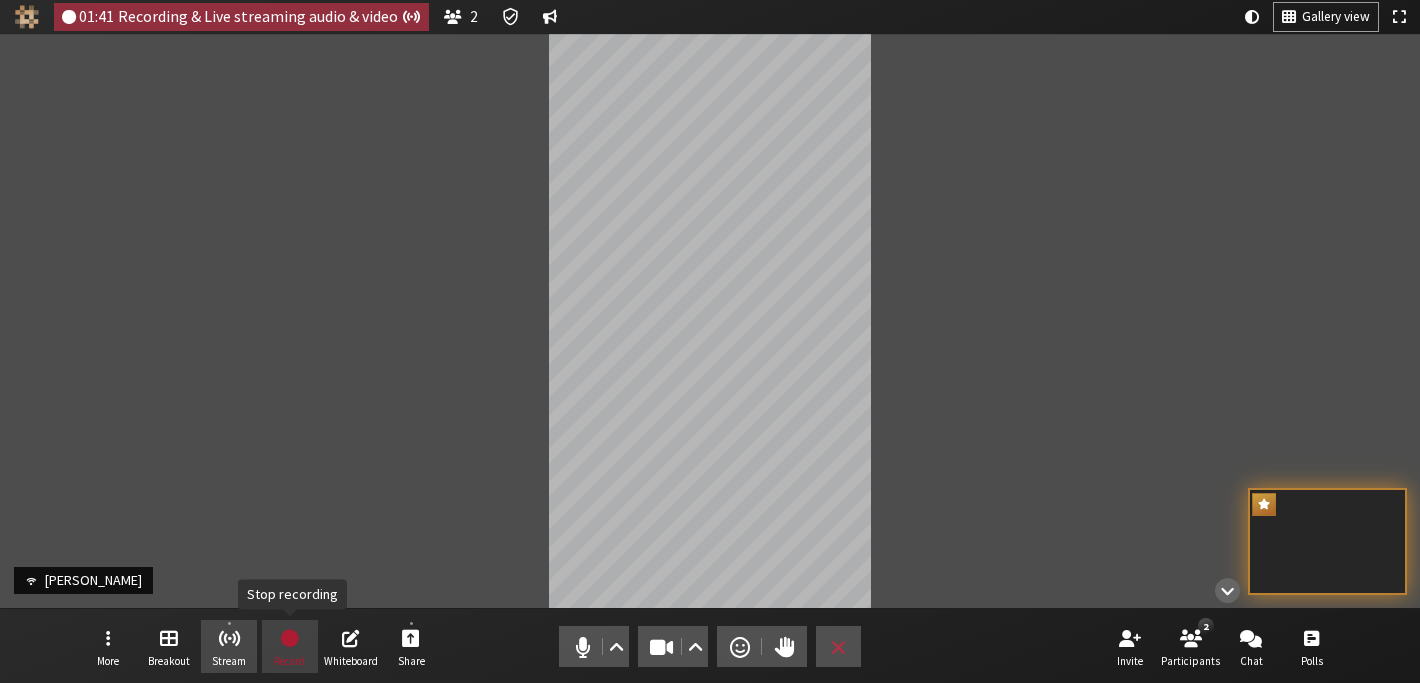 click at bounding box center (289, 637) 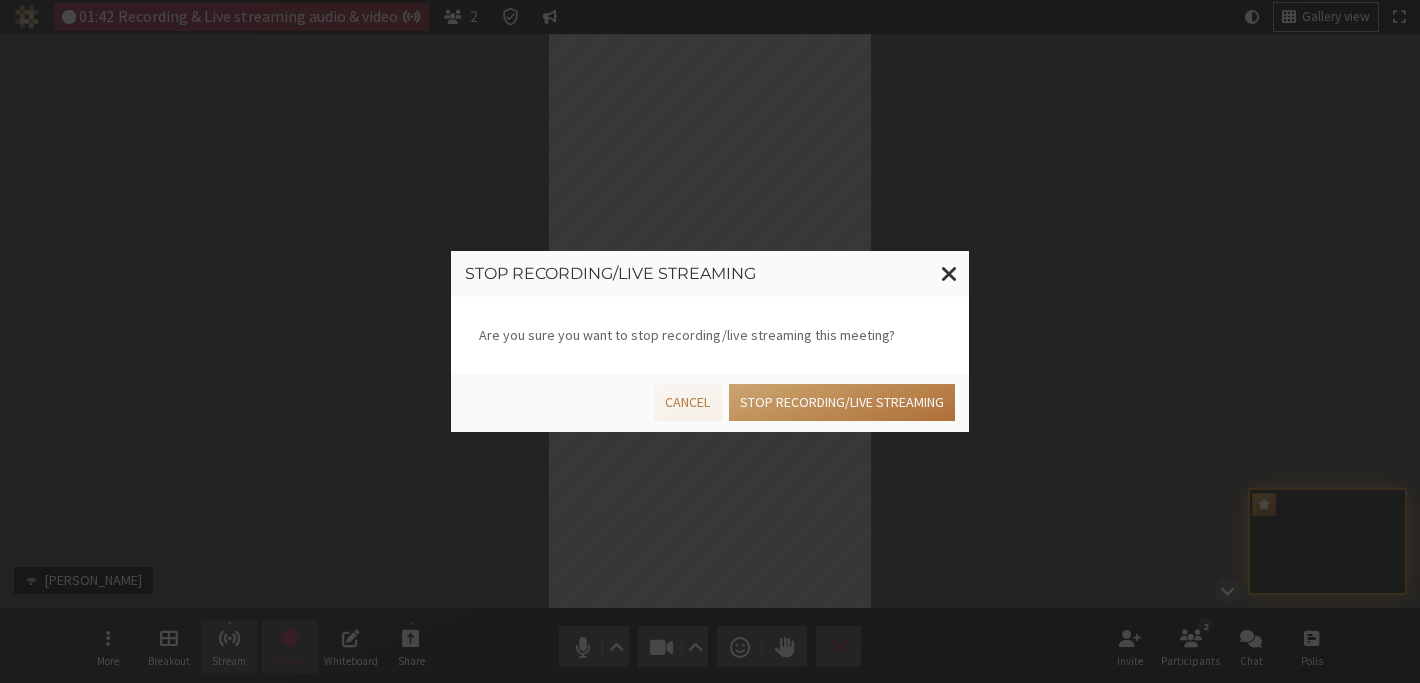 click on "Stop recording/live streaming" at bounding box center [842, 402] 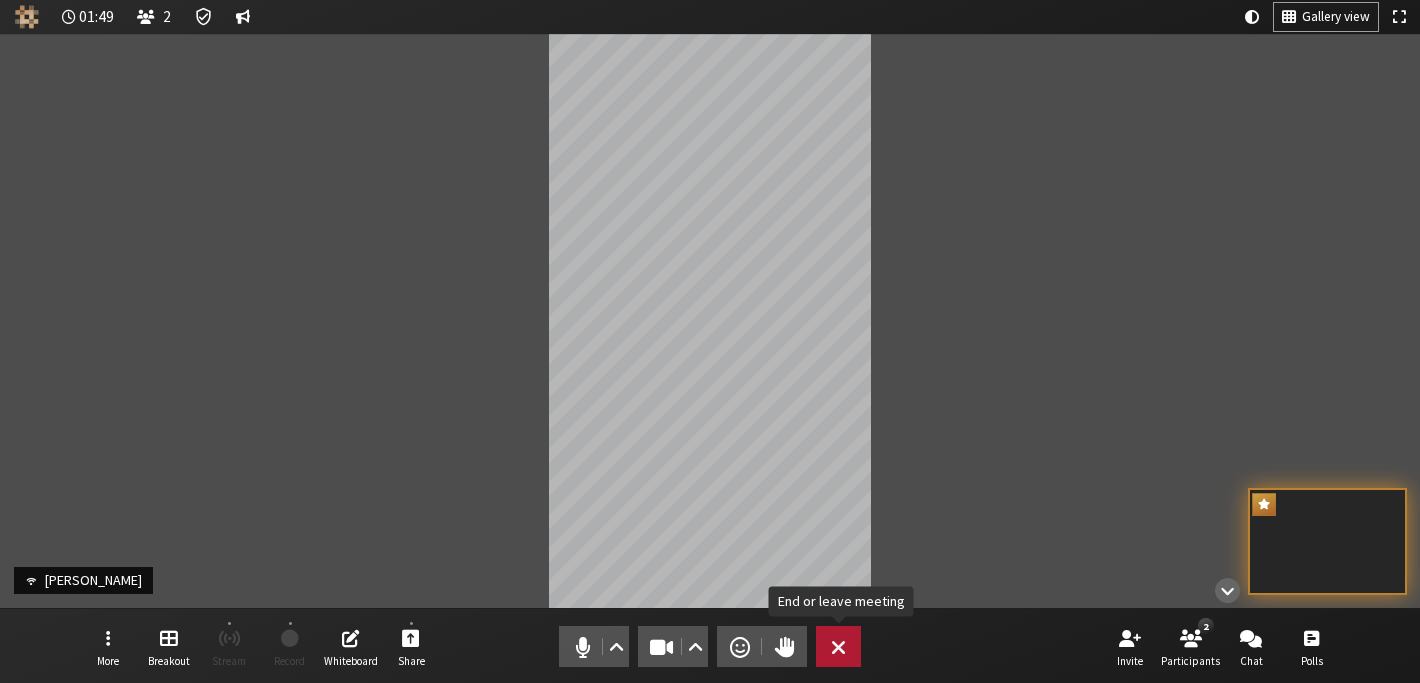 click at bounding box center (838, 647) 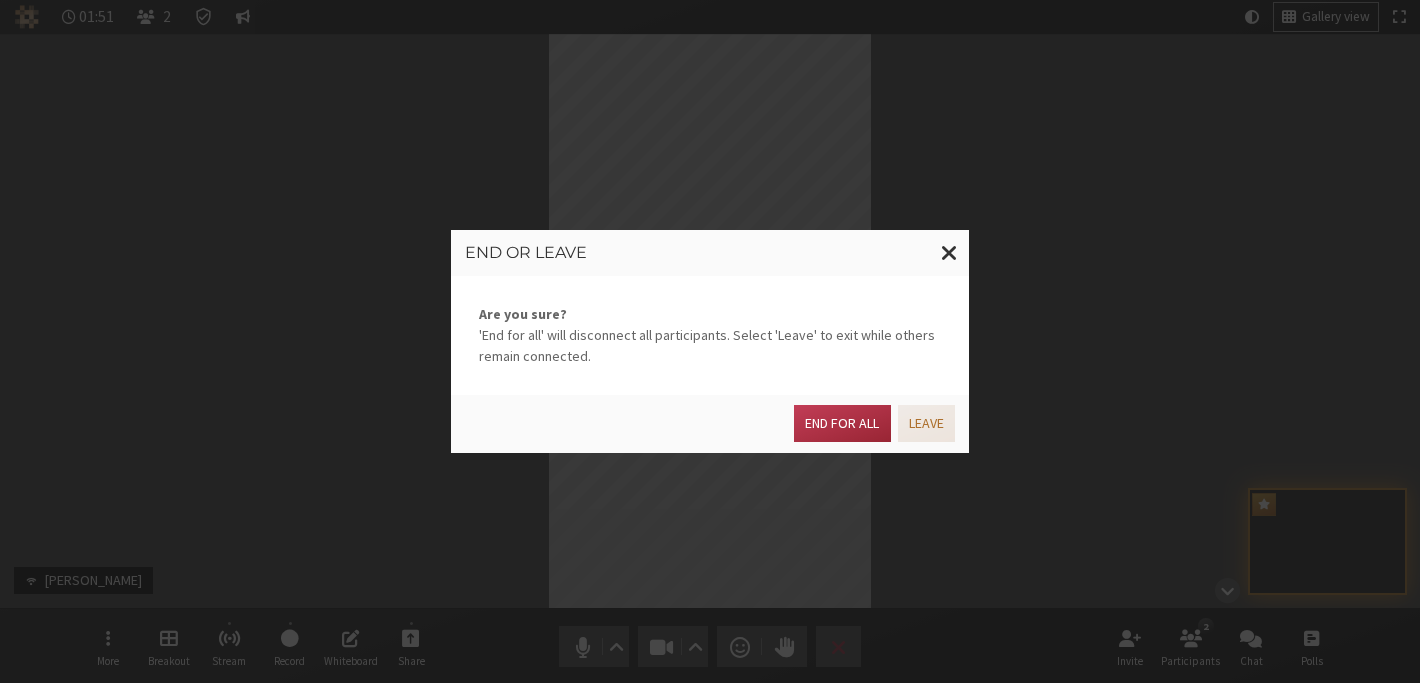 click on "Leave" at bounding box center [926, 423] 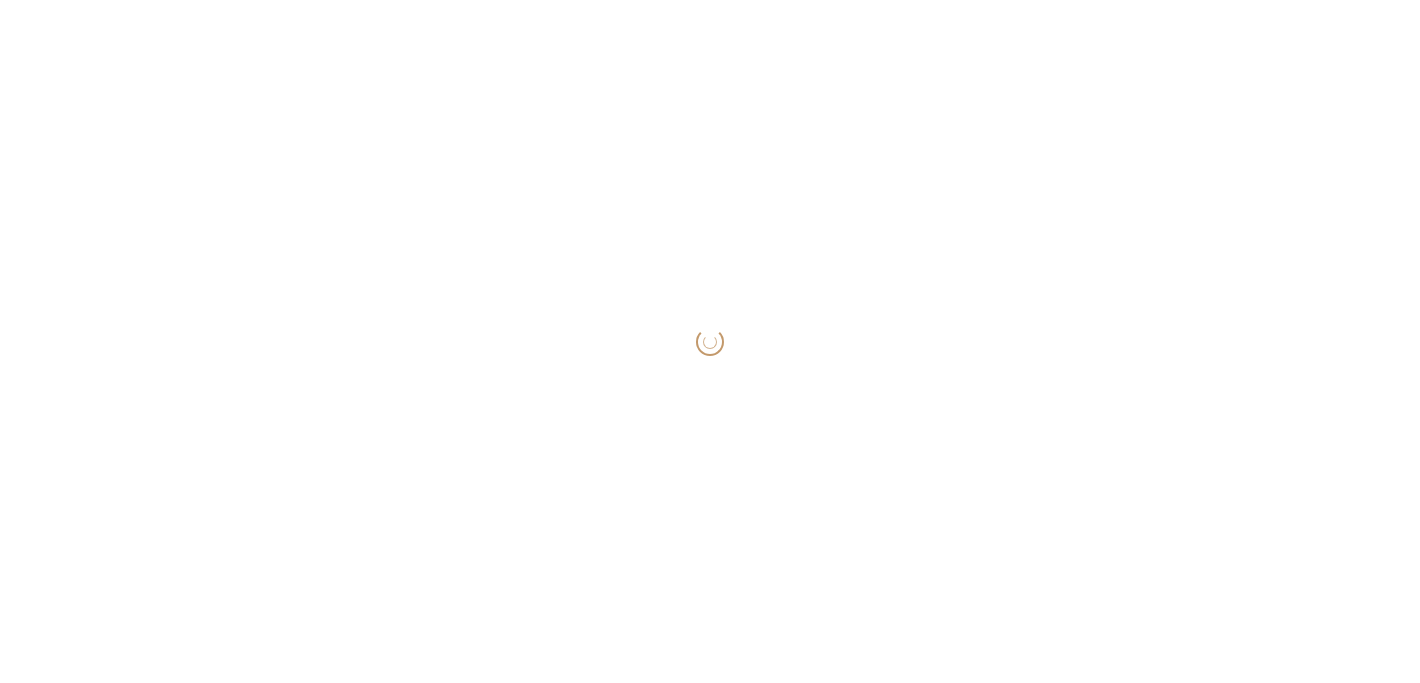scroll, scrollTop: 0, scrollLeft: 0, axis: both 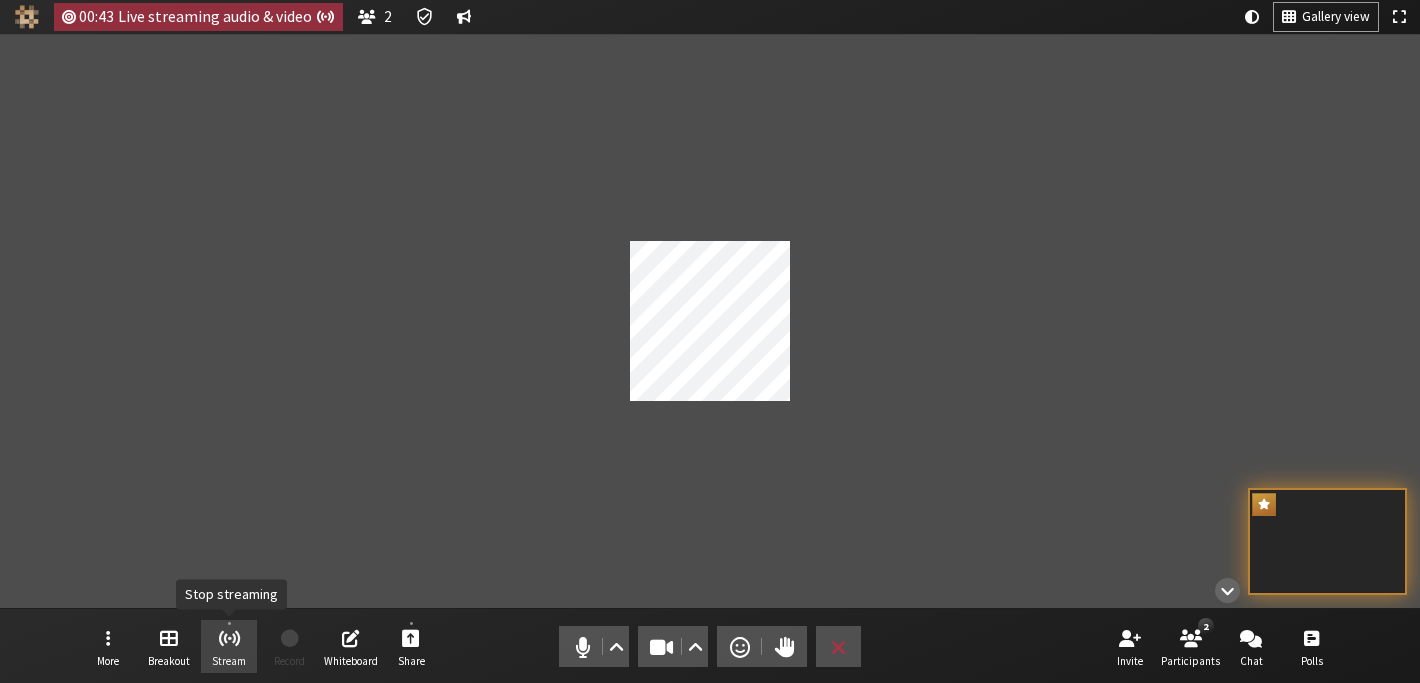 click on "Stream" at bounding box center (229, 647) 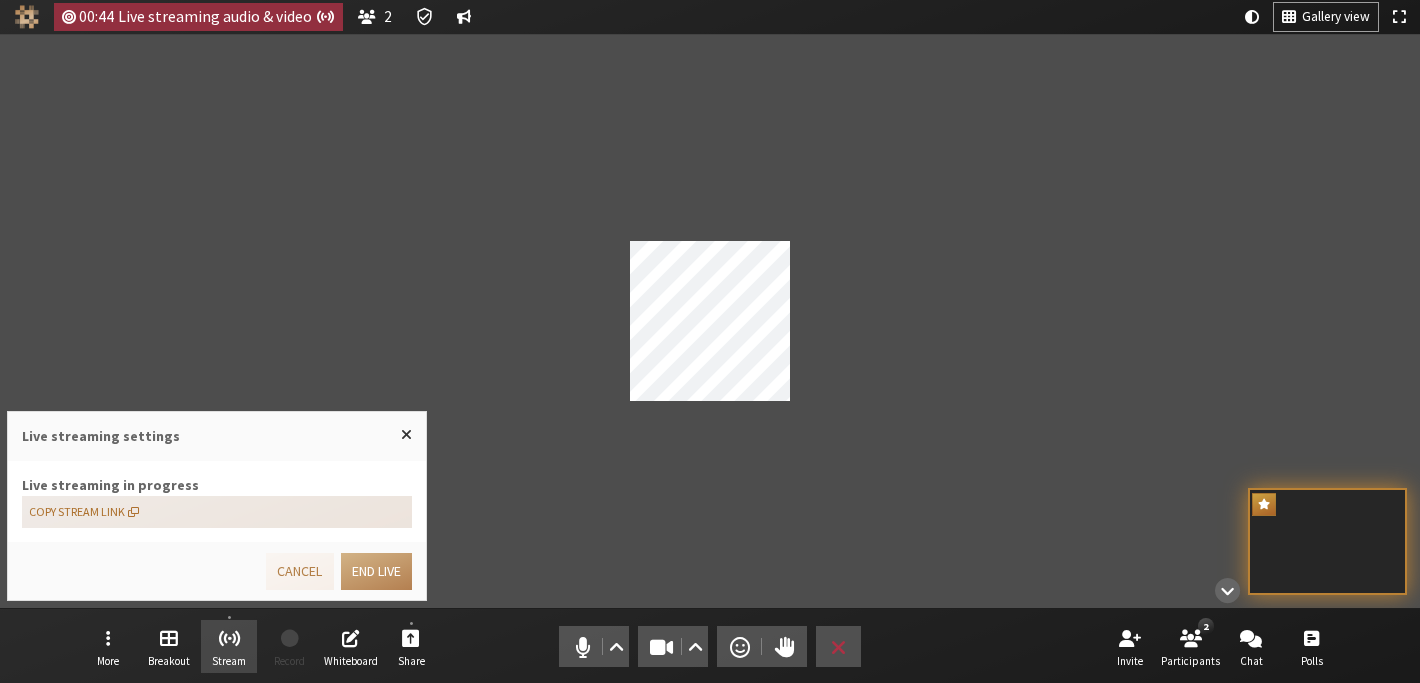 click on "Copy stream link" at bounding box center [217, 512] 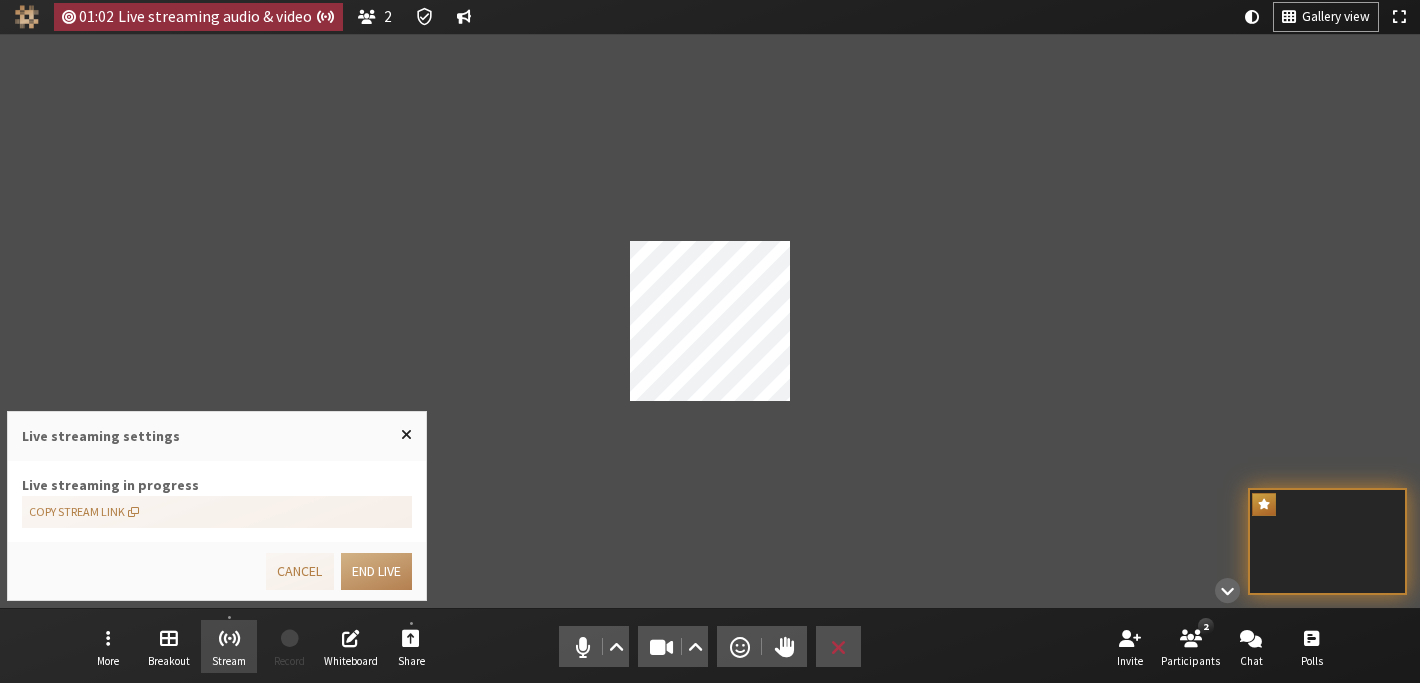 click at bounding box center [406, 434] 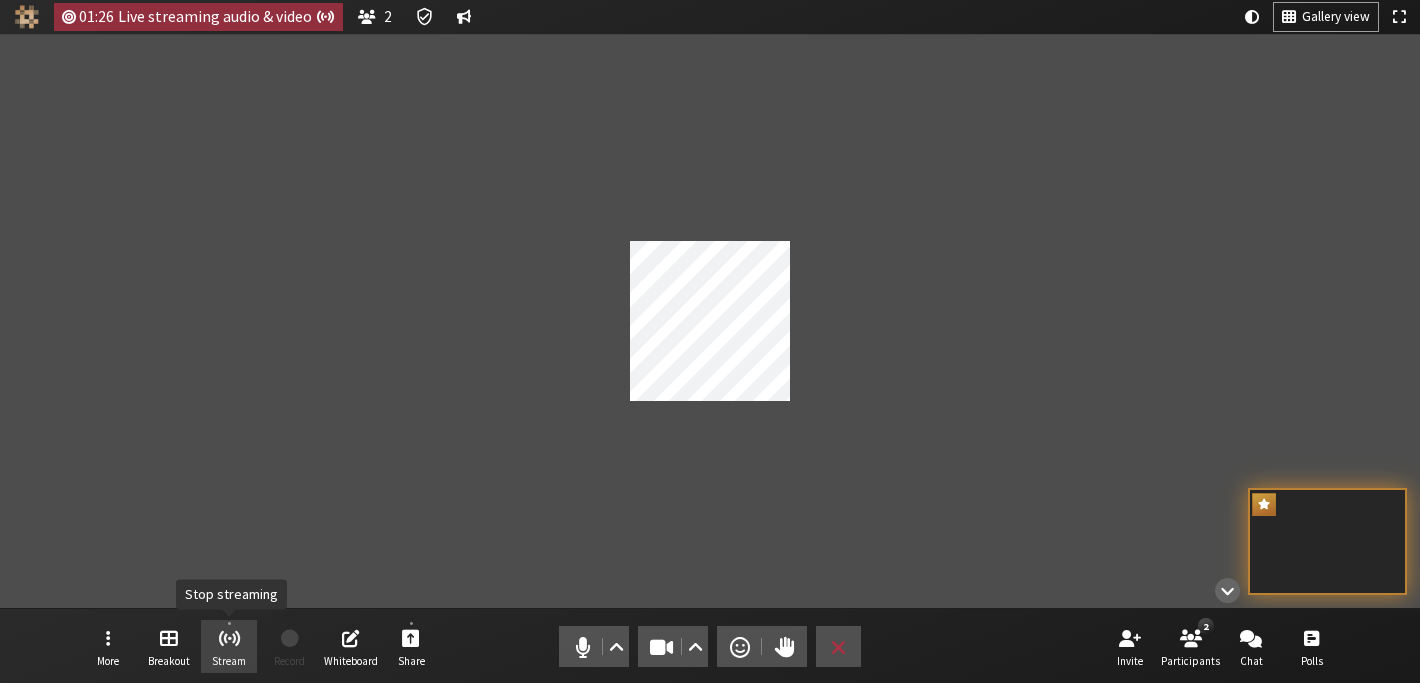 click at bounding box center [229, 637] 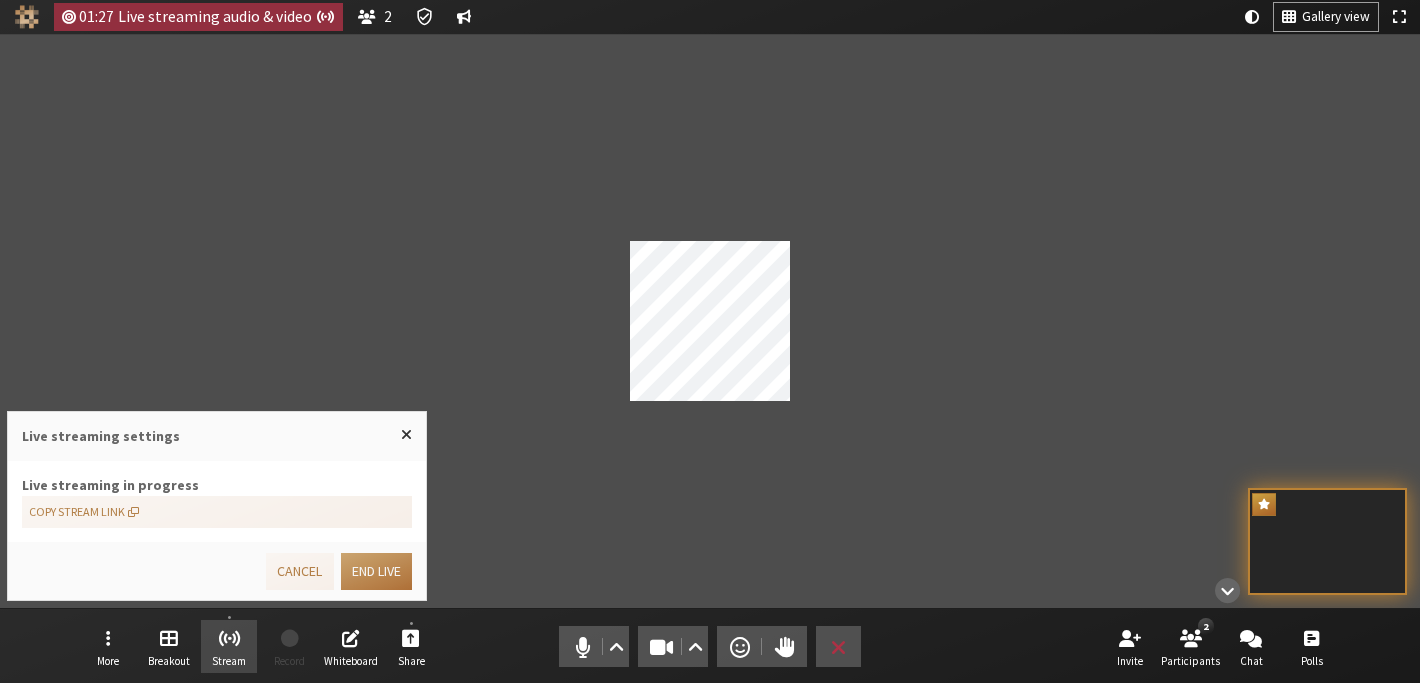 click on "End live" at bounding box center [376, 571] 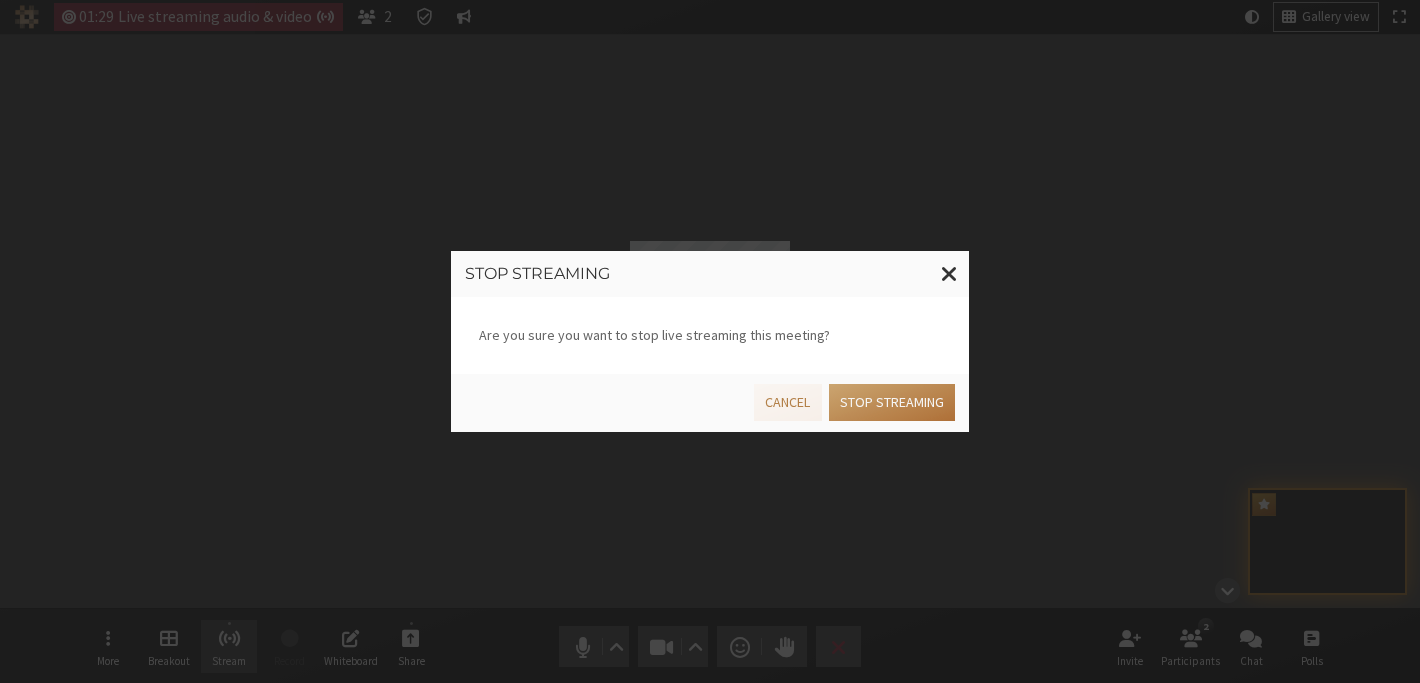 click on "Stop streaming" at bounding box center (892, 402) 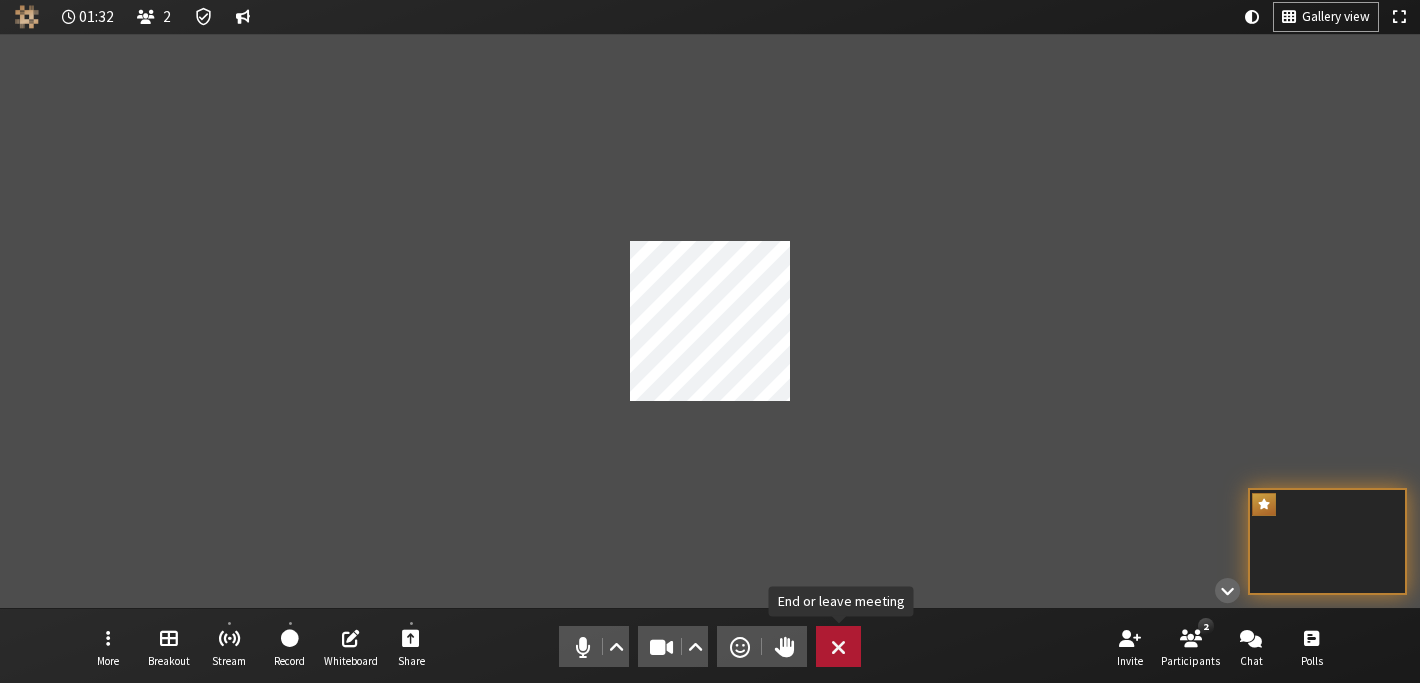click at bounding box center [838, 647] 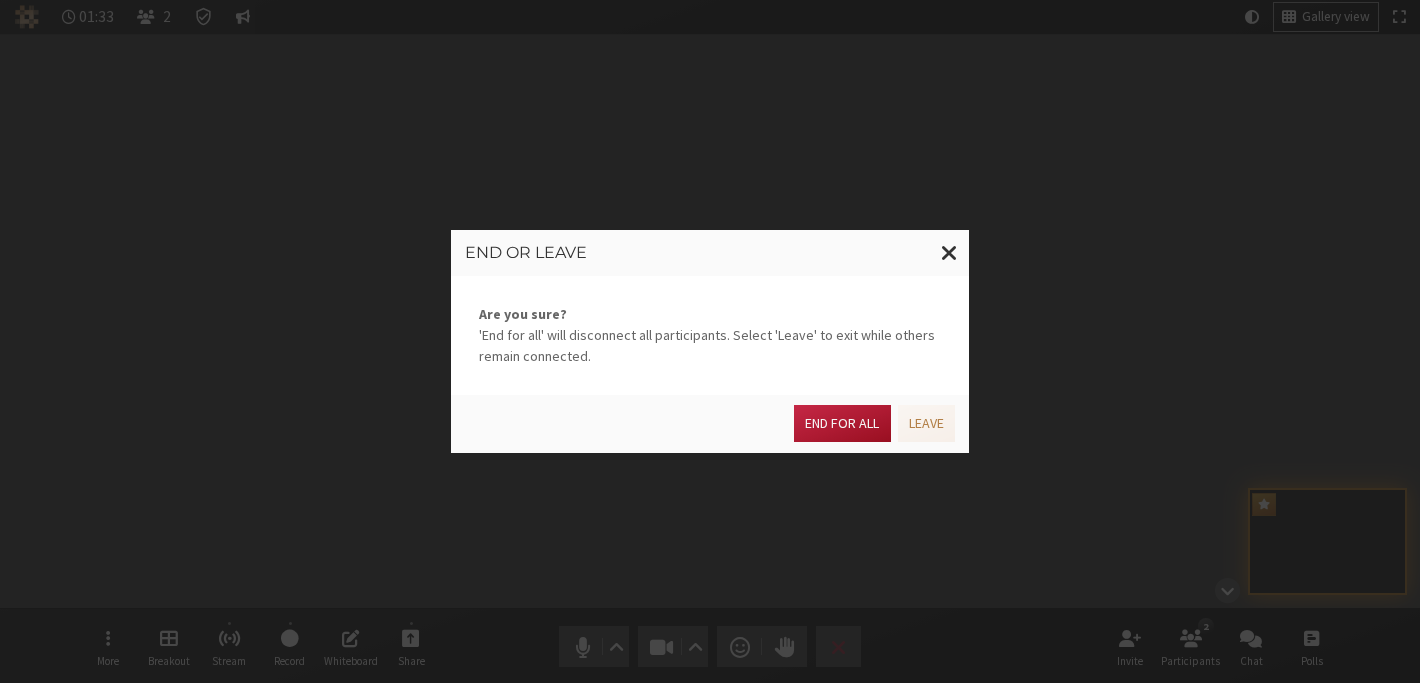 click on "End for all" at bounding box center [842, 423] 